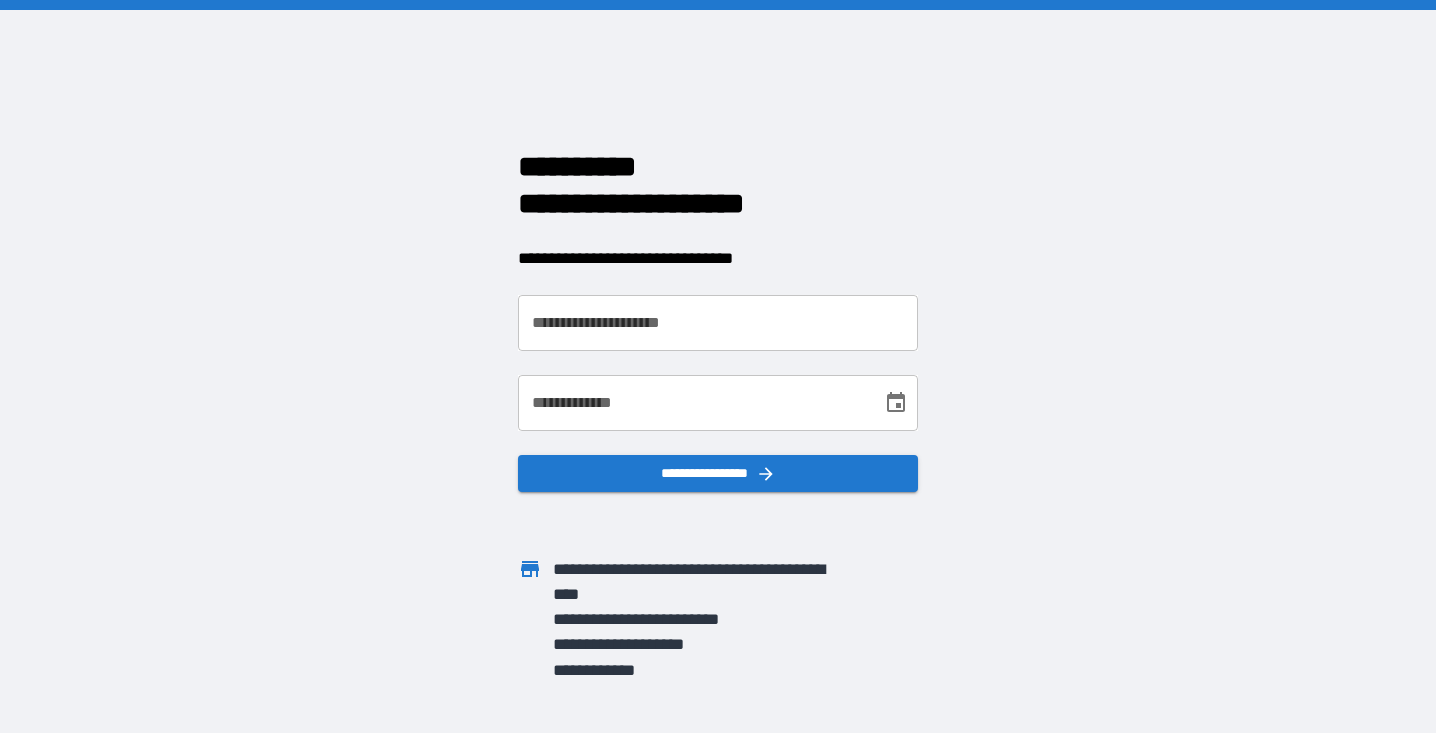 scroll, scrollTop: 0, scrollLeft: 0, axis: both 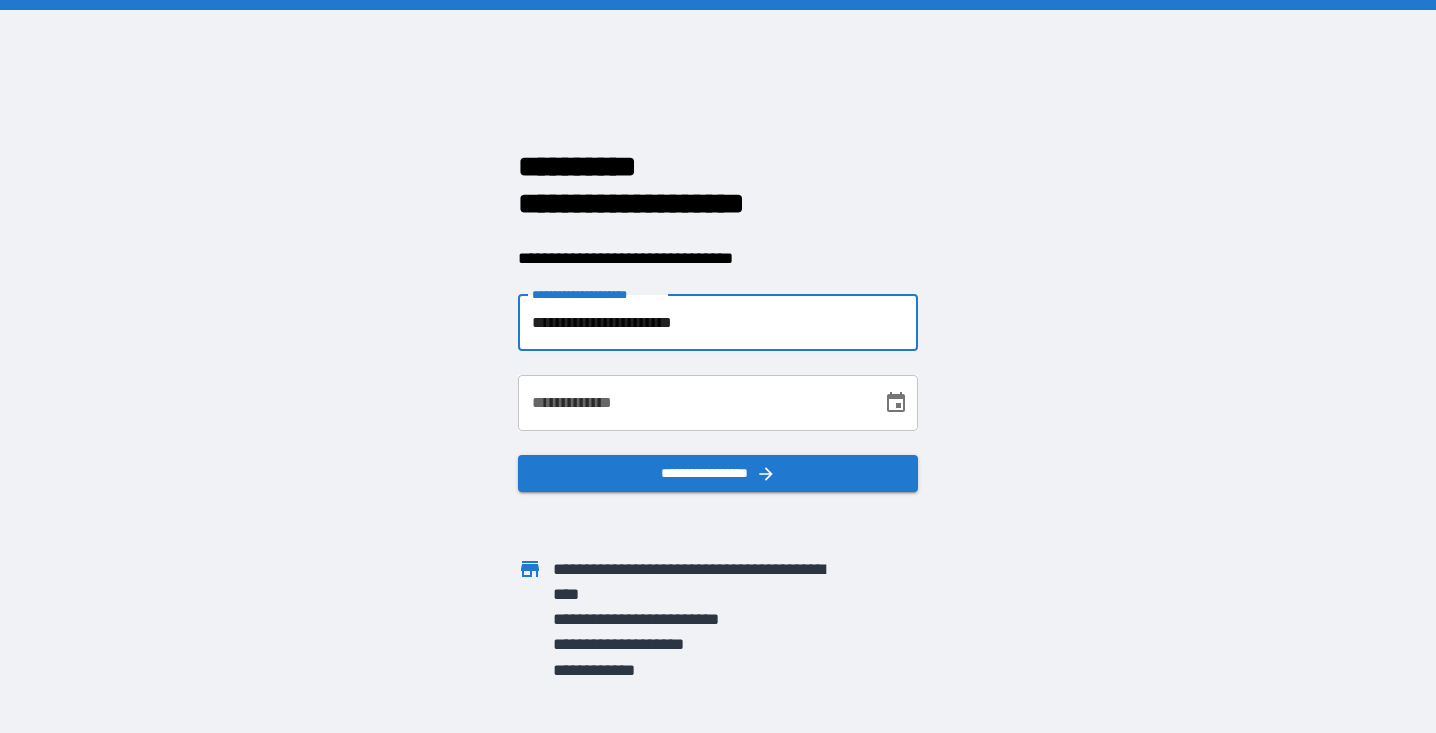 type on "**********" 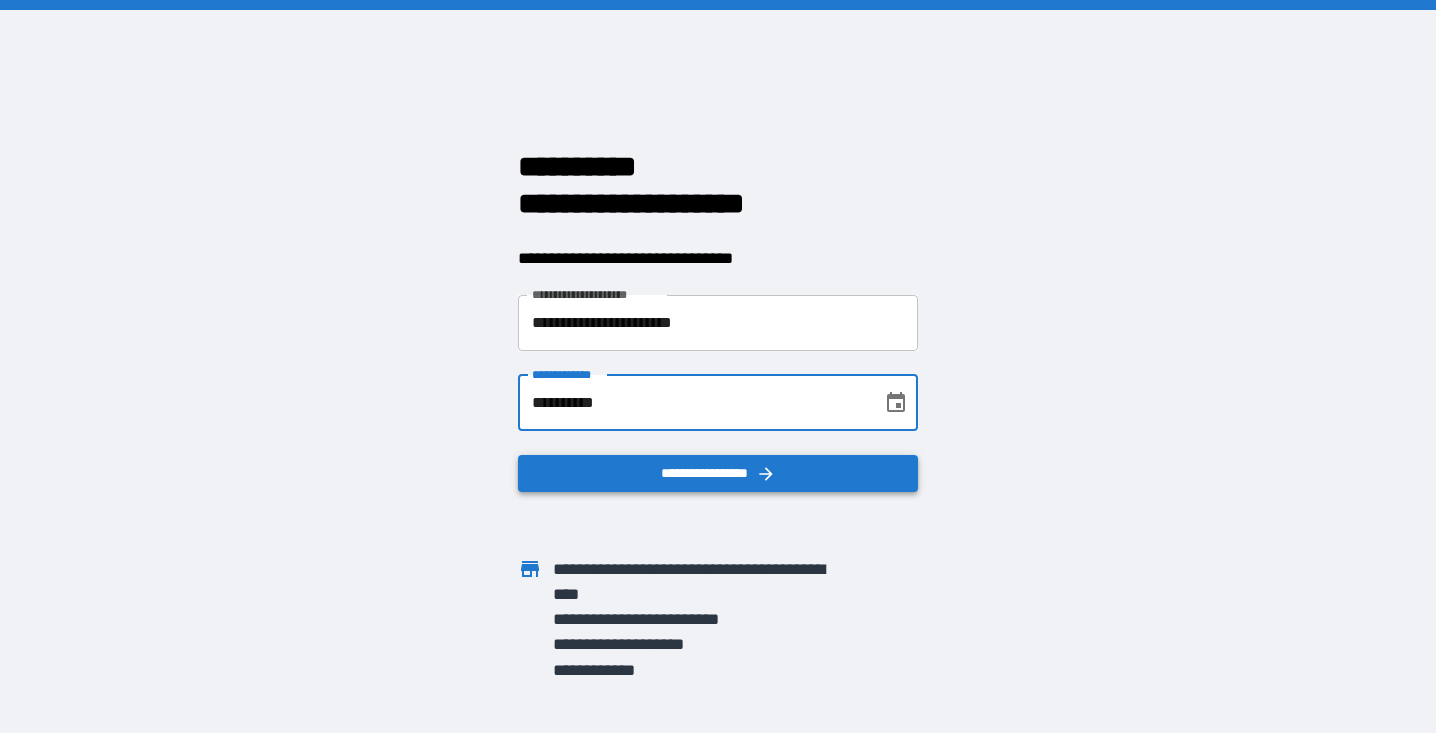 type on "**********" 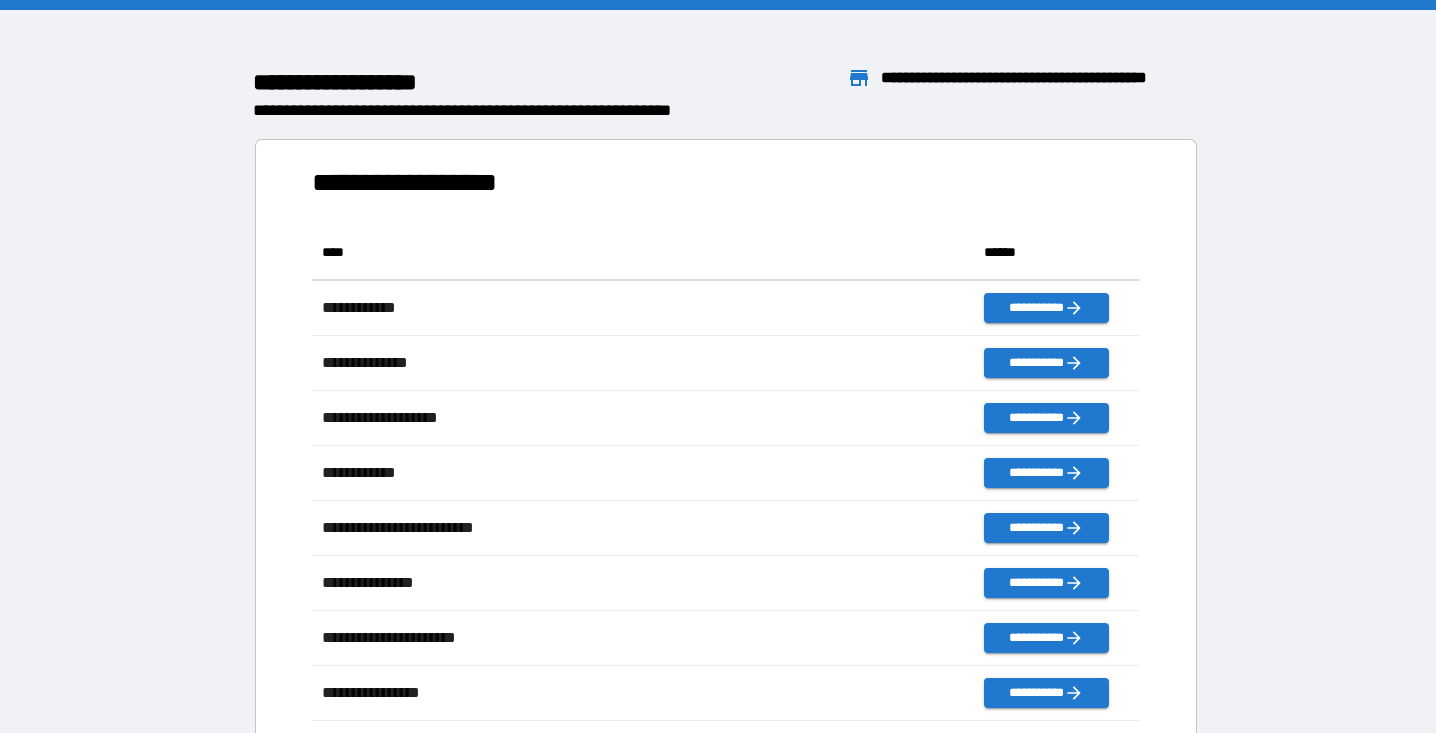 scroll, scrollTop: 1, scrollLeft: 1, axis: both 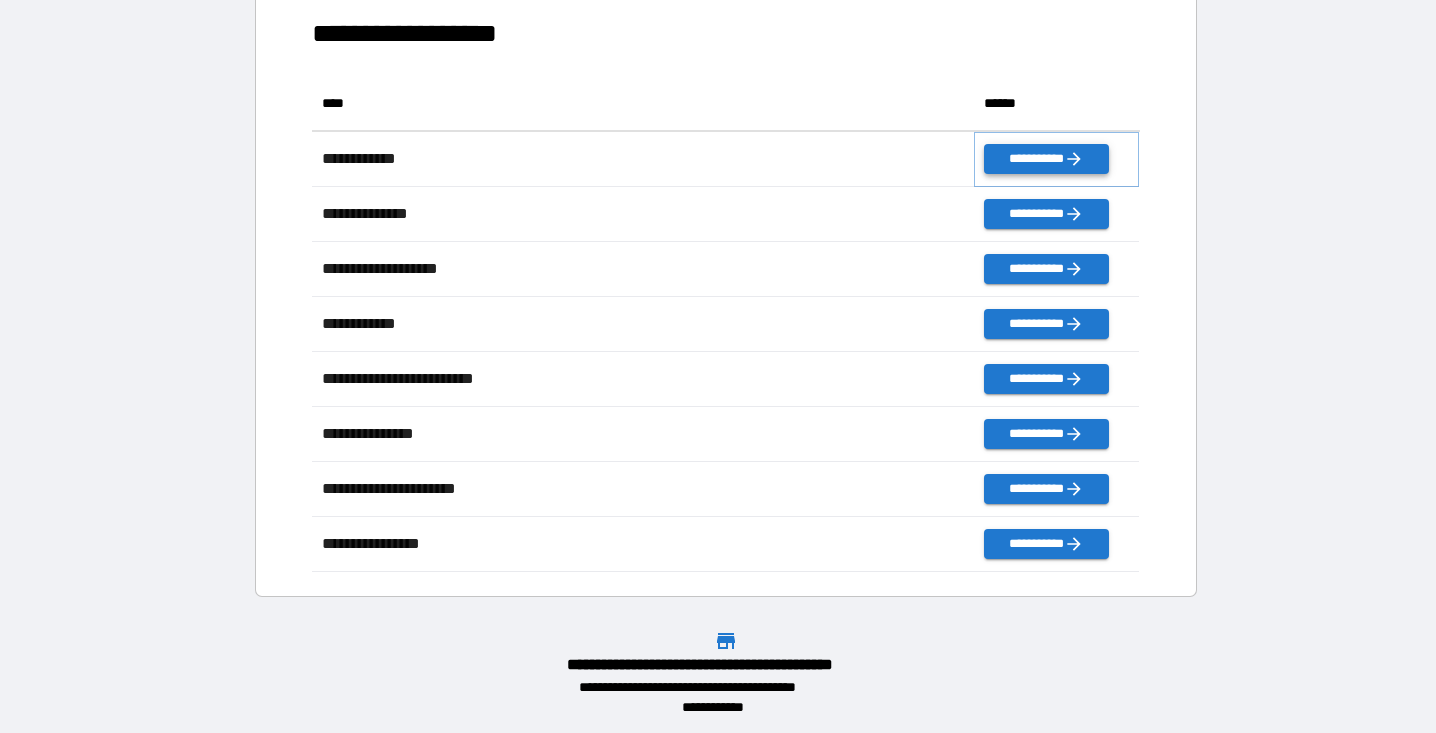 click 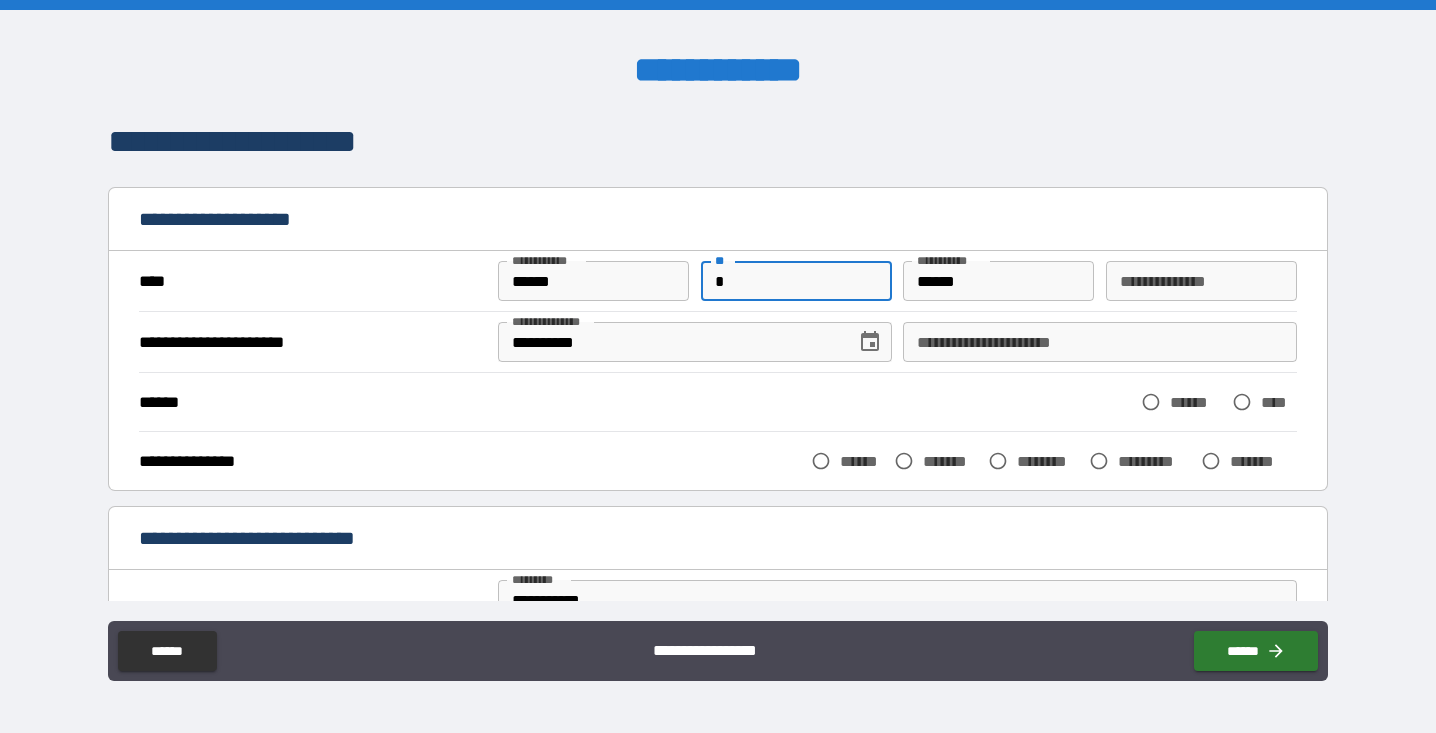 type on "*" 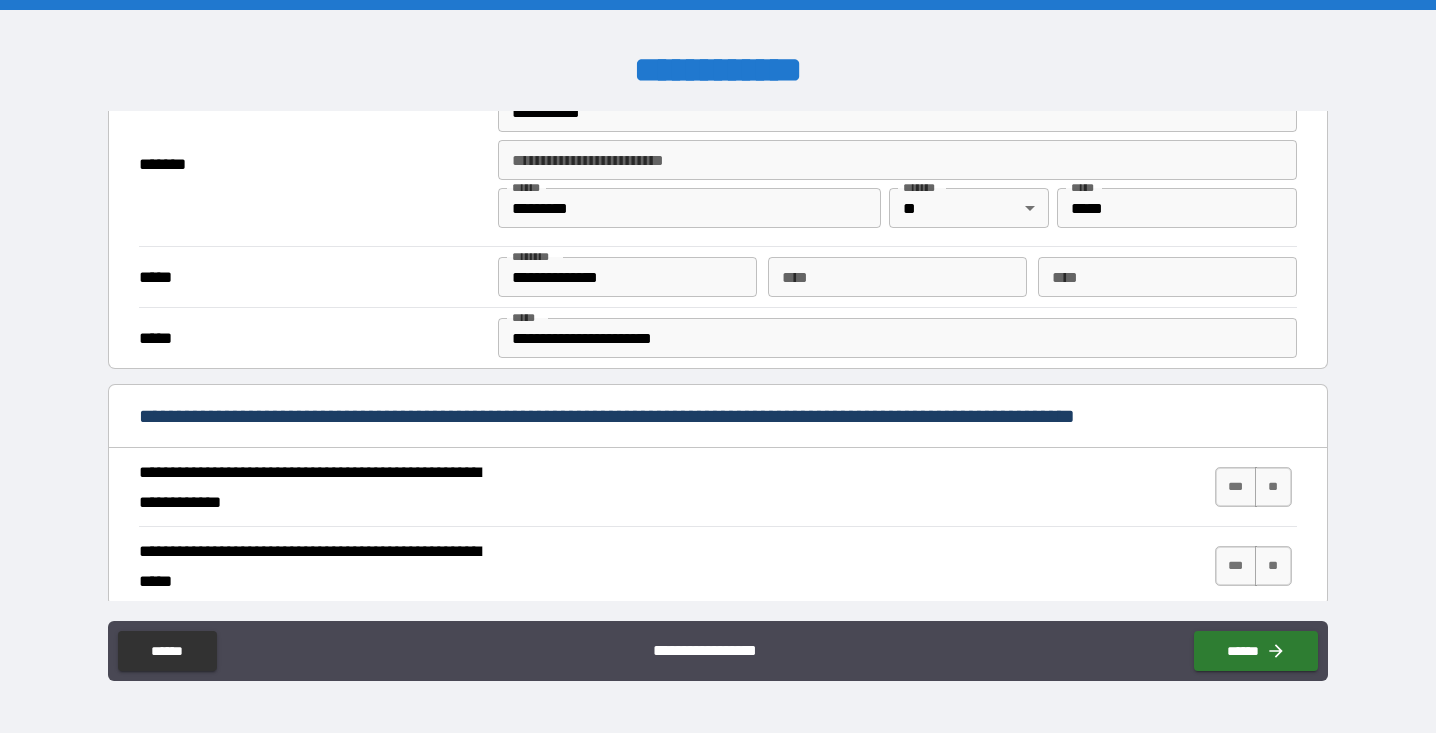 scroll, scrollTop: 522, scrollLeft: 0, axis: vertical 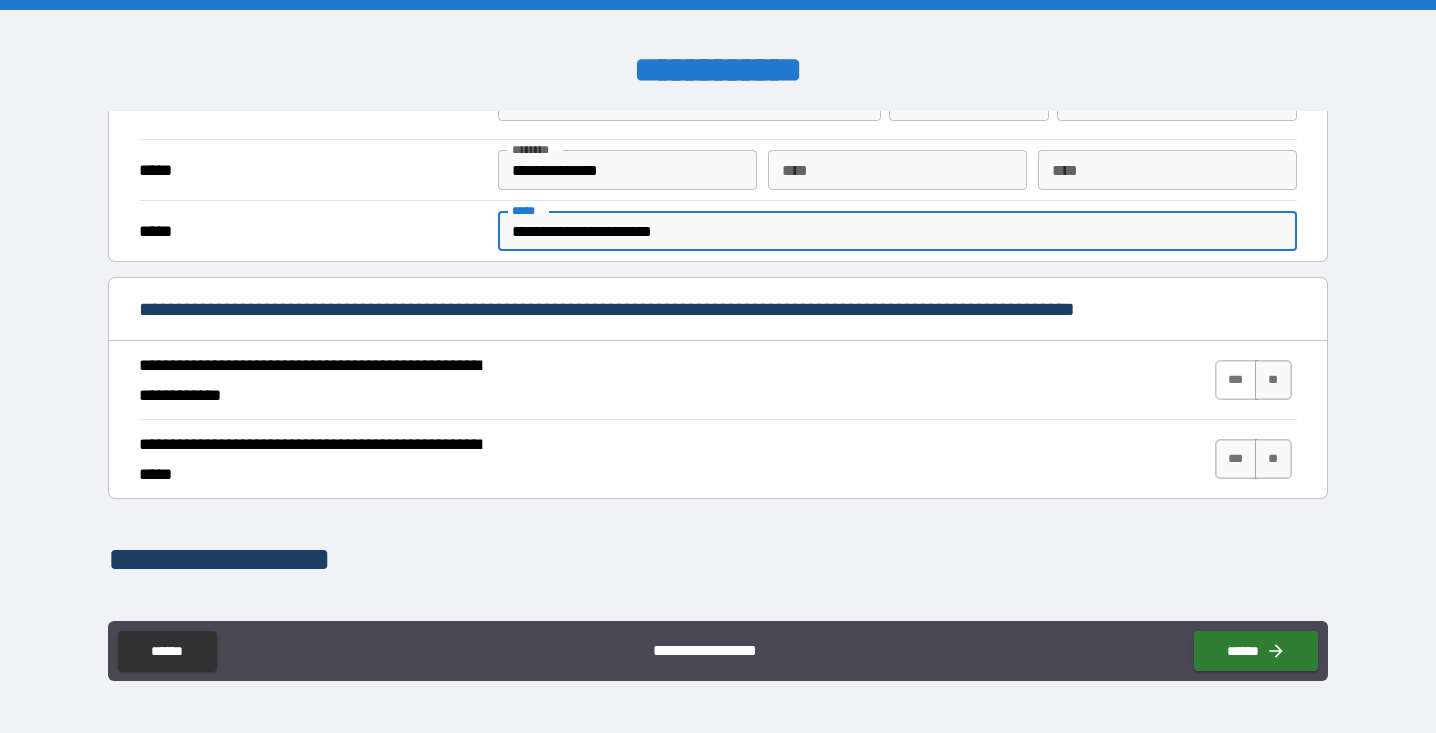 type on "**********" 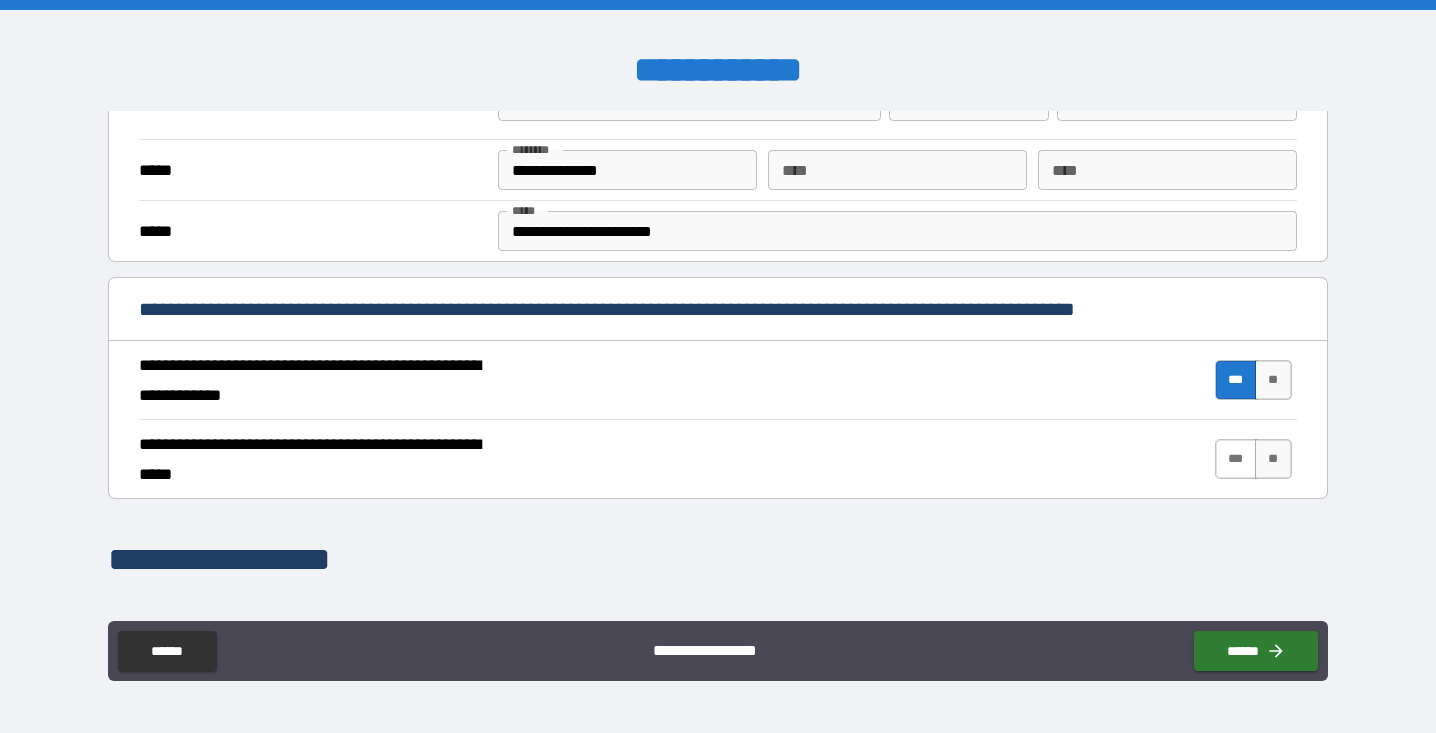 click on "***" at bounding box center (1236, 459) 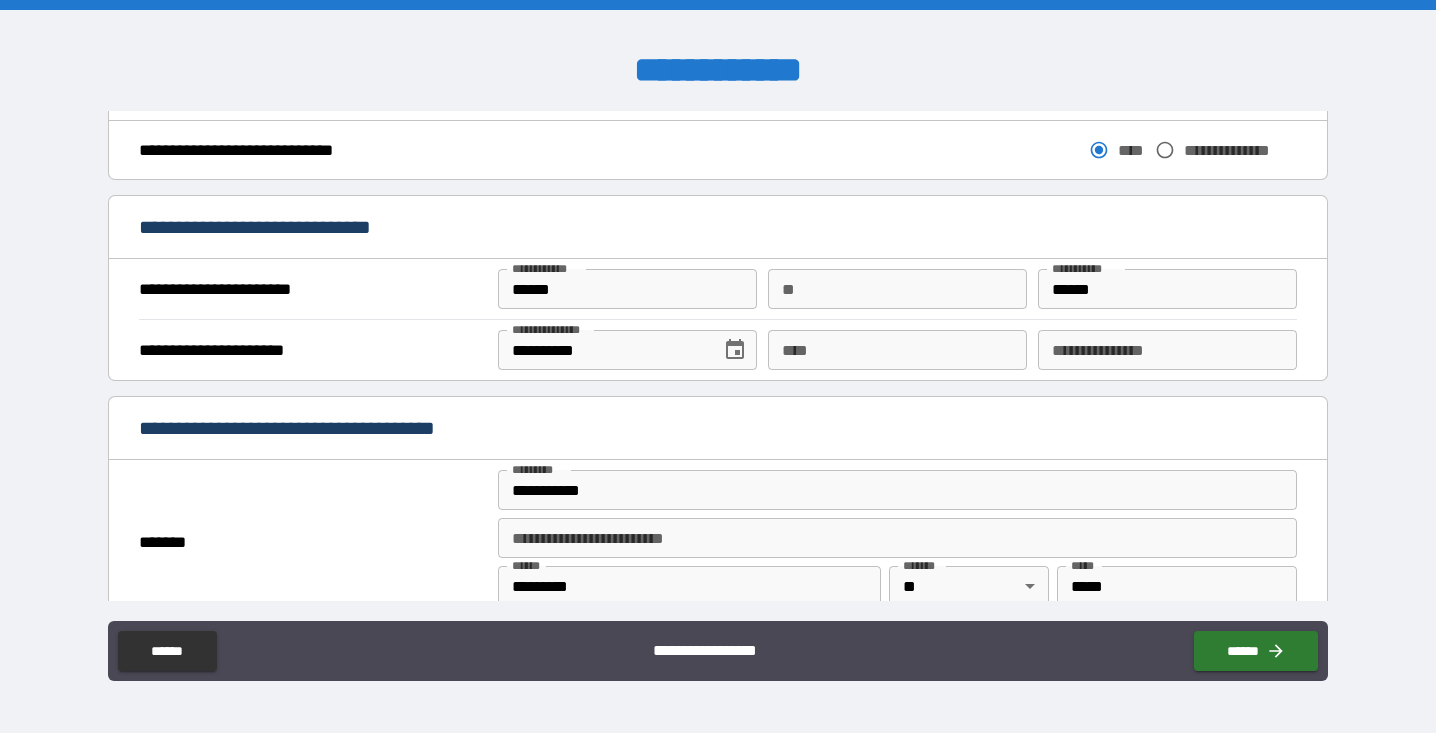 scroll, scrollTop: 1148, scrollLeft: 0, axis: vertical 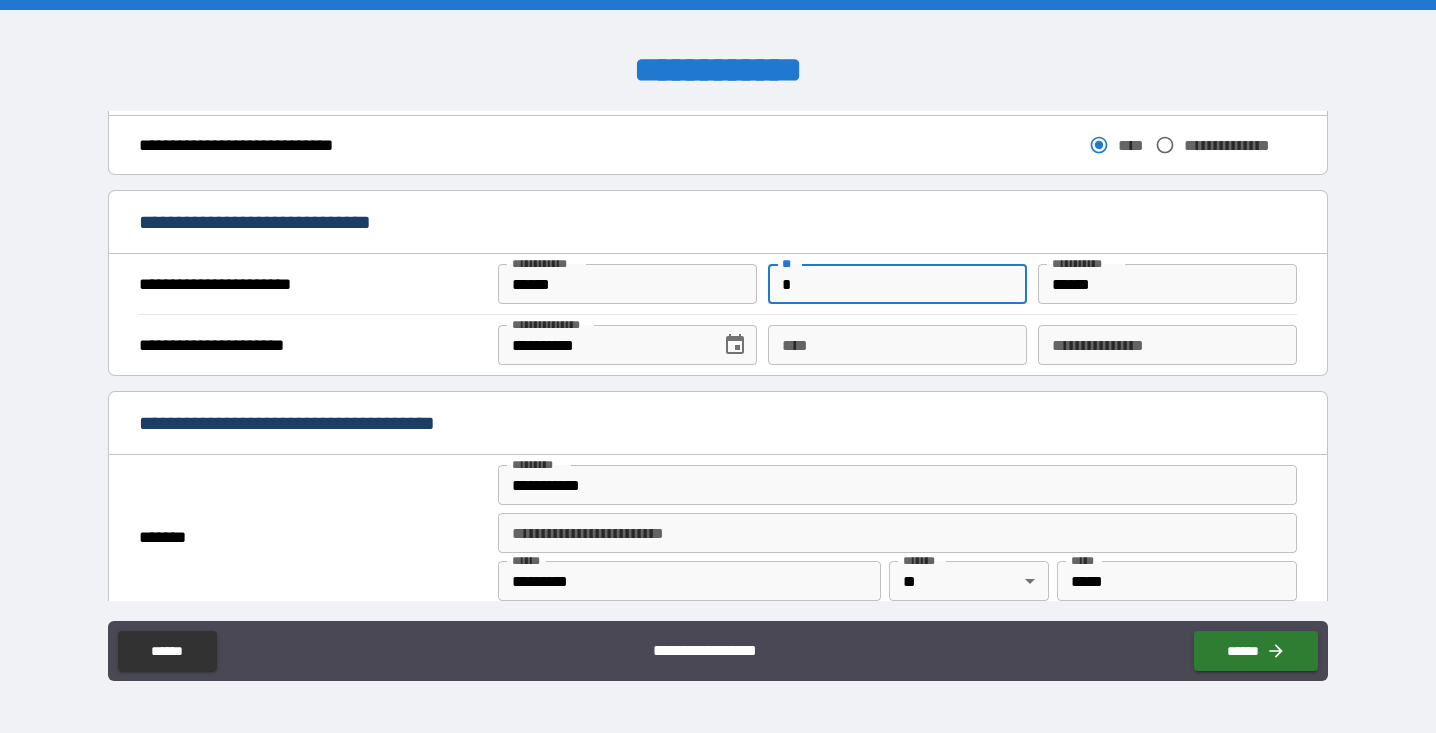 type on "*" 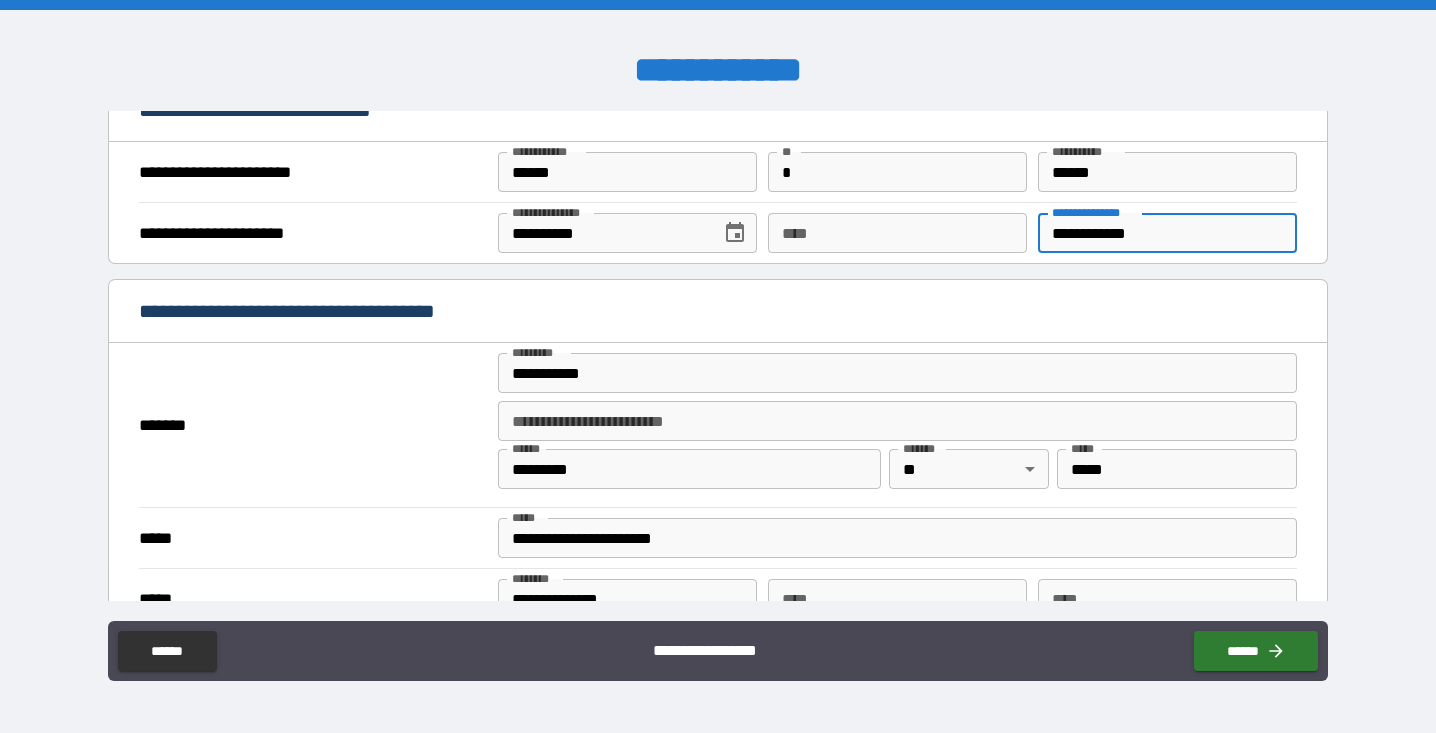 scroll, scrollTop: 1264, scrollLeft: 0, axis: vertical 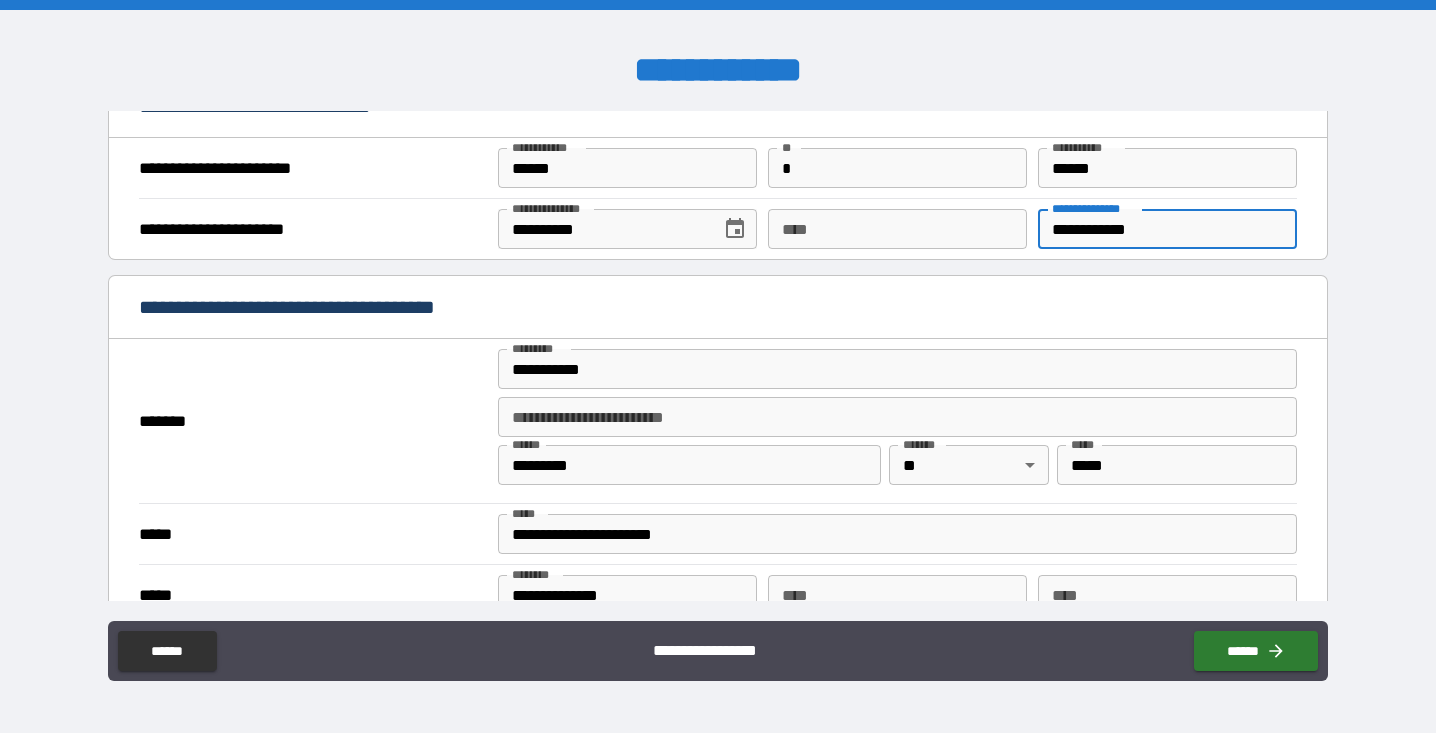 type on "**********" 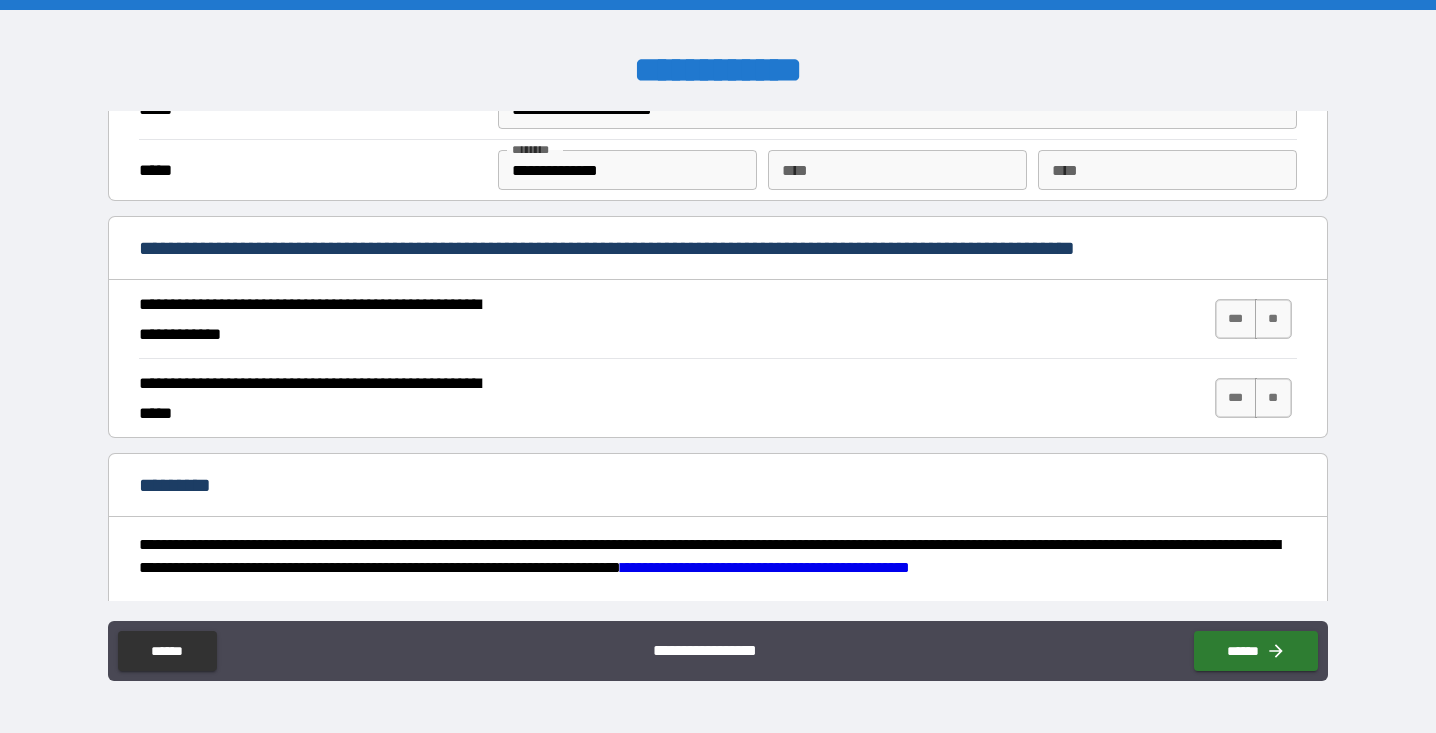 scroll, scrollTop: 1702, scrollLeft: 0, axis: vertical 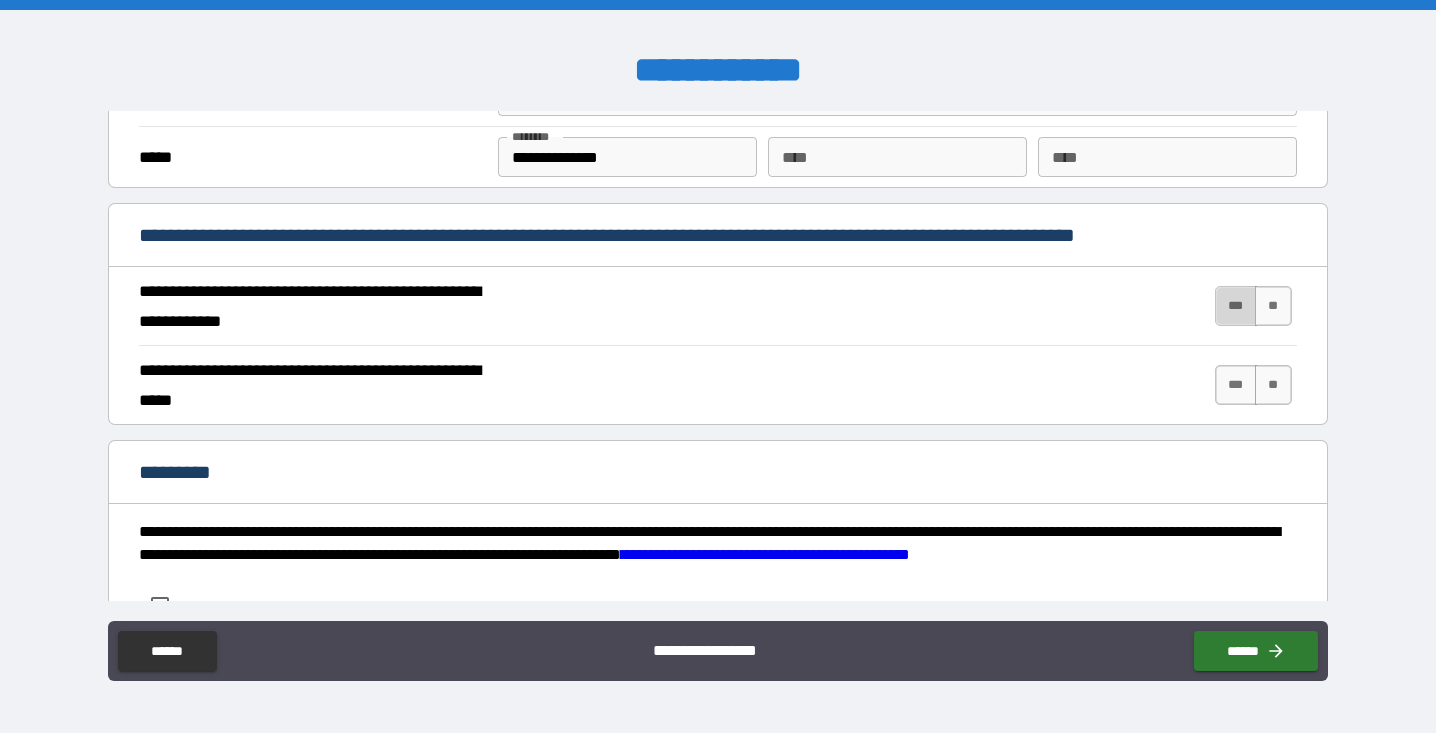 click on "***" at bounding box center [1236, 306] 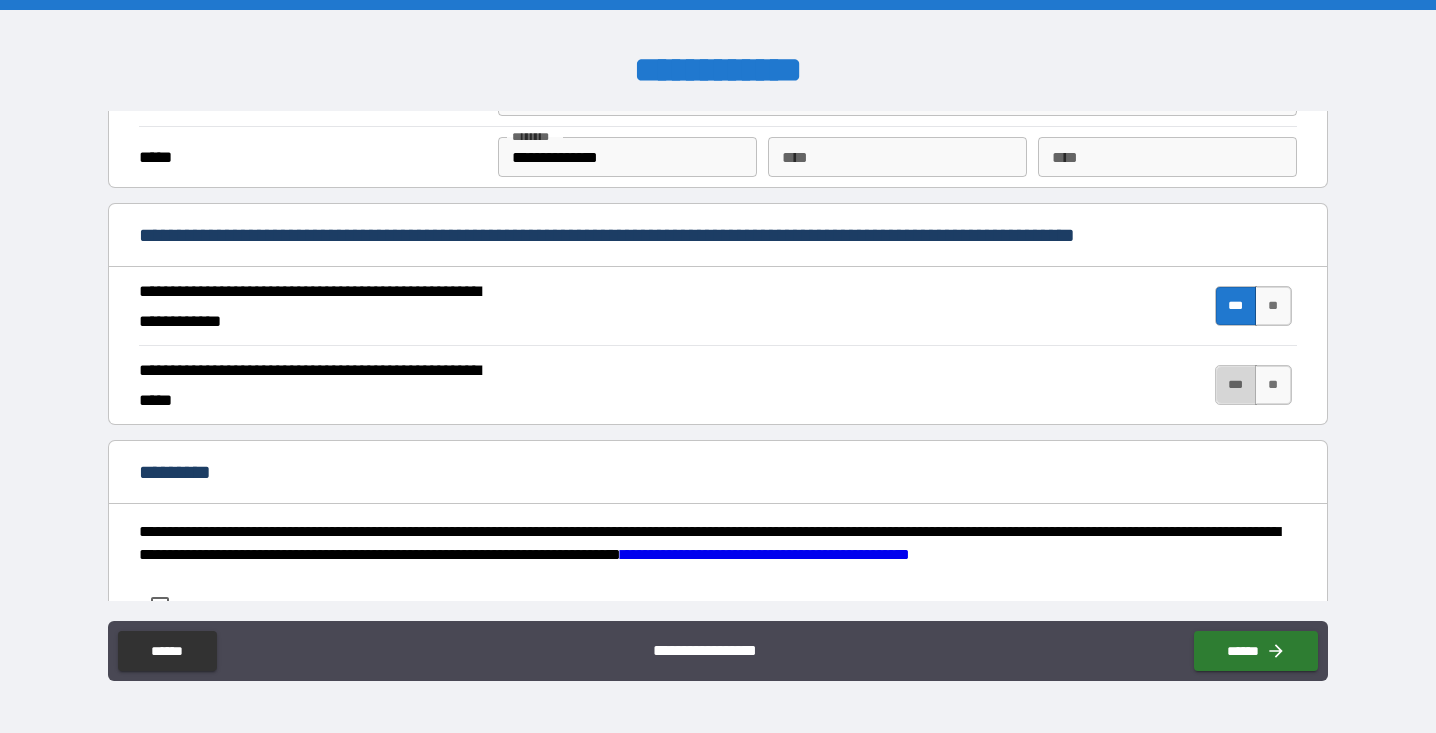 click on "***" at bounding box center [1236, 385] 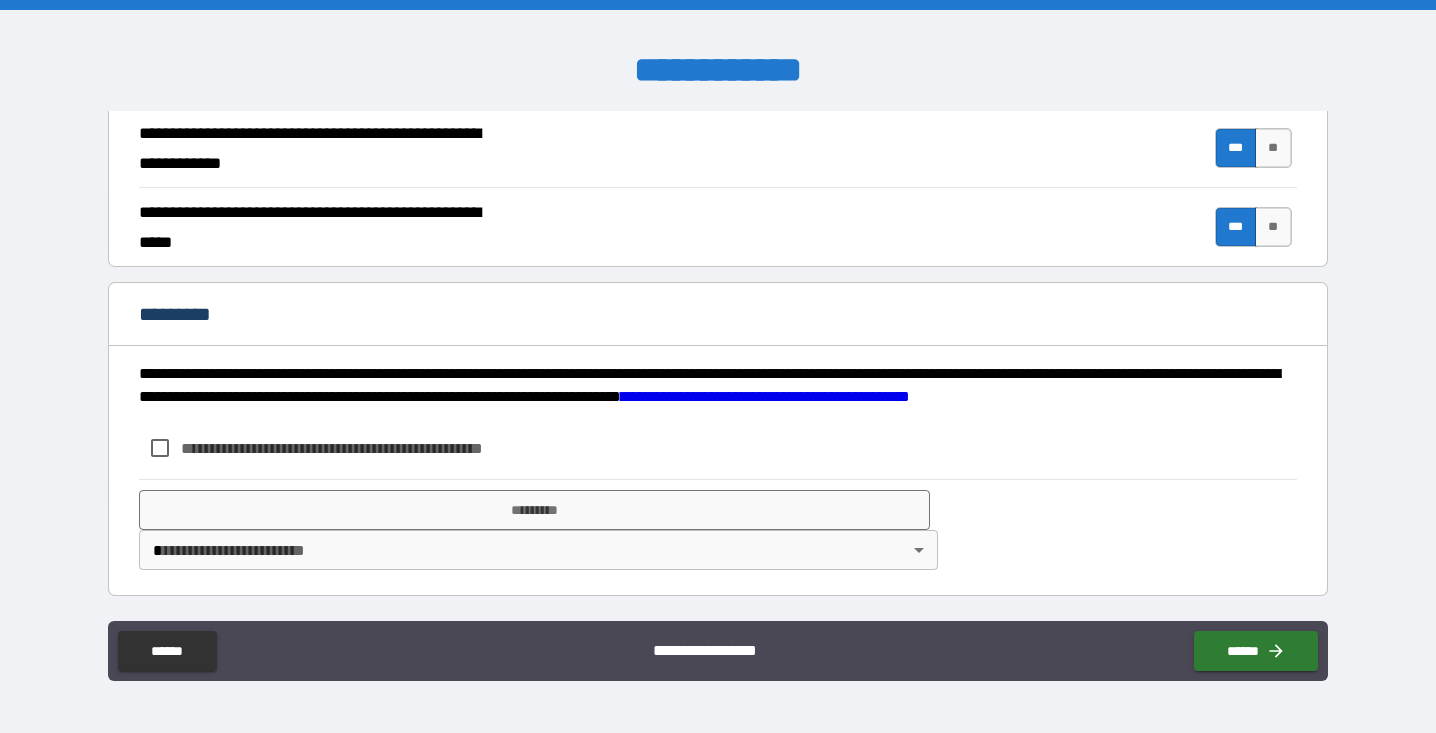 scroll, scrollTop: 1860, scrollLeft: 0, axis: vertical 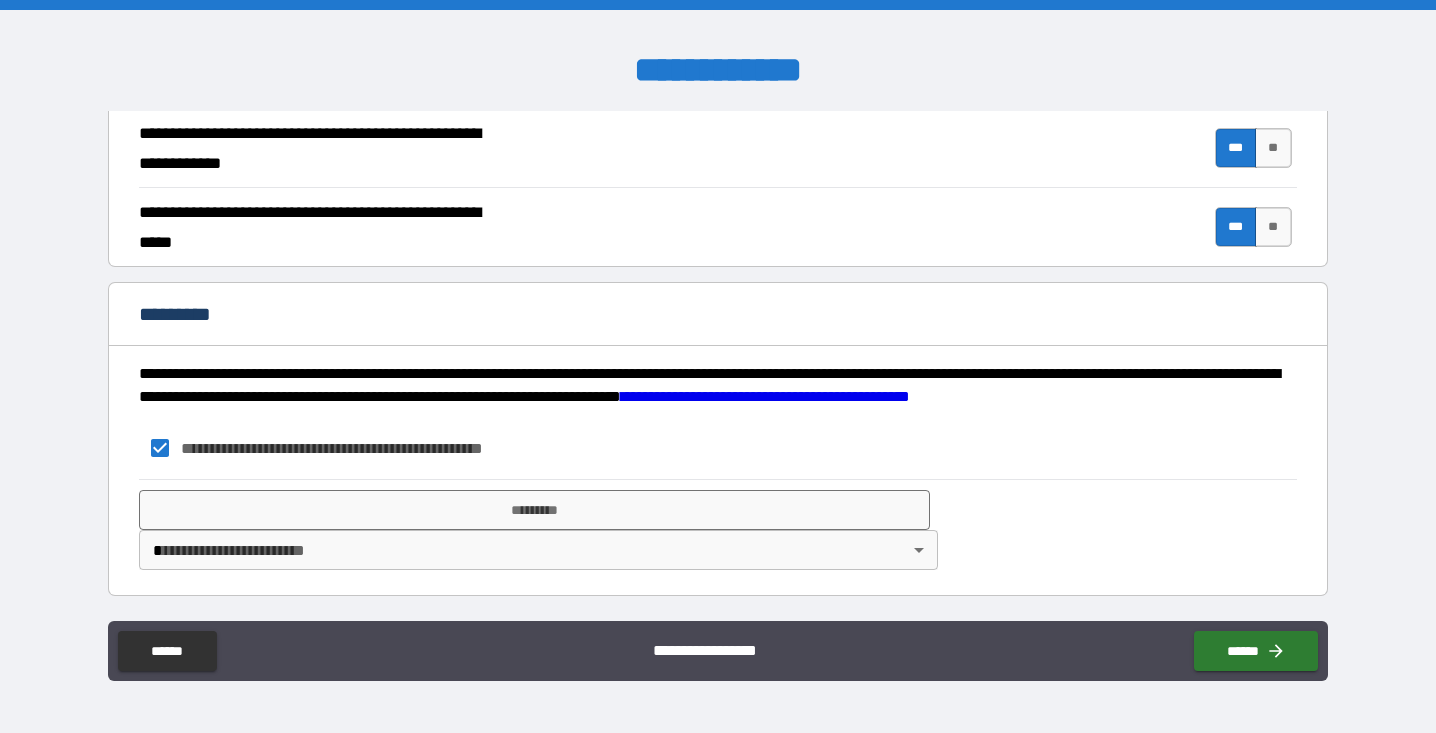 click on "**********" at bounding box center (718, 366) 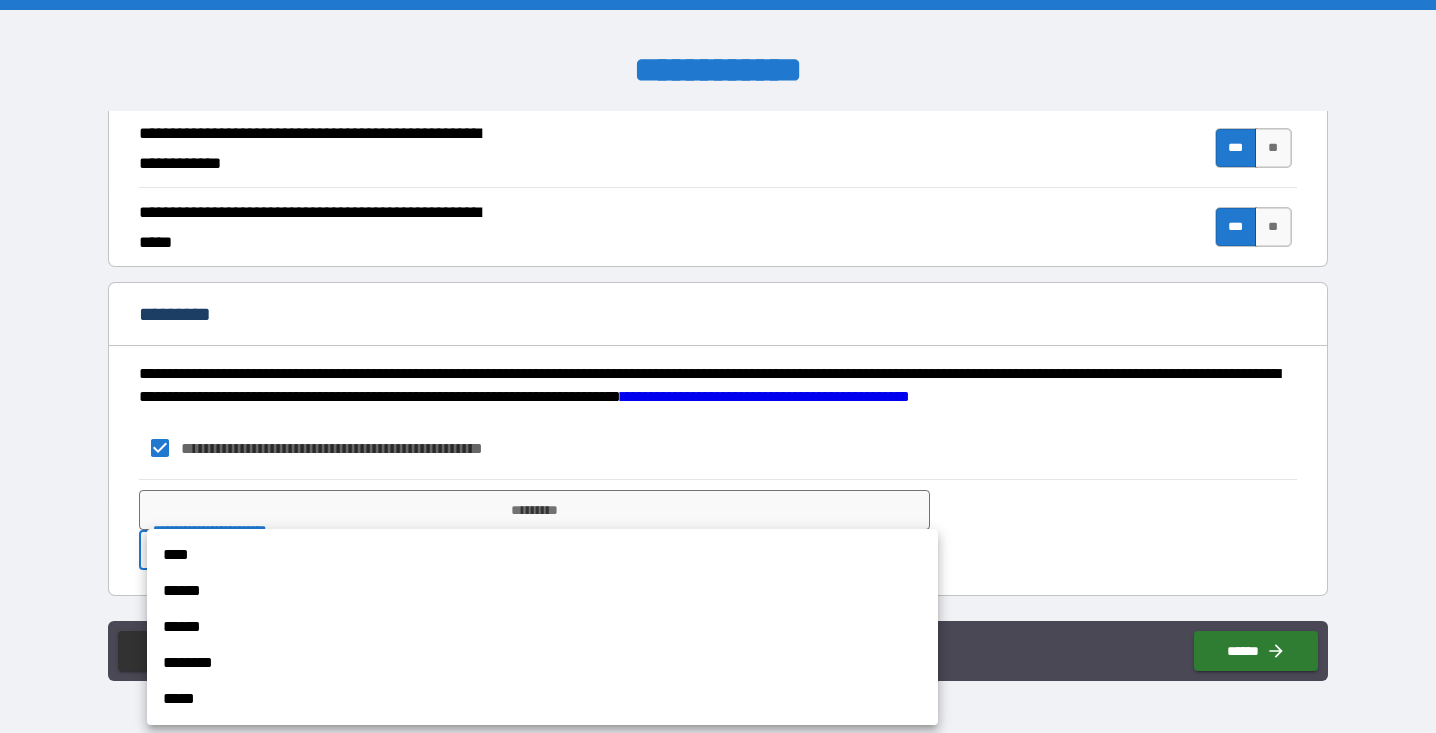 click at bounding box center [718, 366] 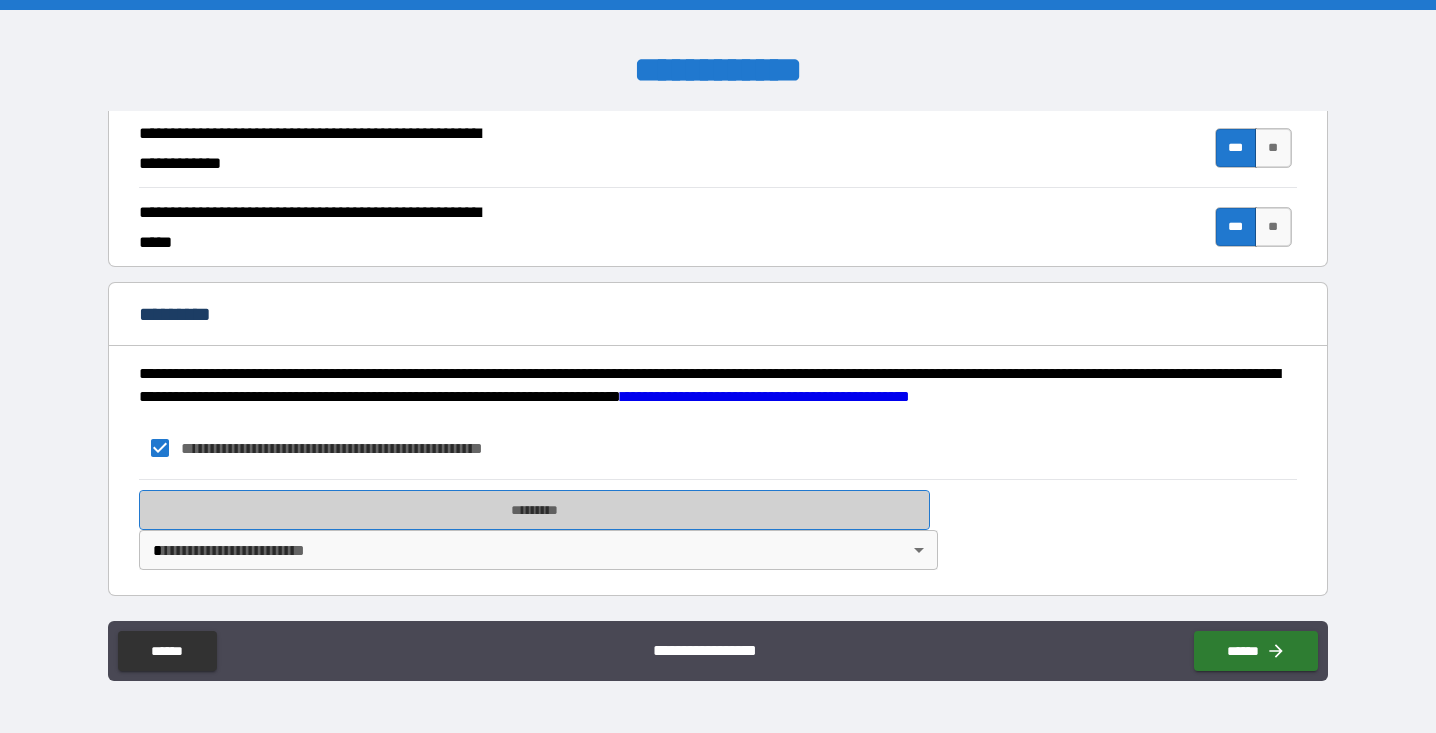 click on "*********" at bounding box center [534, 510] 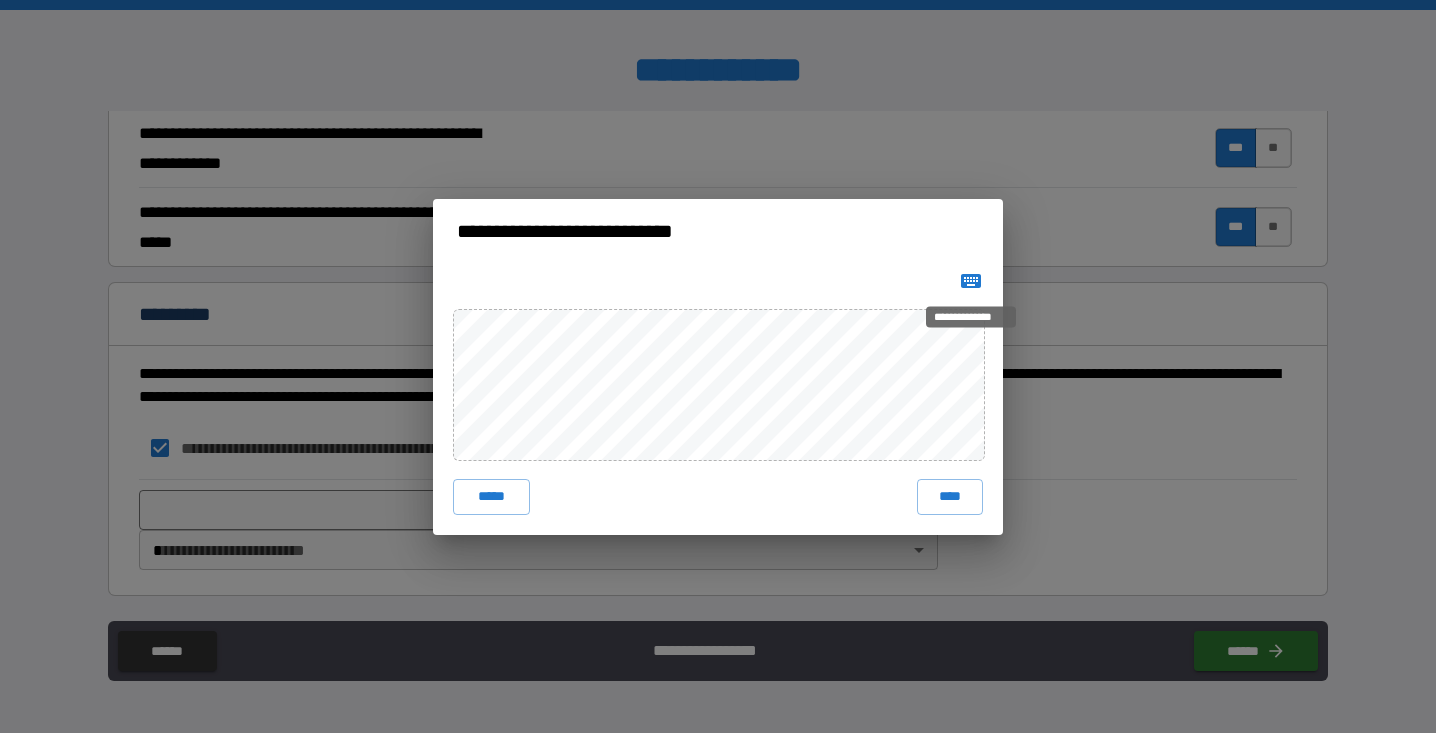 click 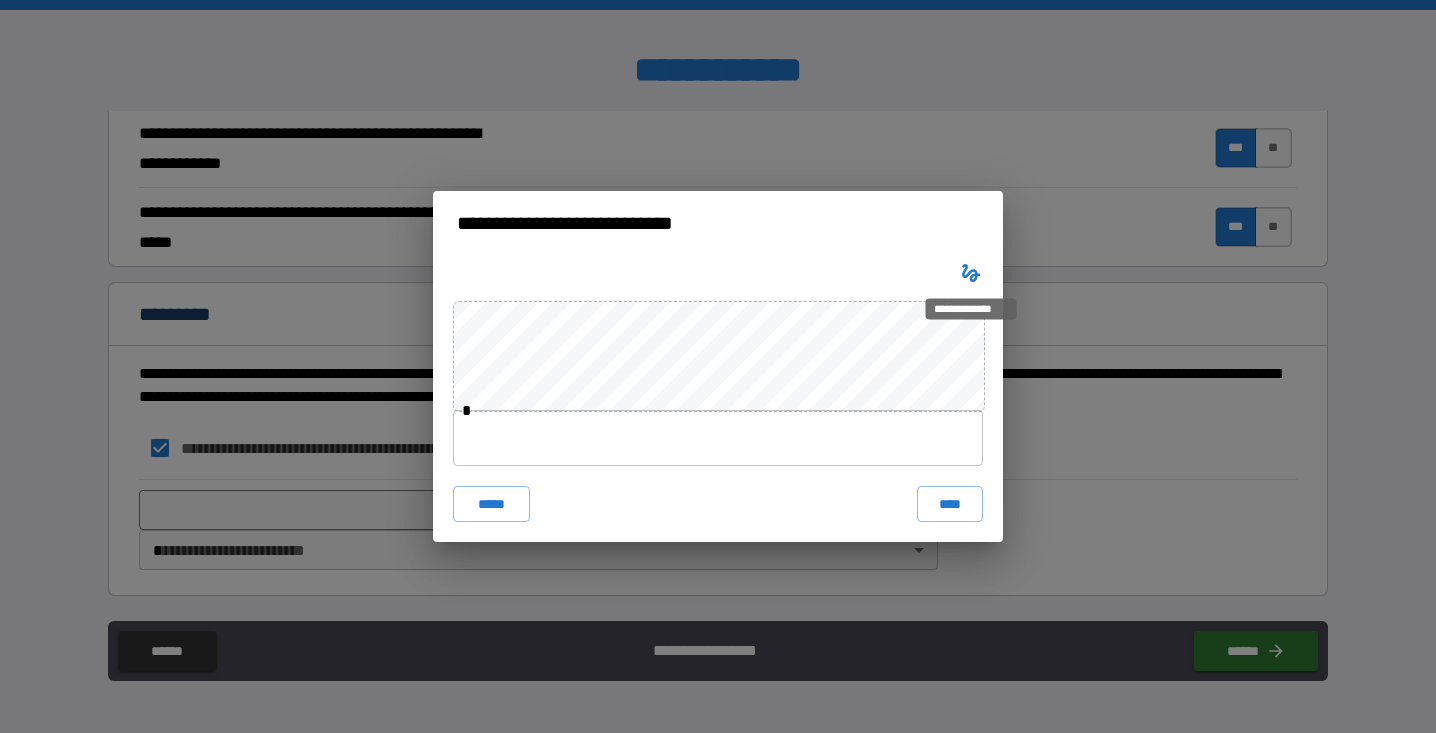 type 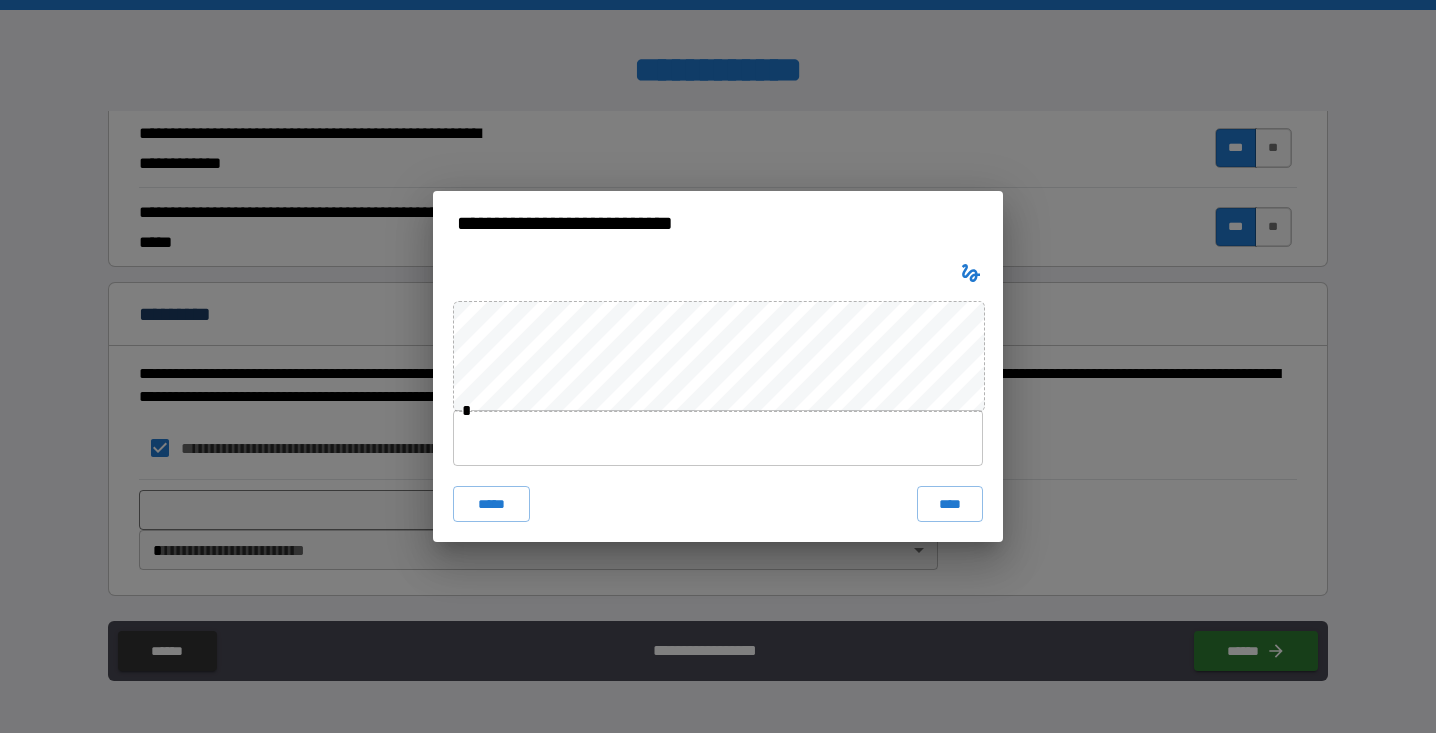 click at bounding box center [718, 438] 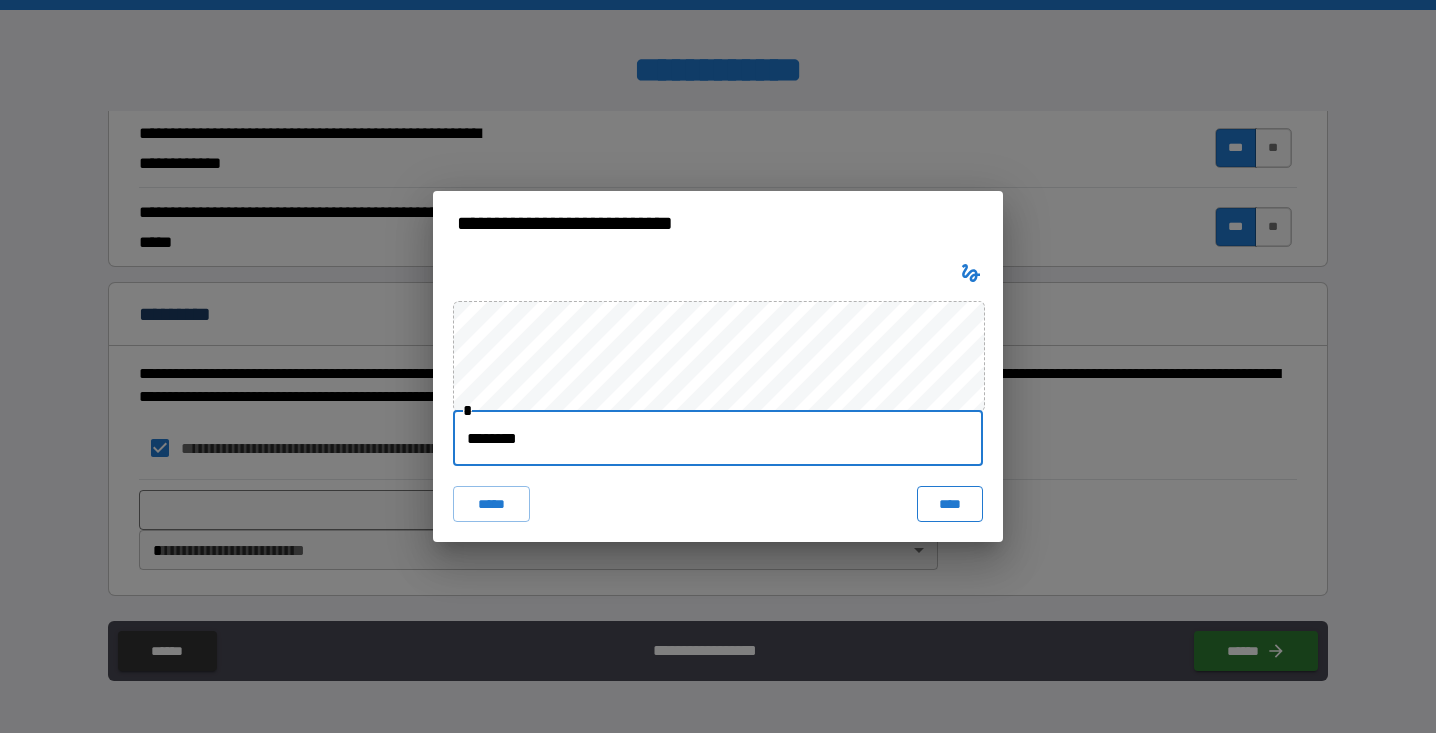 type on "********" 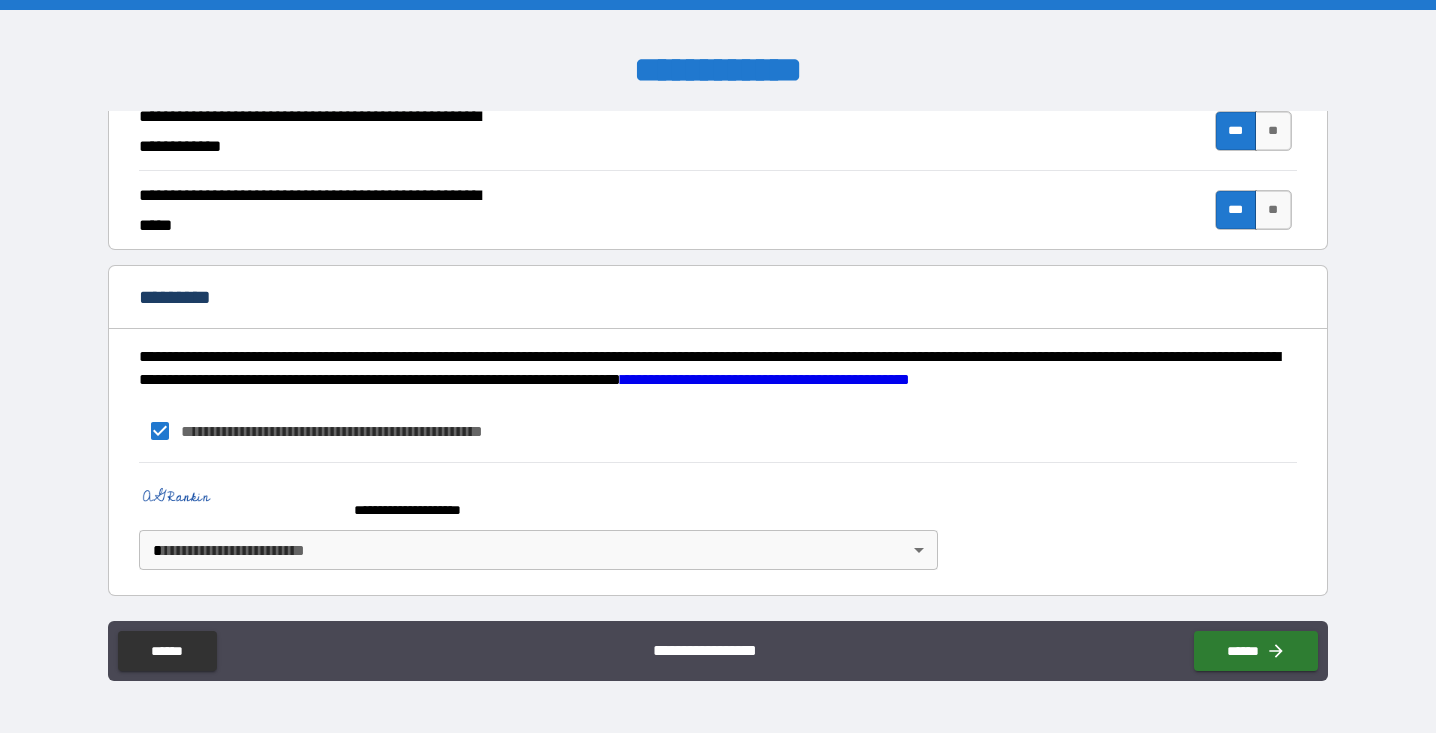 scroll, scrollTop: 1877, scrollLeft: 0, axis: vertical 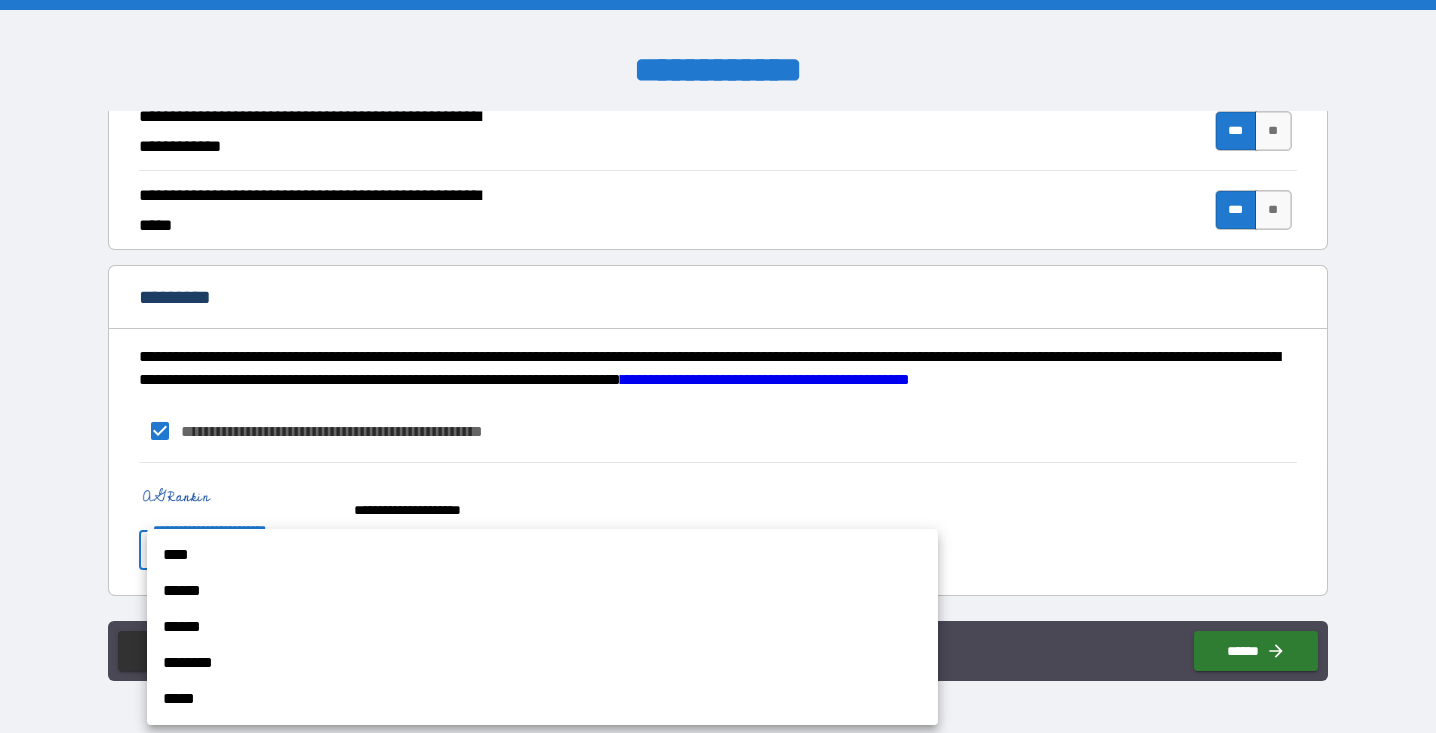 click on "****" at bounding box center [542, 555] 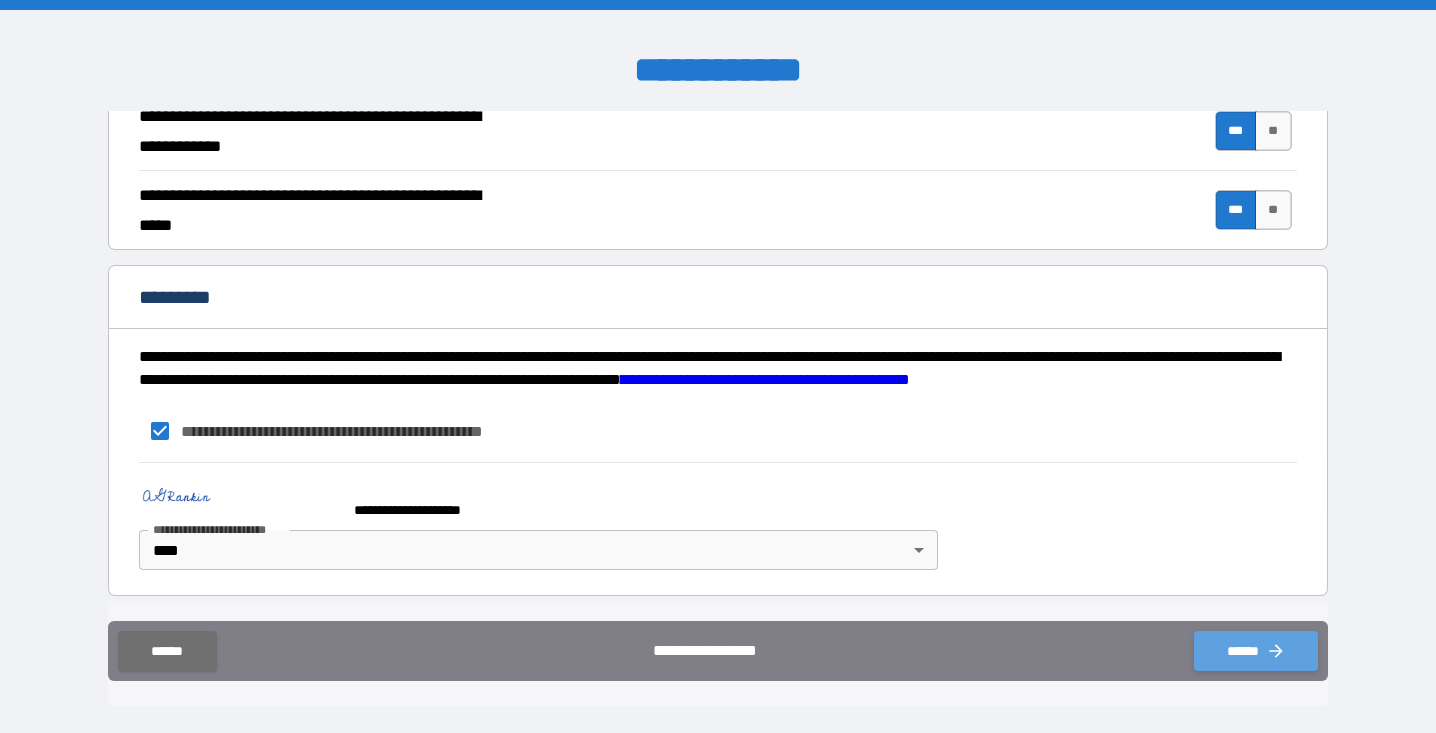 click on "******" at bounding box center [1256, 651] 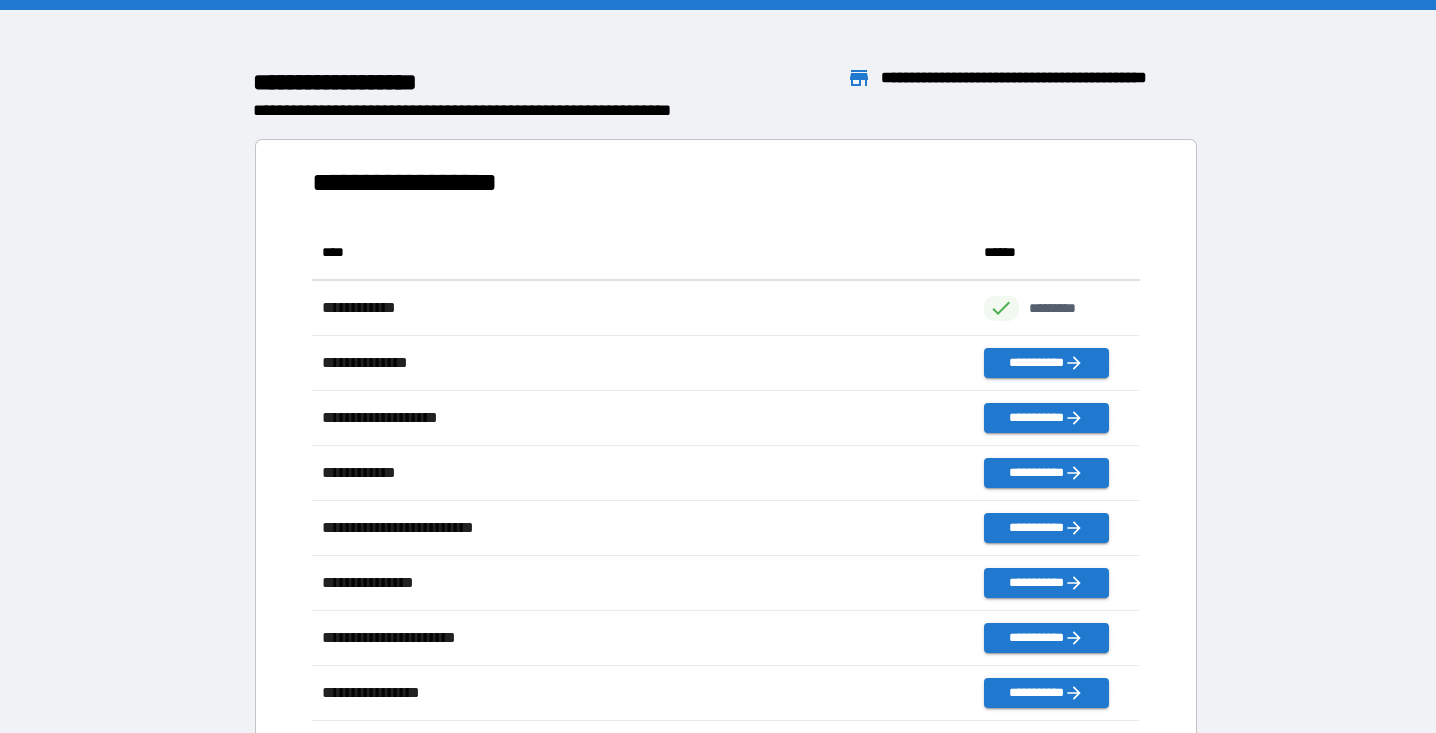 scroll, scrollTop: 1, scrollLeft: 1, axis: both 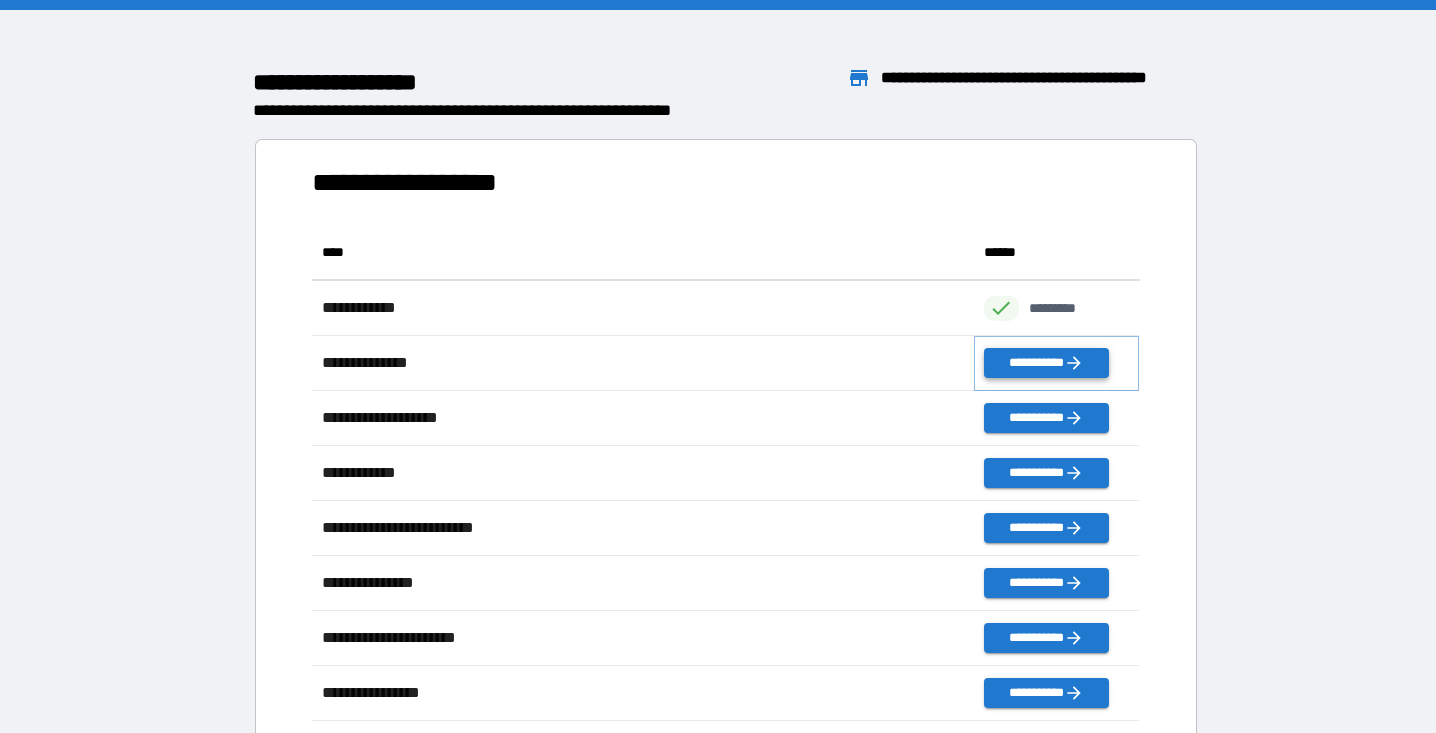 click on "**********" at bounding box center [1046, 363] 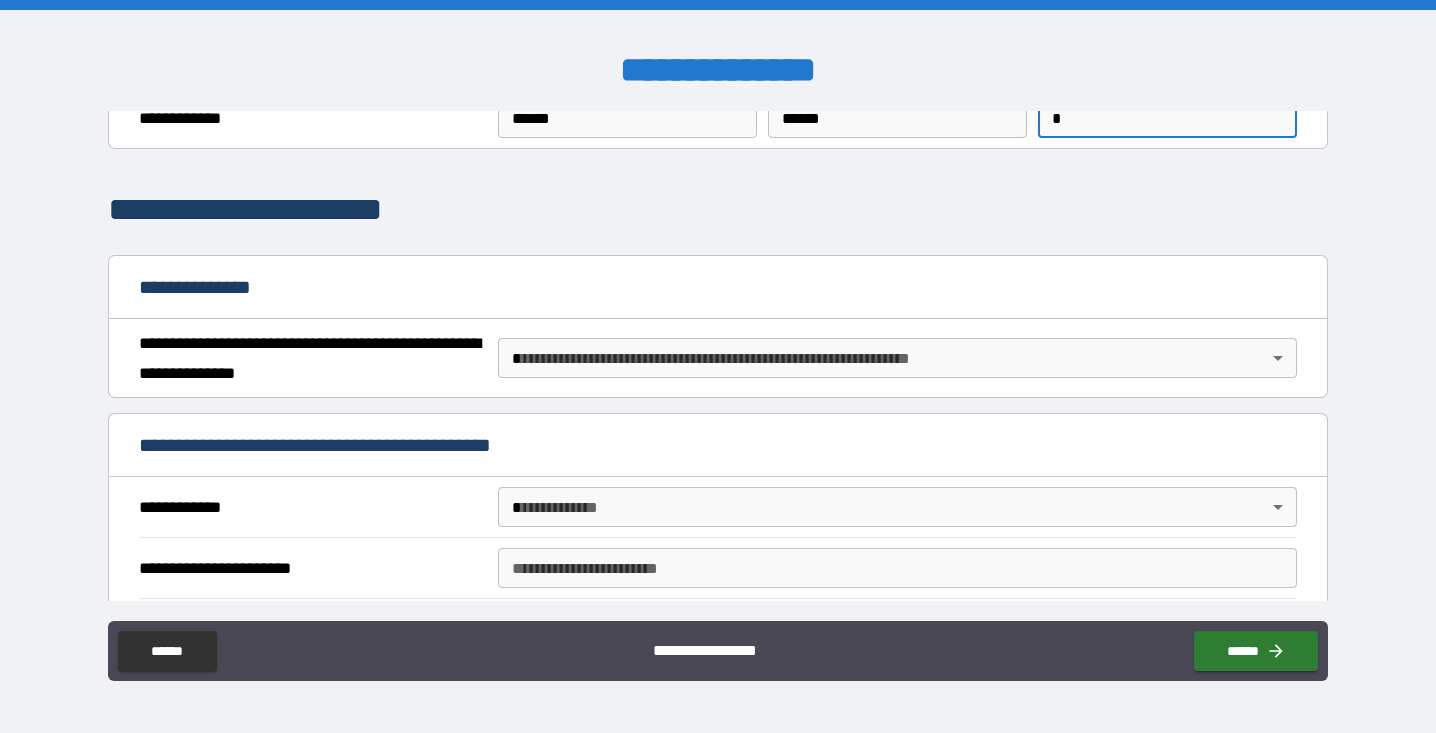 scroll, scrollTop: 97, scrollLeft: 0, axis: vertical 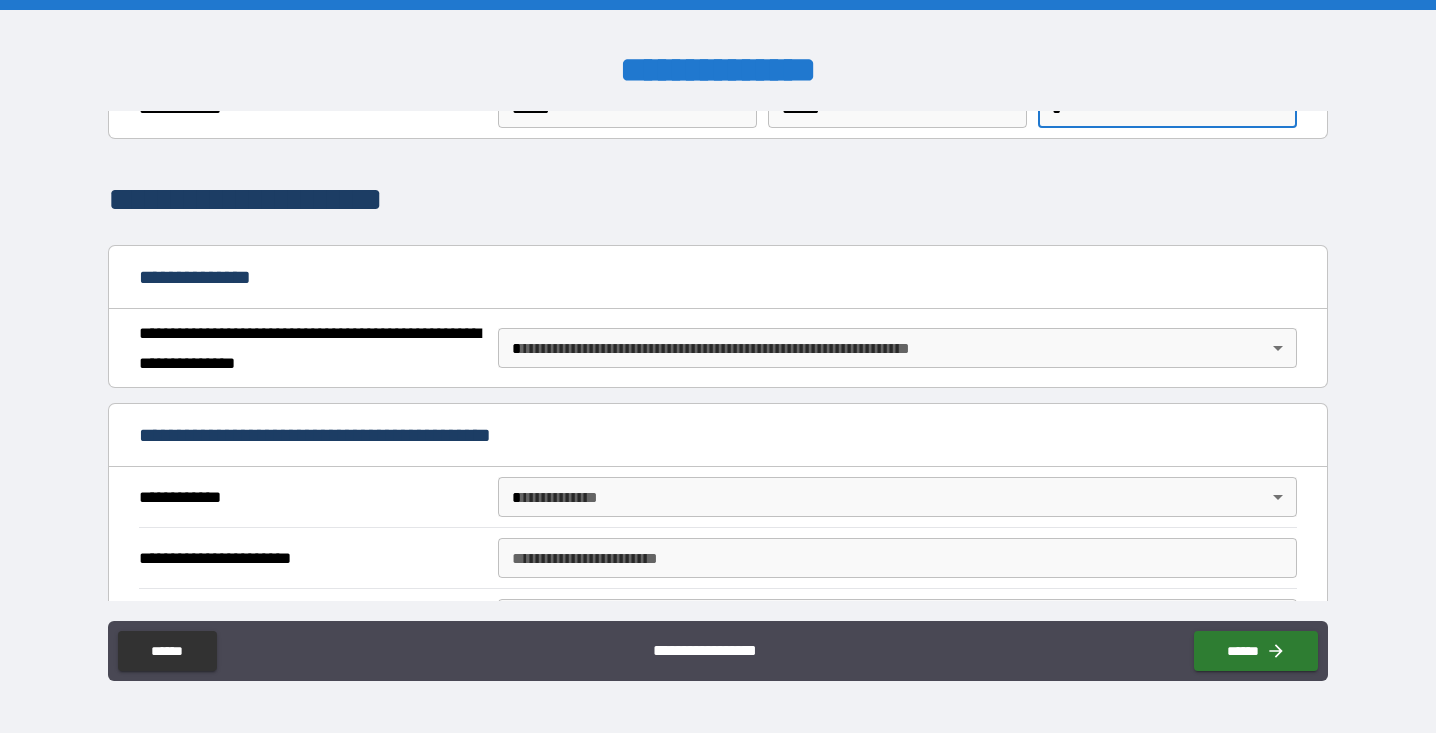 type on "*" 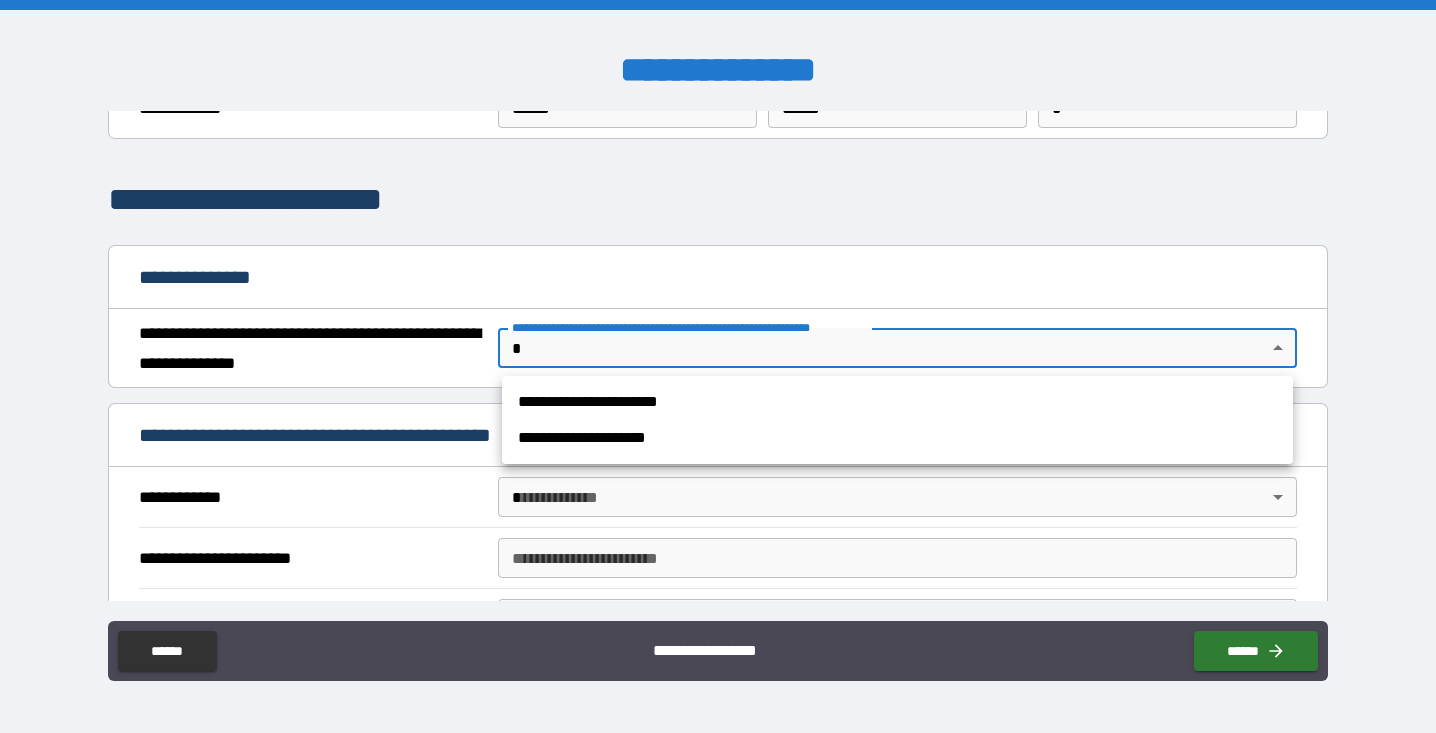 click on "**********" at bounding box center [718, 366] 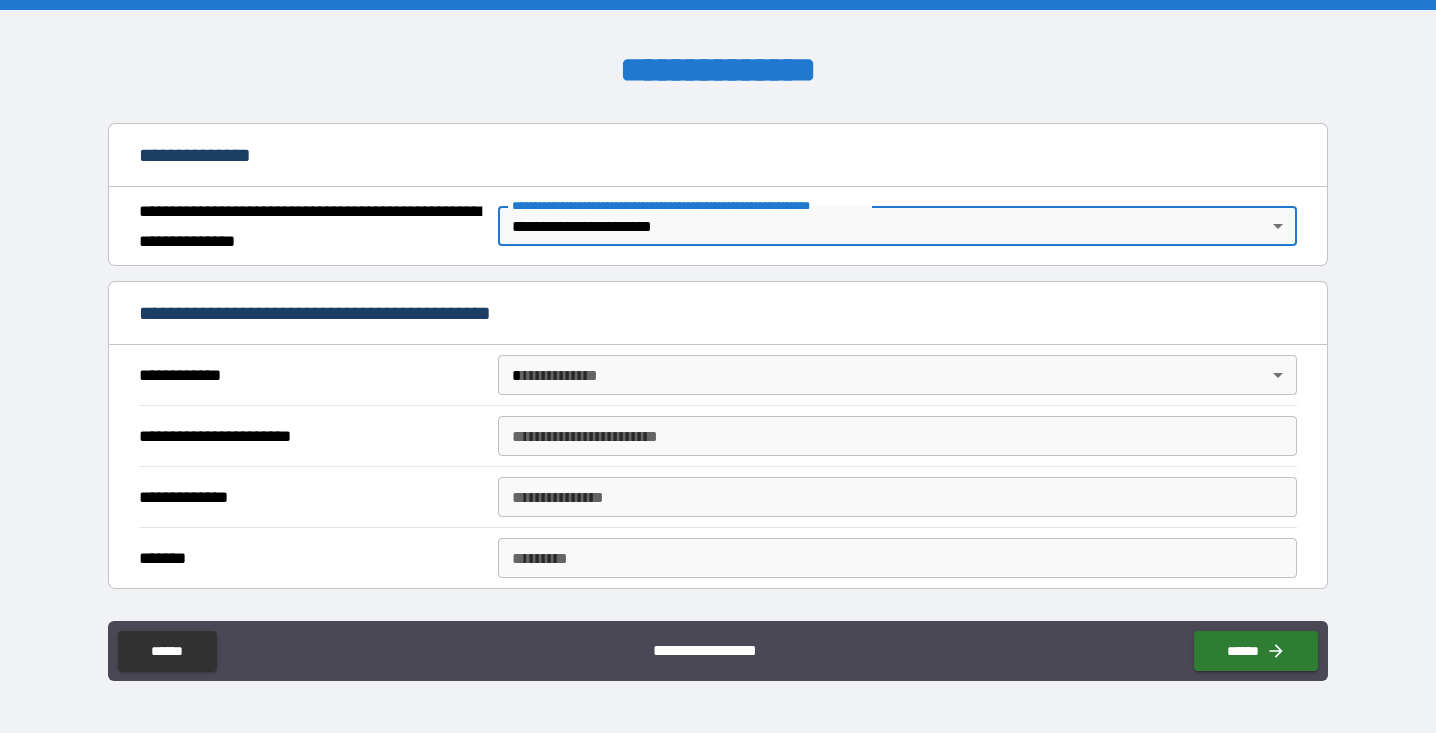 scroll, scrollTop: 235, scrollLeft: 0, axis: vertical 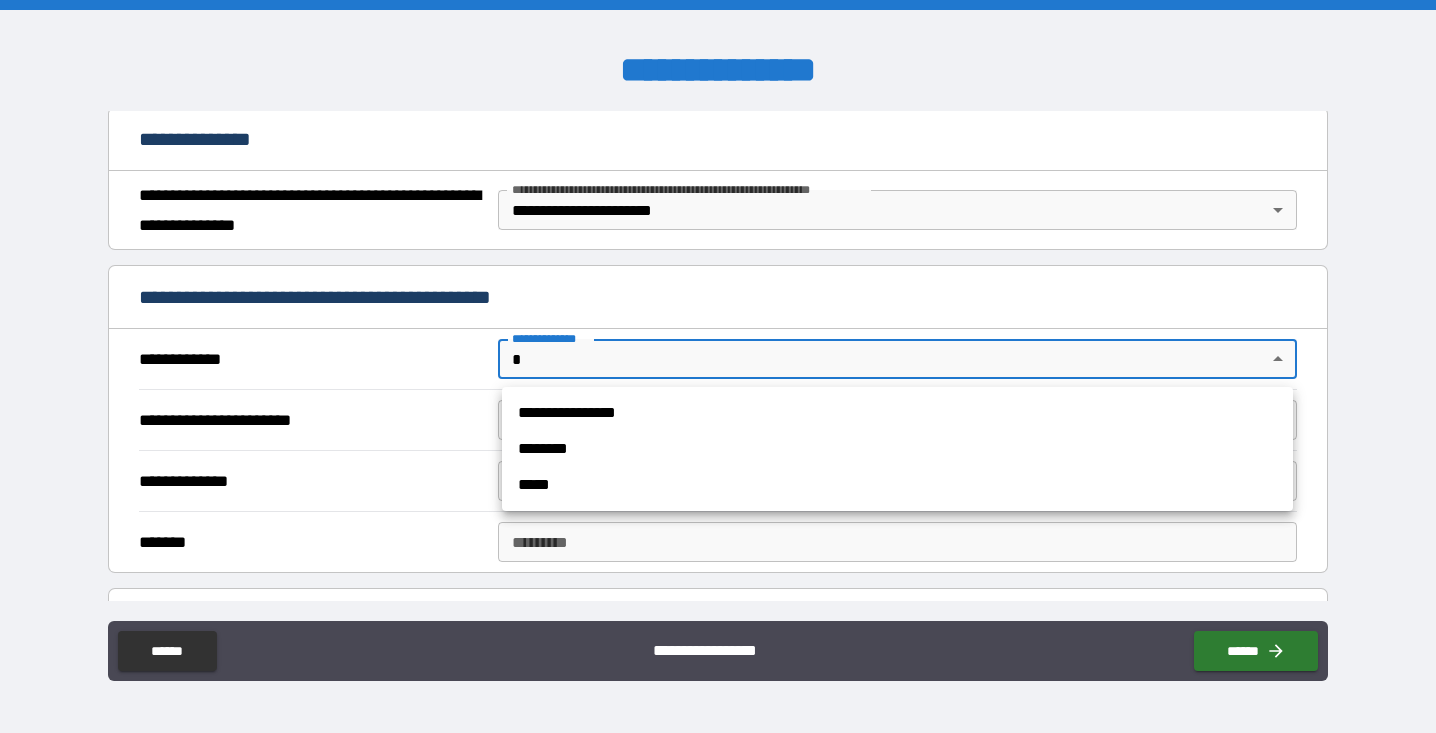 click on "**********" at bounding box center [718, 366] 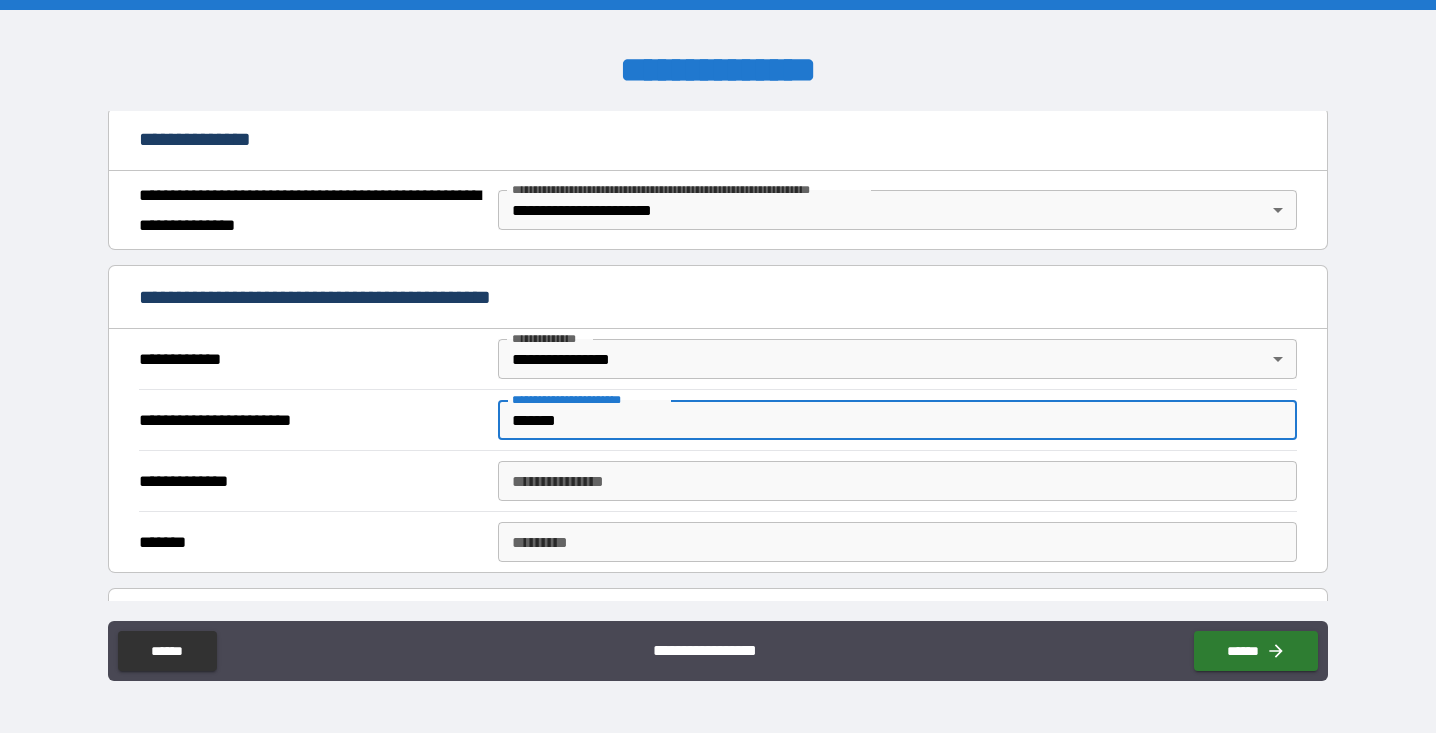 type on "*******" 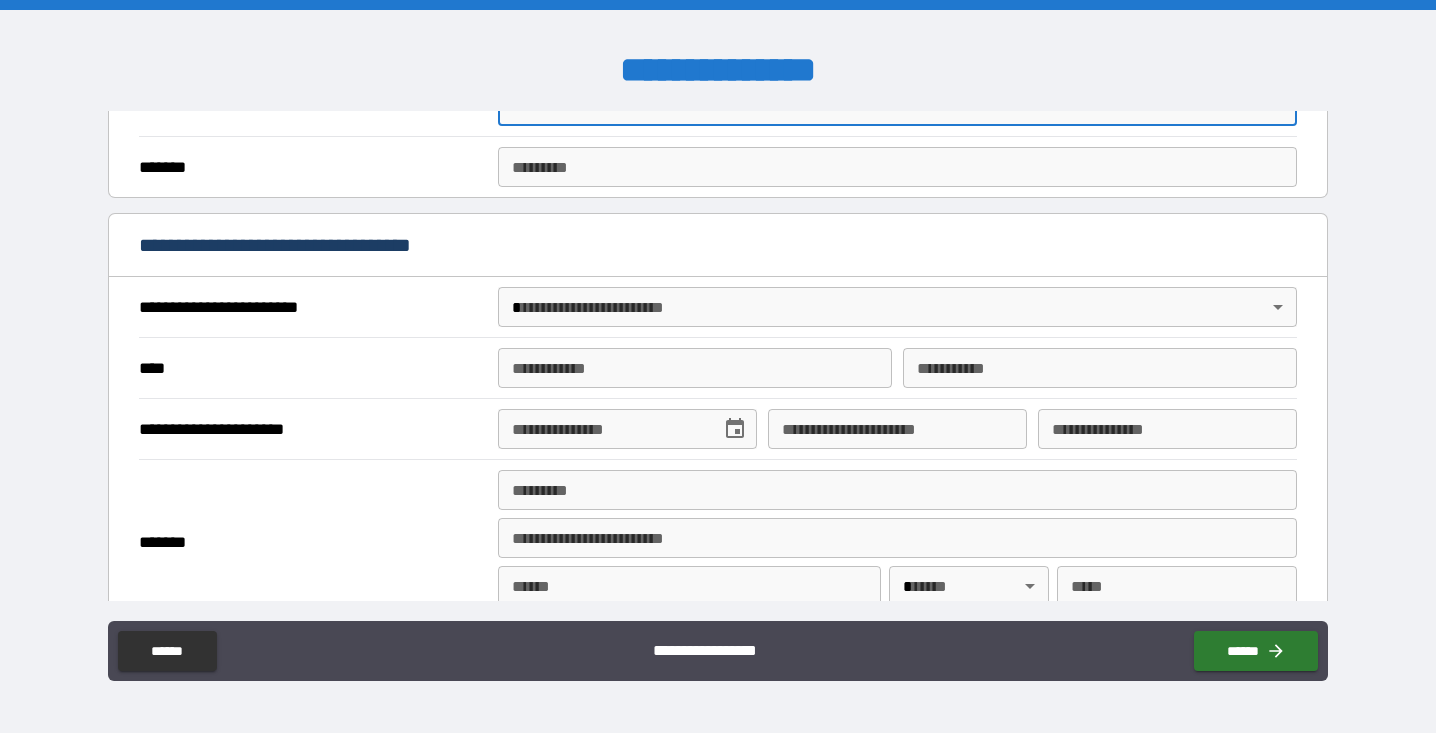 scroll, scrollTop: 633, scrollLeft: 0, axis: vertical 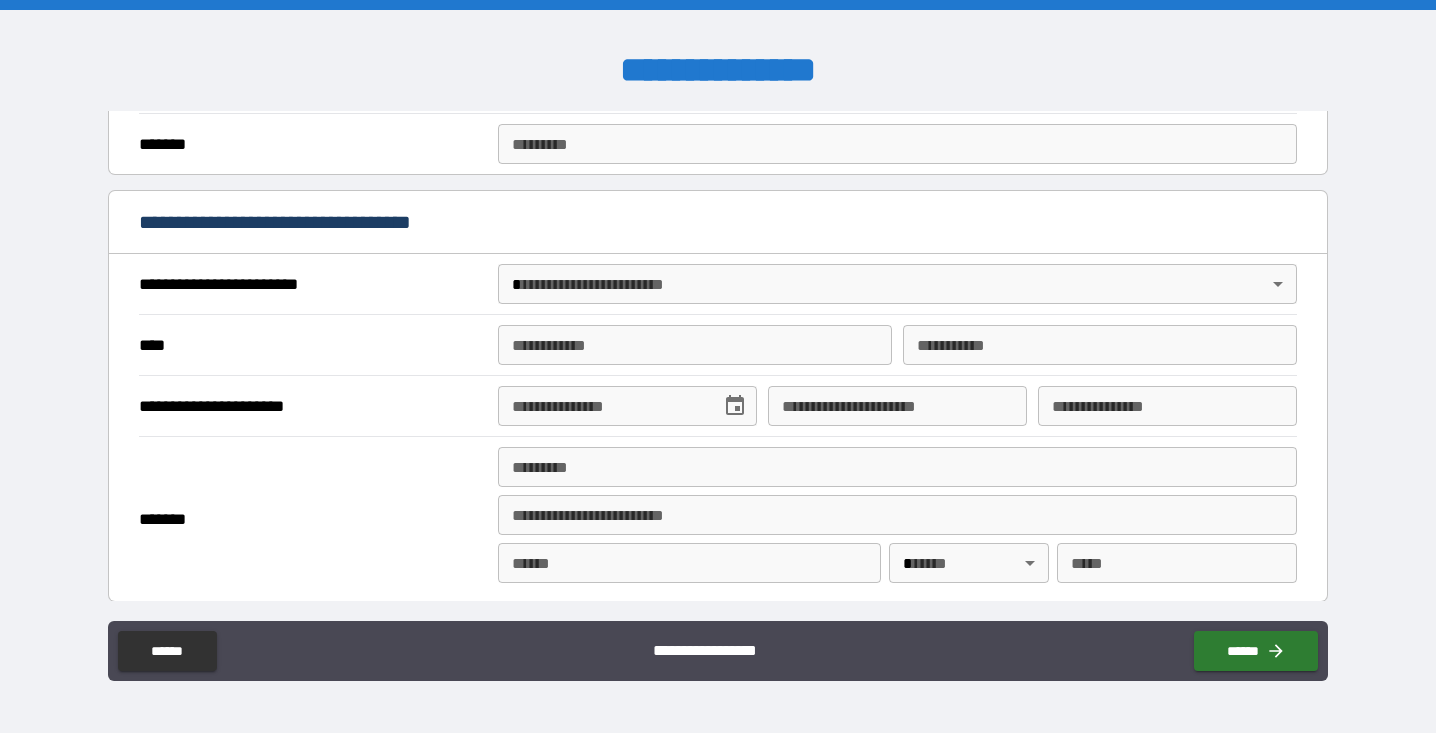 click on "**********" at bounding box center [718, 366] 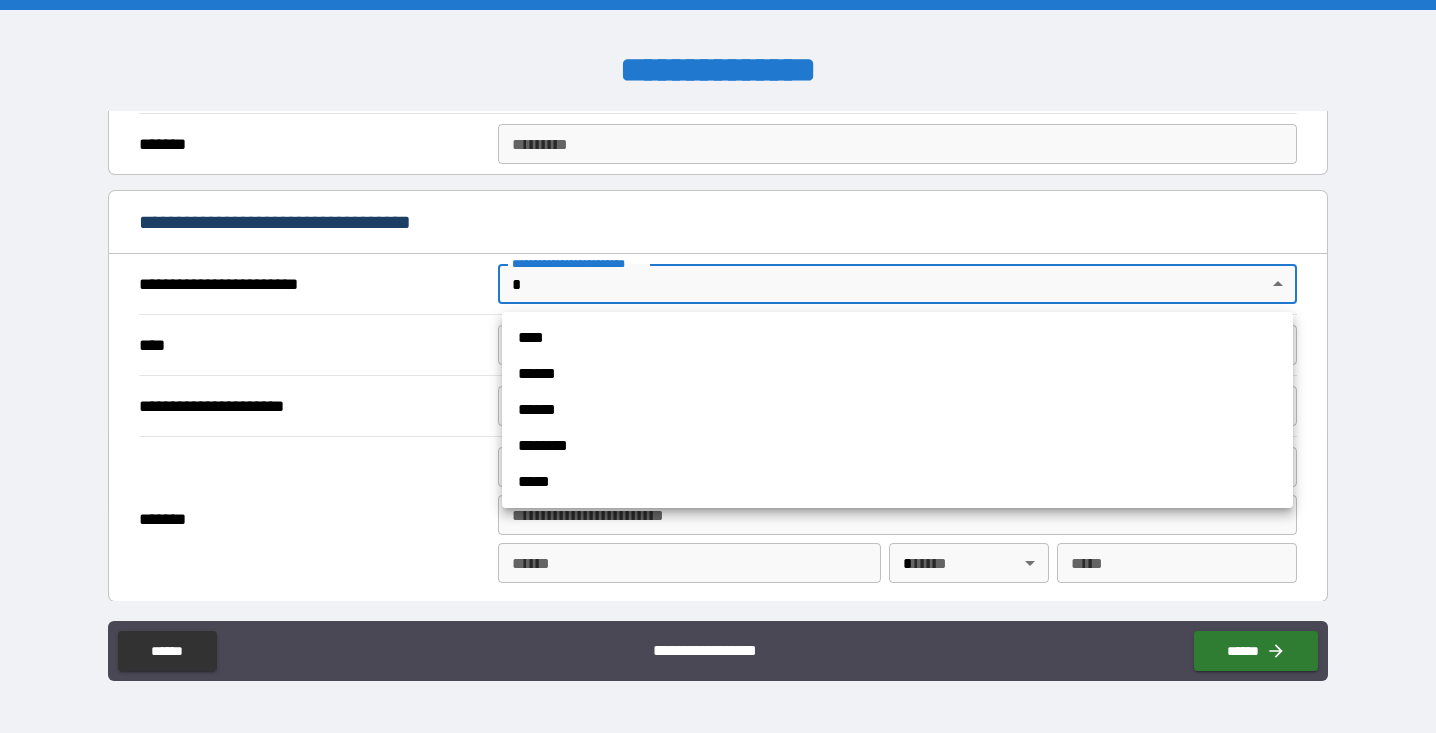 click on "******" at bounding box center (897, 410) 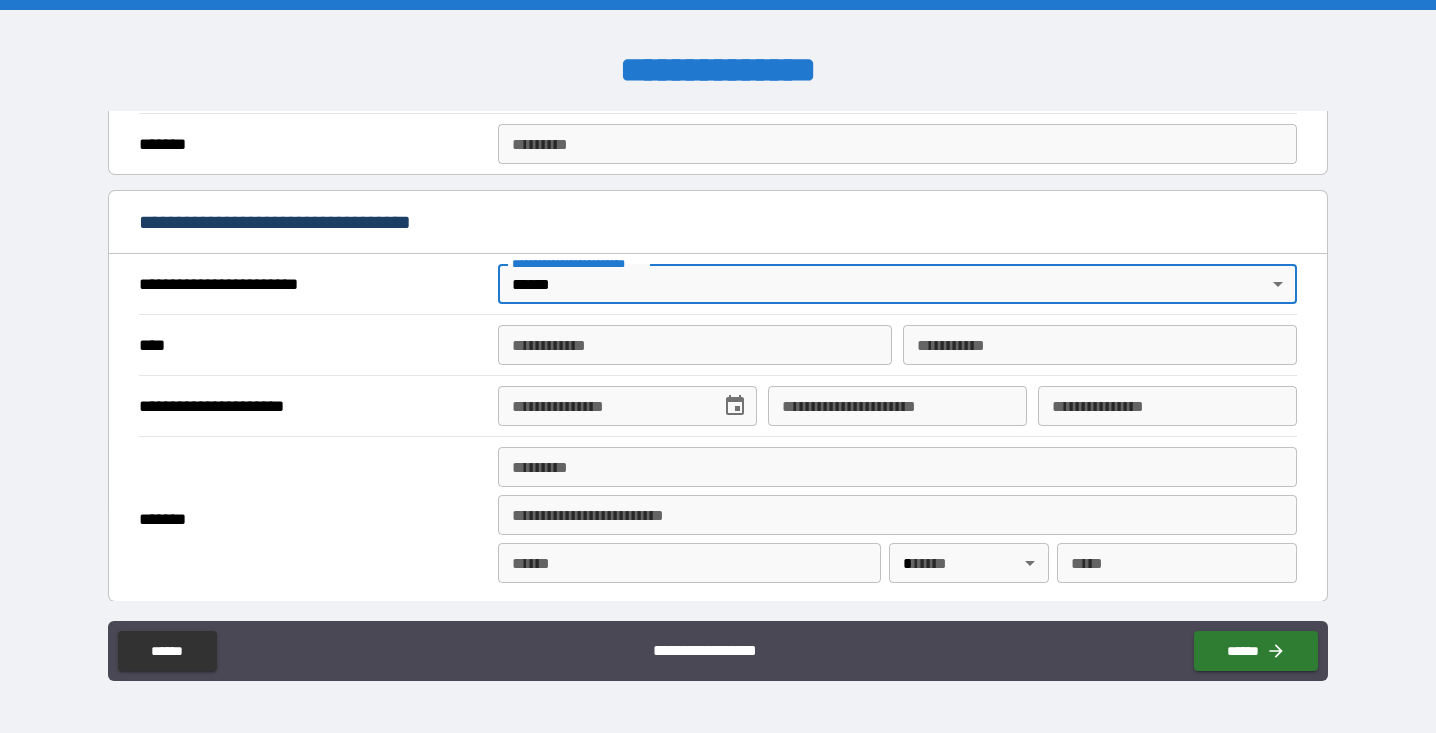 type on "*" 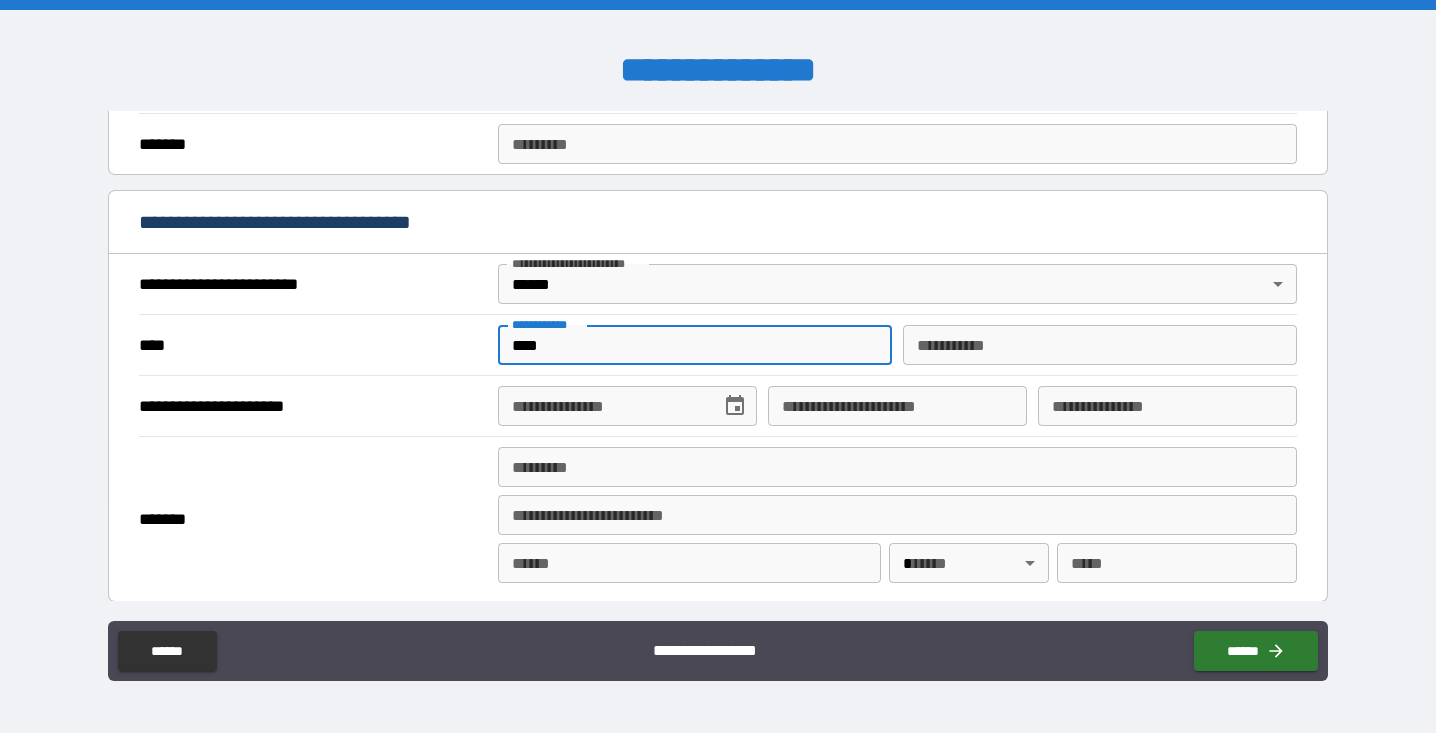 type on "****" 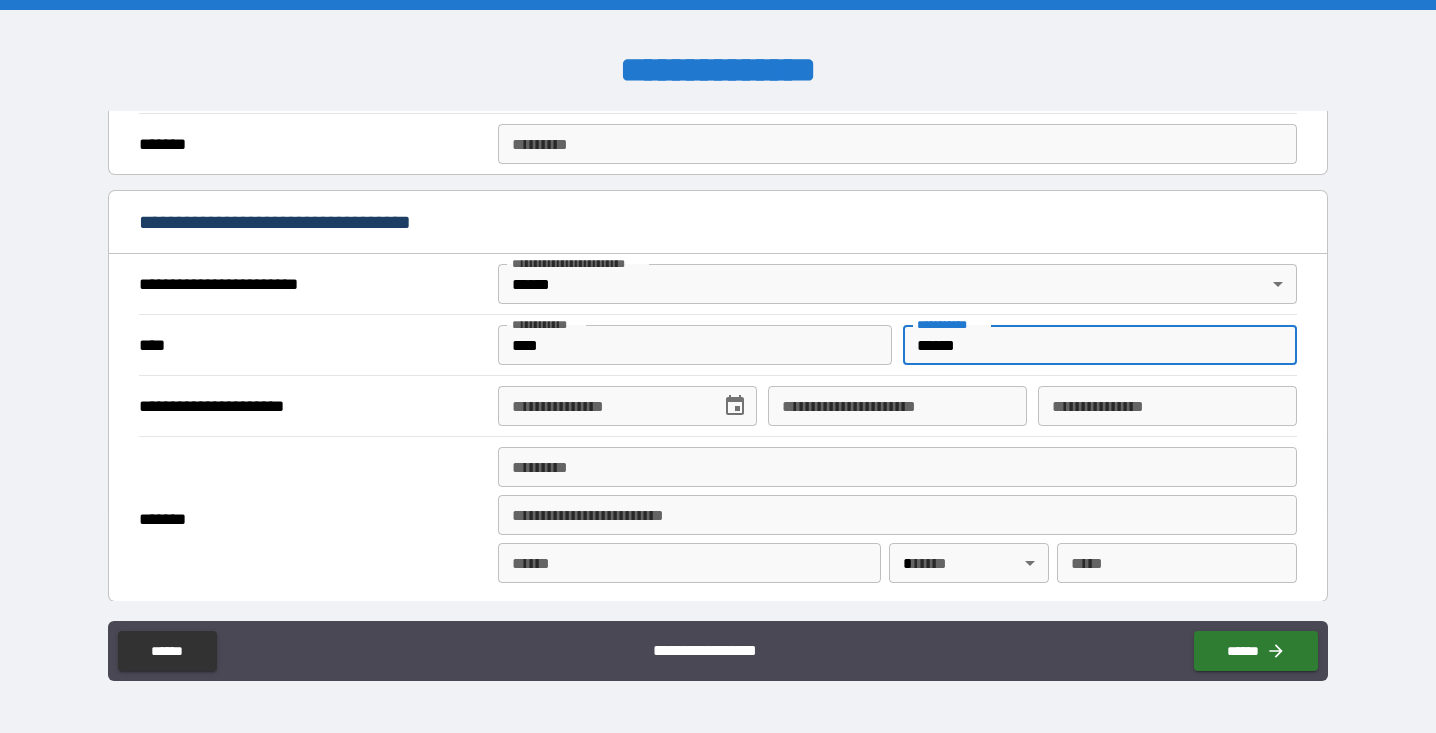type on "******" 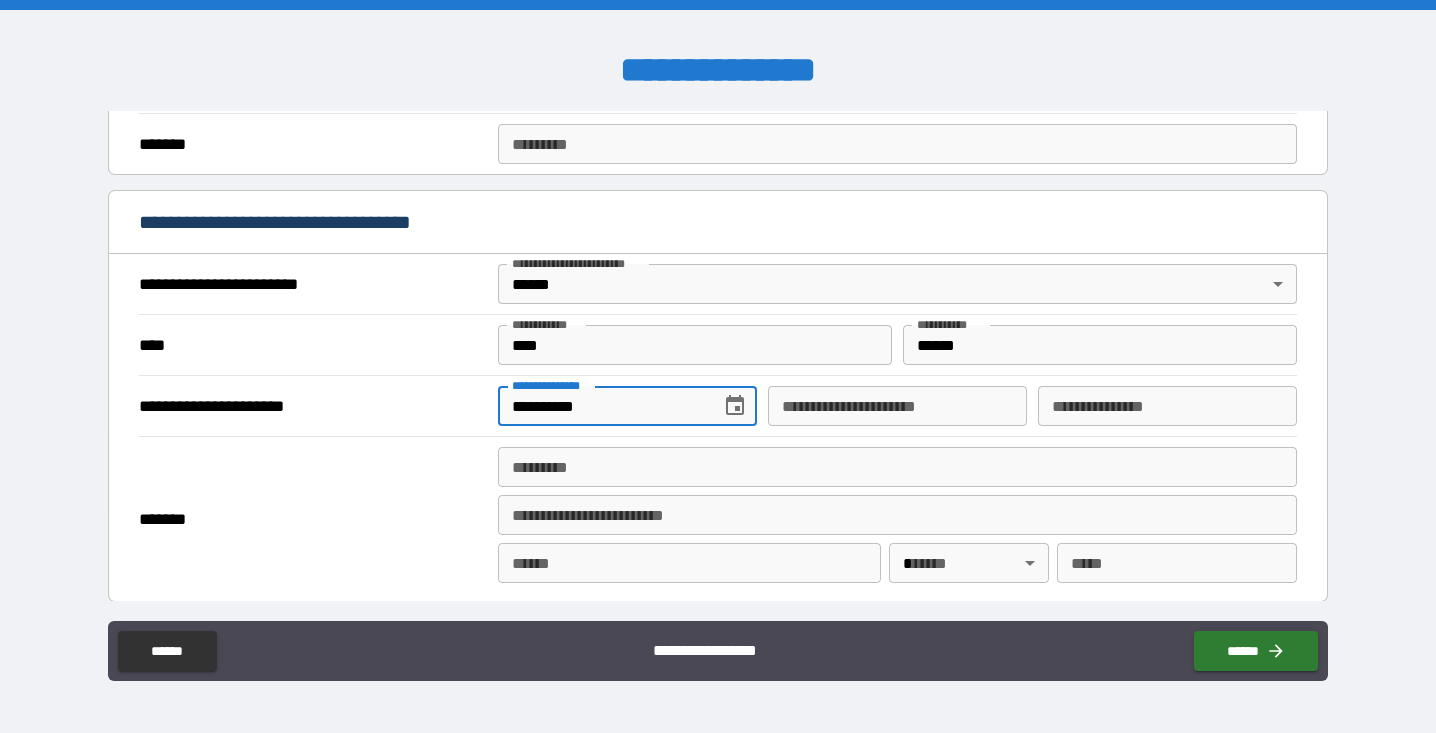 type on "**********" 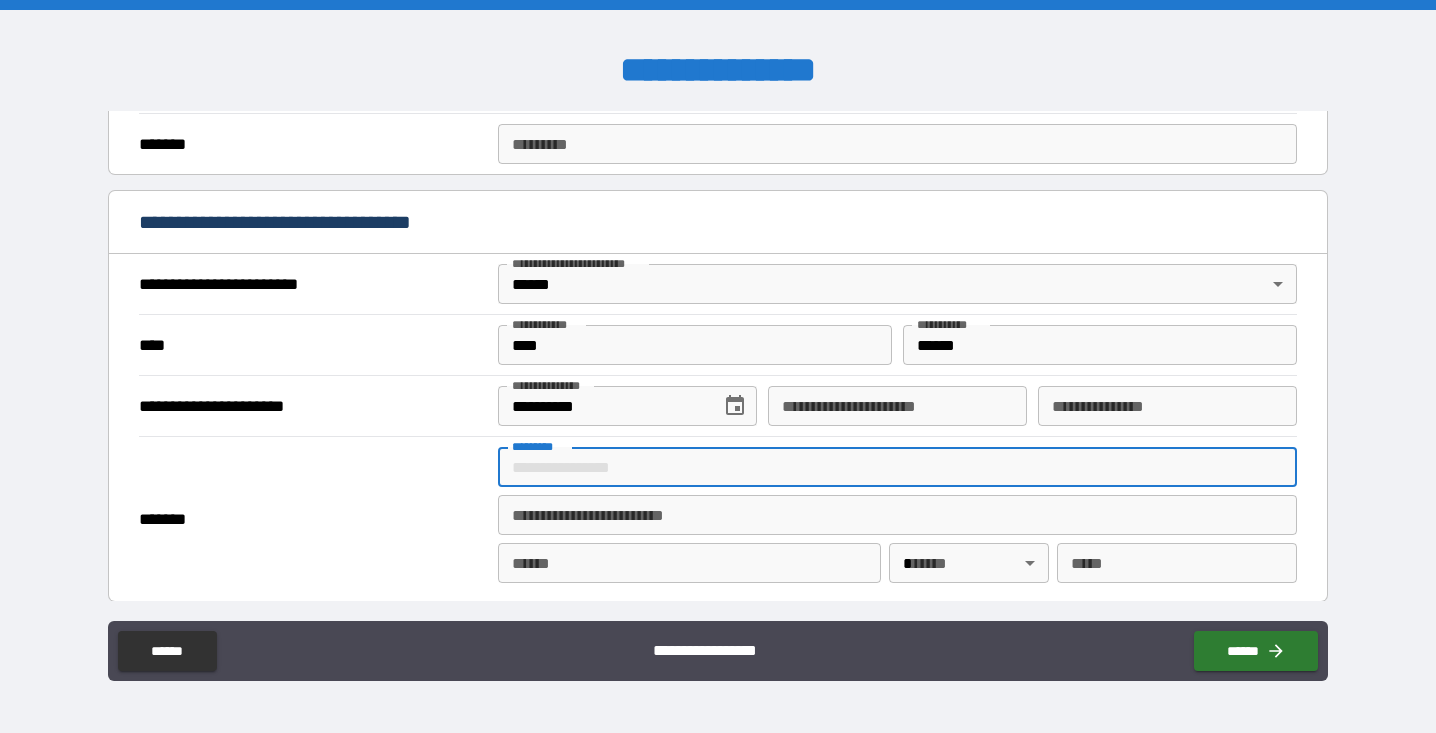 type on "**********" 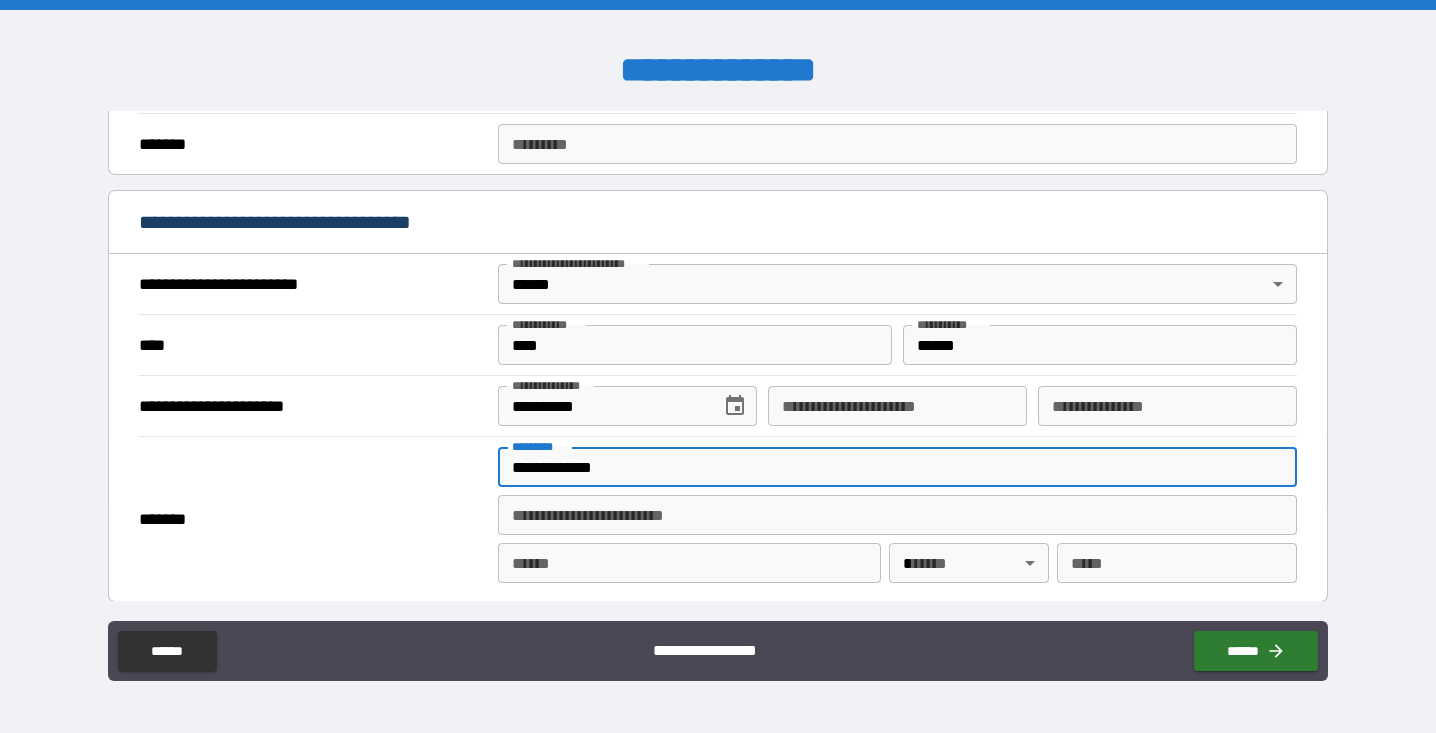 type on "*********" 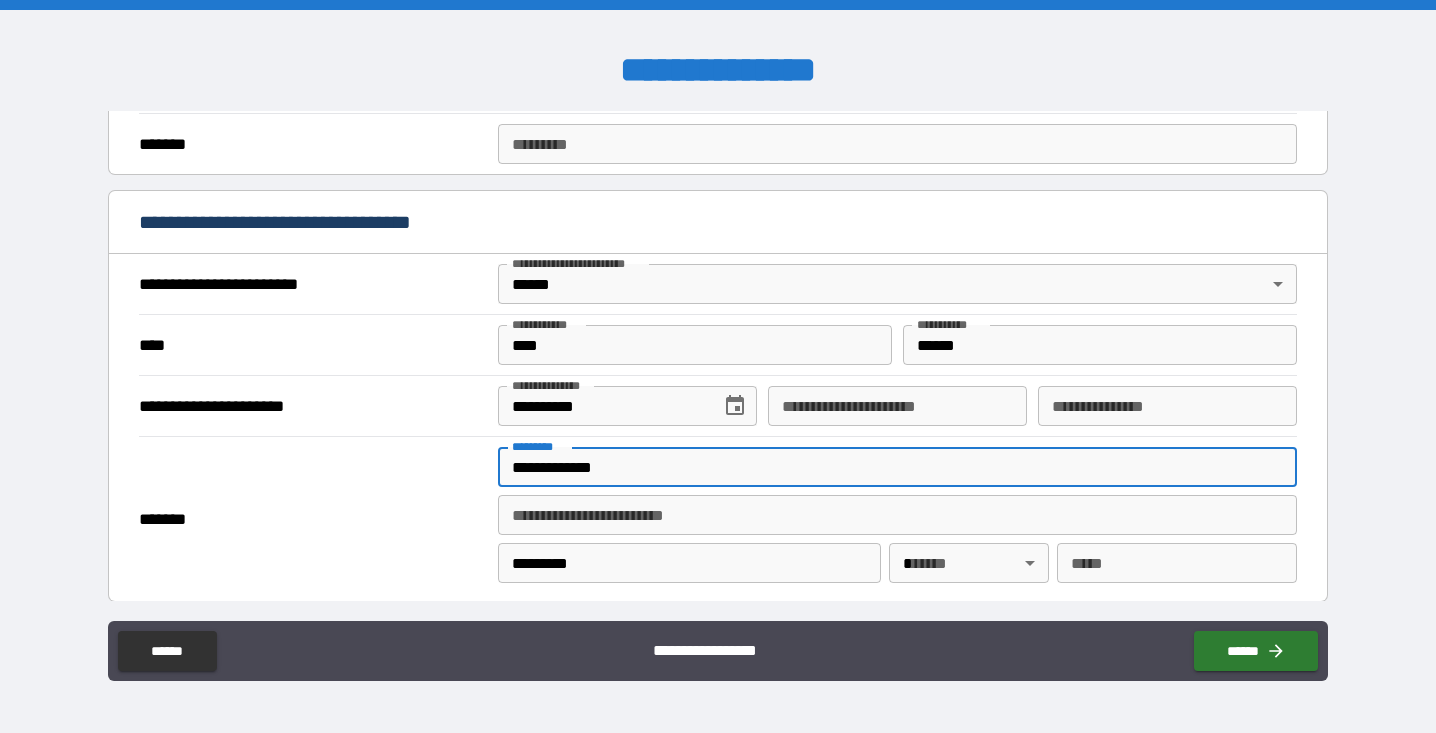 type on "**" 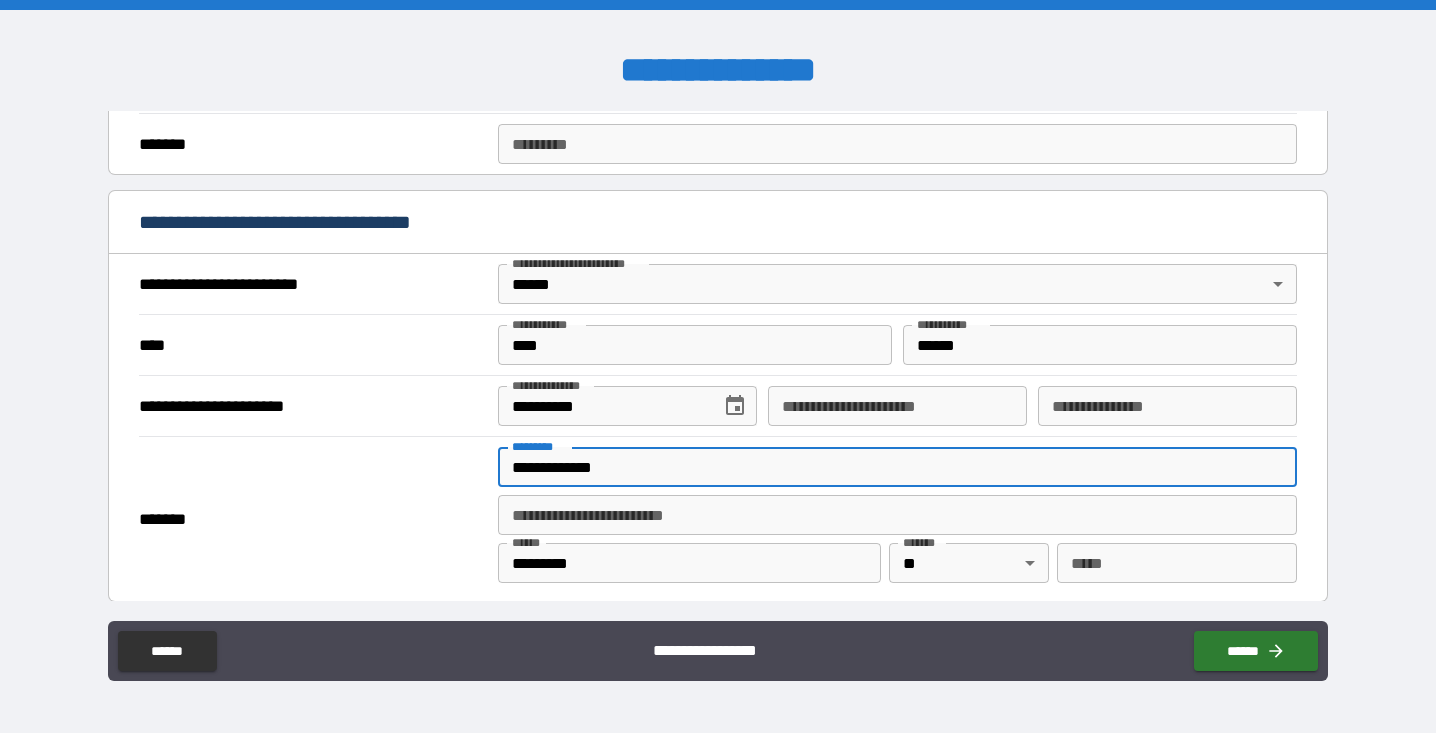 type on "*****" 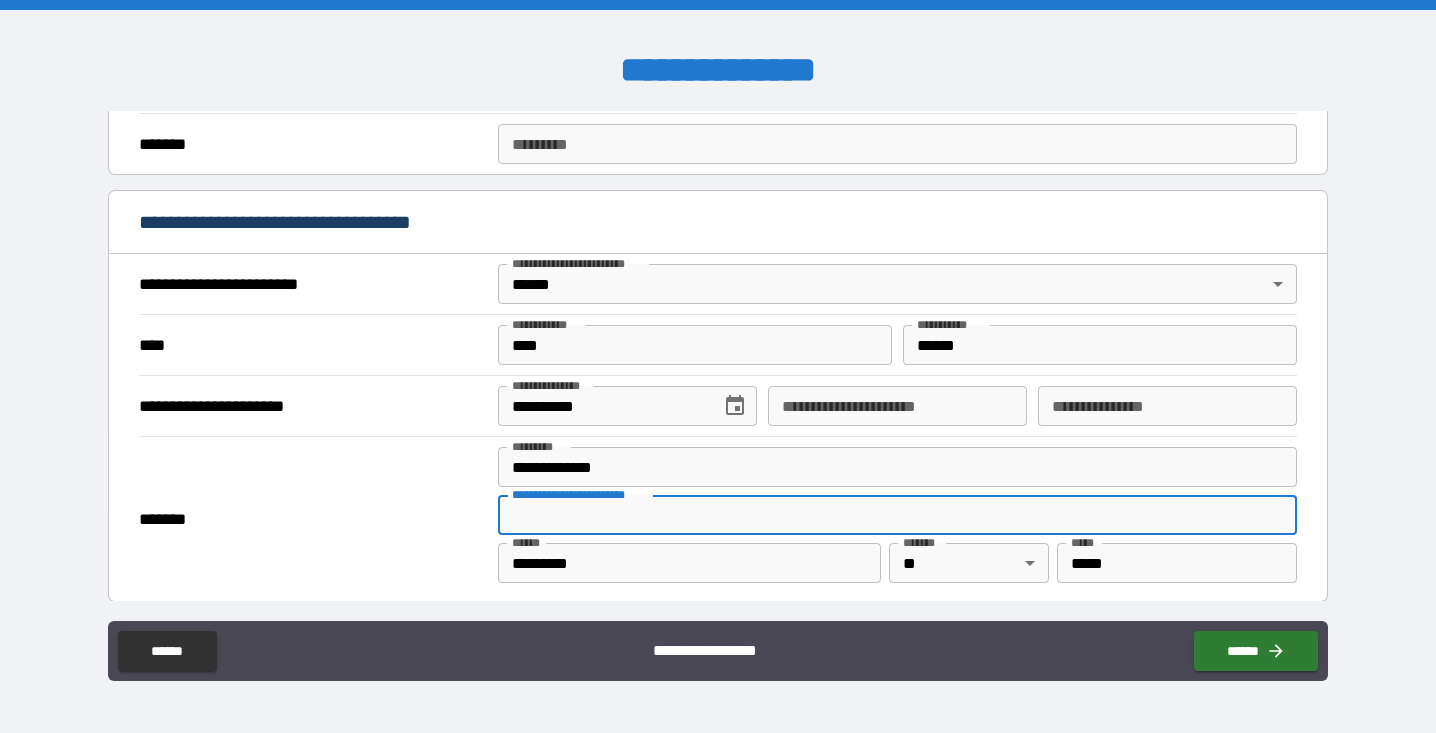 click on "**********" at bounding box center [897, 467] 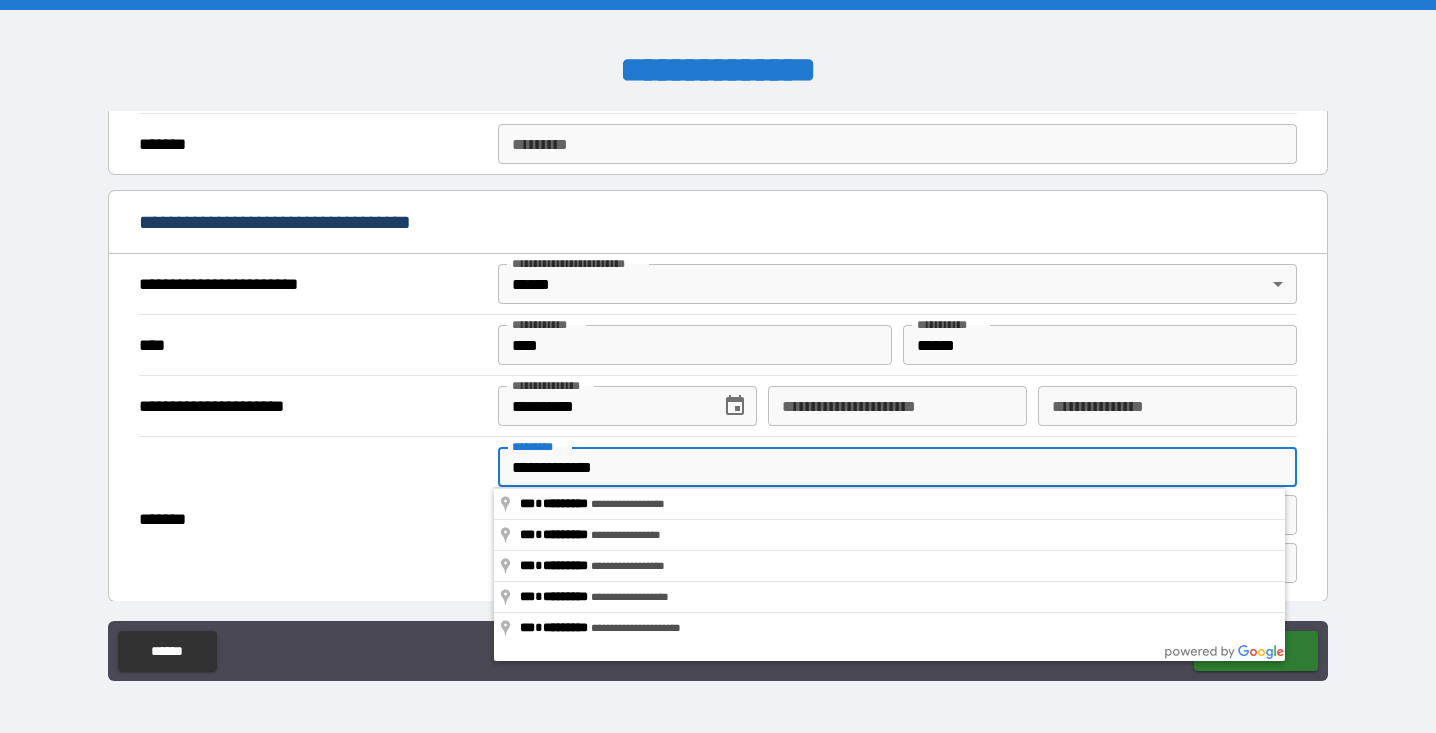 type on "**********" 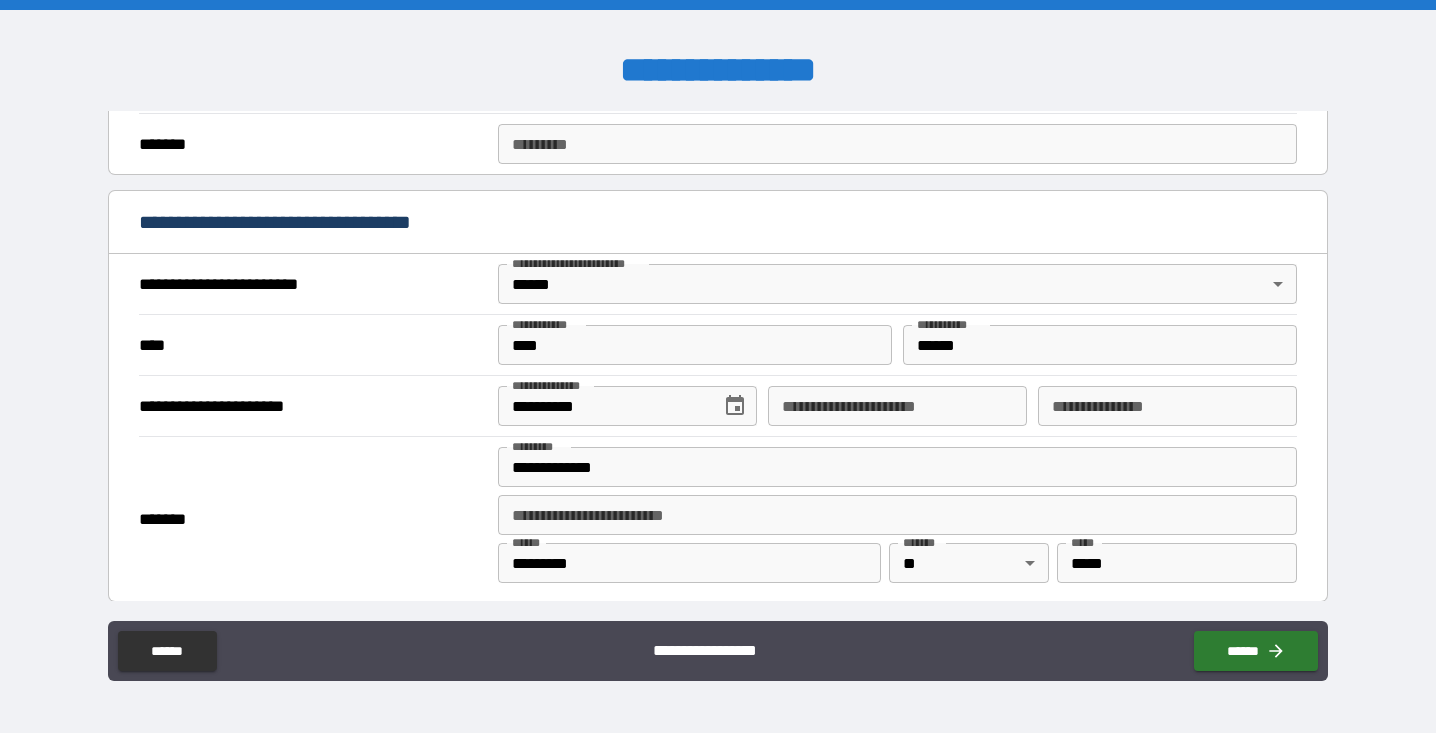 click on "*******" at bounding box center [312, 519] 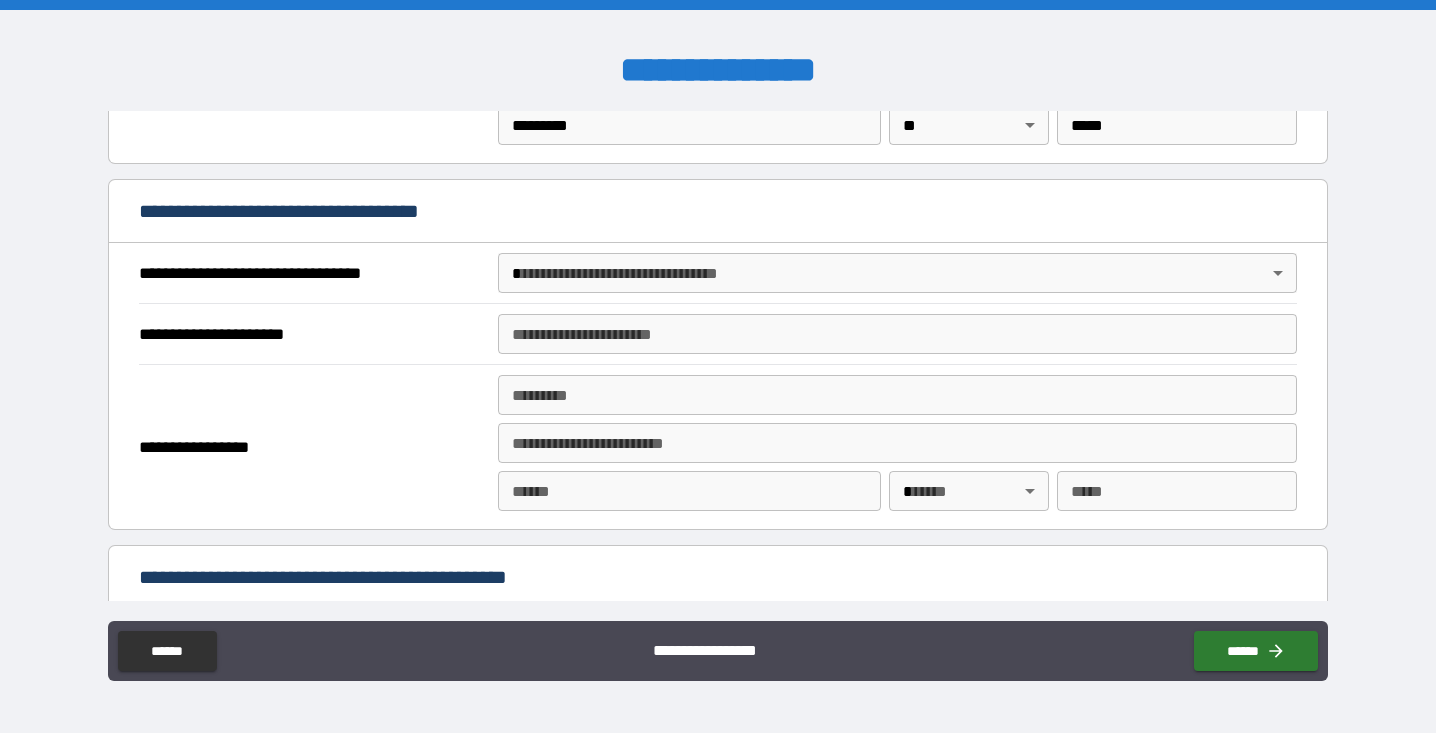 scroll, scrollTop: 1073, scrollLeft: 0, axis: vertical 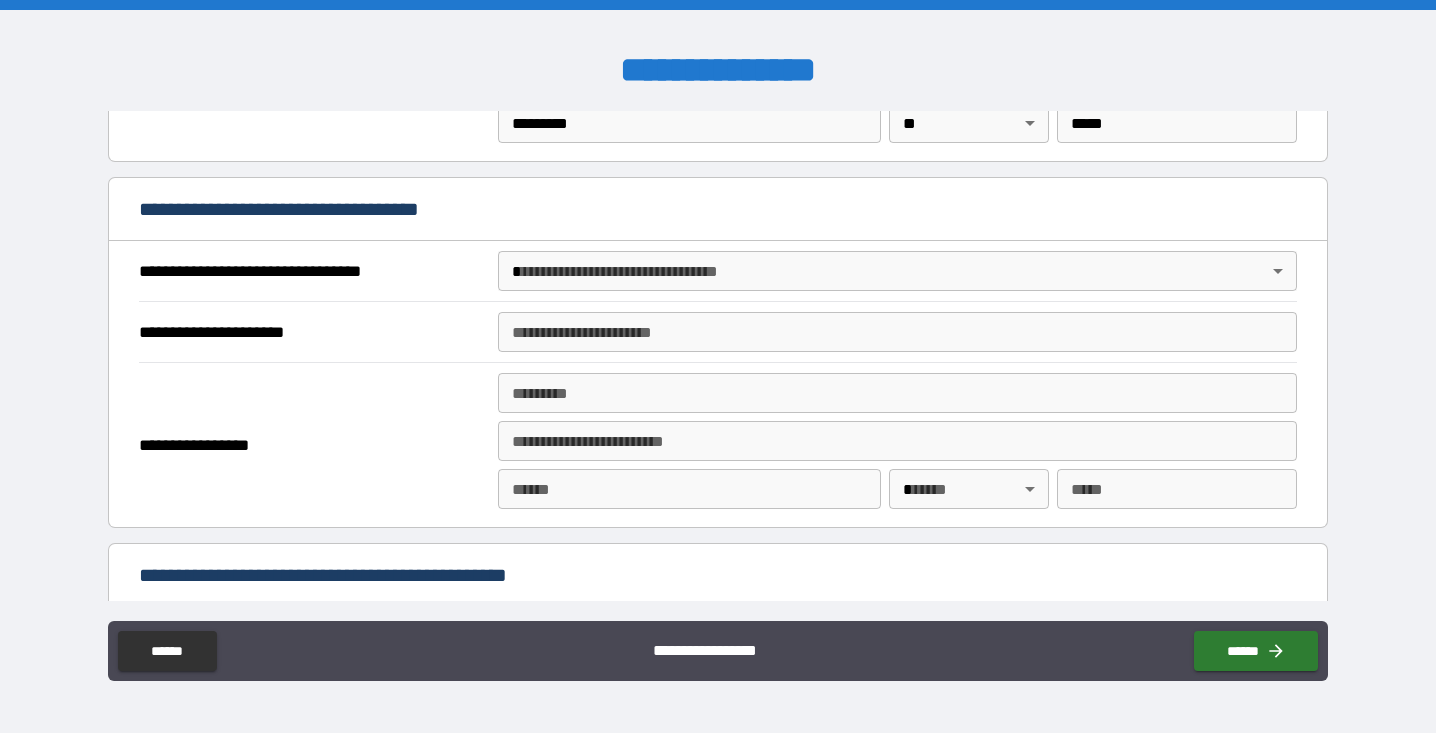 click on "**********" at bounding box center (718, 366) 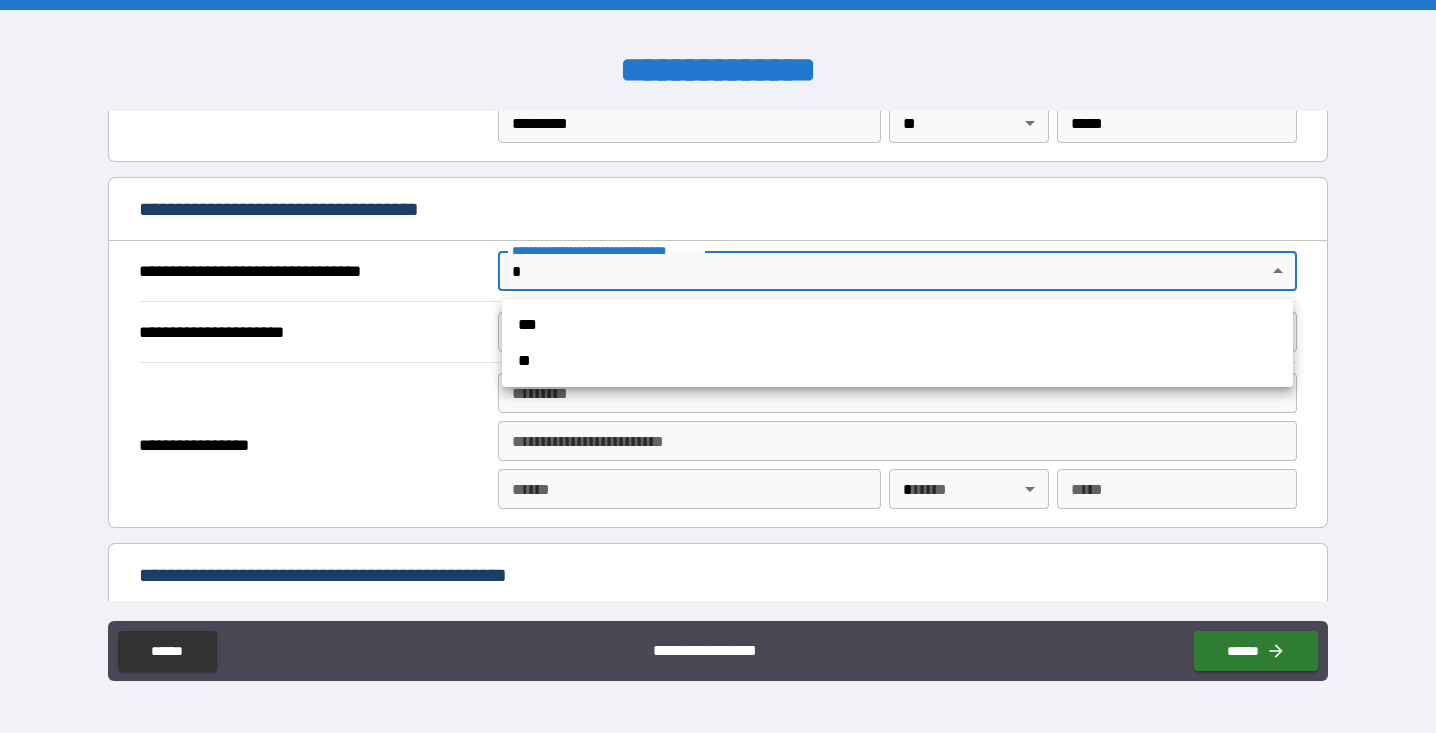 click on "***" at bounding box center (897, 325) 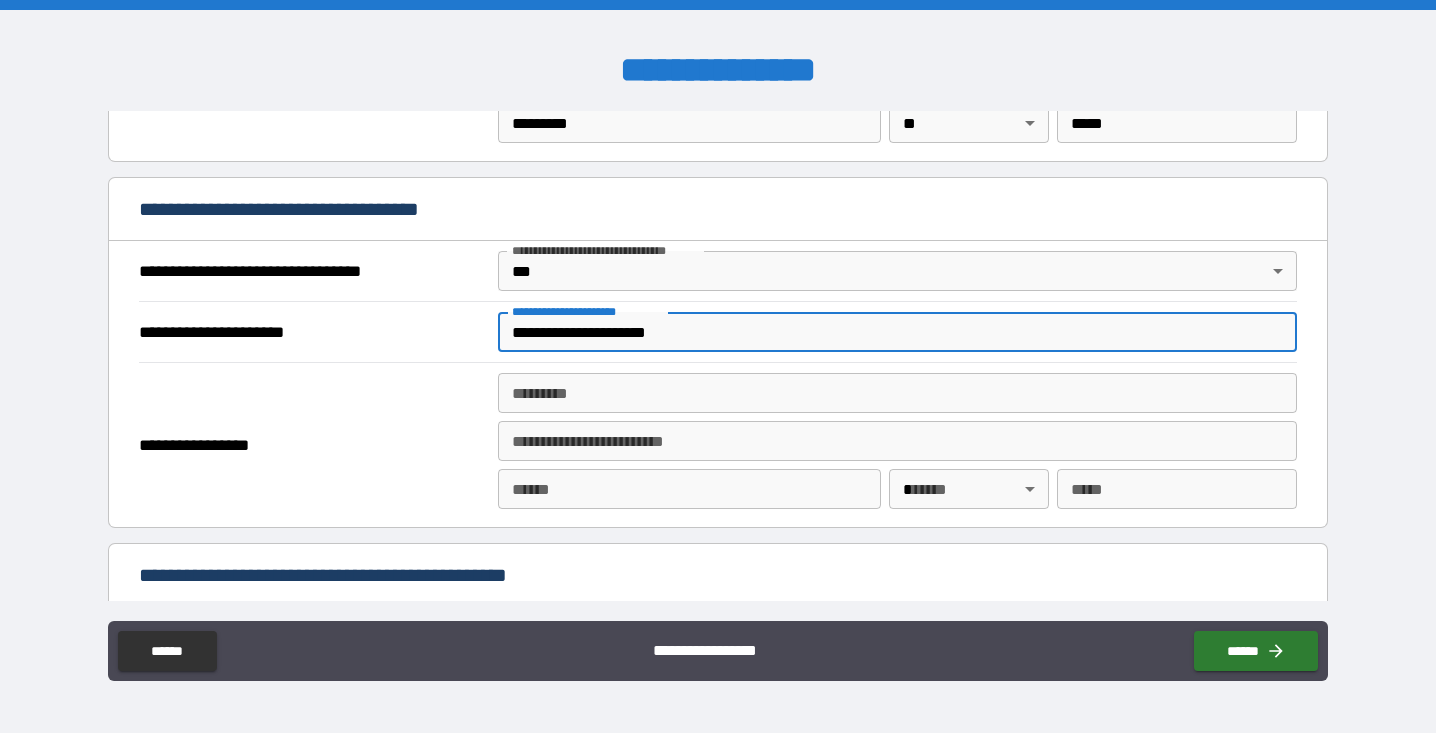 type on "**********" 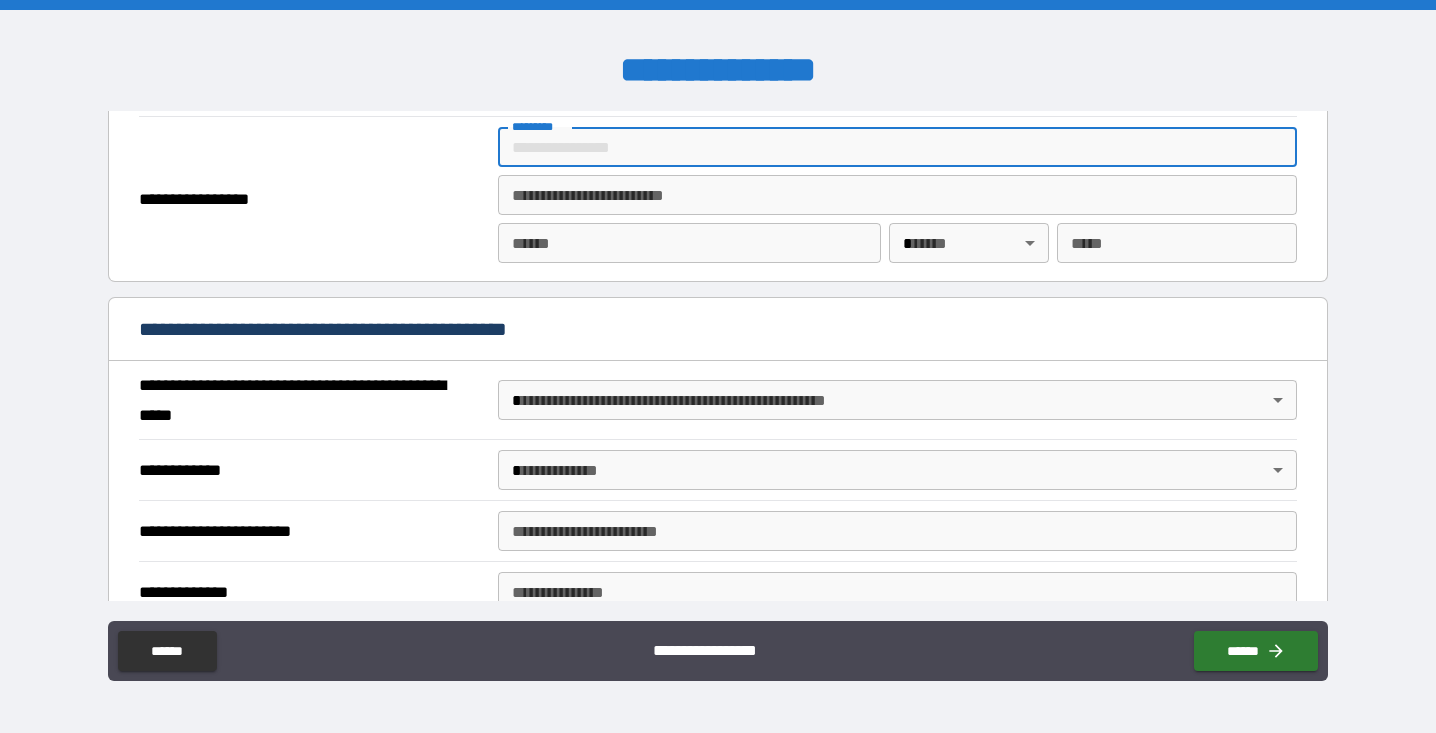 scroll, scrollTop: 1385, scrollLeft: 0, axis: vertical 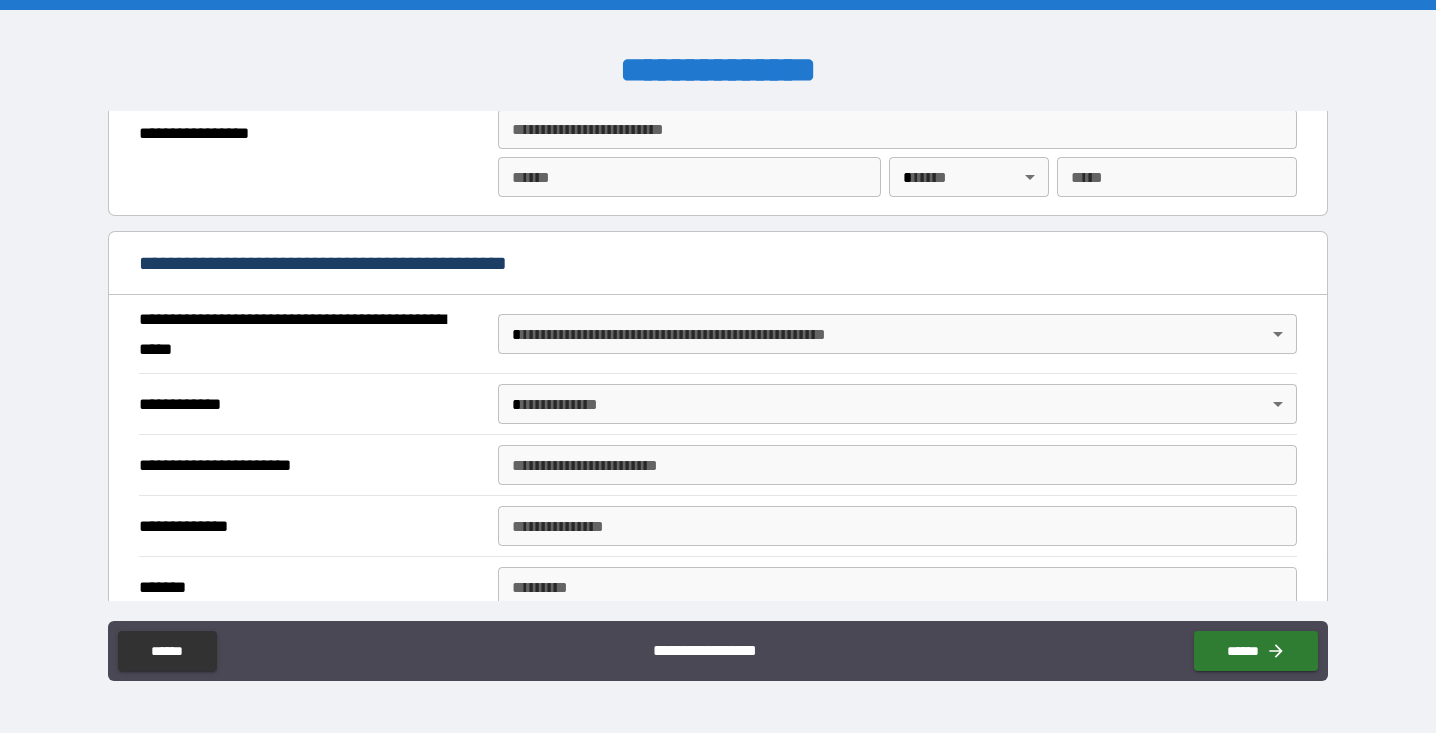 click on "**********" at bounding box center [718, 366] 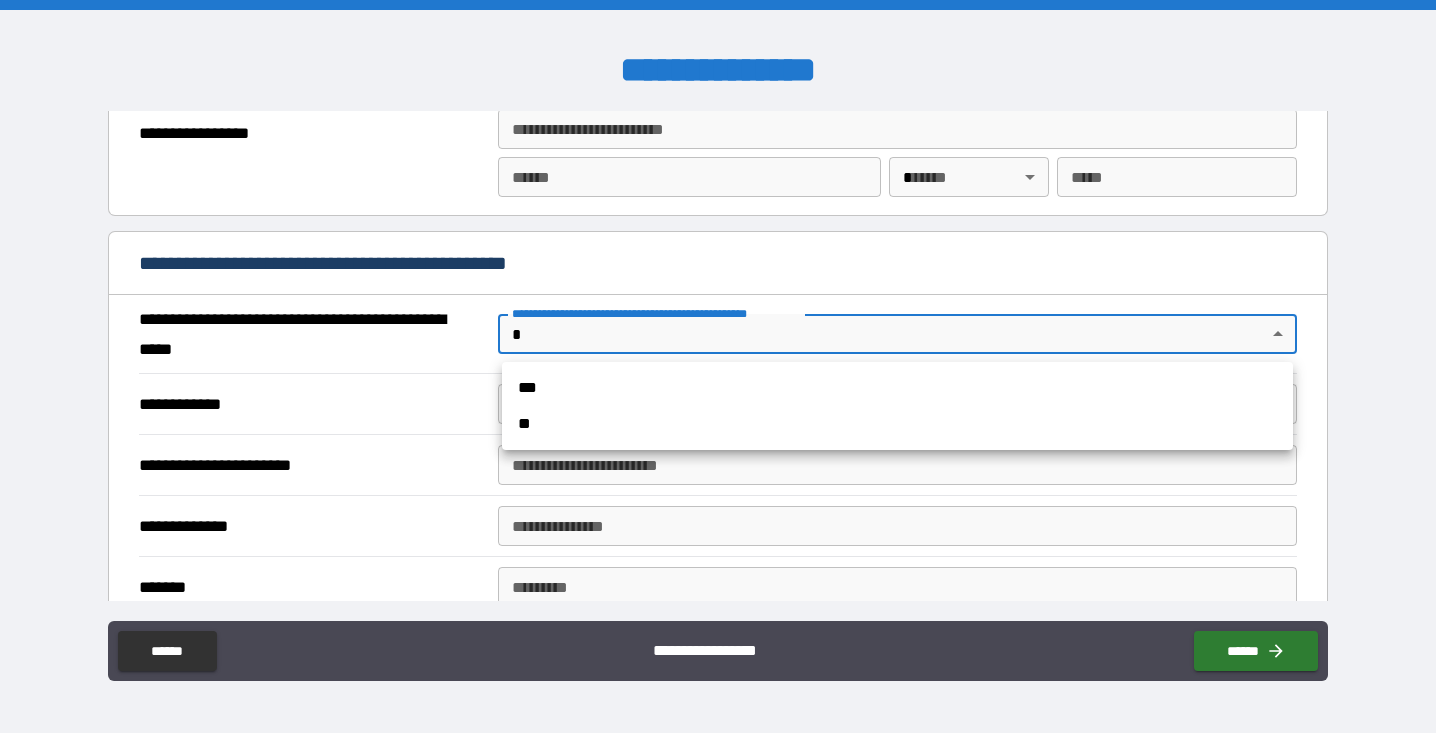 click on "**" at bounding box center (897, 424) 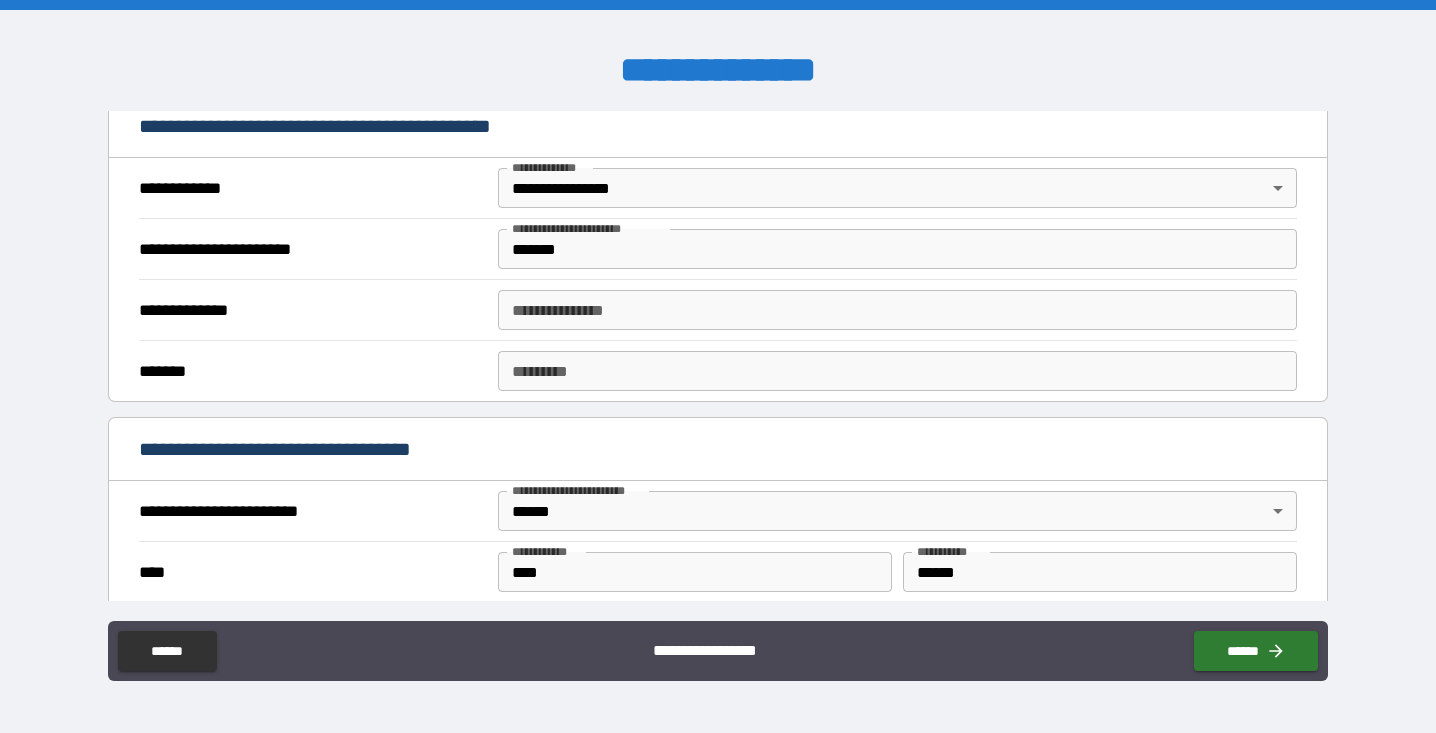 scroll, scrollTop: 408, scrollLeft: 0, axis: vertical 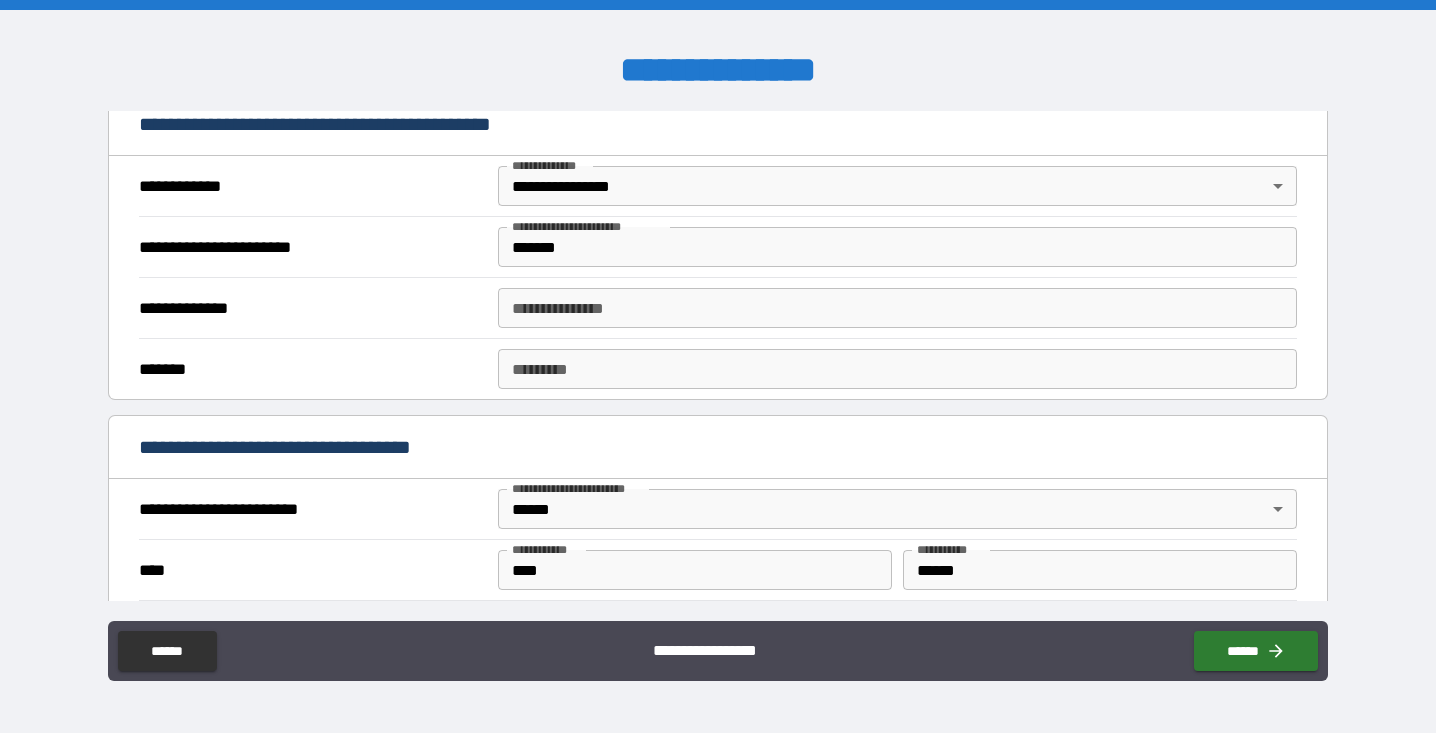 click on "*******   *" at bounding box center (897, 369) 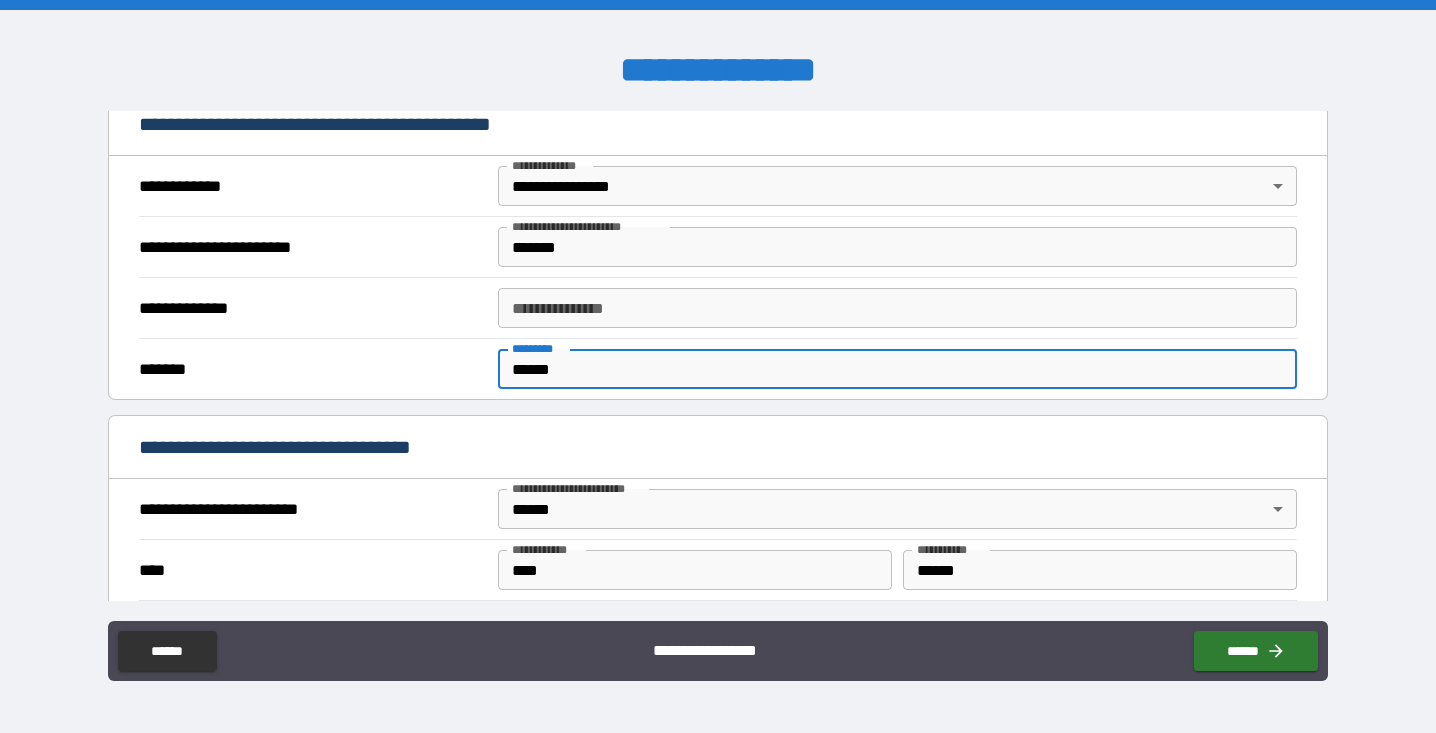 type on "******" 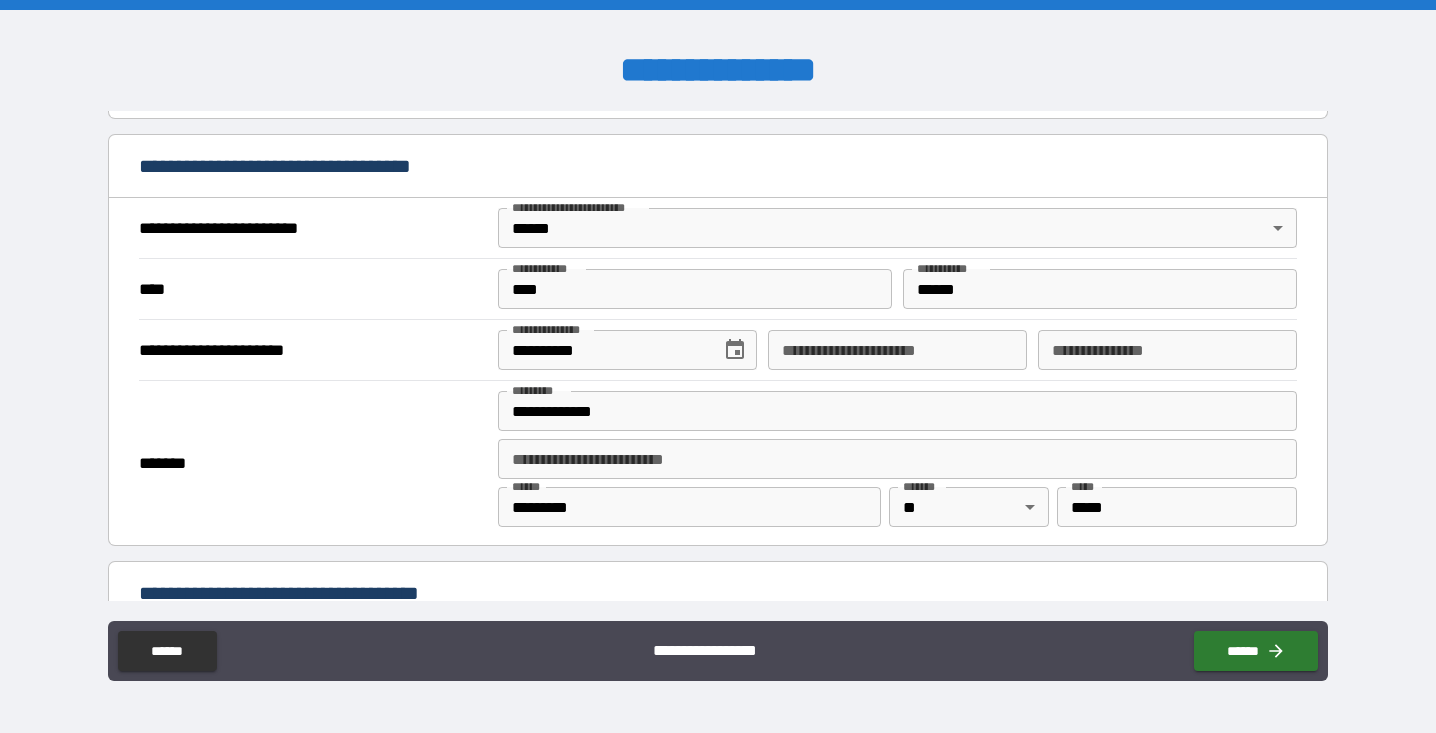 scroll, scrollTop: 690, scrollLeft: 0, axis: vertical 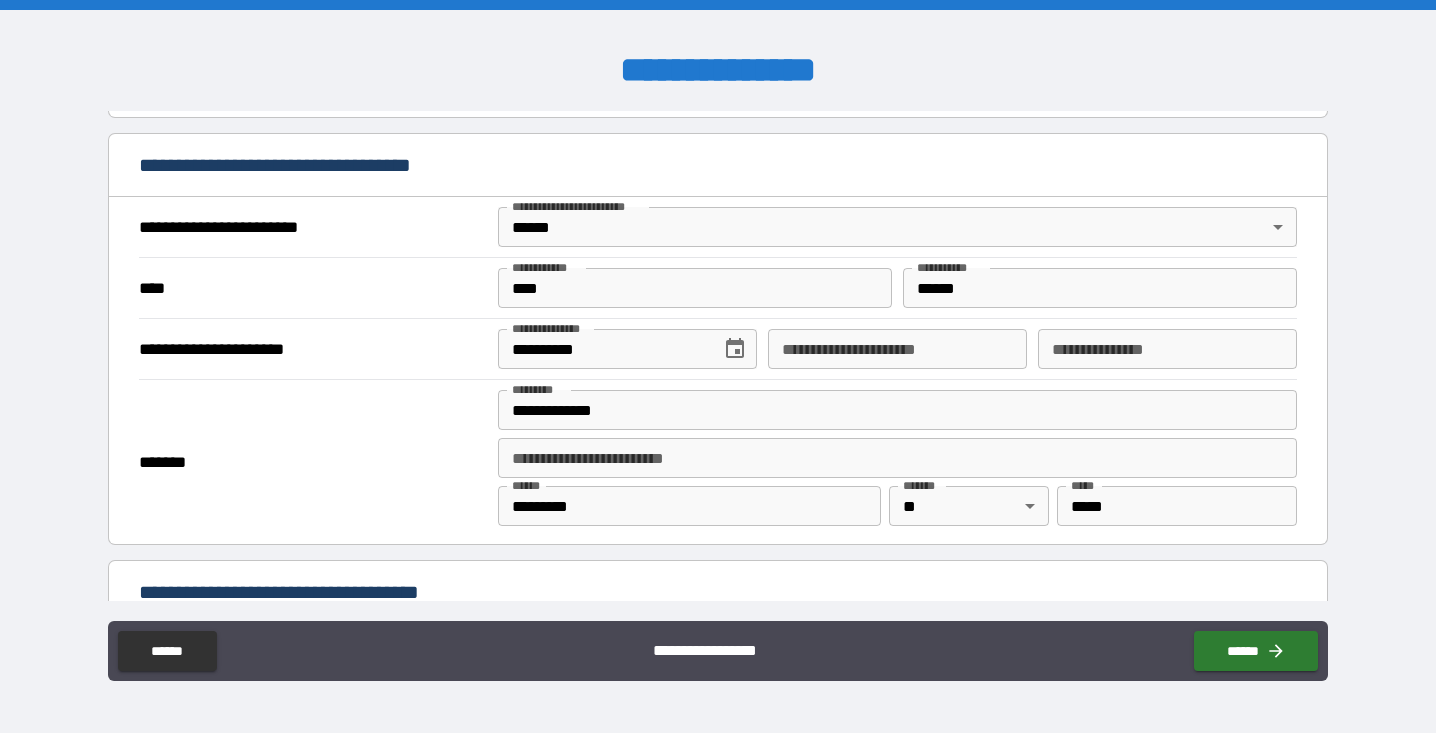 type on "*" 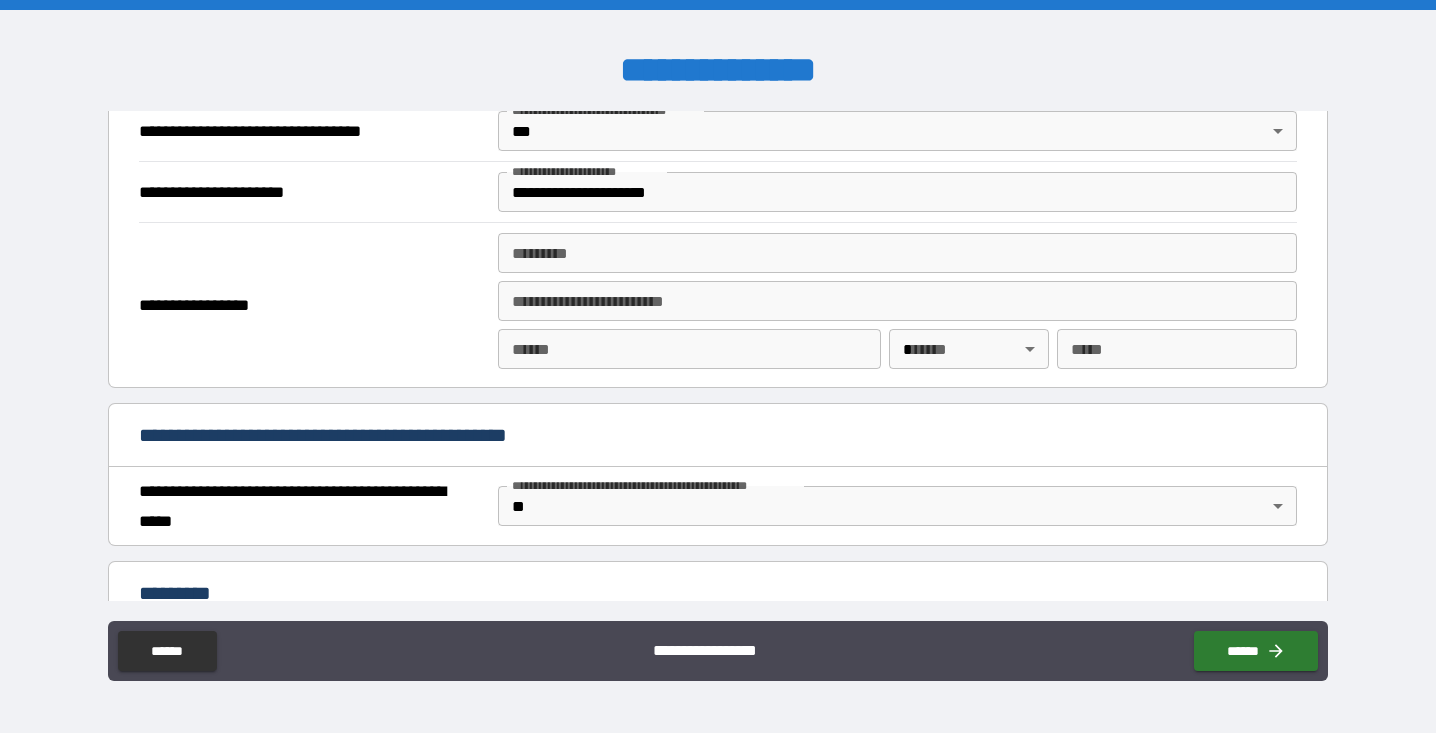 scroll, scrollTop: 1215, scrollLeft: 0, axis: vertical 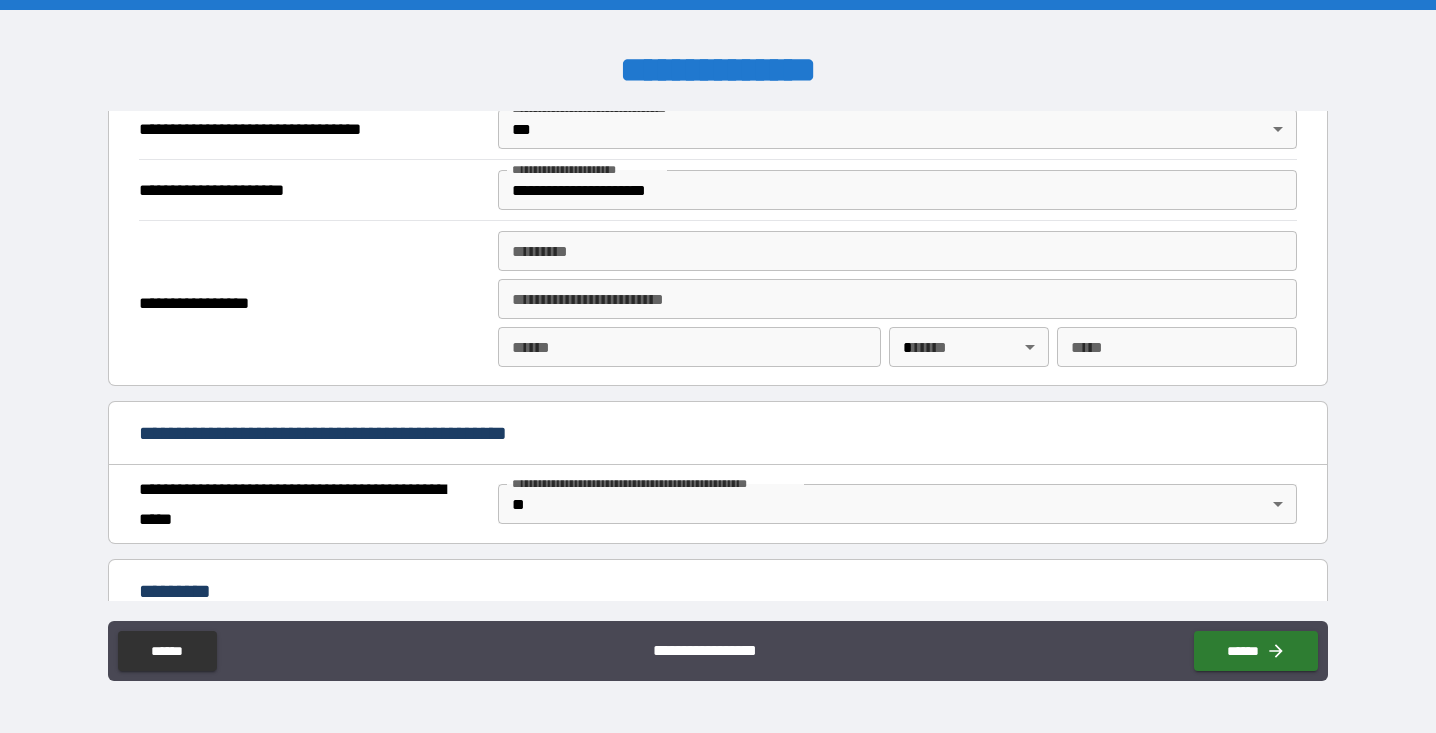 type on "**********" 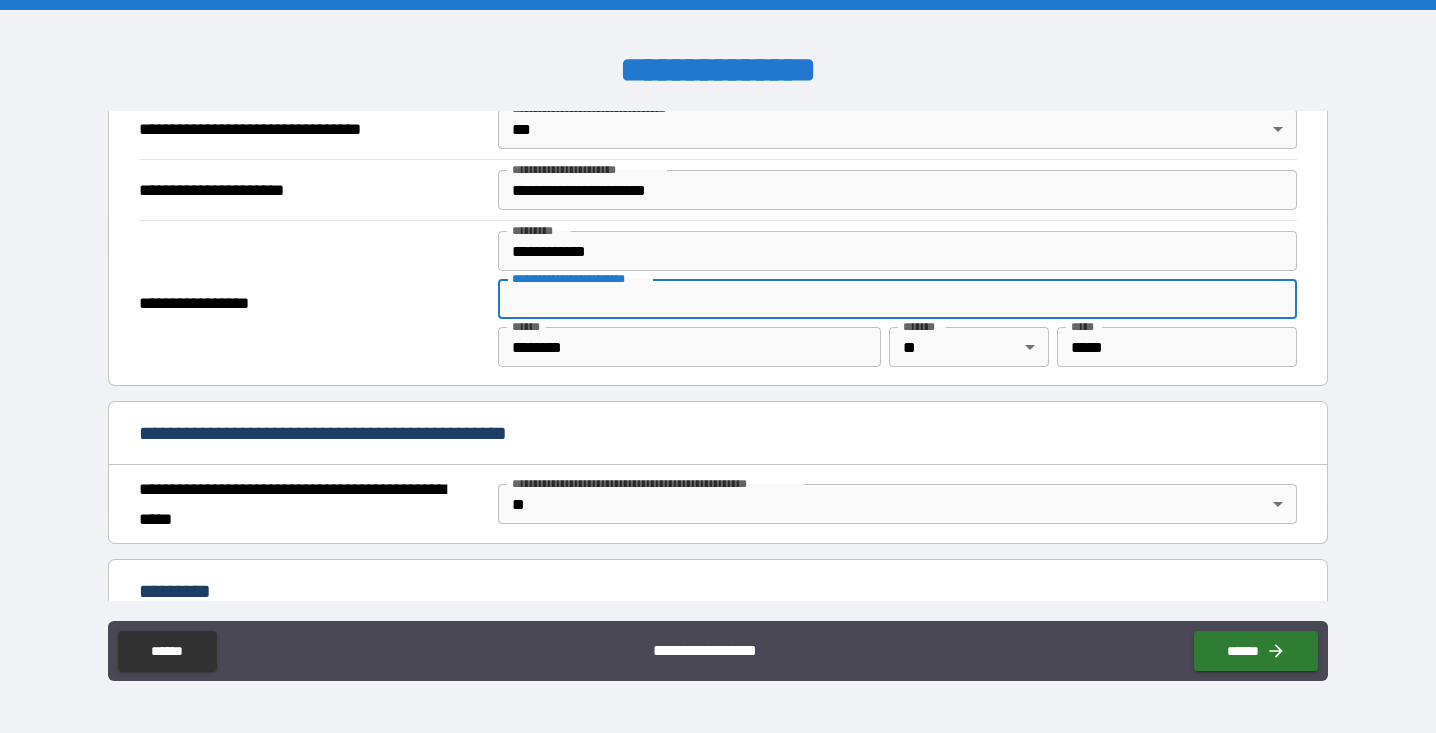 type on "**********" 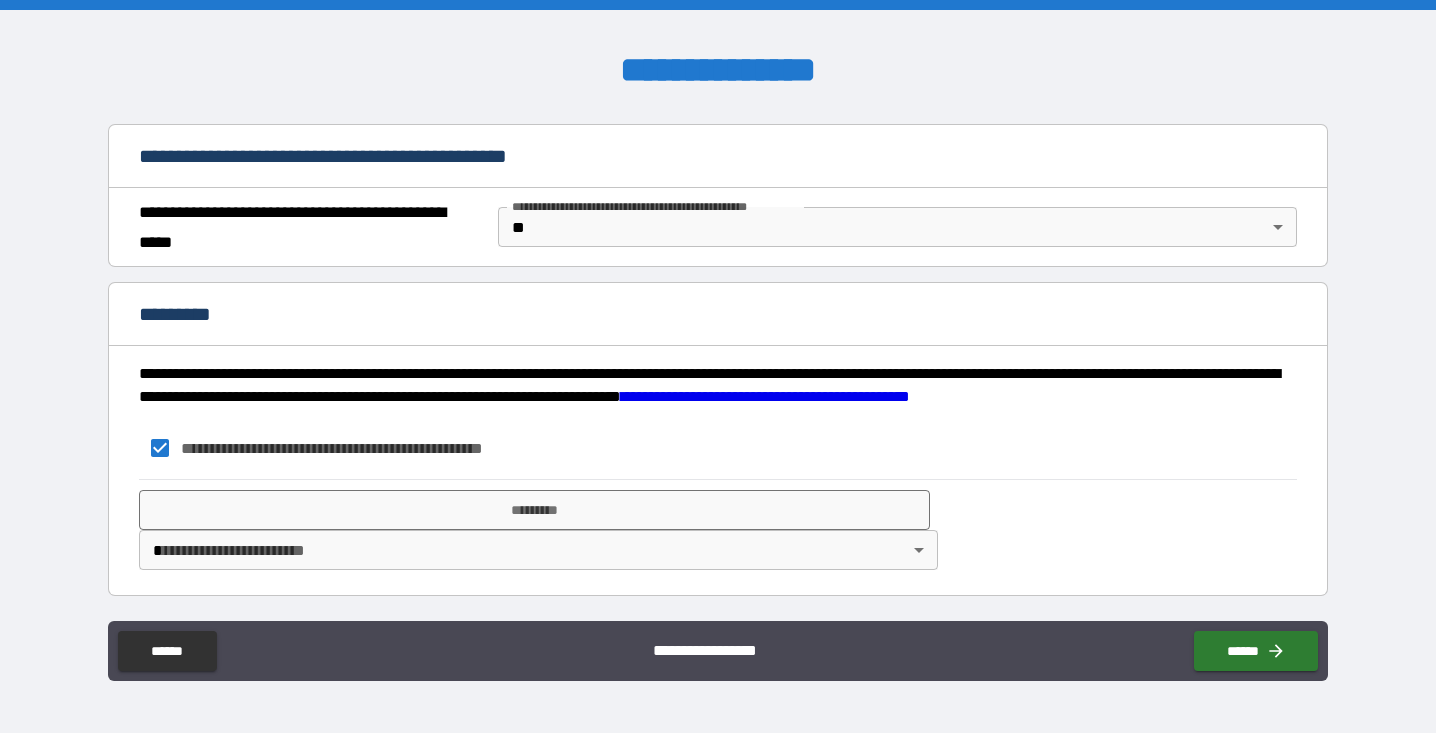 scroll, scrollTop: 1492, scrollLeft: 0, axis: vertical 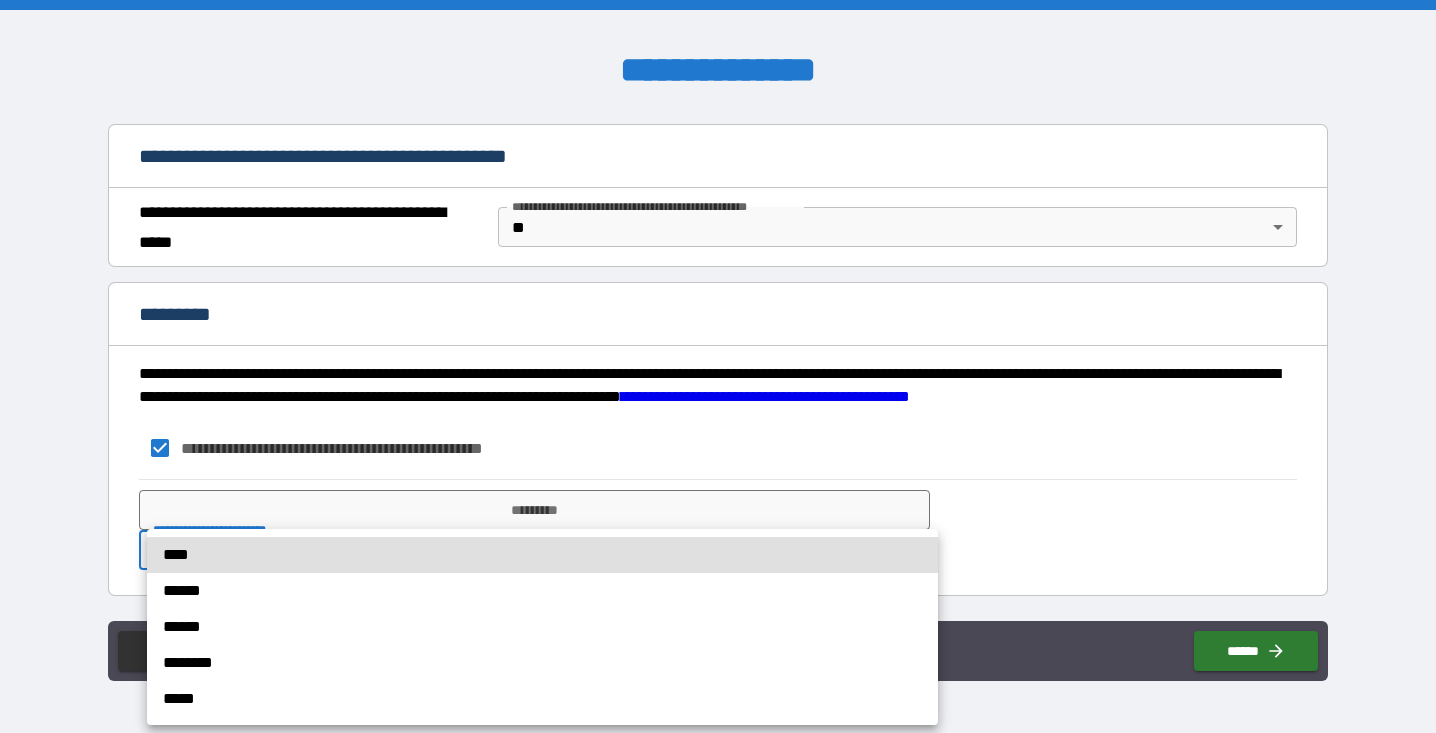 click on "****" at bounding box center (542, 555) 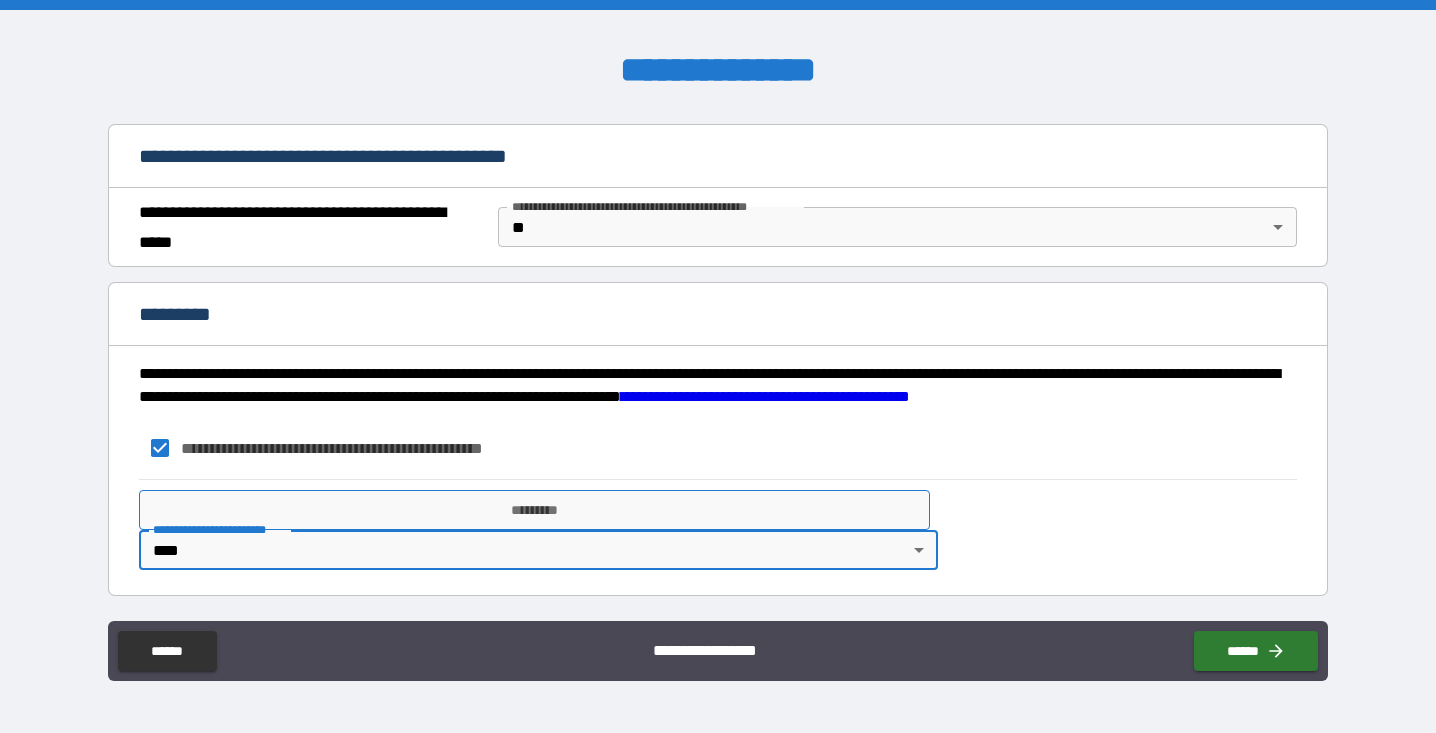 click on "*********" at bounding box center (534, 510) 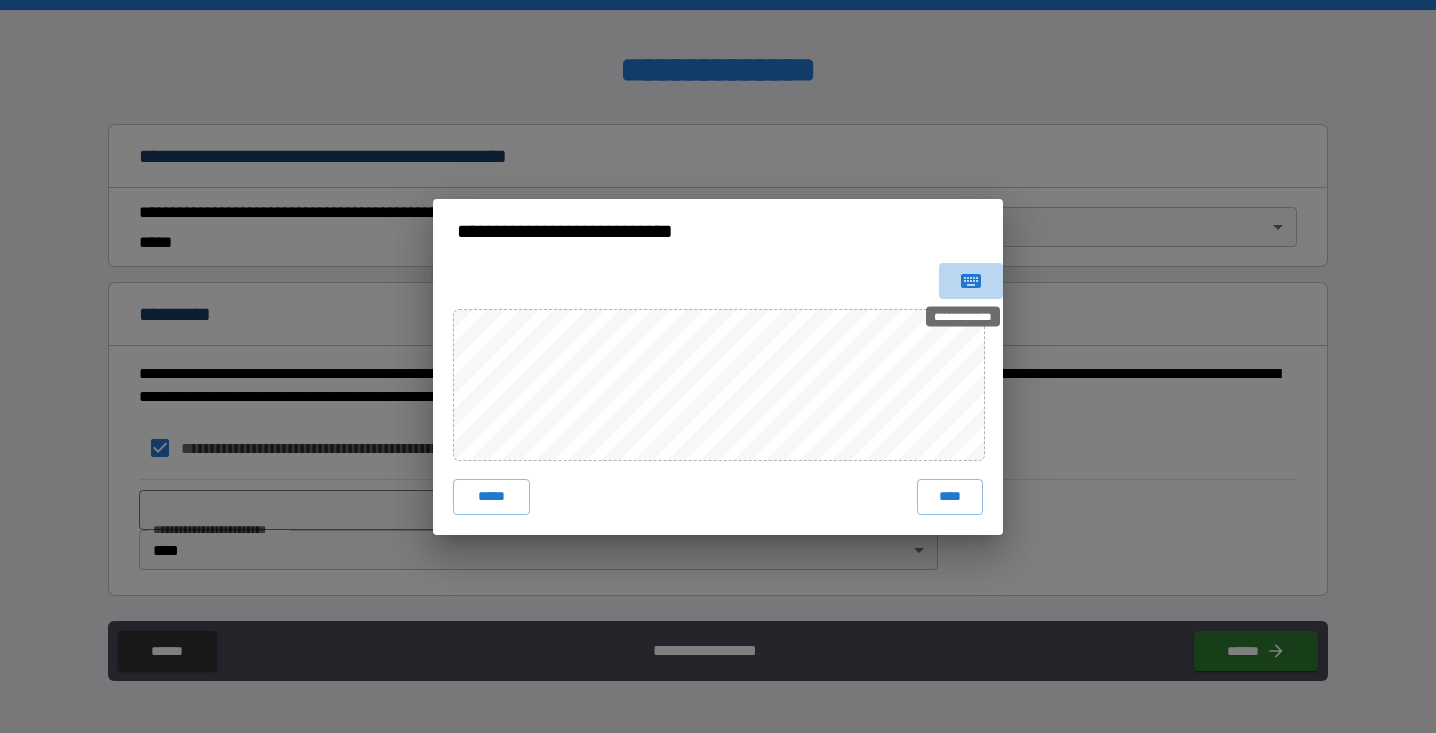 click 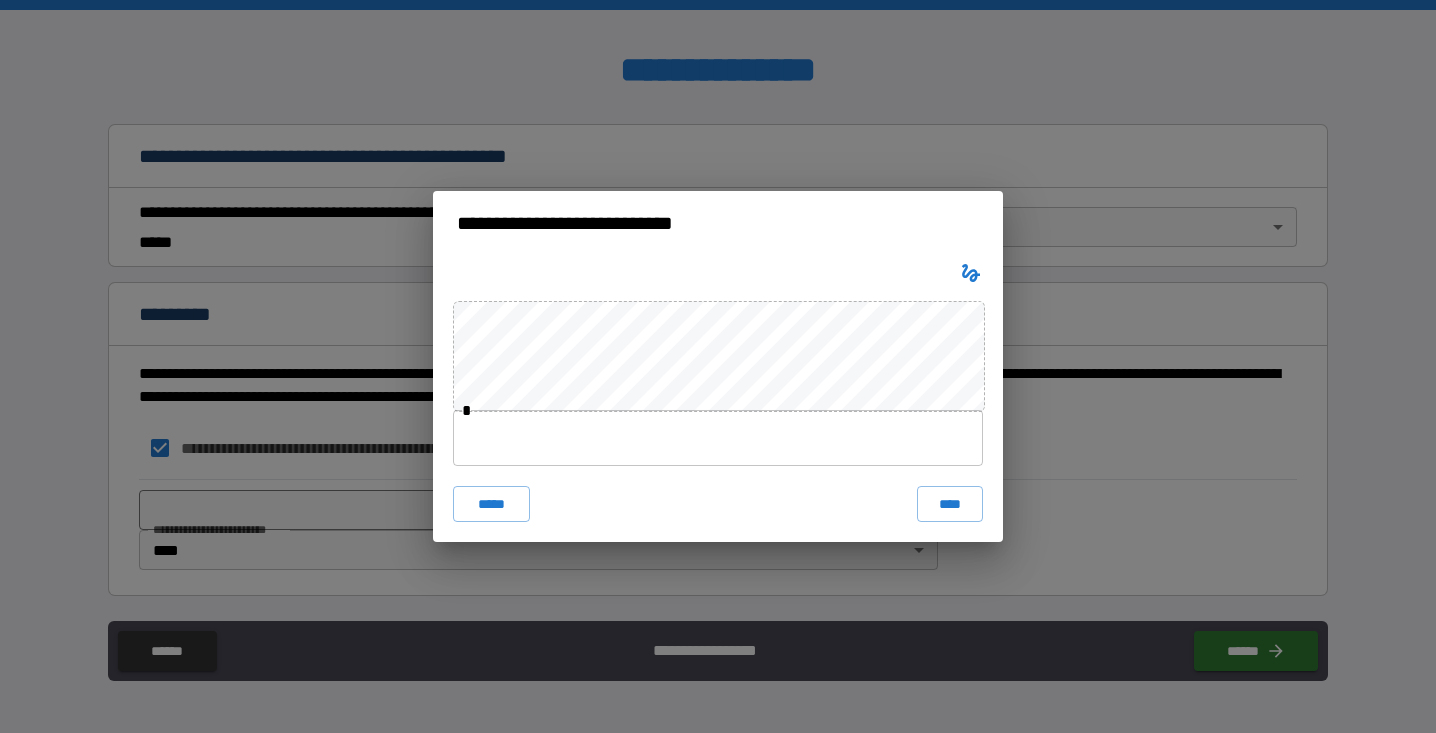 click at bounding box center (718, 438) 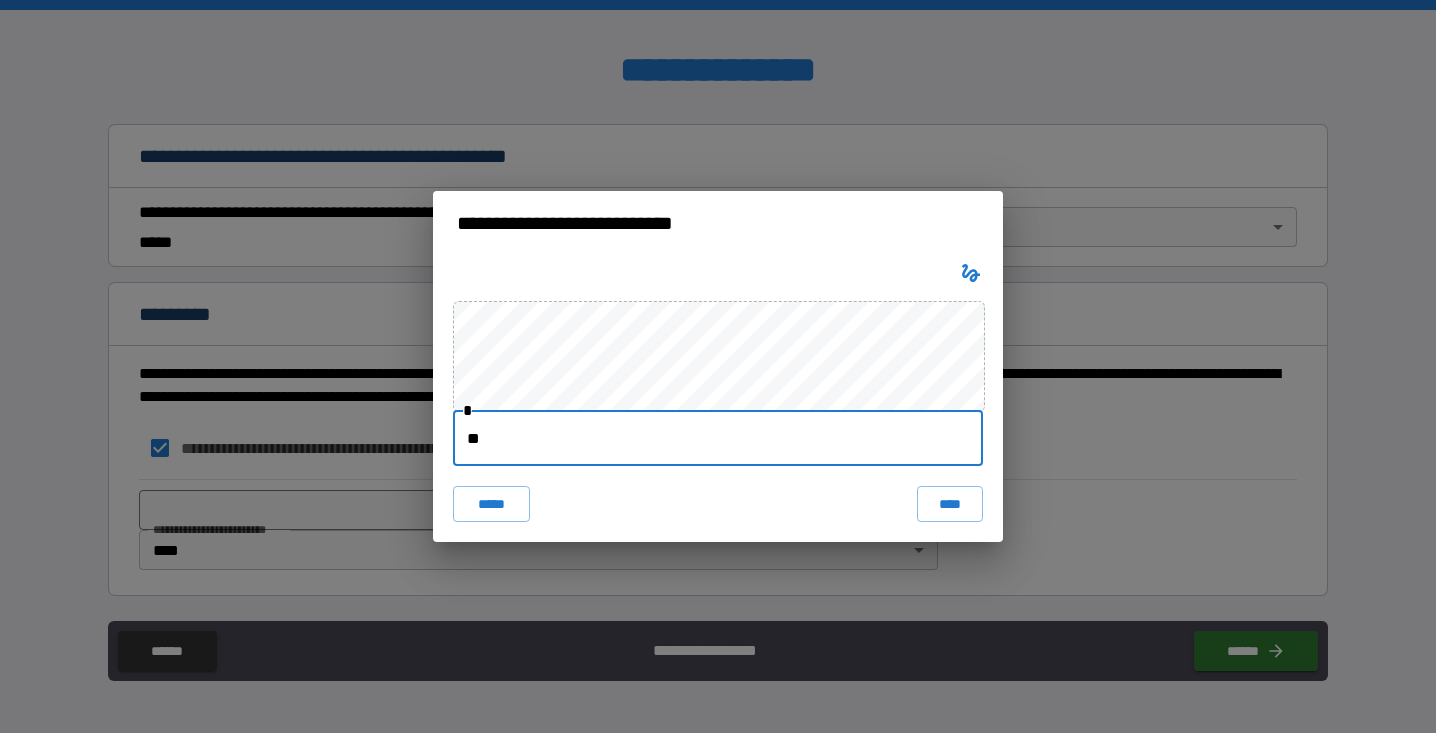 type on "*" 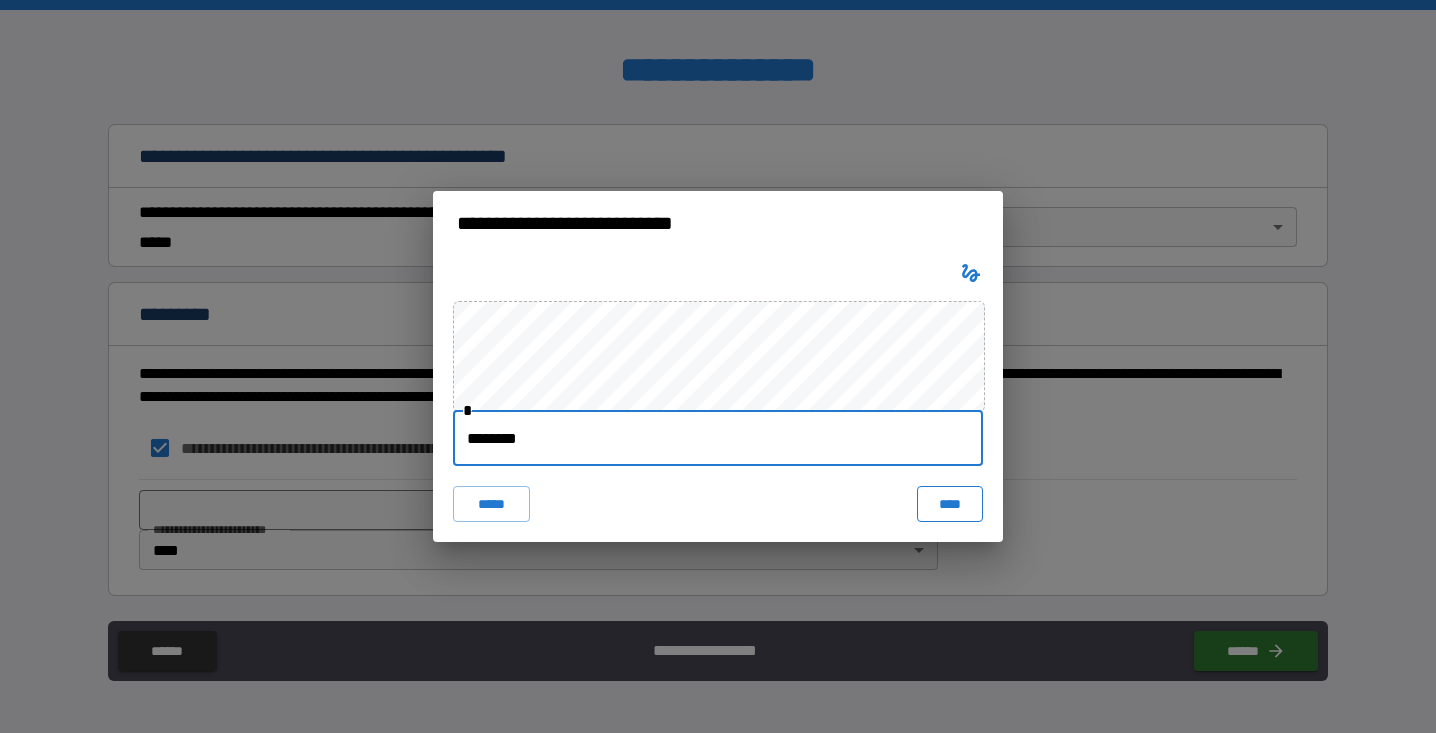 type on "********" 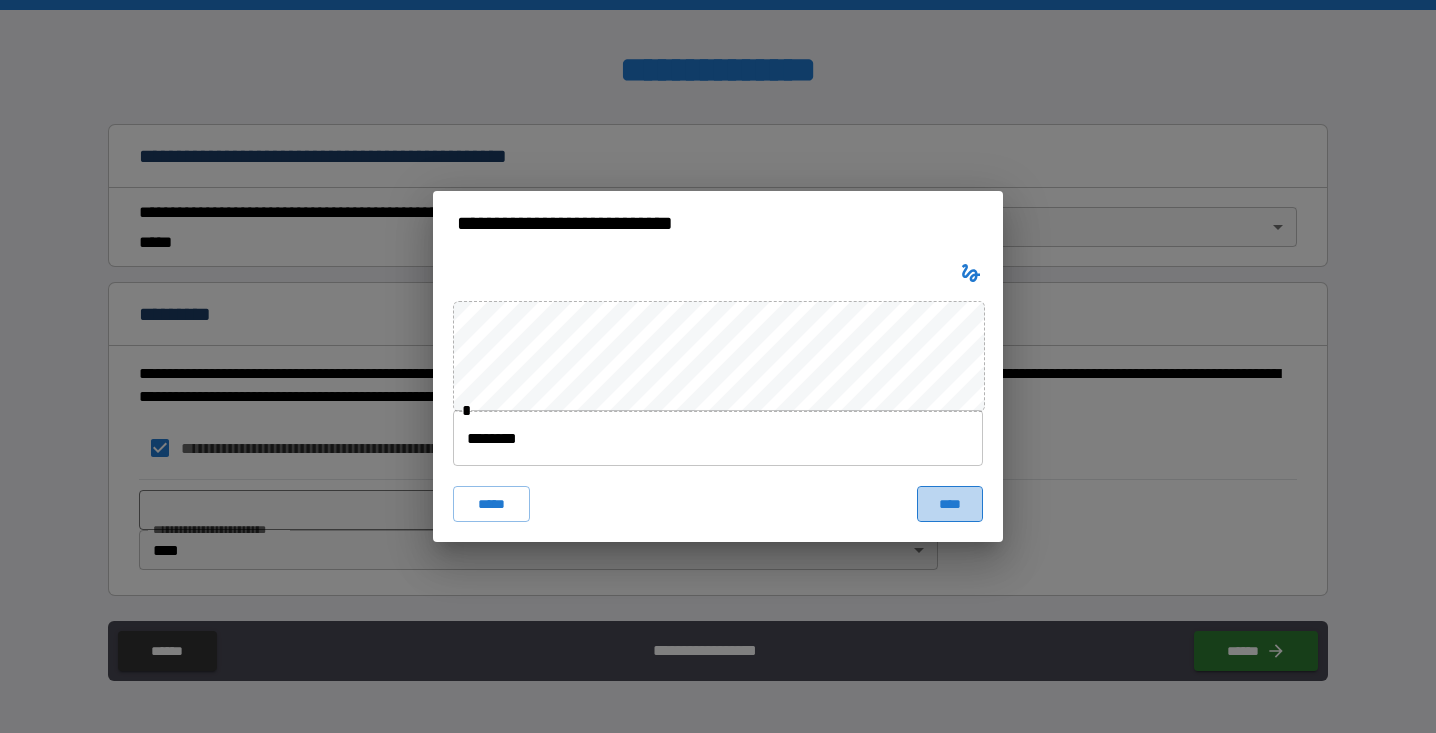click on "****" at bounding box center [950, 504] 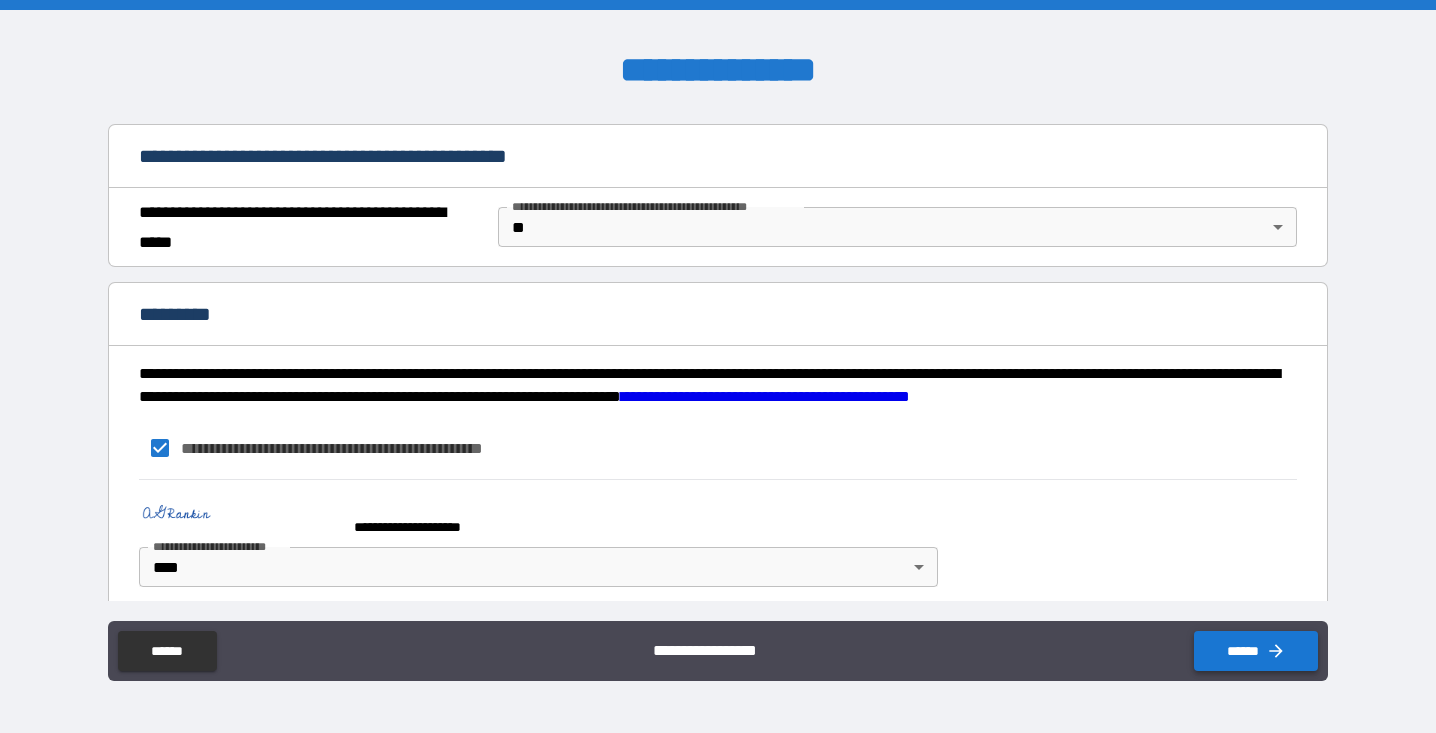click on "******" at bounding box center [1256, 651] 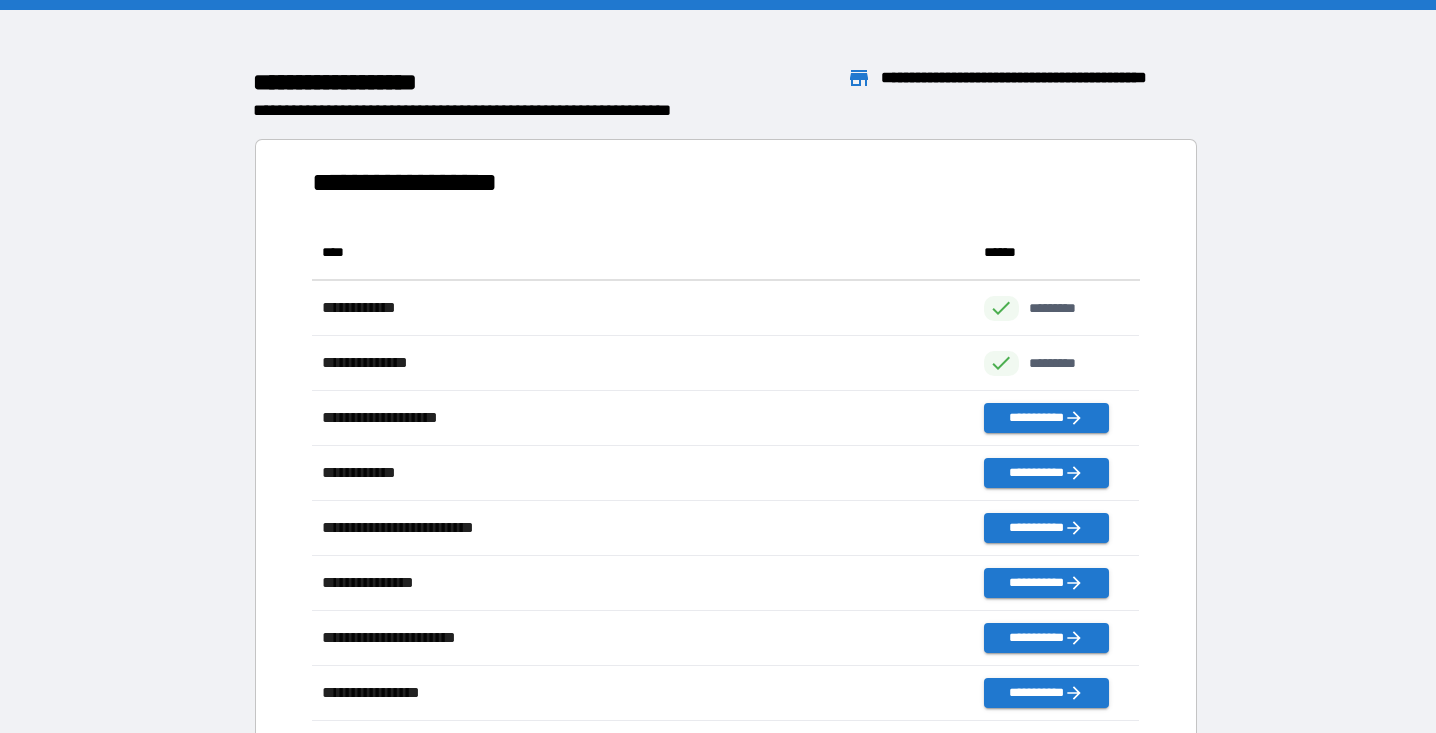 scroll, scrollTop: 1, scrollLeft: 1, axis: both 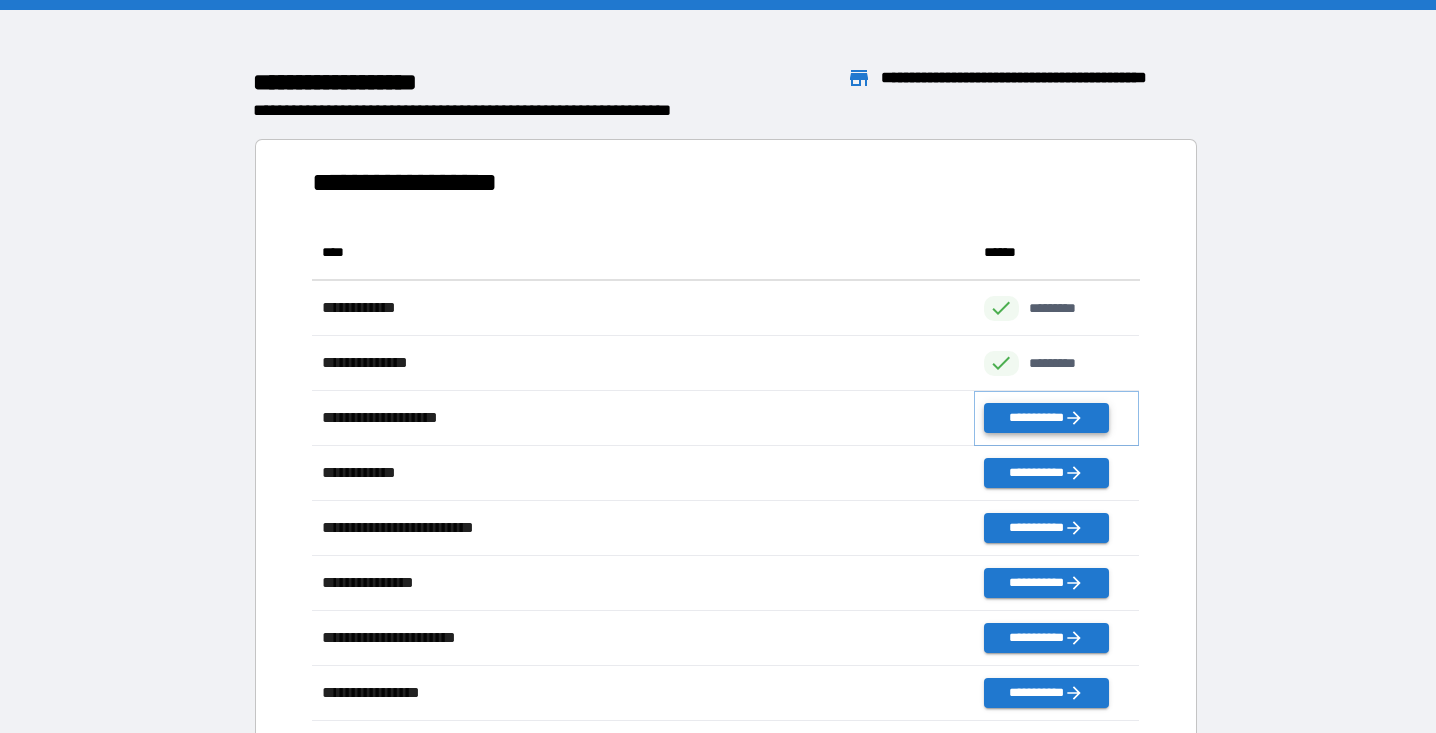 click on "**********" at bounding box center (1046, 418) 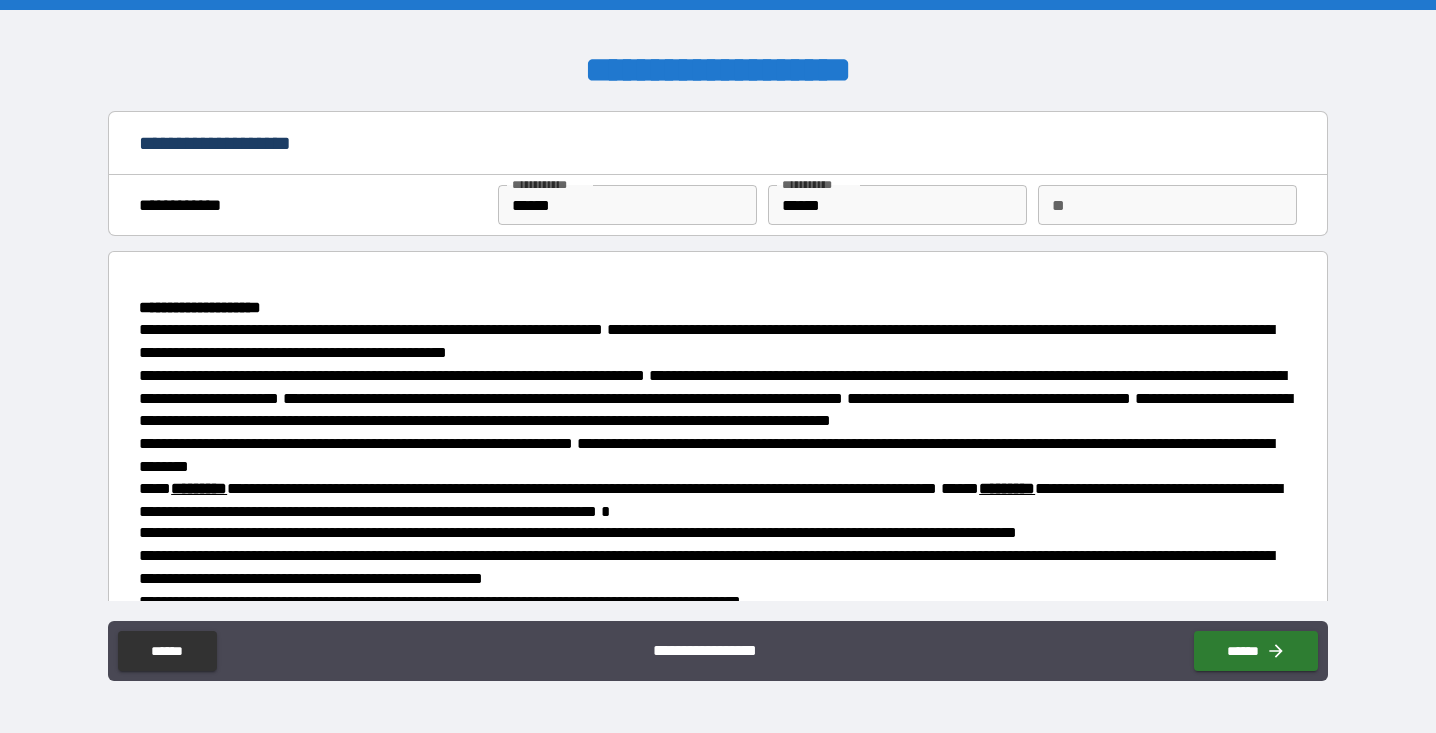 click on "**" at bounding box center (1167, 205) 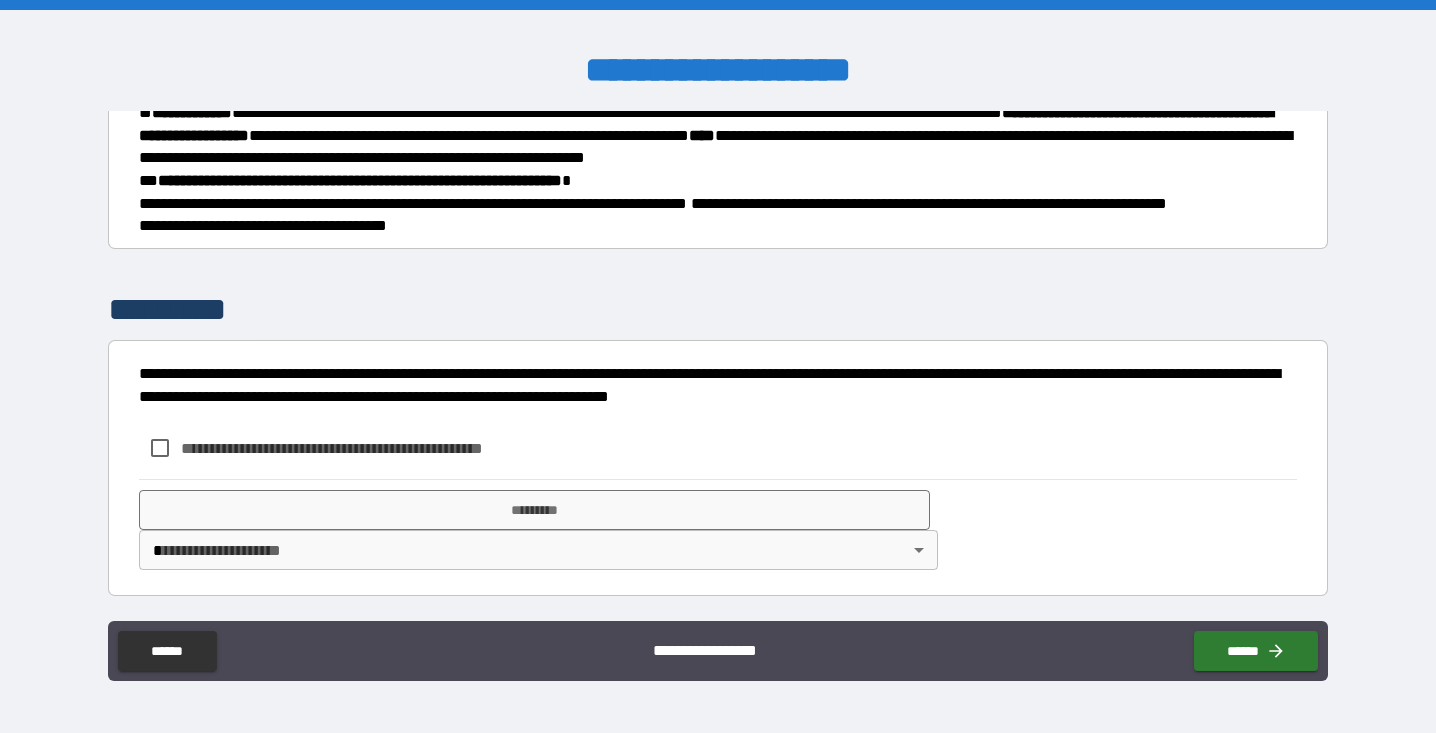 scroll, scrollTop: 740, scrollLeft: 0, axis: vertical 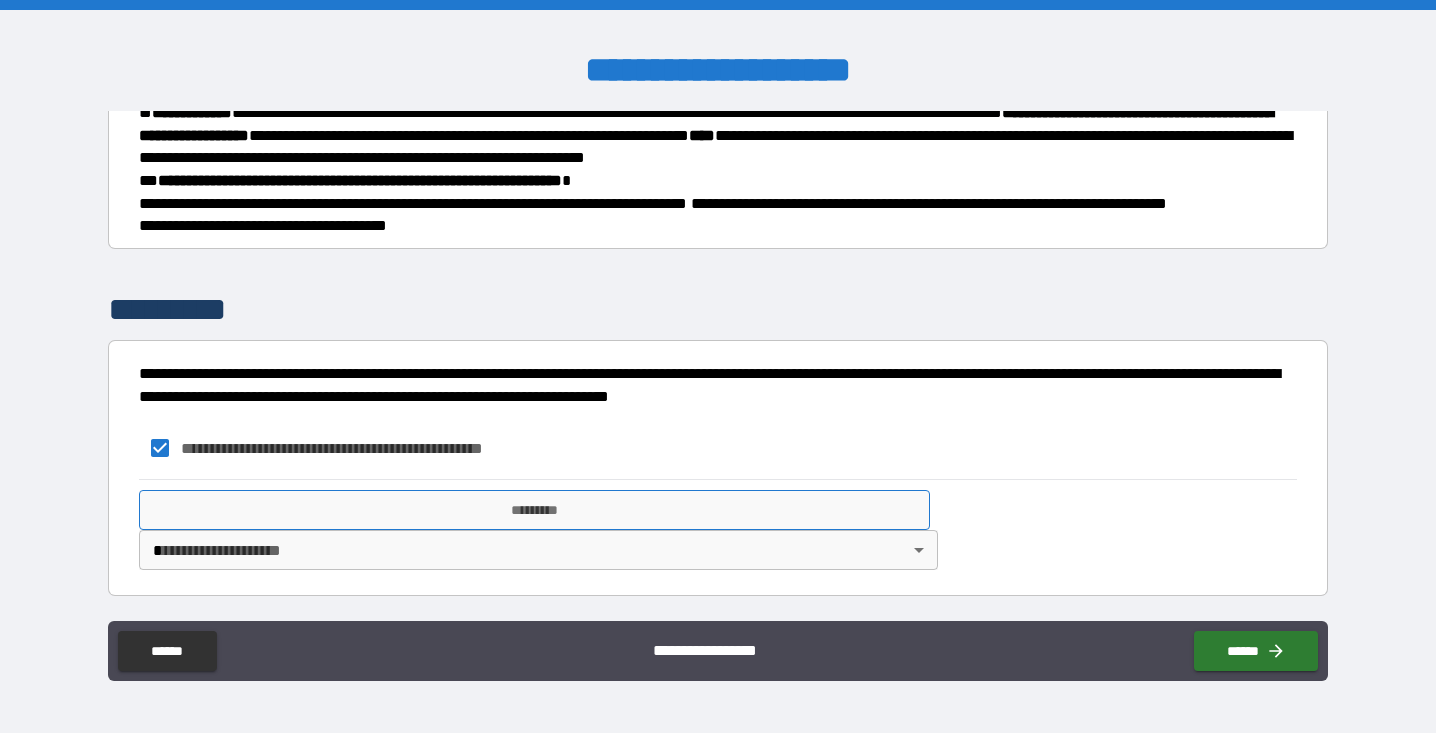 click on "*********" at bounding box center (534, 510) 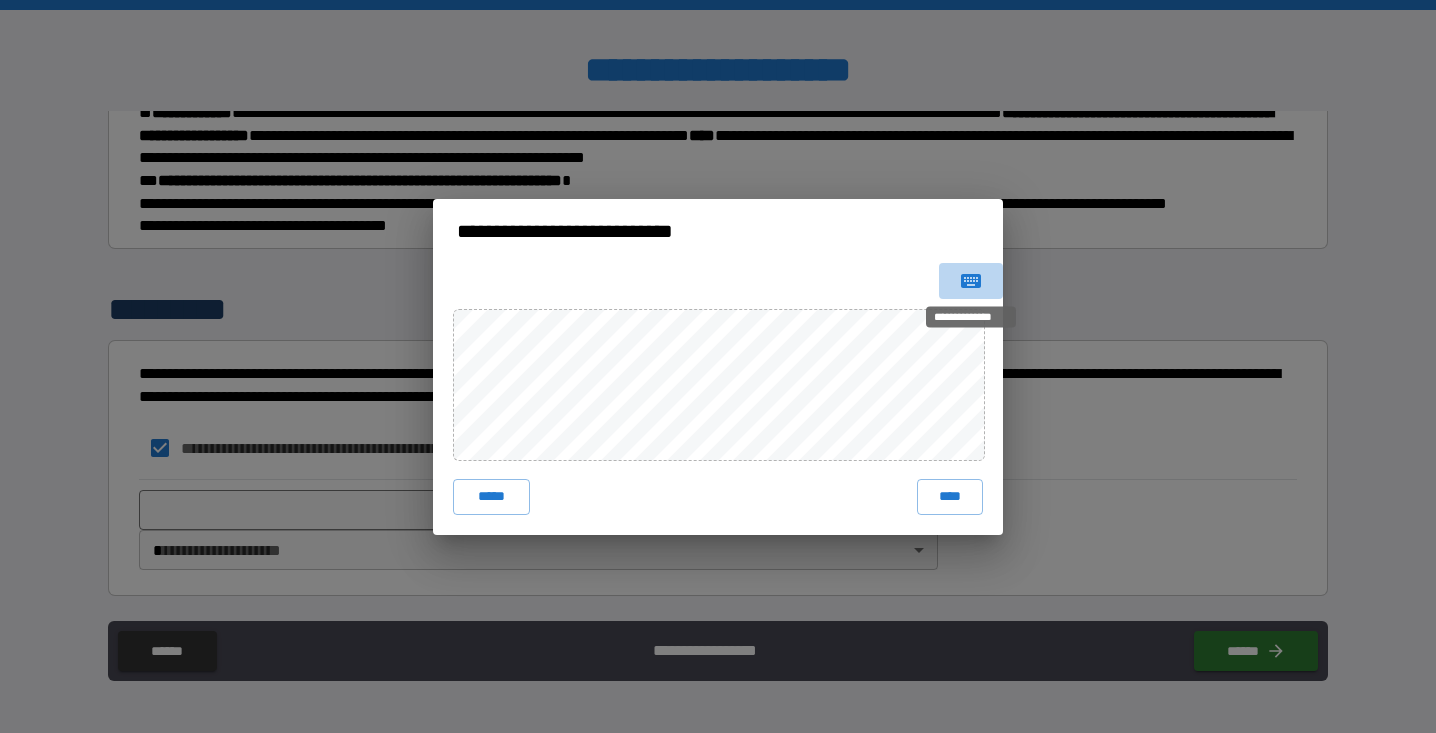 click 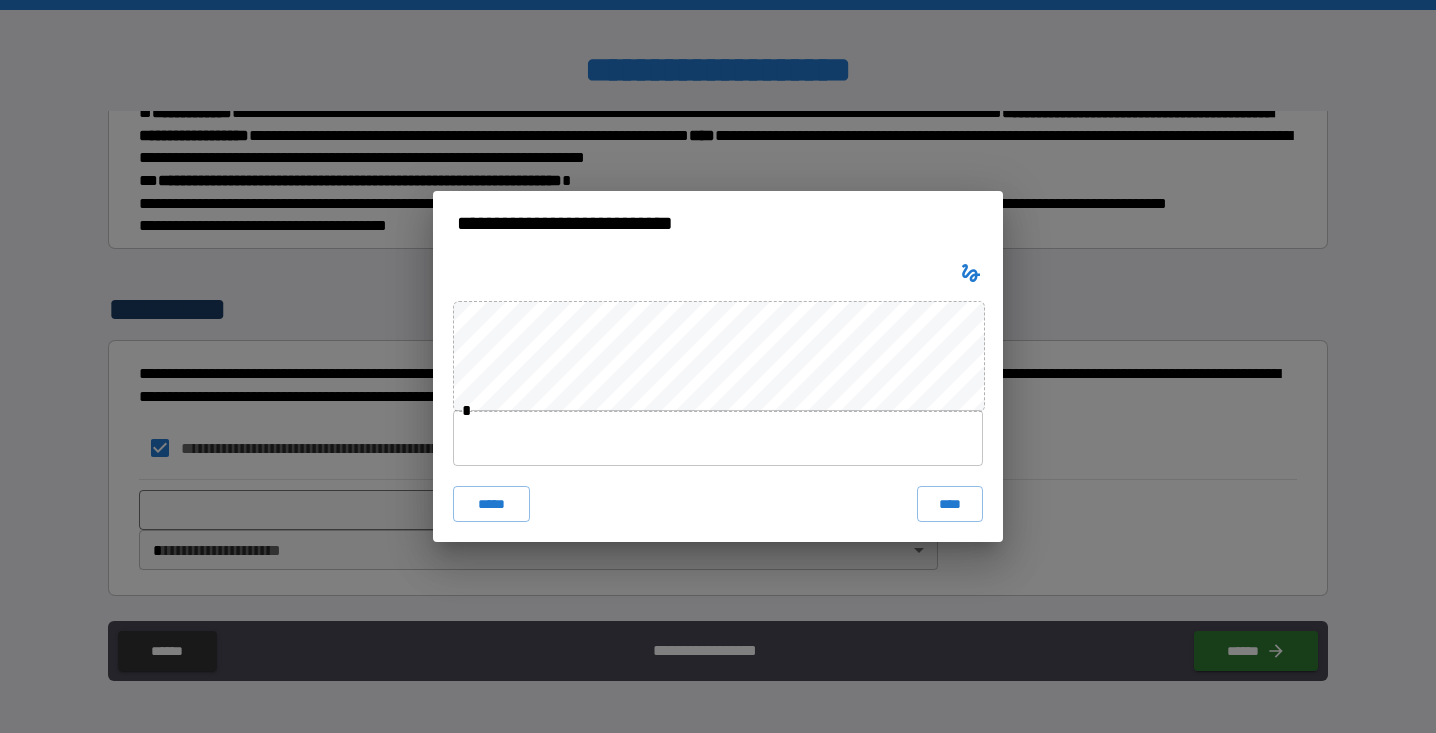click at bounding box center [718, 438] 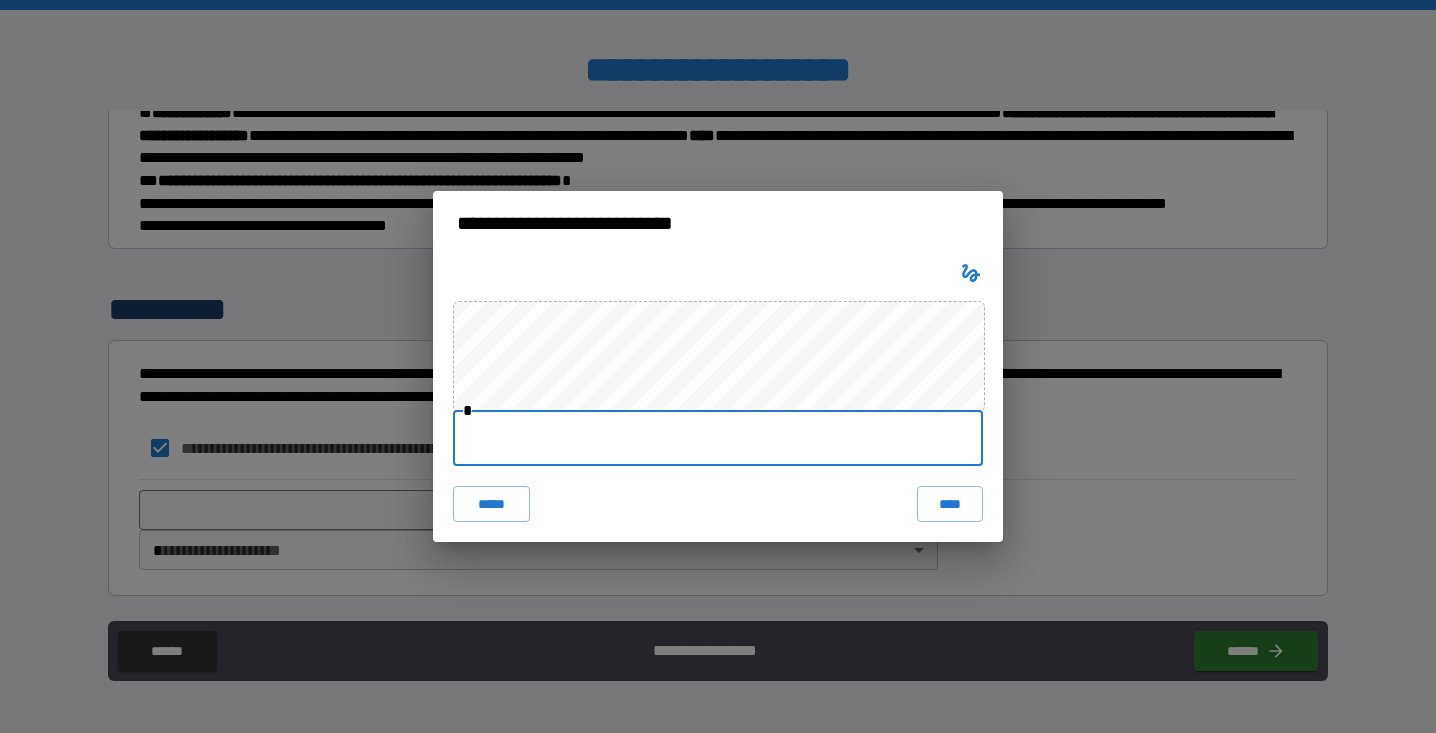 type on "*" 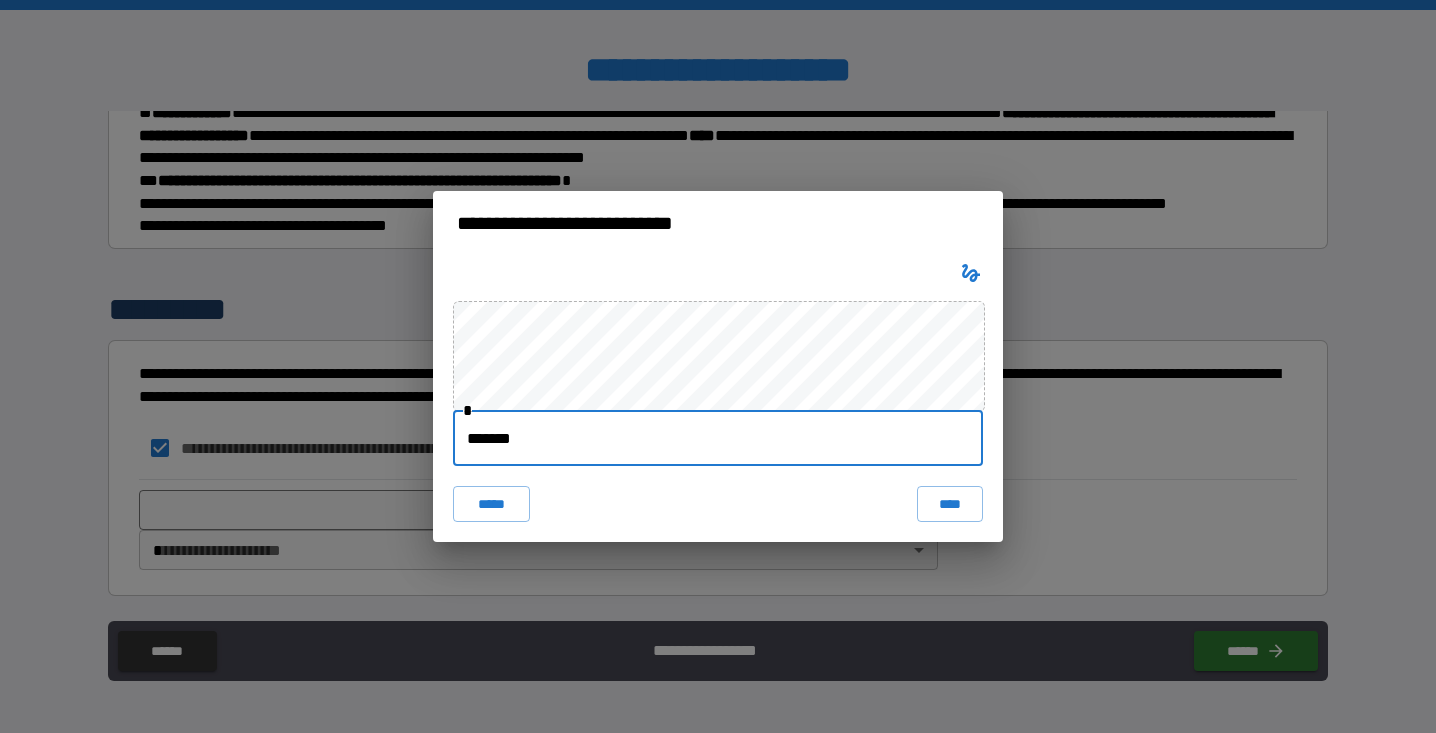 type on "********" 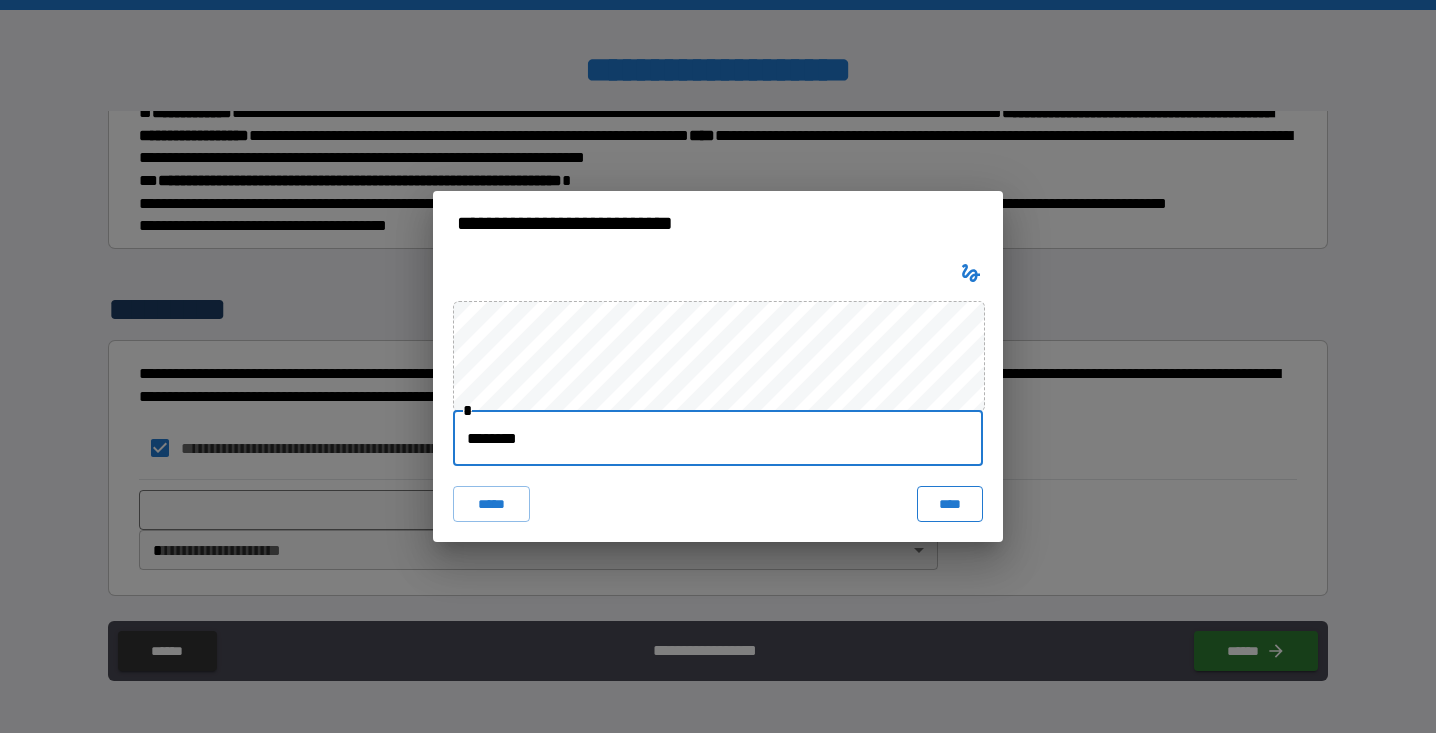 click on "****" at bounding box center [950, 504] 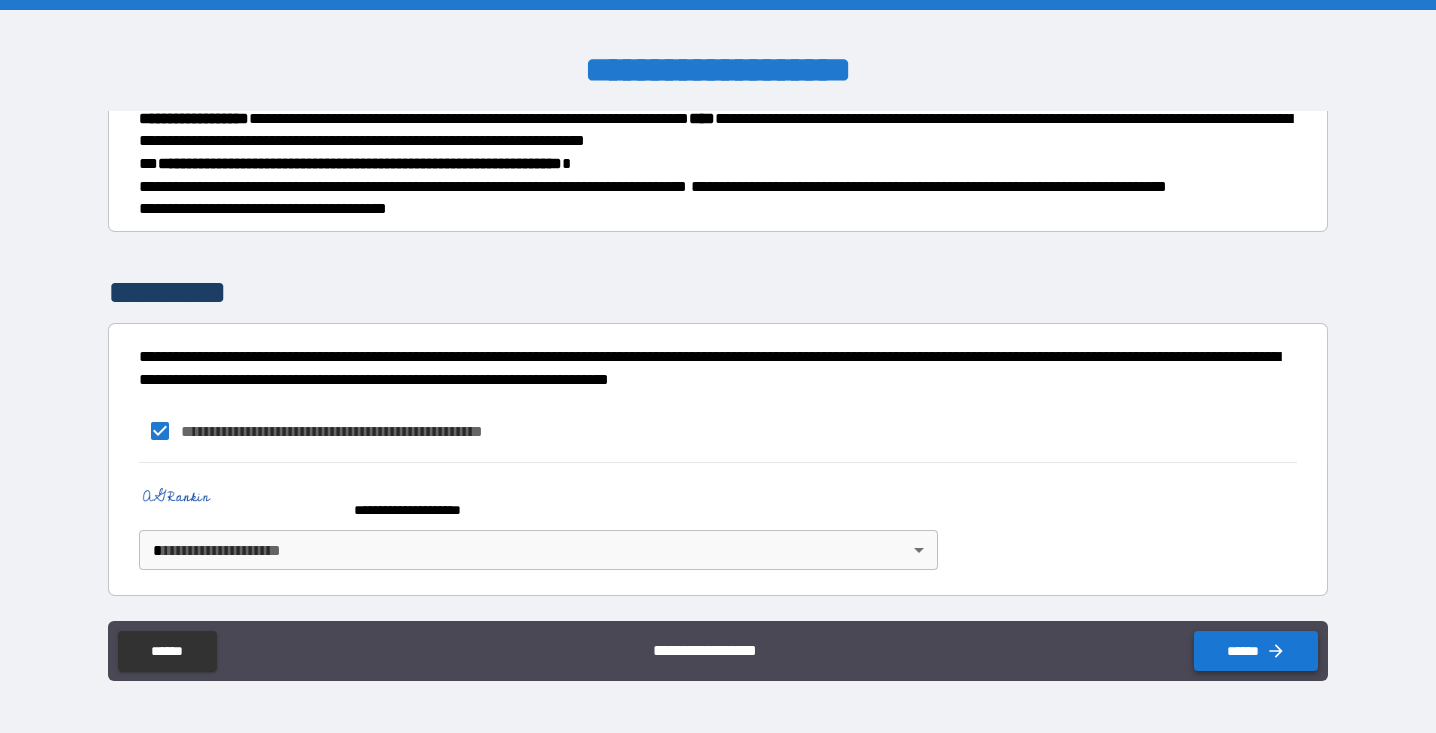click on "******" at bounding box center [1256, 651] 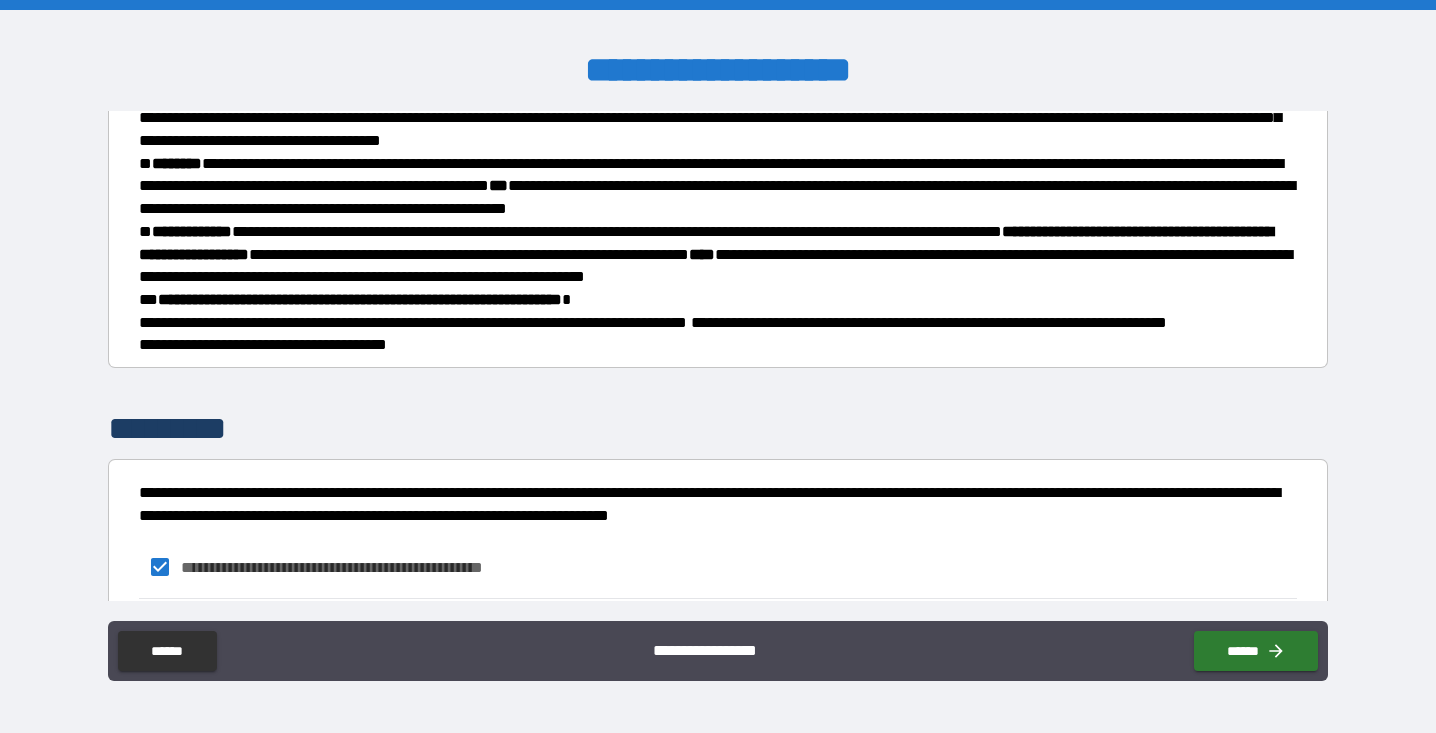scroll, scrollTop: 601, scrollLeft: 0, axis: vertical 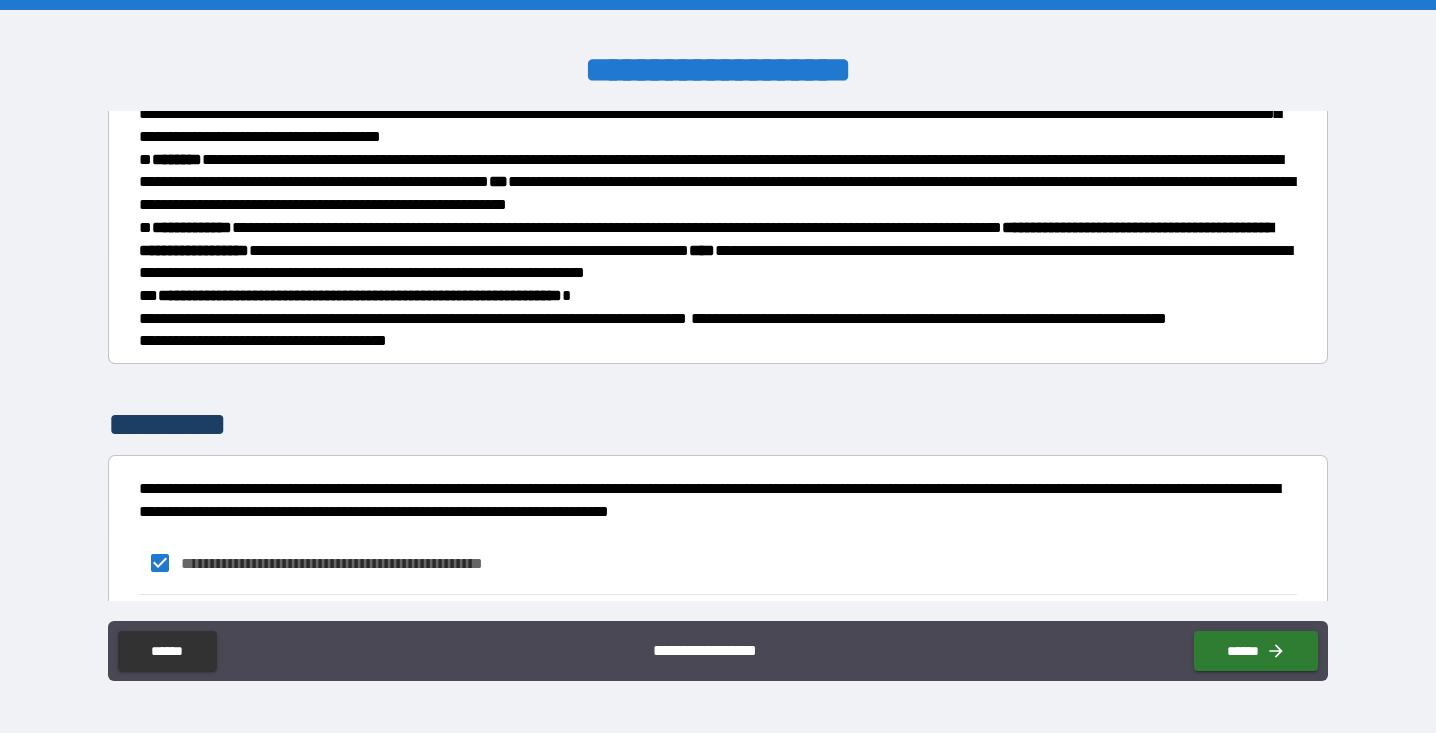 click on "**********" at bounding box center [263, 340] 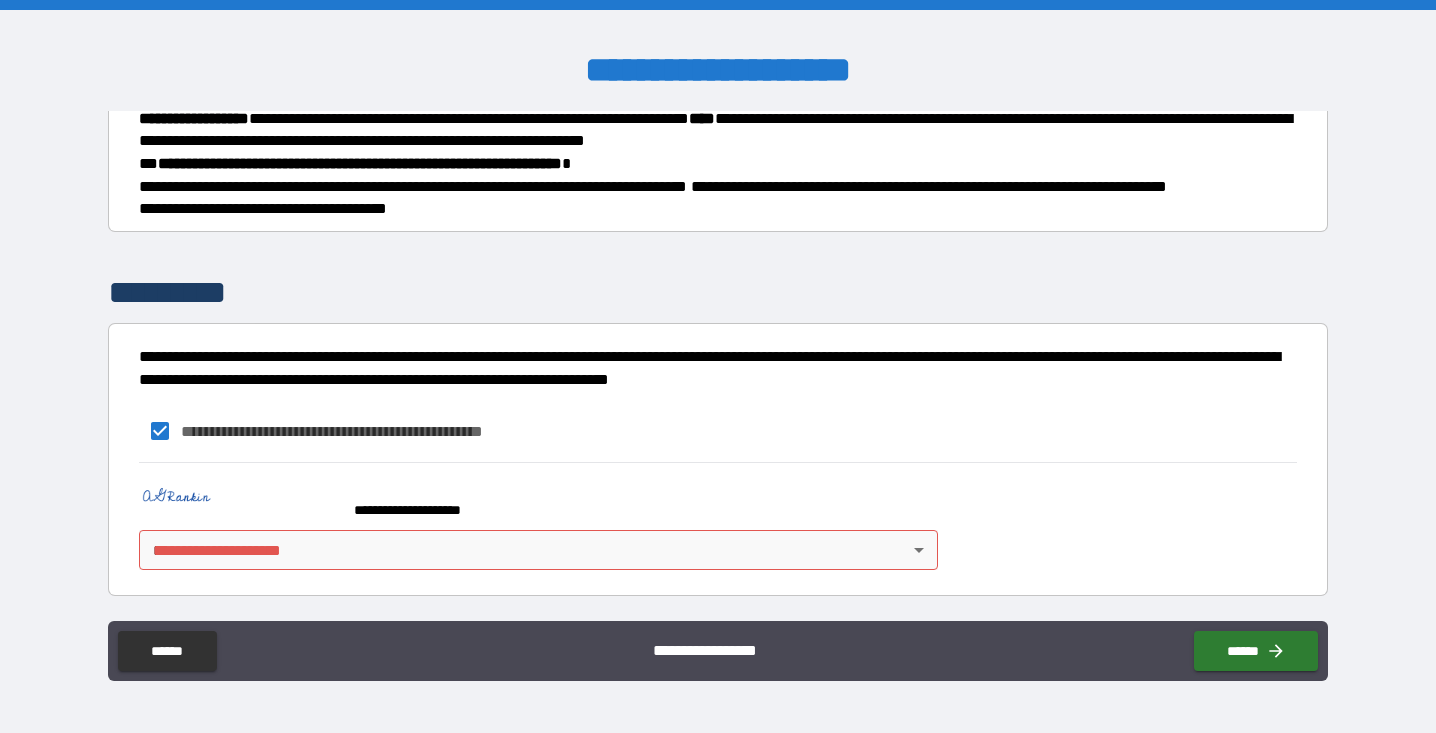 scroll, scrollTop: 757, scrollLeft: 0, axis: vertical 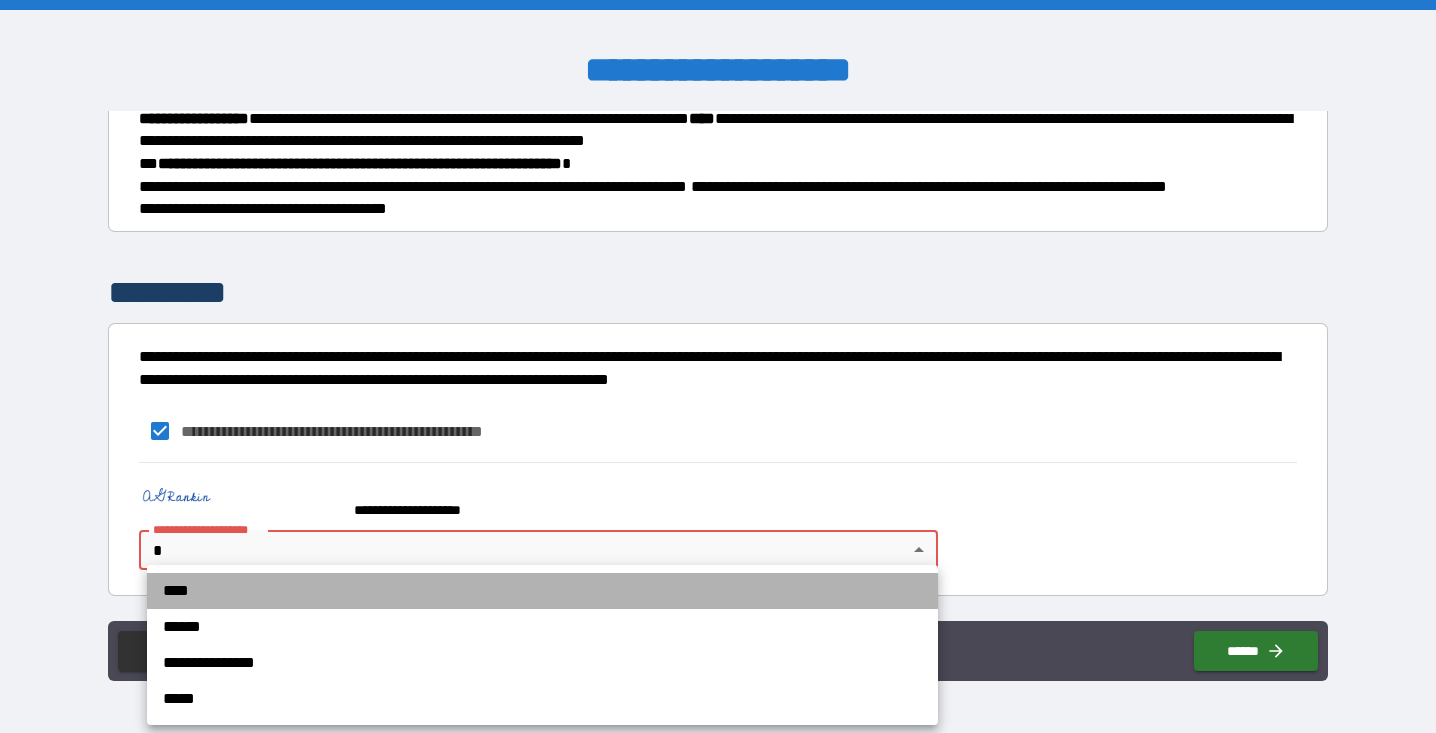 click on "****" at bounding box center [542, 591] 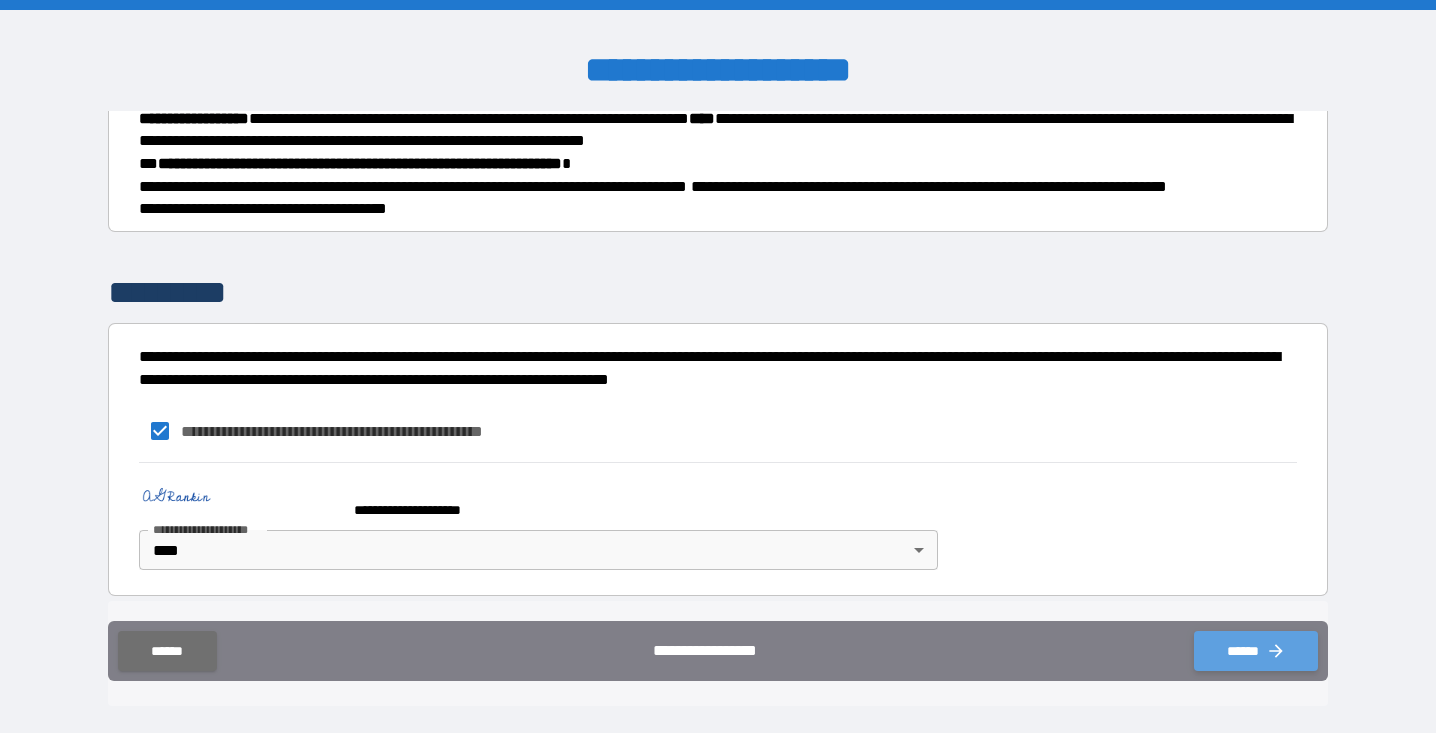 click on "******" at bounding box center (1256, 651) 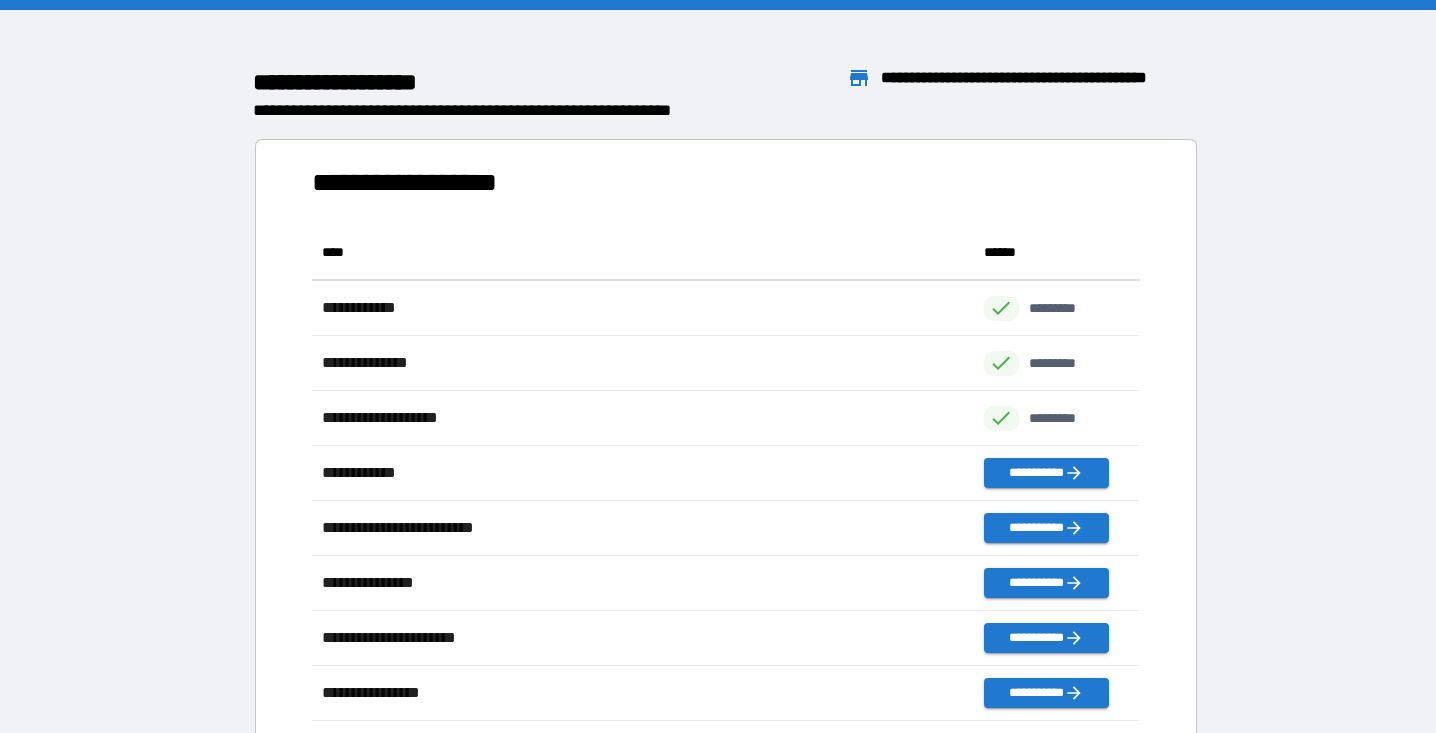 scroll, scrollTop: 1, scrollLeft: 1, axis: both 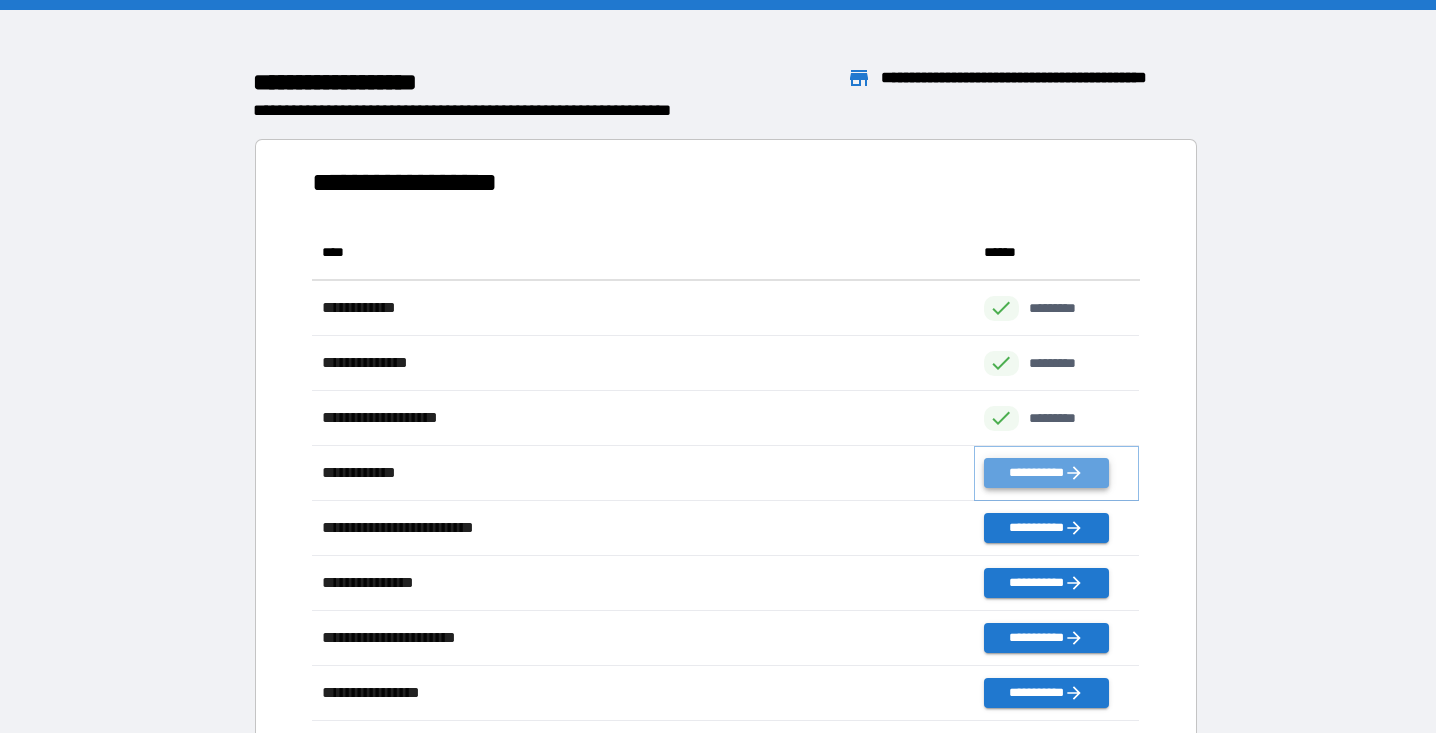 click on "**********" at bounding box center [1046, 473] 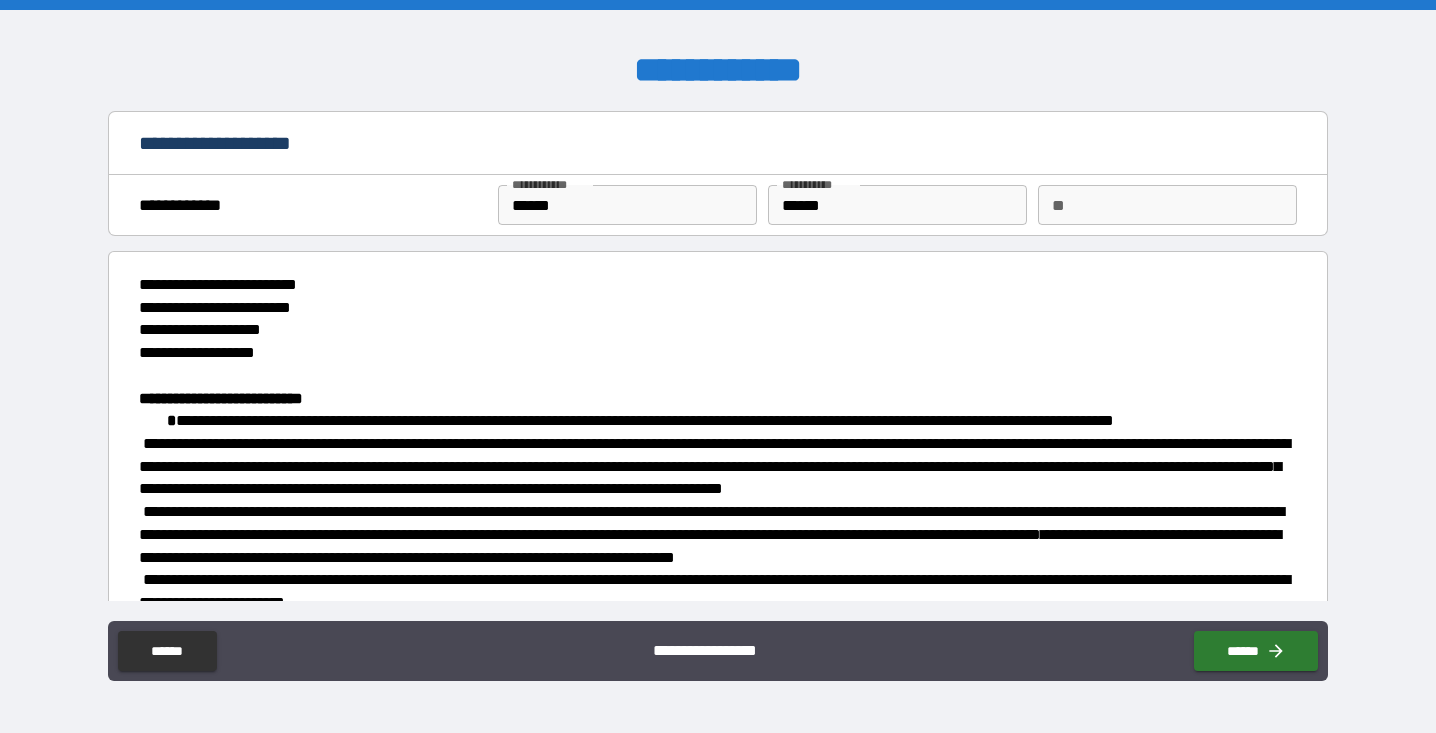 click on "**" at bounding box center [1167, 205] 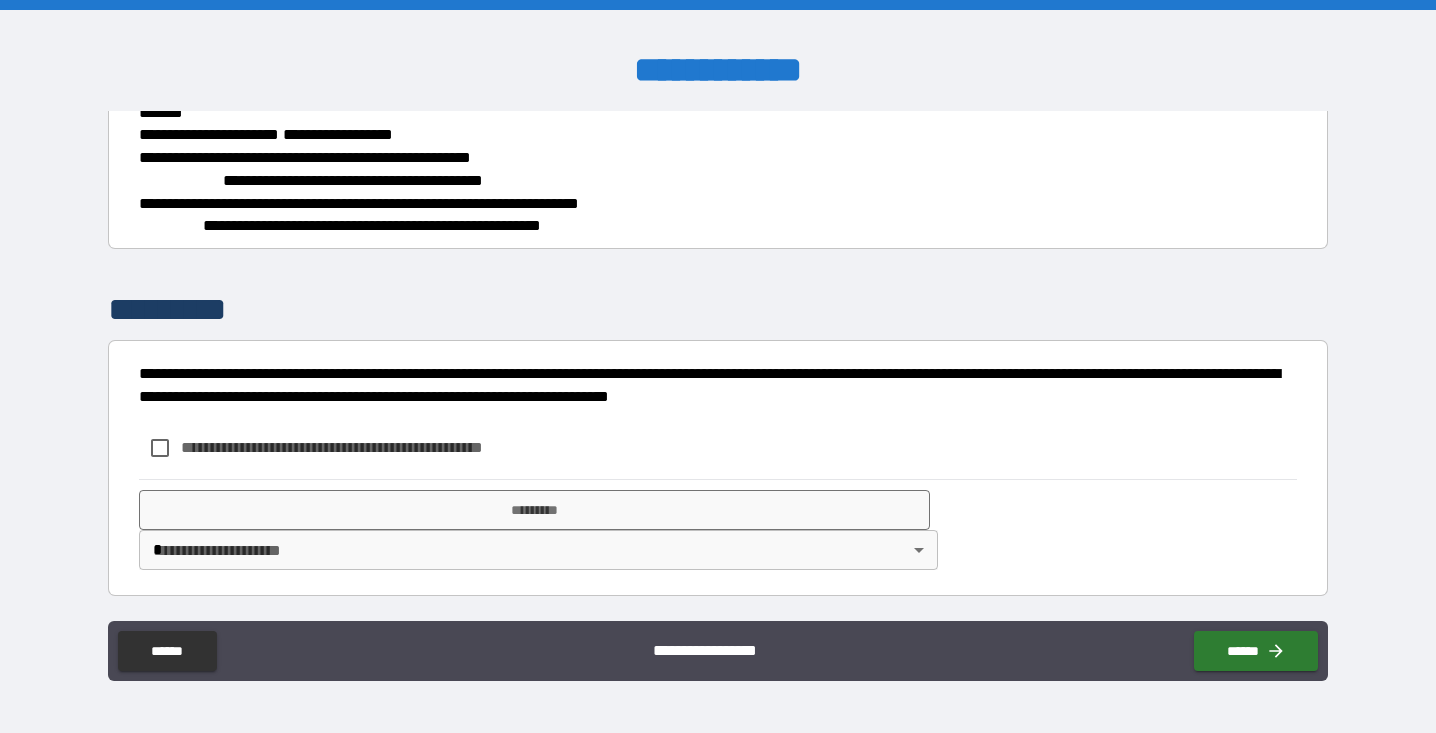 scroll, scrollTop: 2280, scrollLeft: 0, axis: vertical 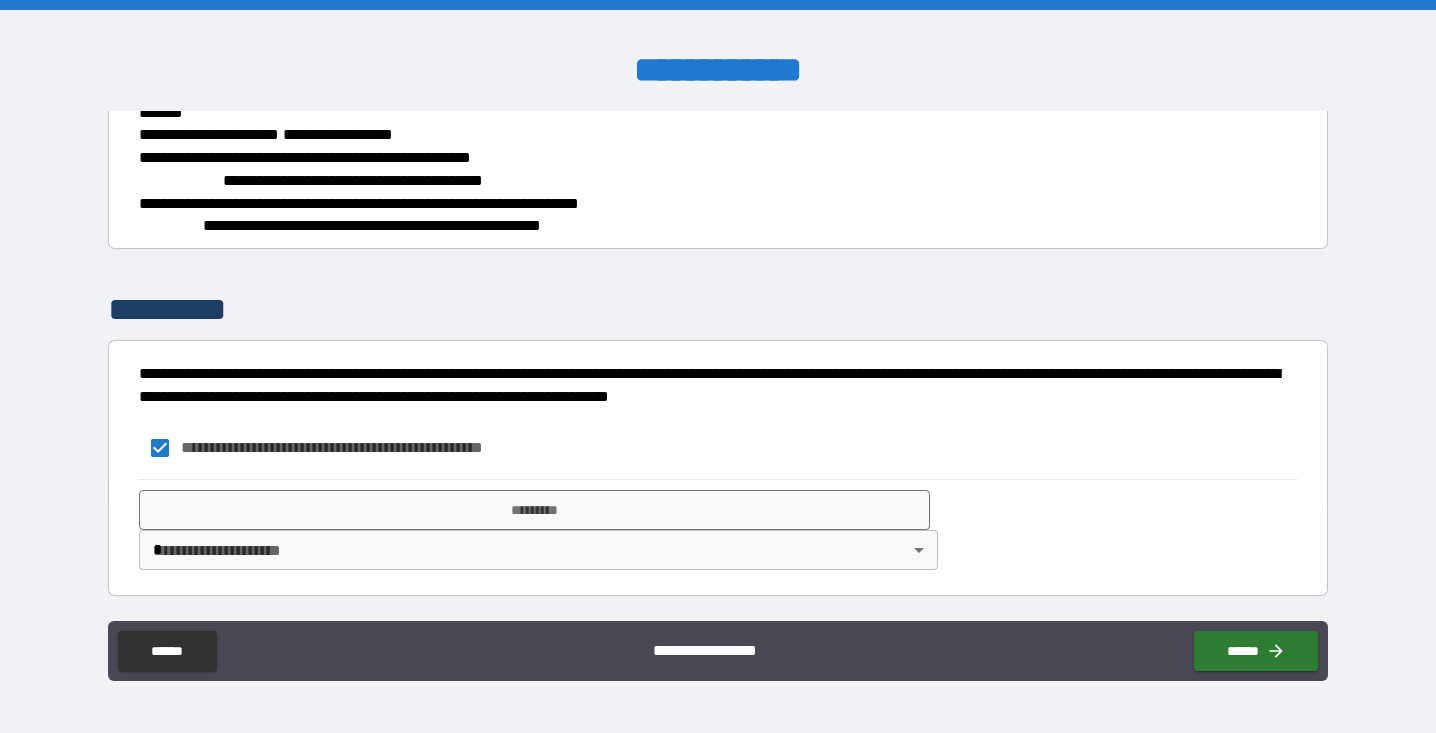 click on "**********" at bounding box center [718, 366] 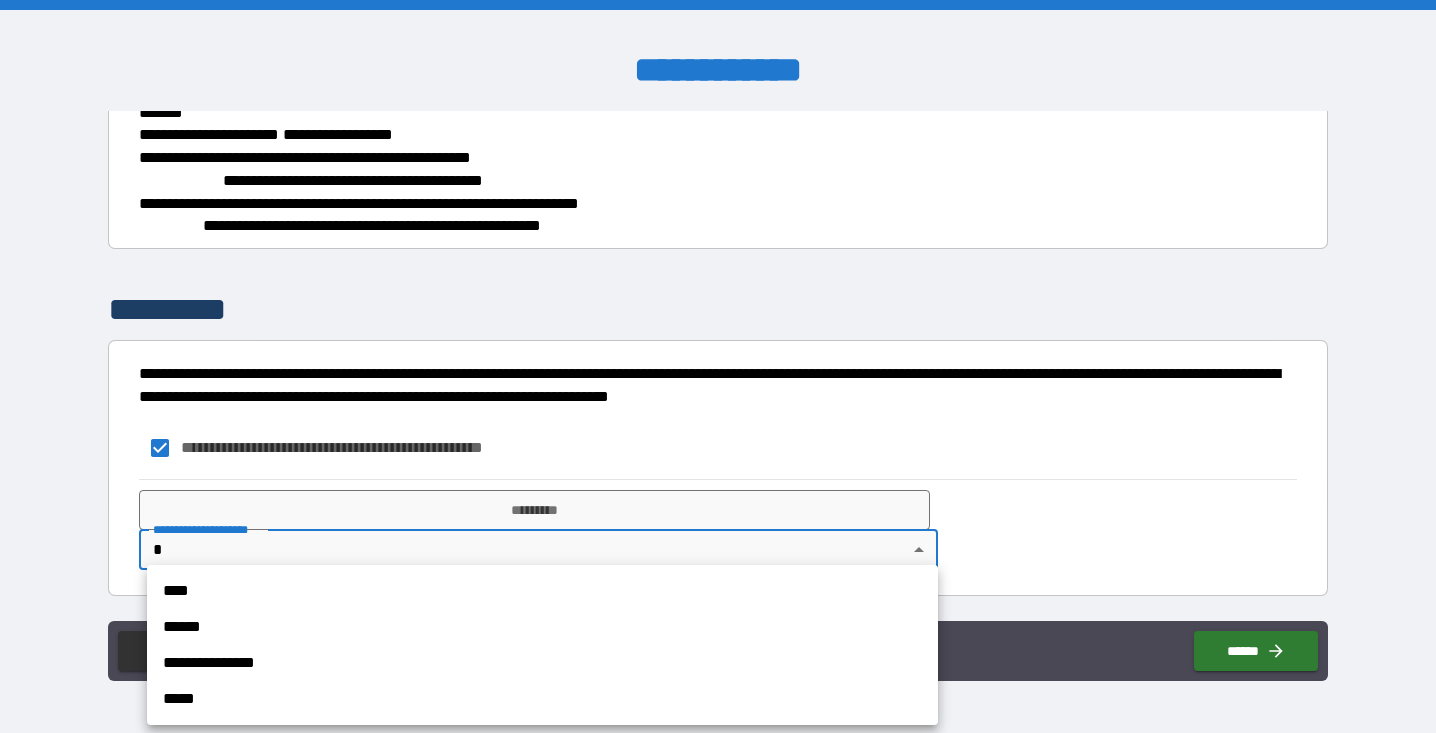 click on "****" at bounding box center [542, 591] 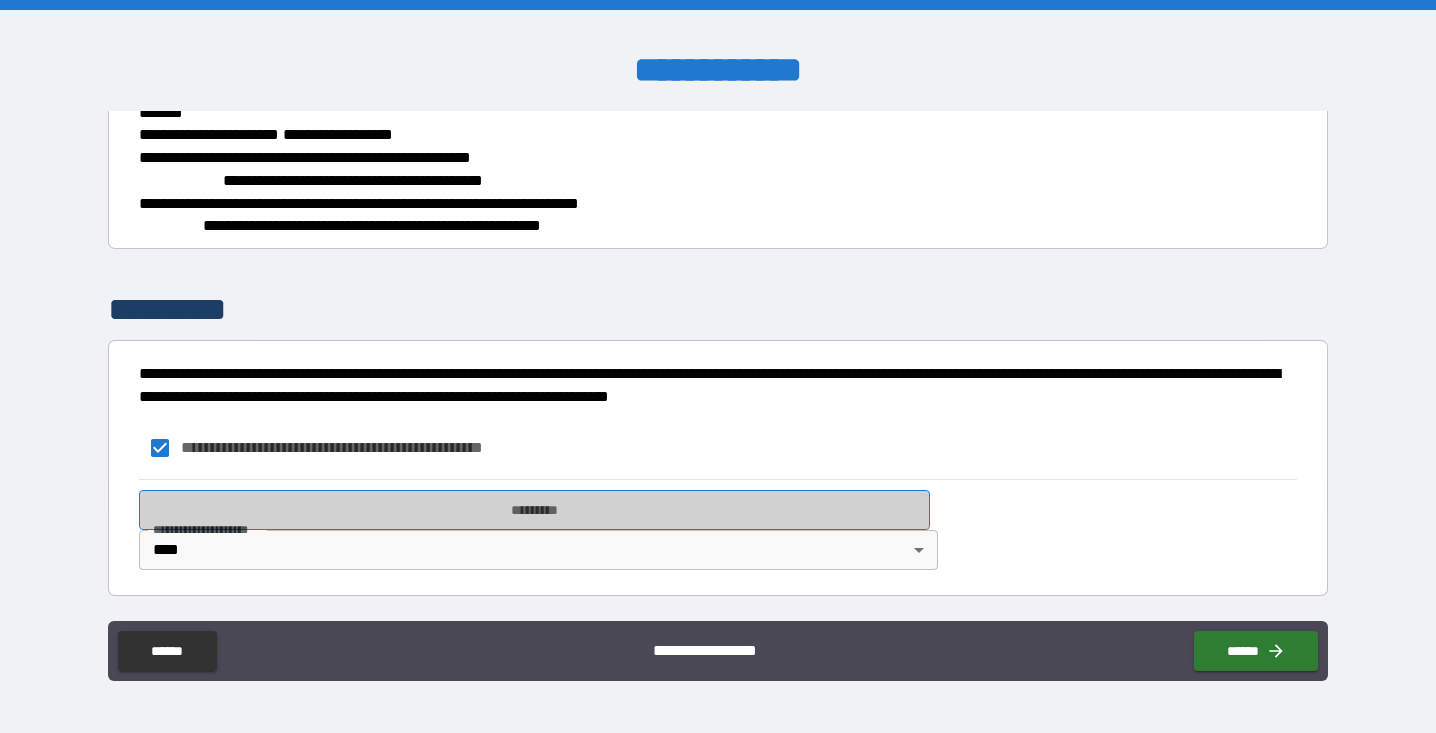 click on "*********" at bounding box center [534, 510] 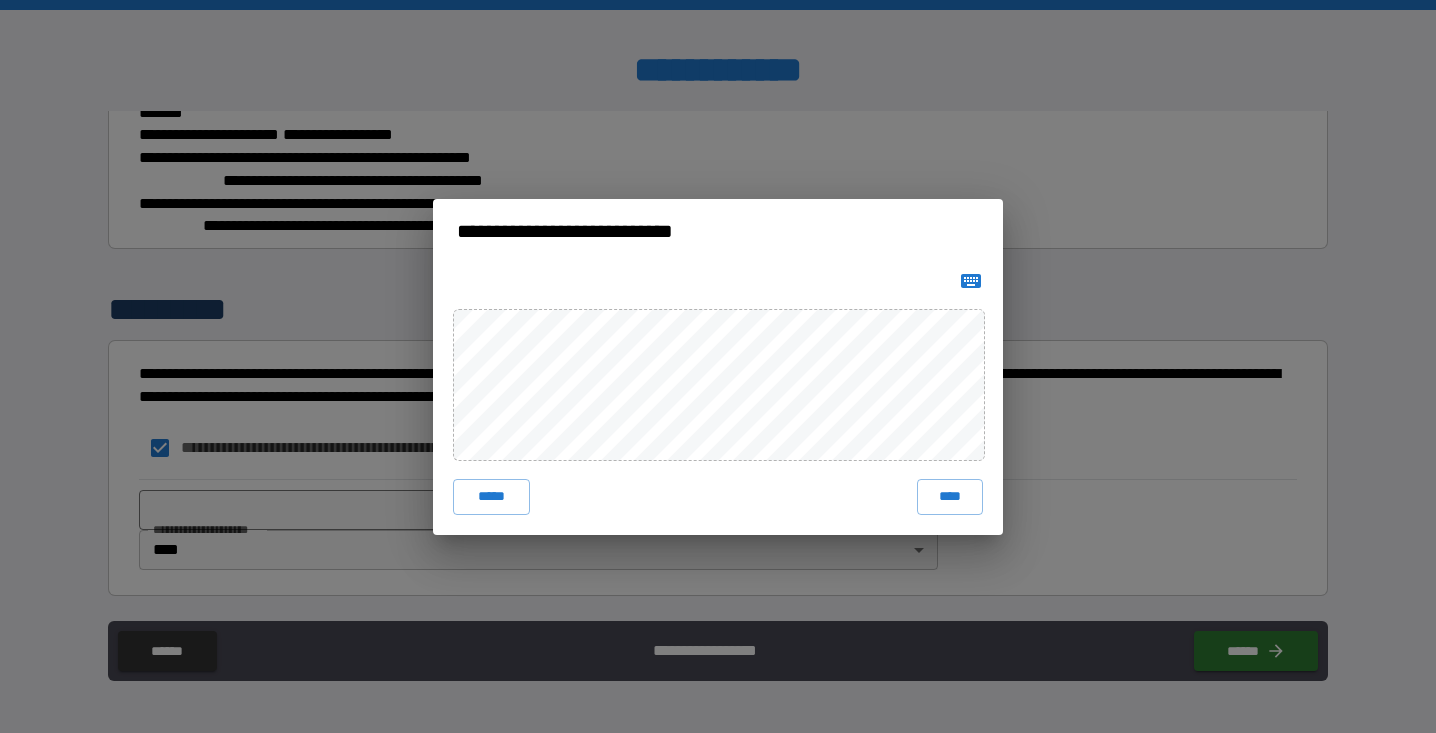 click 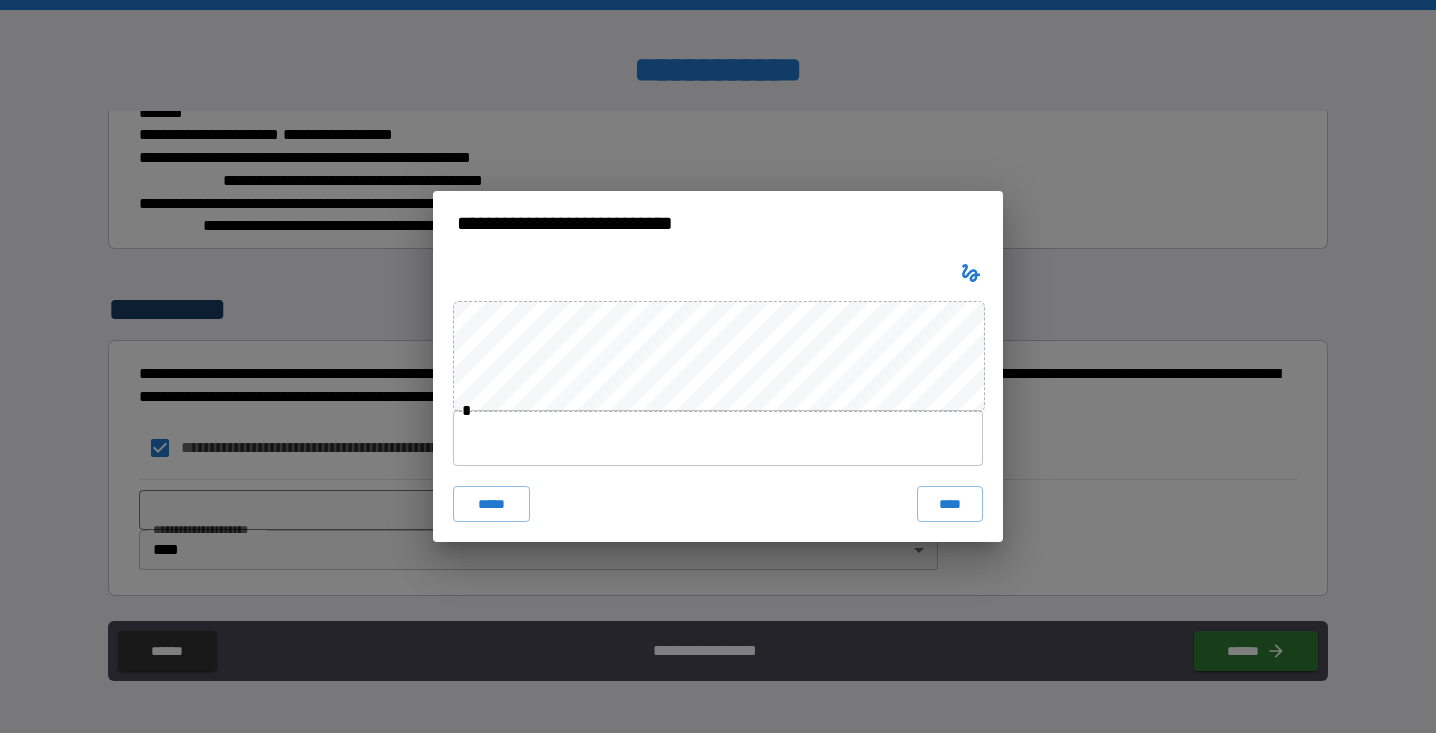 click at bounding box center (718, 438) 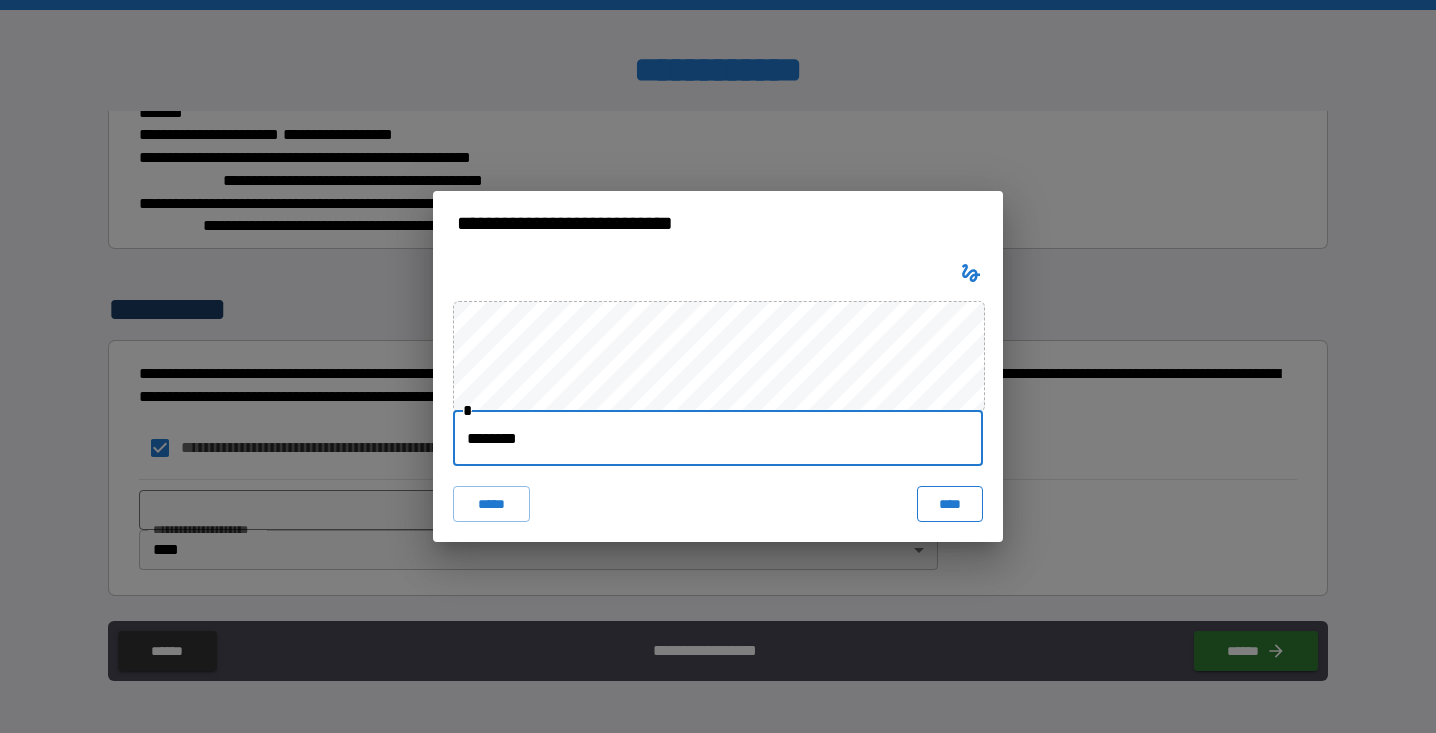 type on "********" 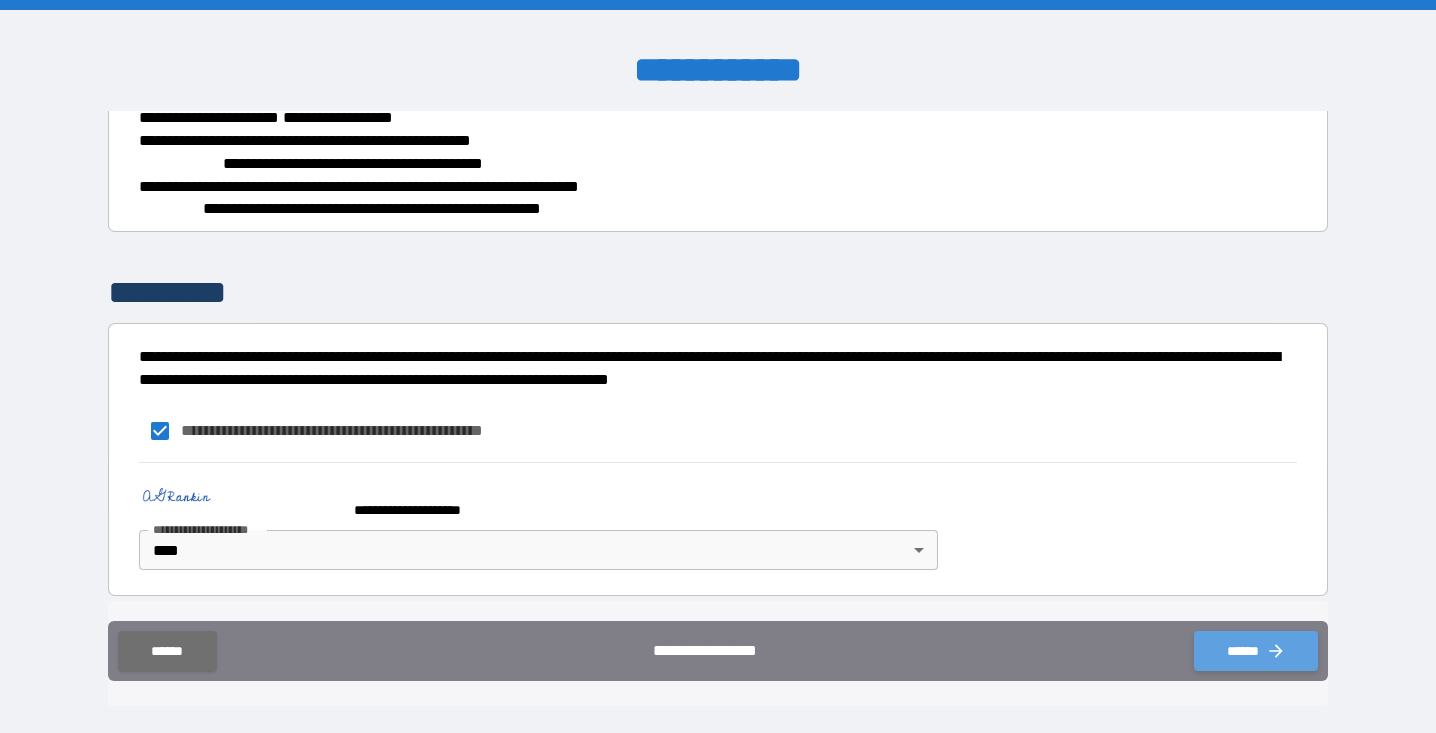 click on "******" at bounding box center [1256, 651] 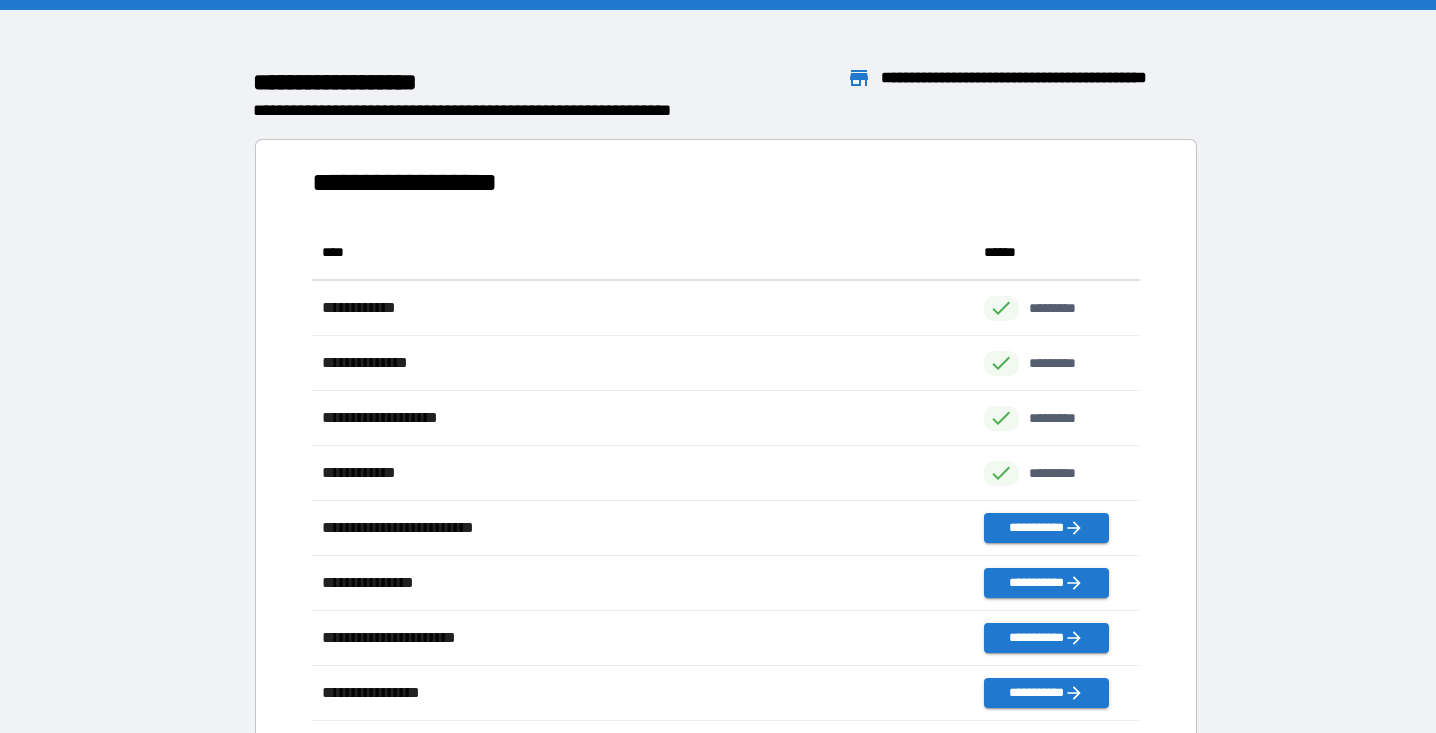 scroll, scrollTop: 1, scrollLeft: 1, axis: both 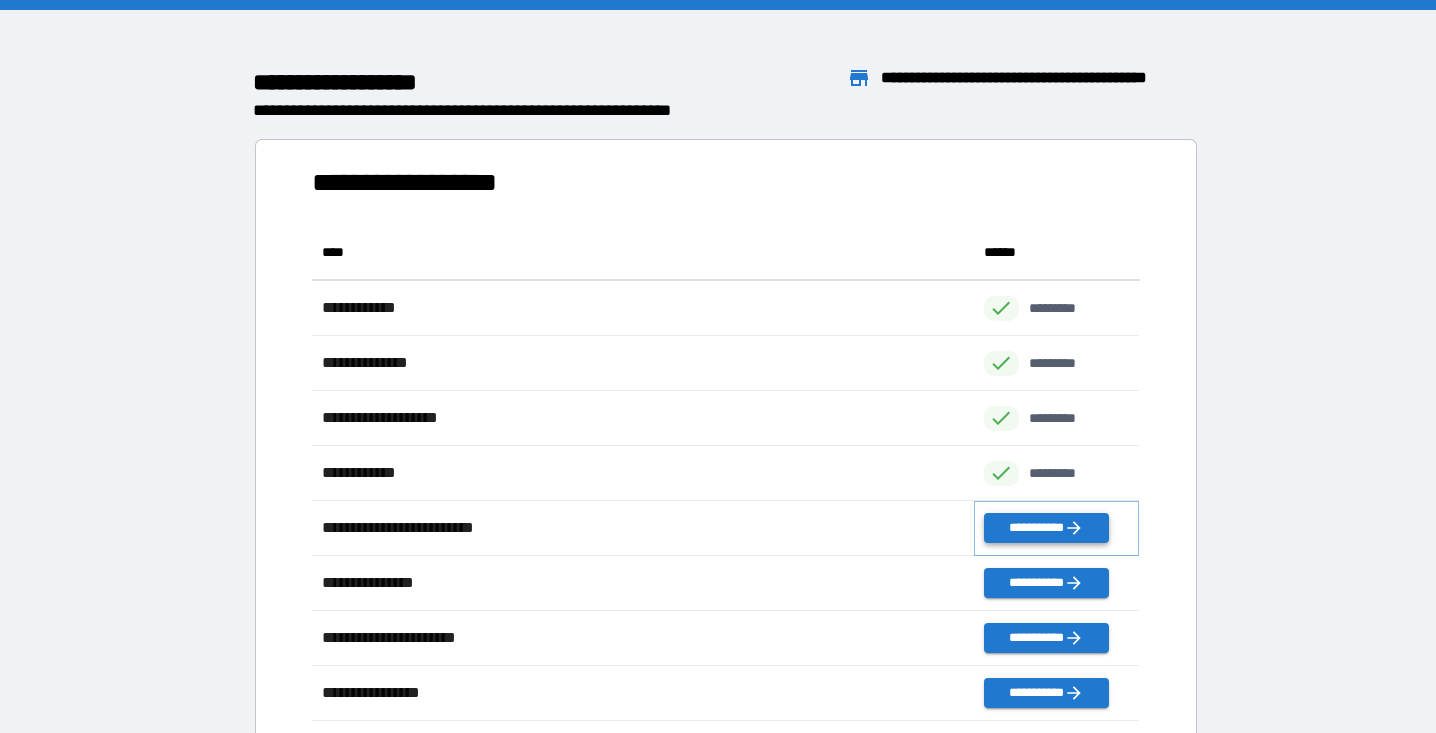 click on "**********" at bounding box center [1046, 528] 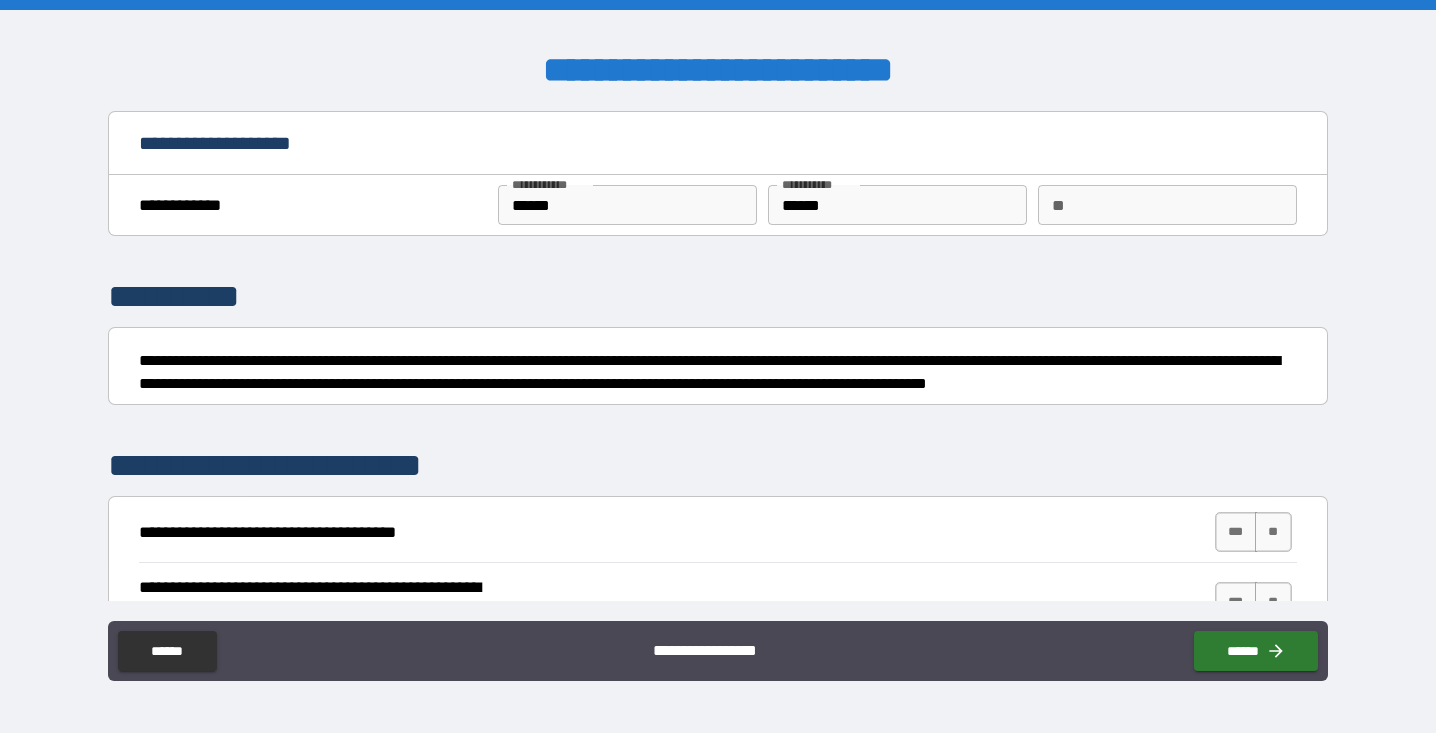 click on "**" at bounding box center [1167, 205] 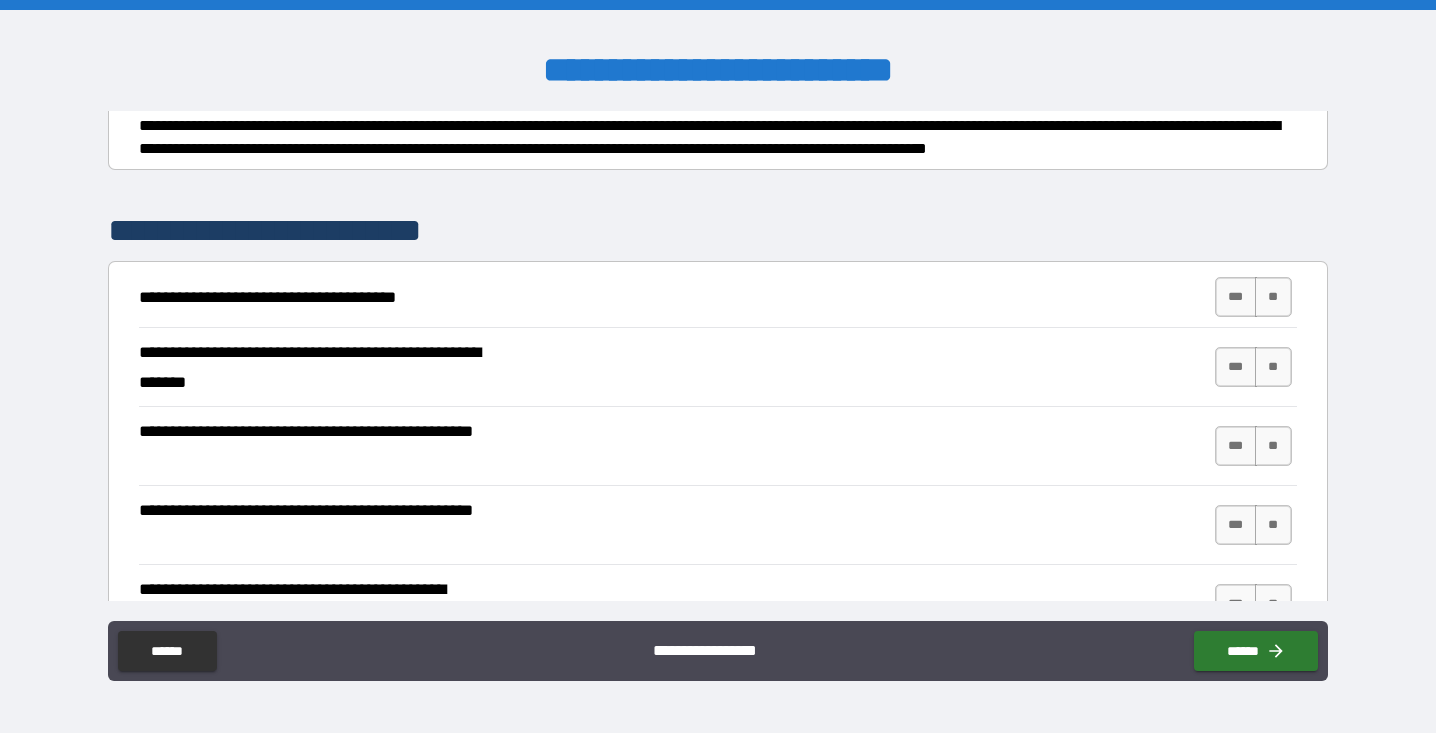 scroll, scrollTop: 236, scrollLeft: 0, axis: vertical 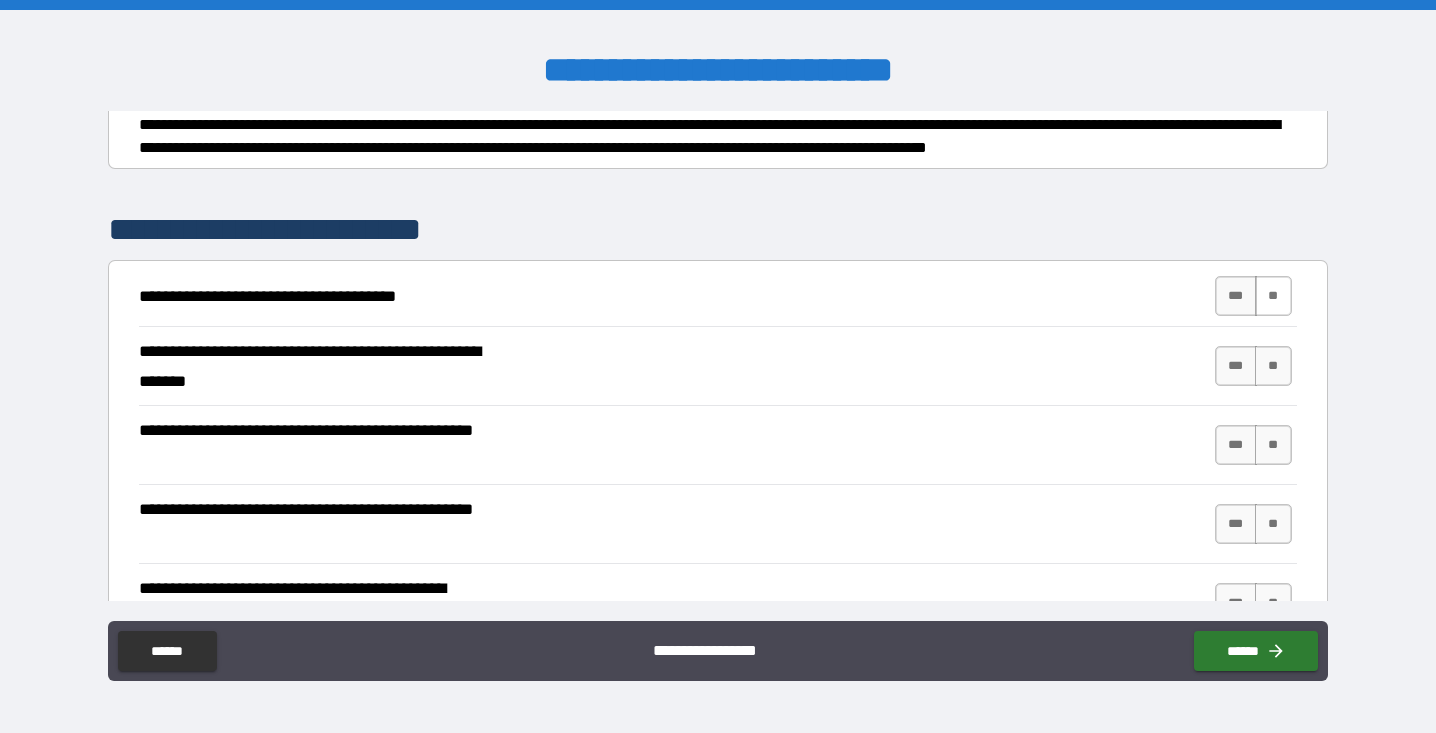 type on "*" 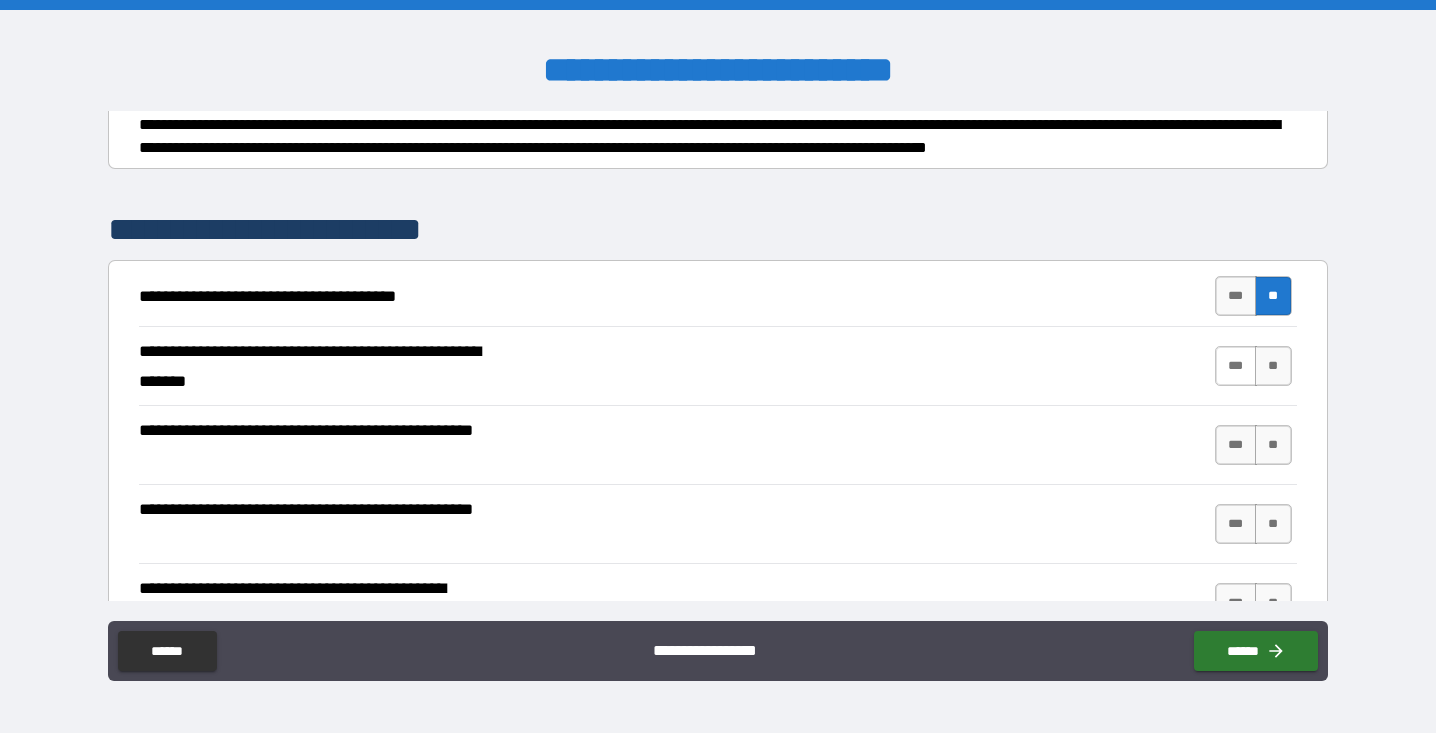 click on "***" at bounding box center [1236, 366] 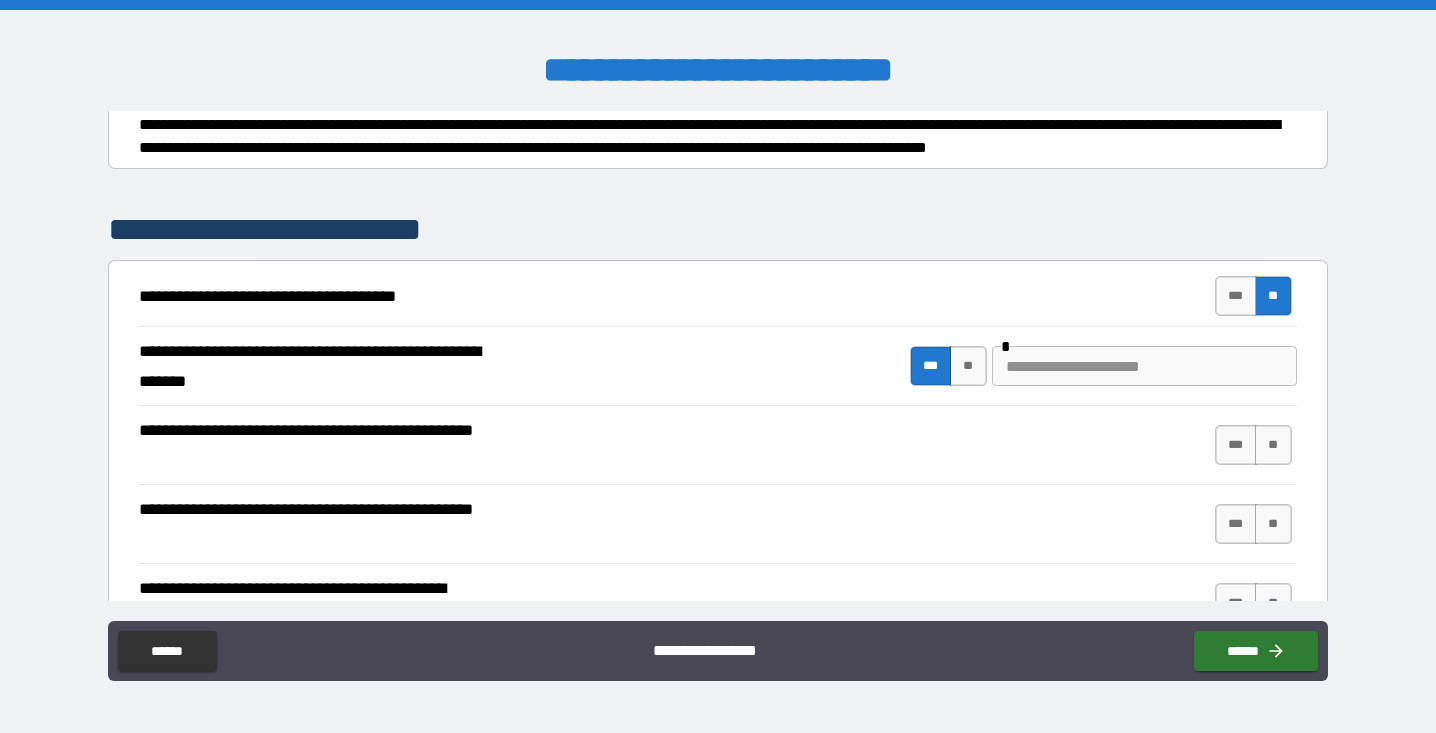 click at bounding box center [1144, 366] 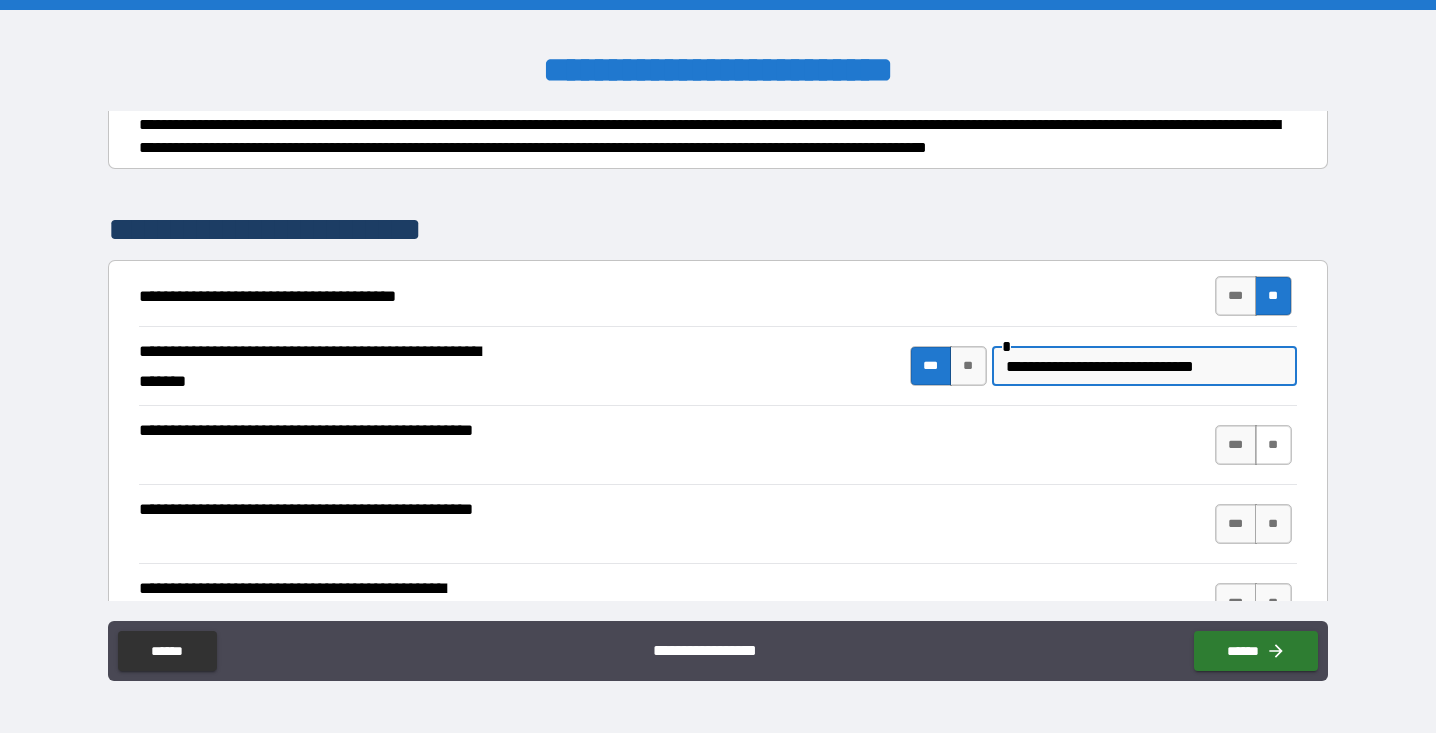 type on "**********" 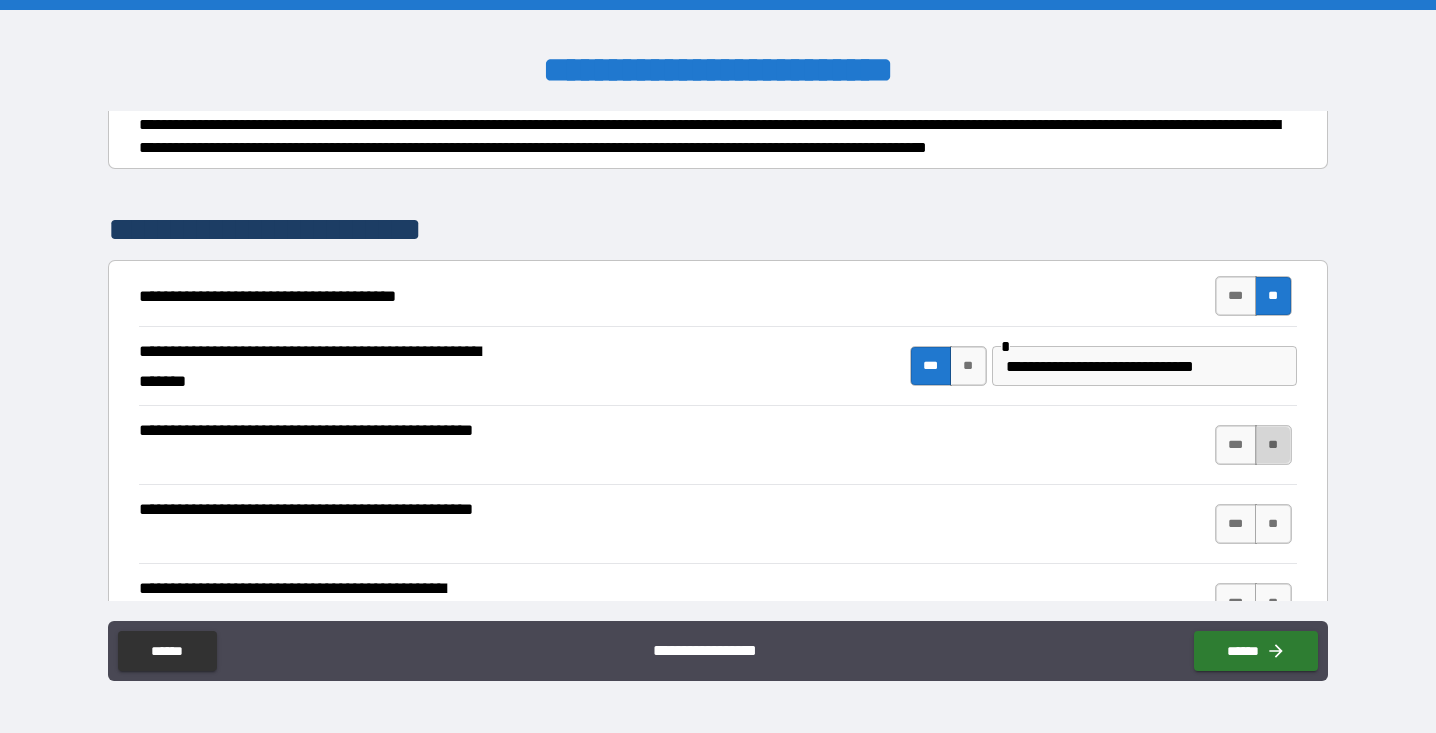 click on "**" at bounding box center [1273, 445] 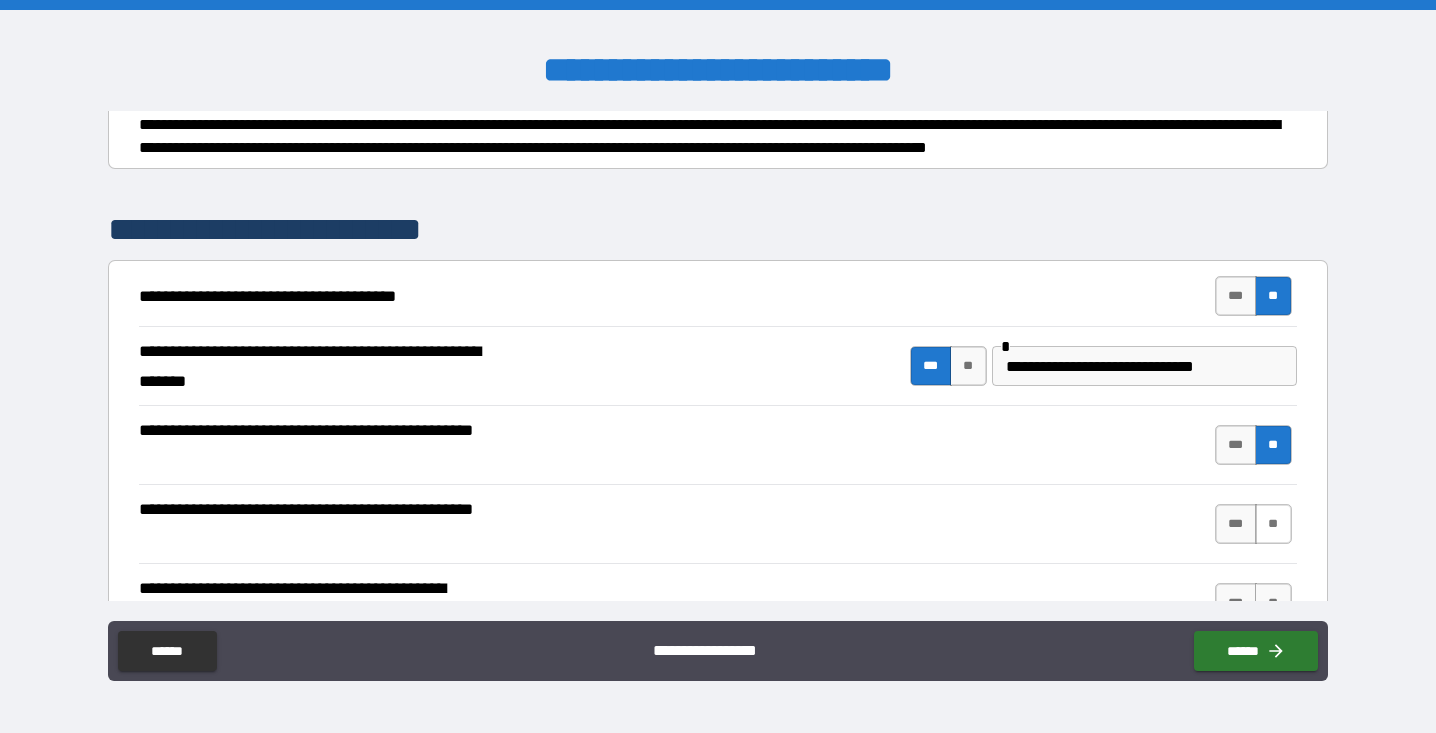 click on "**" at bounding box center (1273, 524) 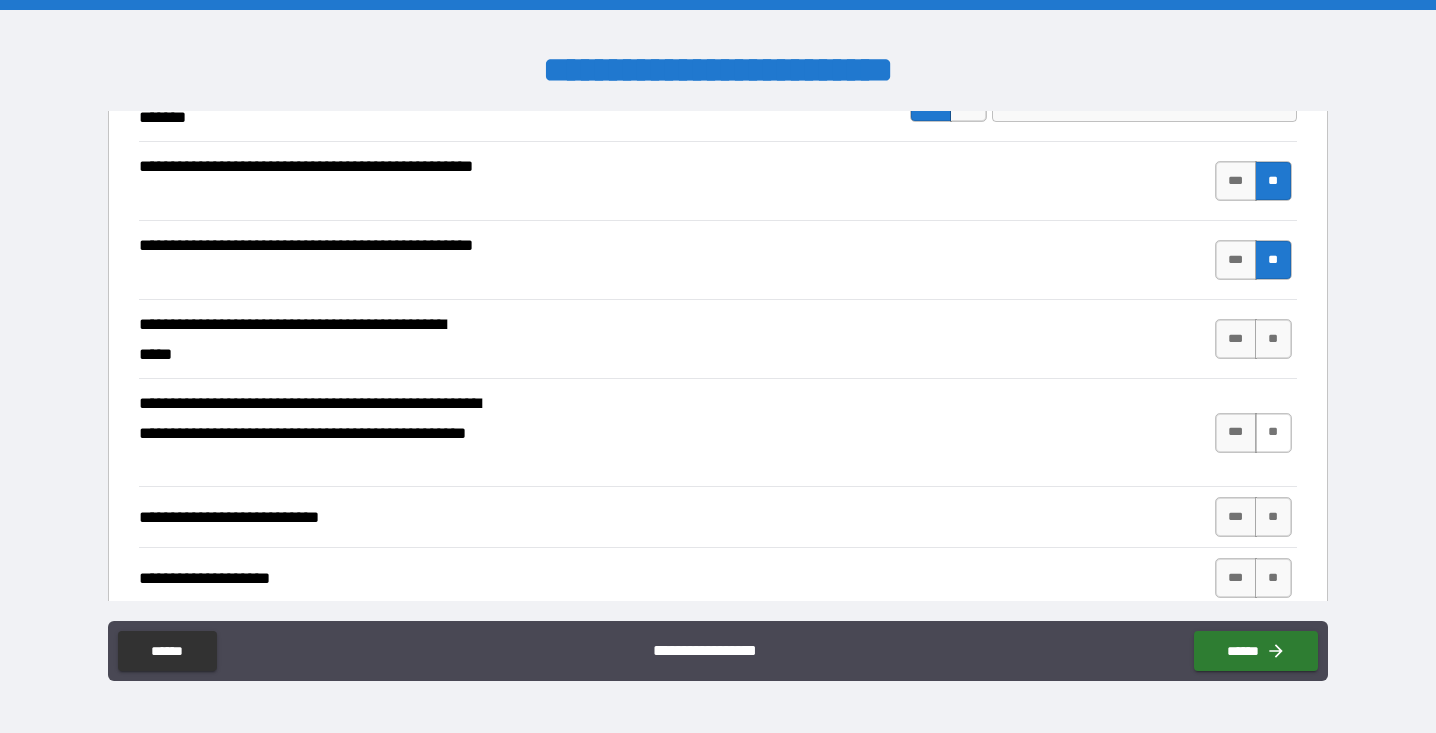 scroll, scrollTop: 502, scrollLeft: 0, axis: vertical 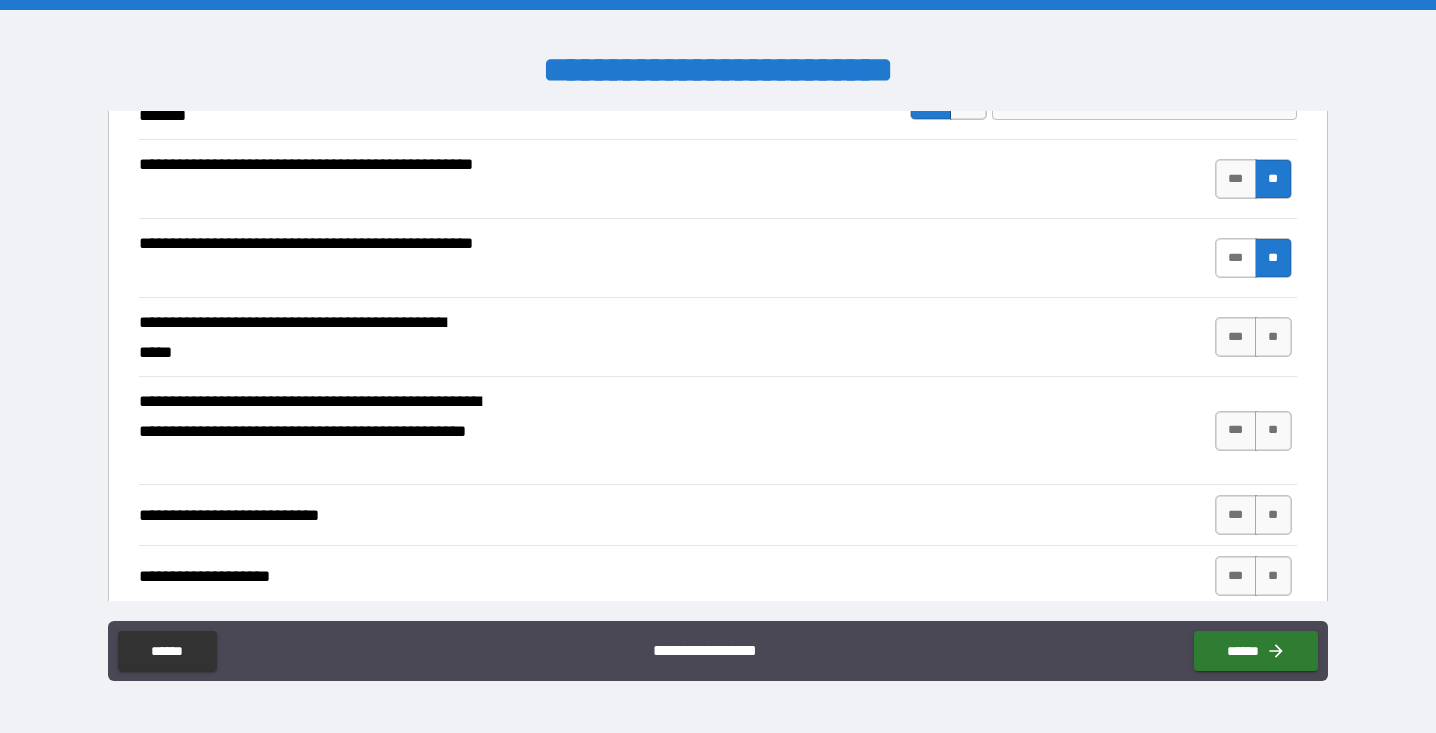 click on "***" at bounding box center [1236, 258] 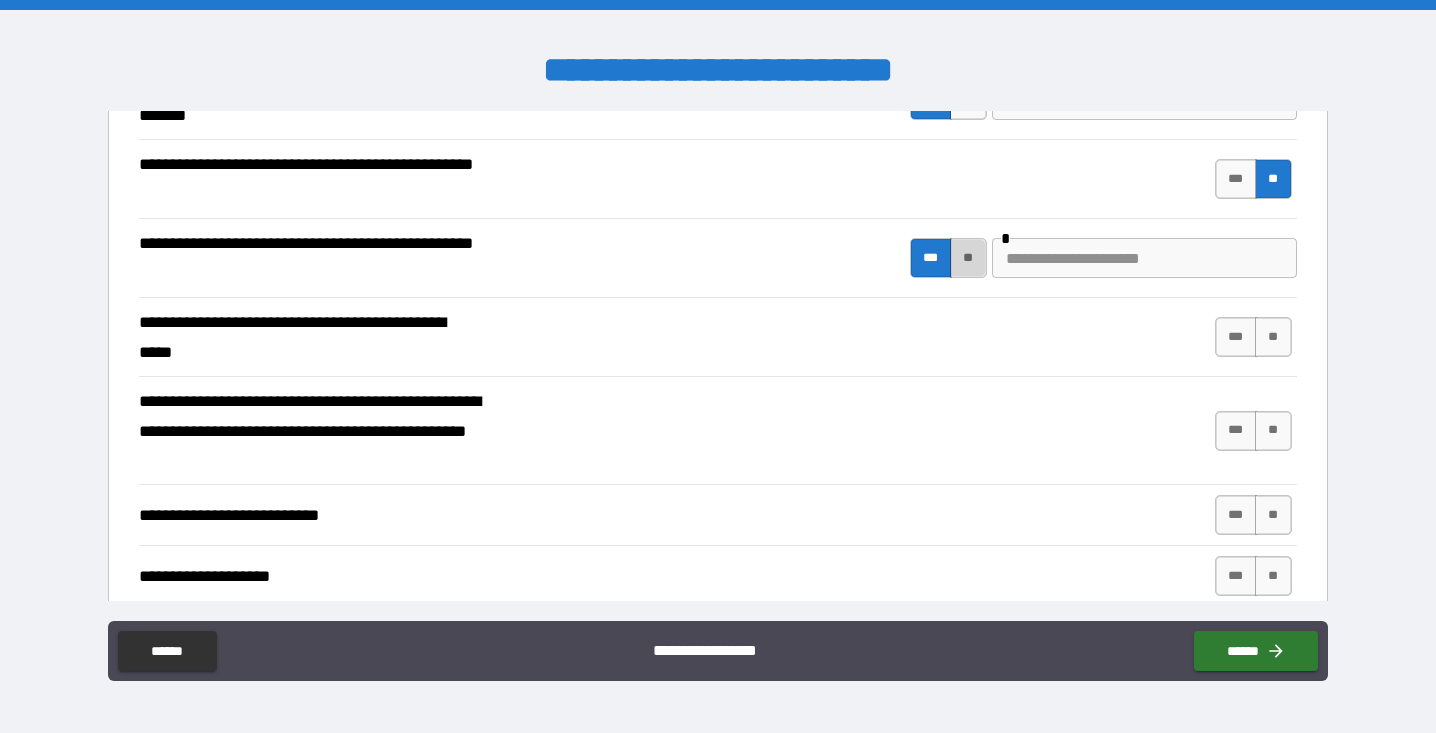 click on "**" at bounding box center (968, 258) 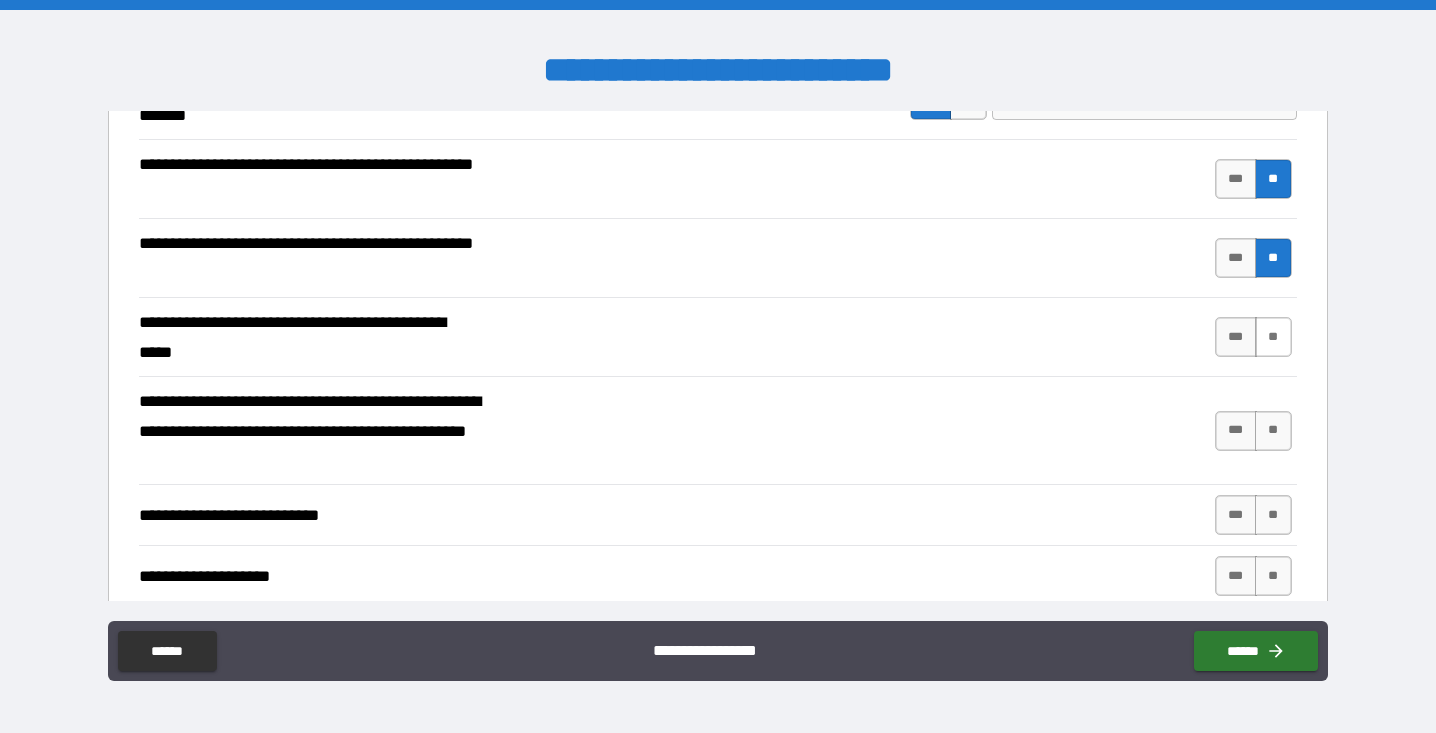 click on "**" at bounding box center (1273, 337) 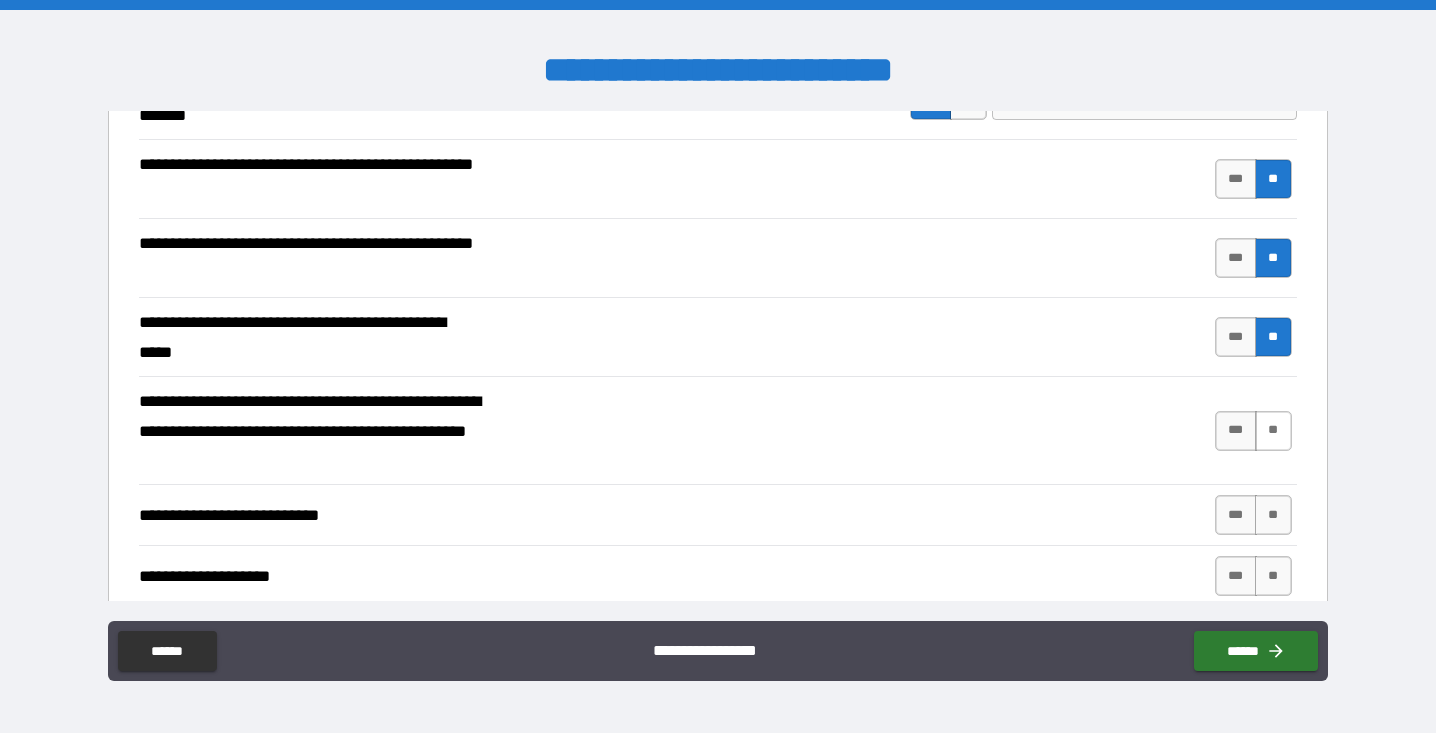 click on "**" at bounding box center (1273, 431) 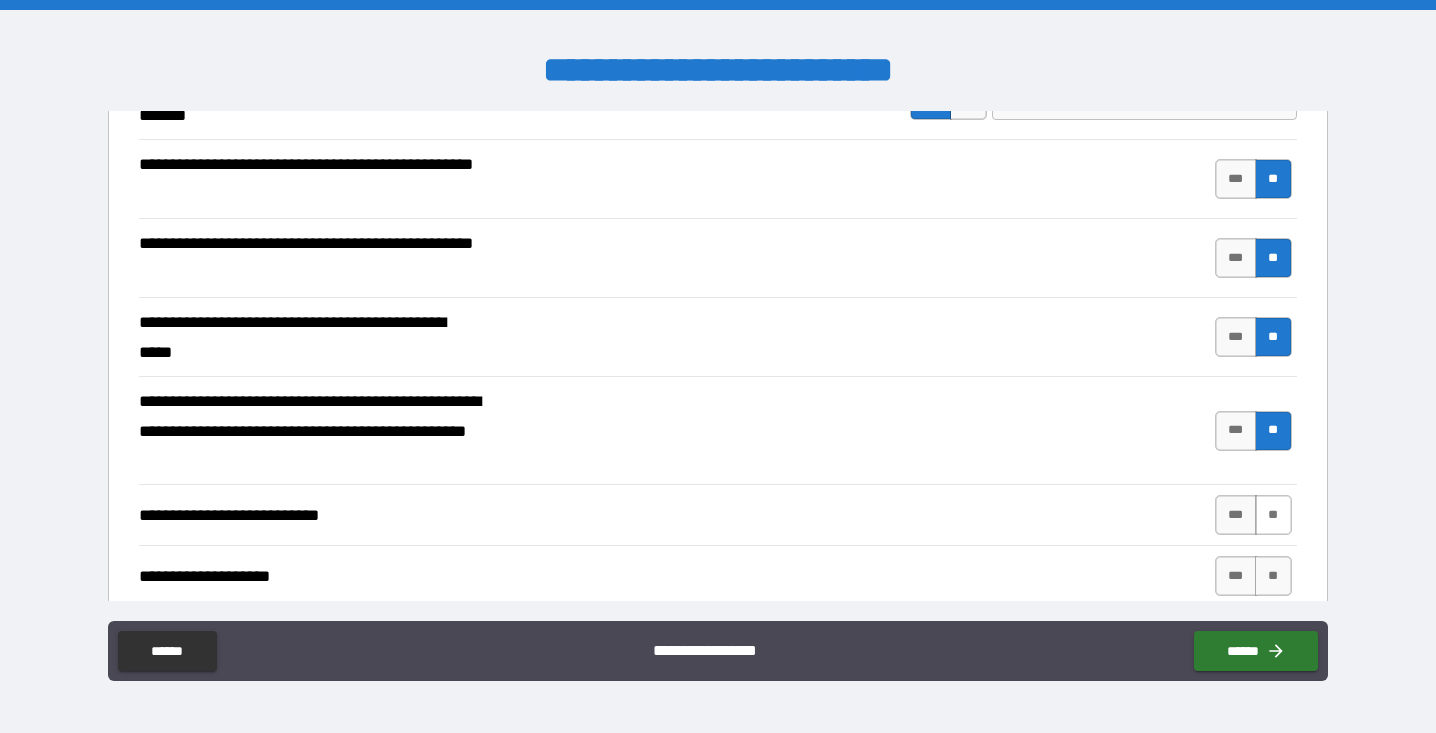 click on "**" at bounding box center (1273, 515) 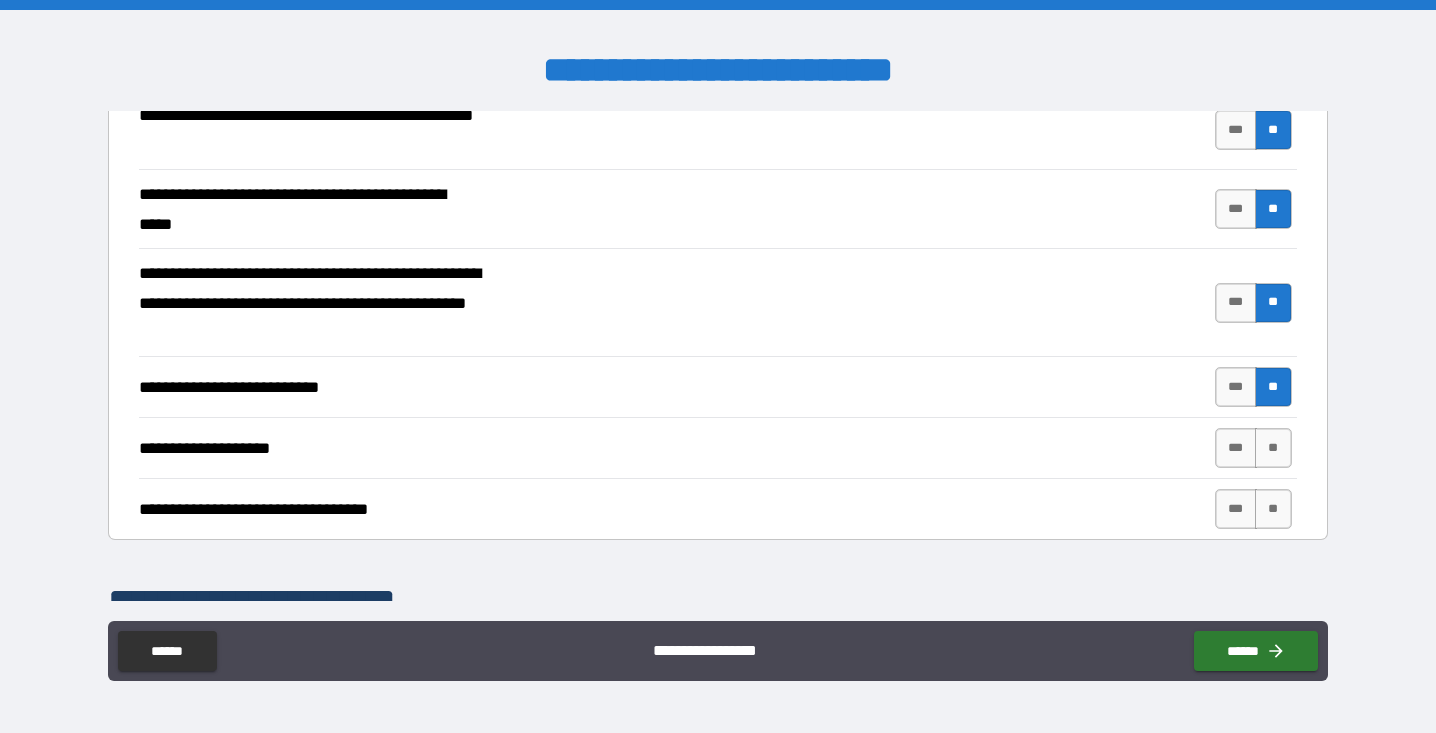 scroll, scrollTop: 656, scrollLeft: 0, axis: vertical 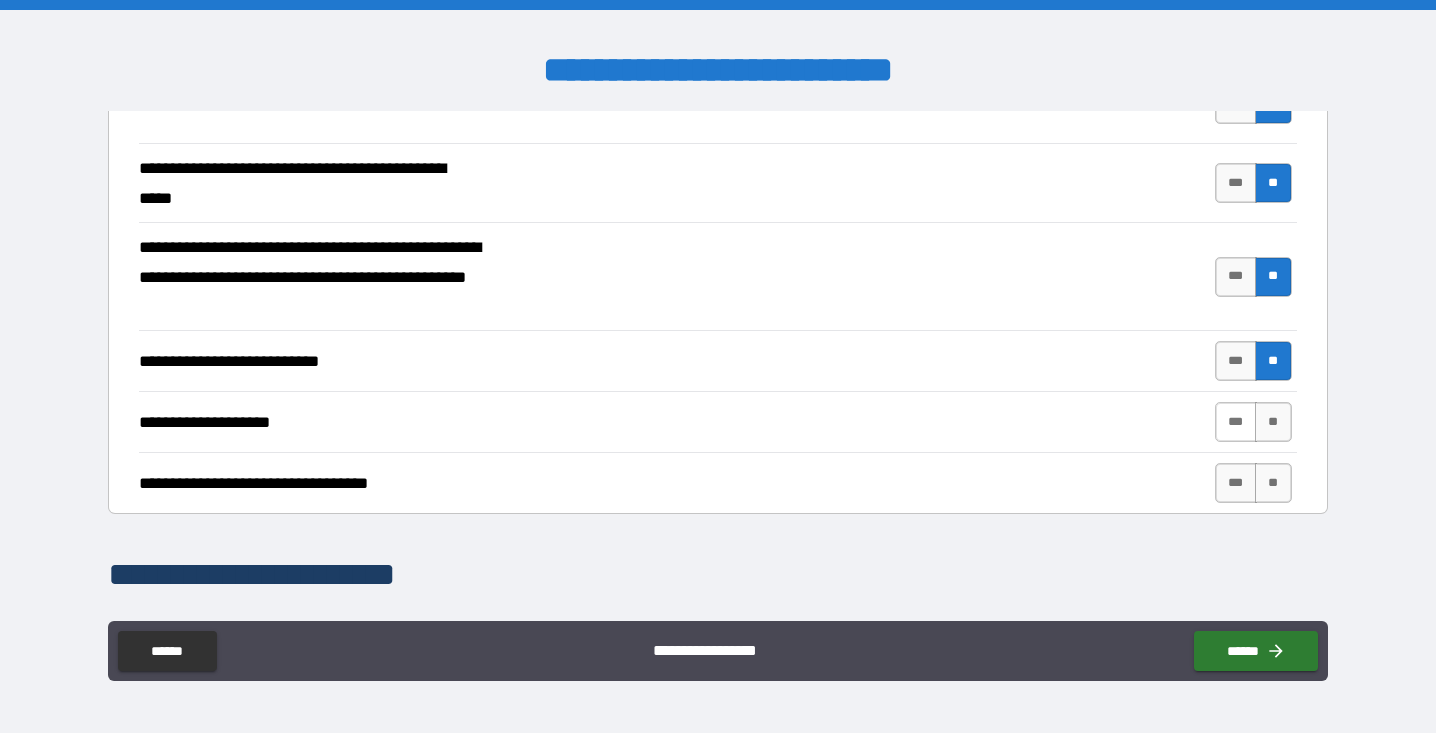 click on "***" at bounding box center [1236, 422] 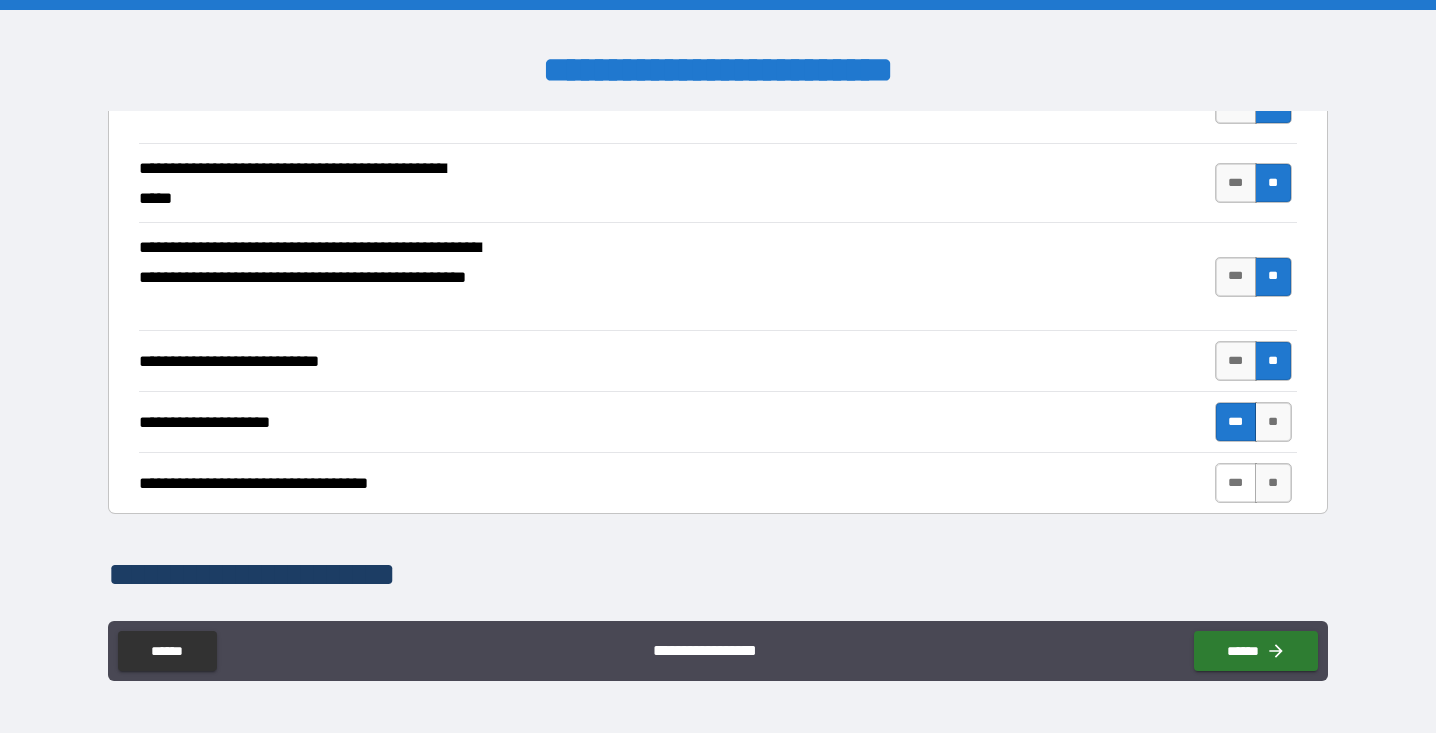 click on "***" at bounding box center [1236, 483] 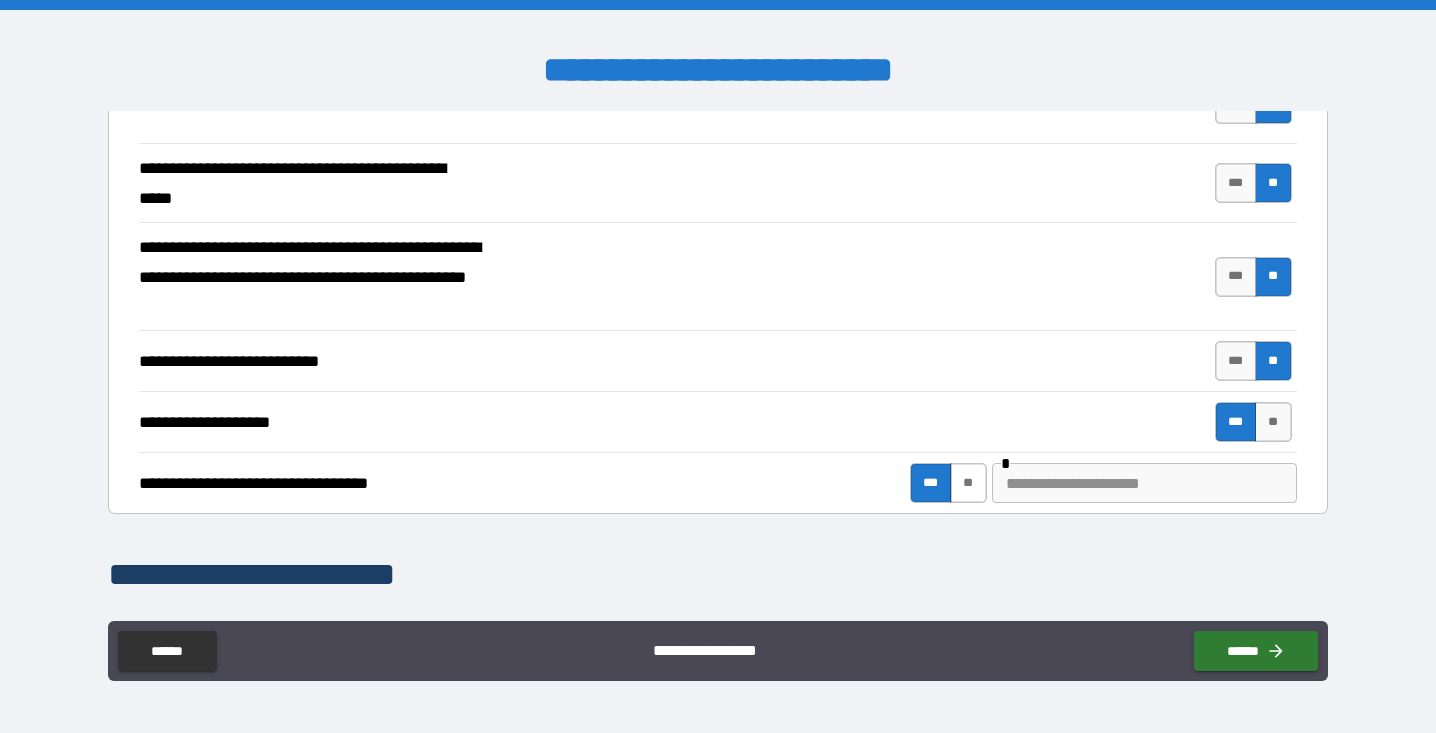 click on "**" at bounding box center (968, 483) 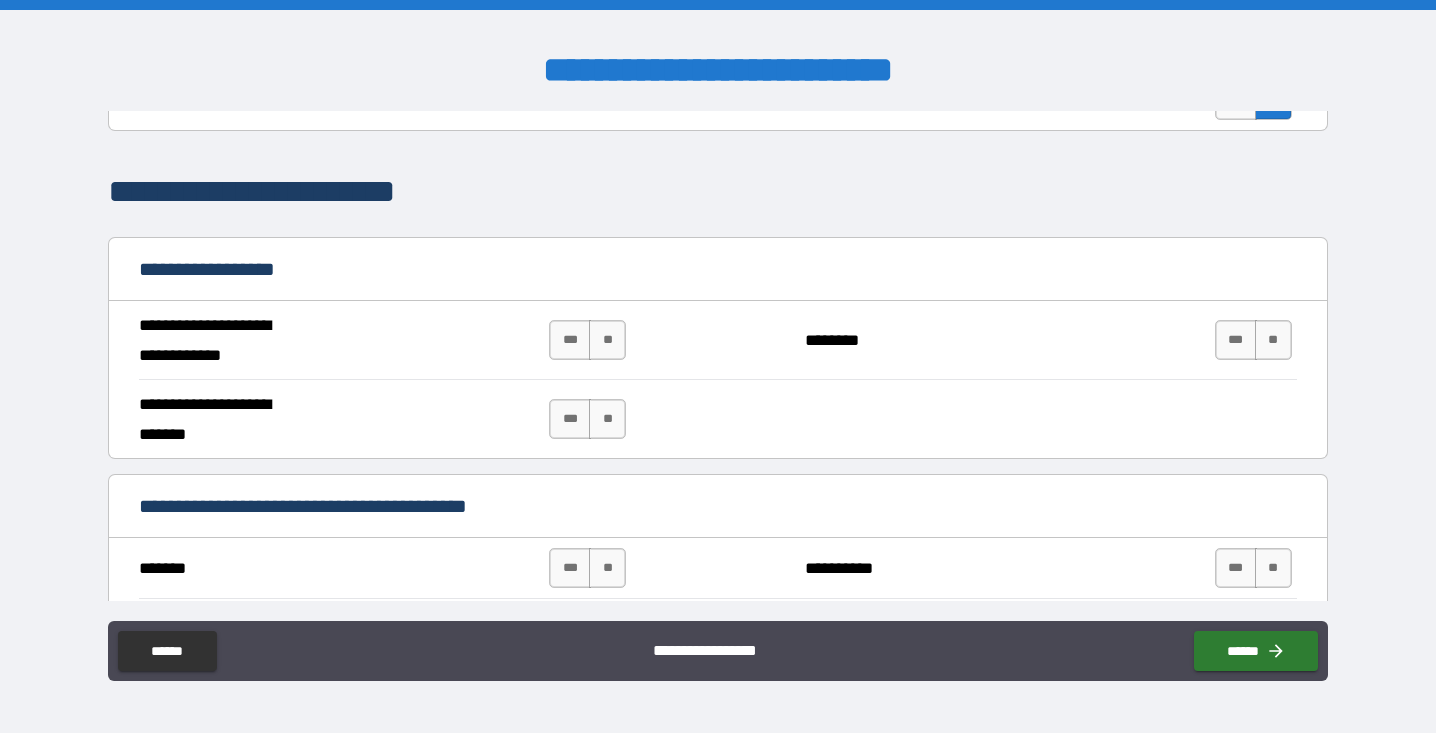 scroll, scrollTop: 1101, scrollLeft: 0, axis: vertical 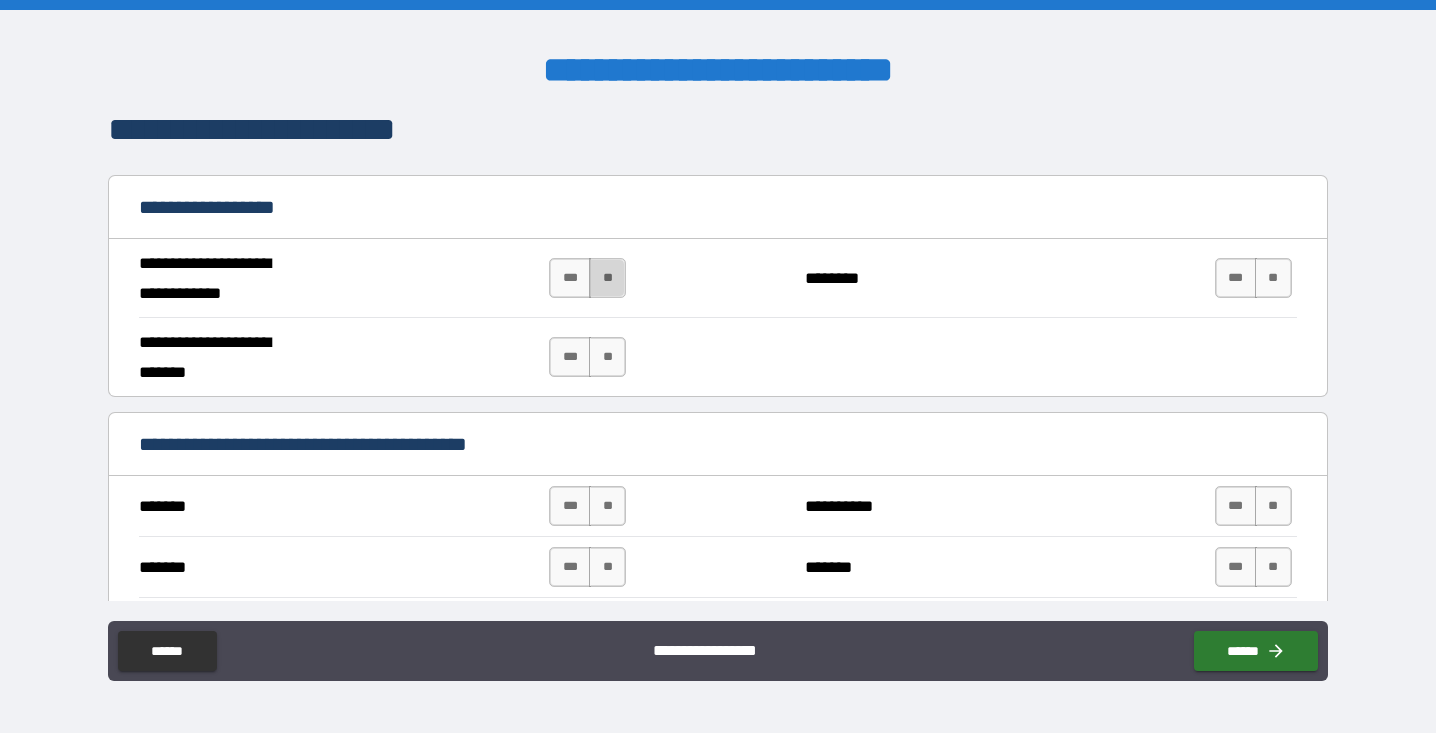 click on "**" at bounding box center (607, 278) 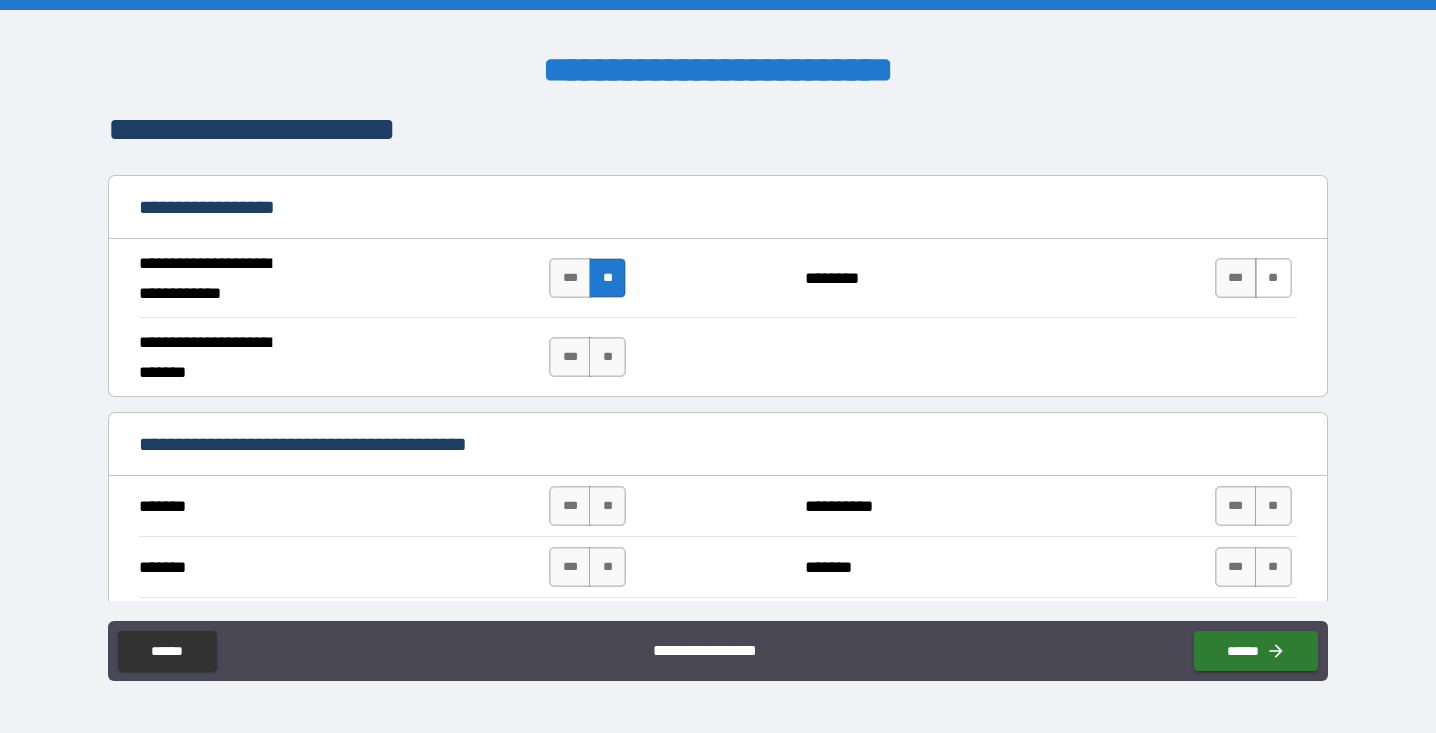 click on "**" at bounding box center (1273, 278) 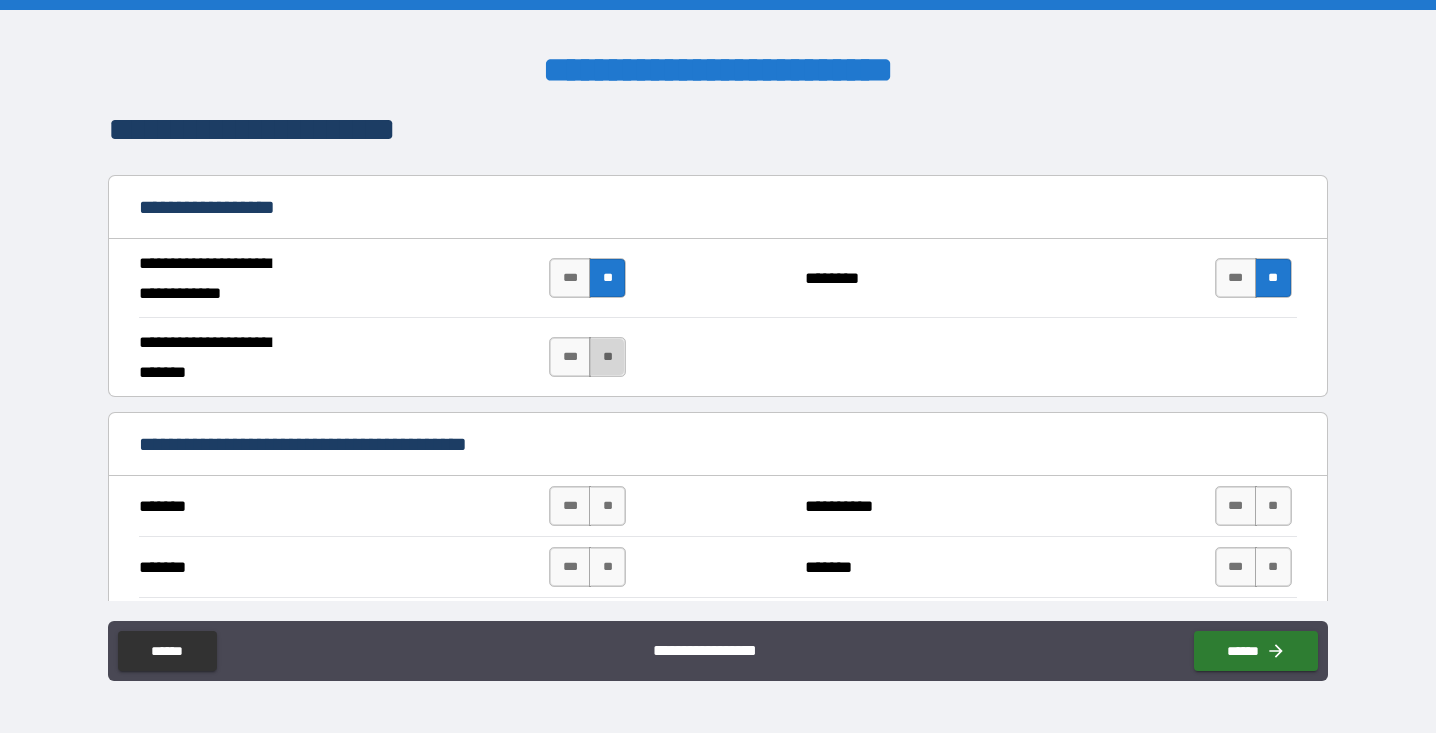 click on "**" at bounding box center (607, 357) 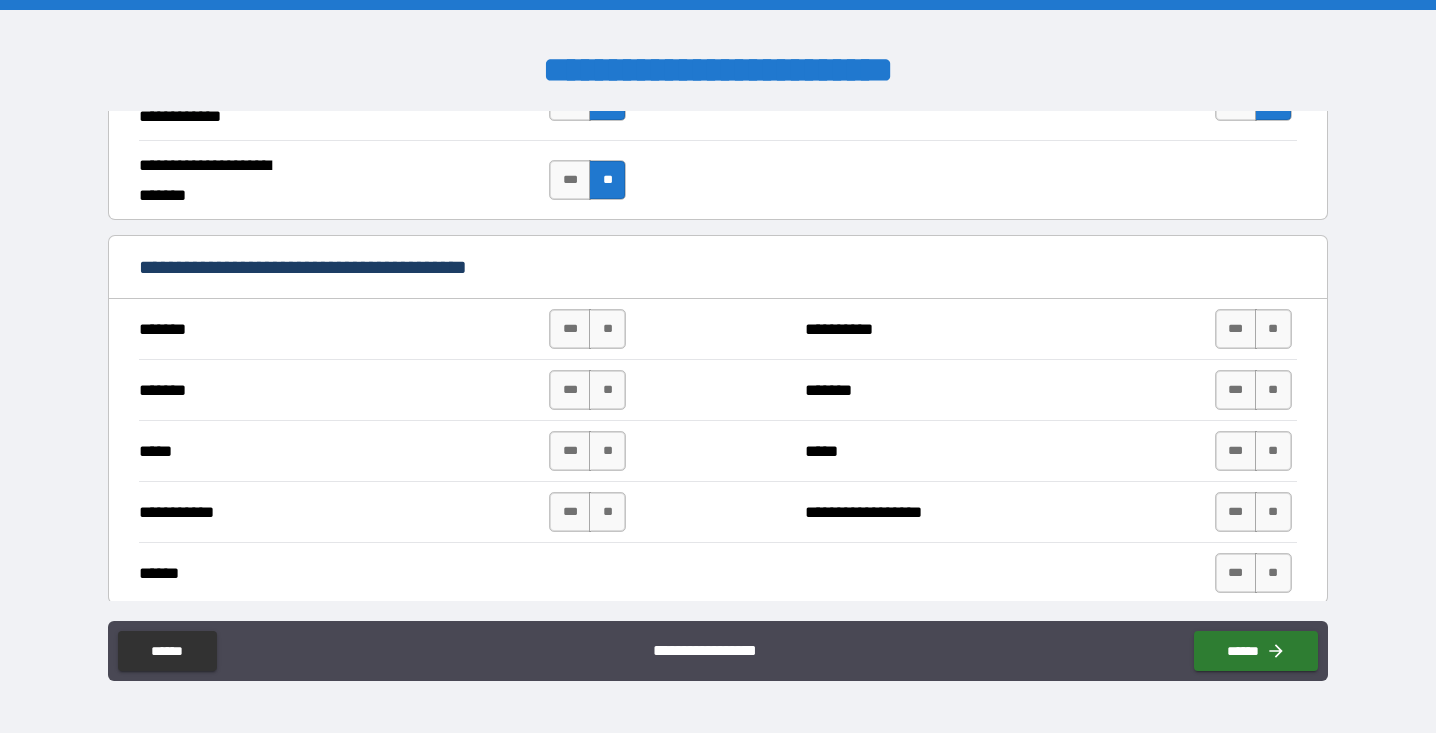 scroll, scrollTop: 1295, scrollLeft: 0, axis: vertical 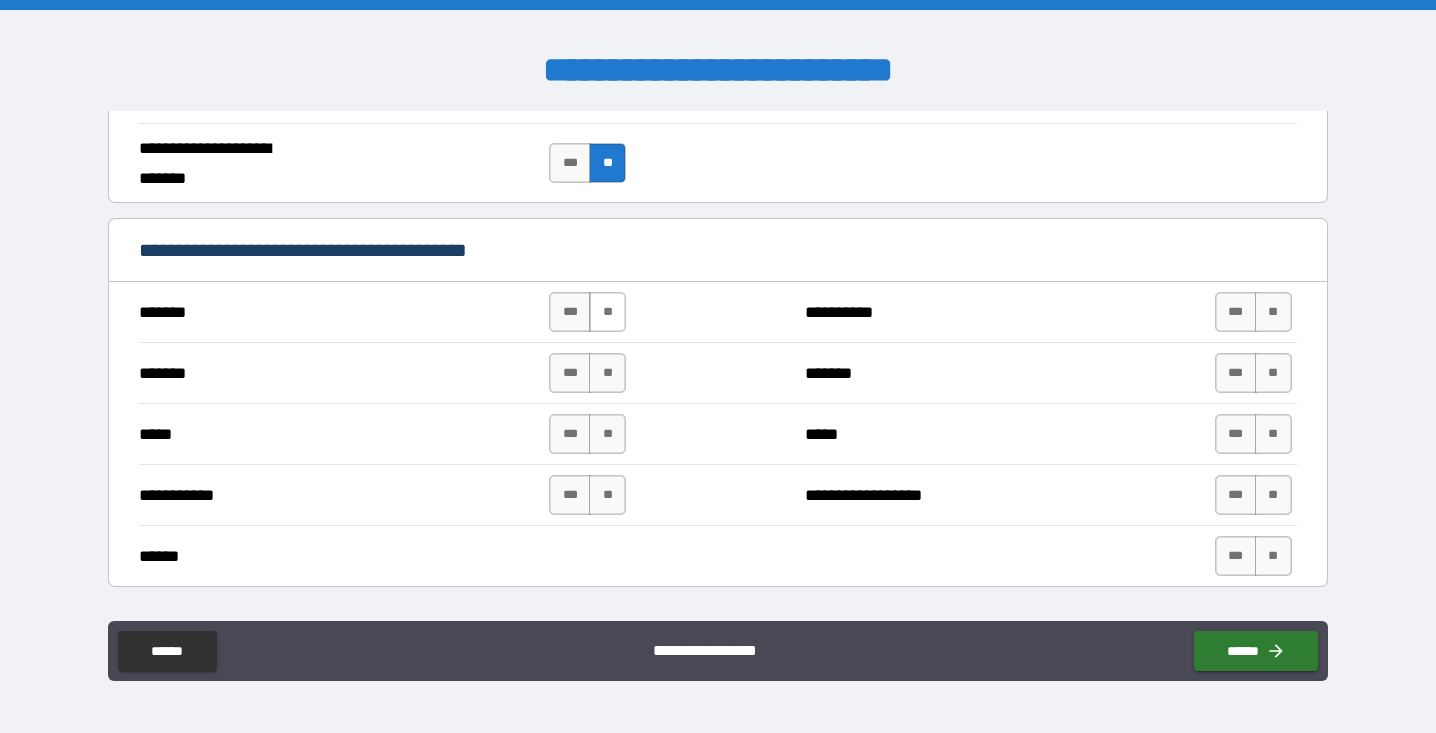 click on "**" at bounding box center [607, 312] 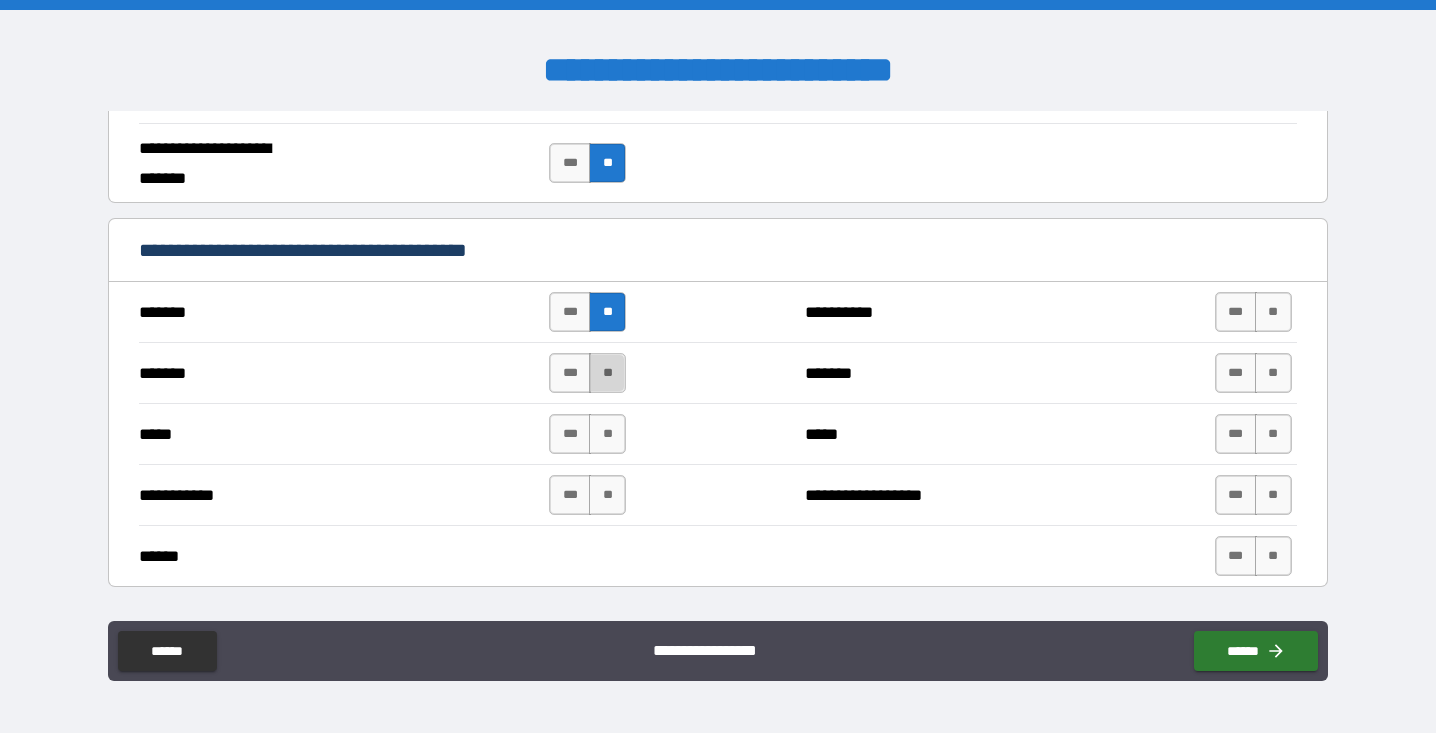 click on "**" at bounding box center (607, 373) 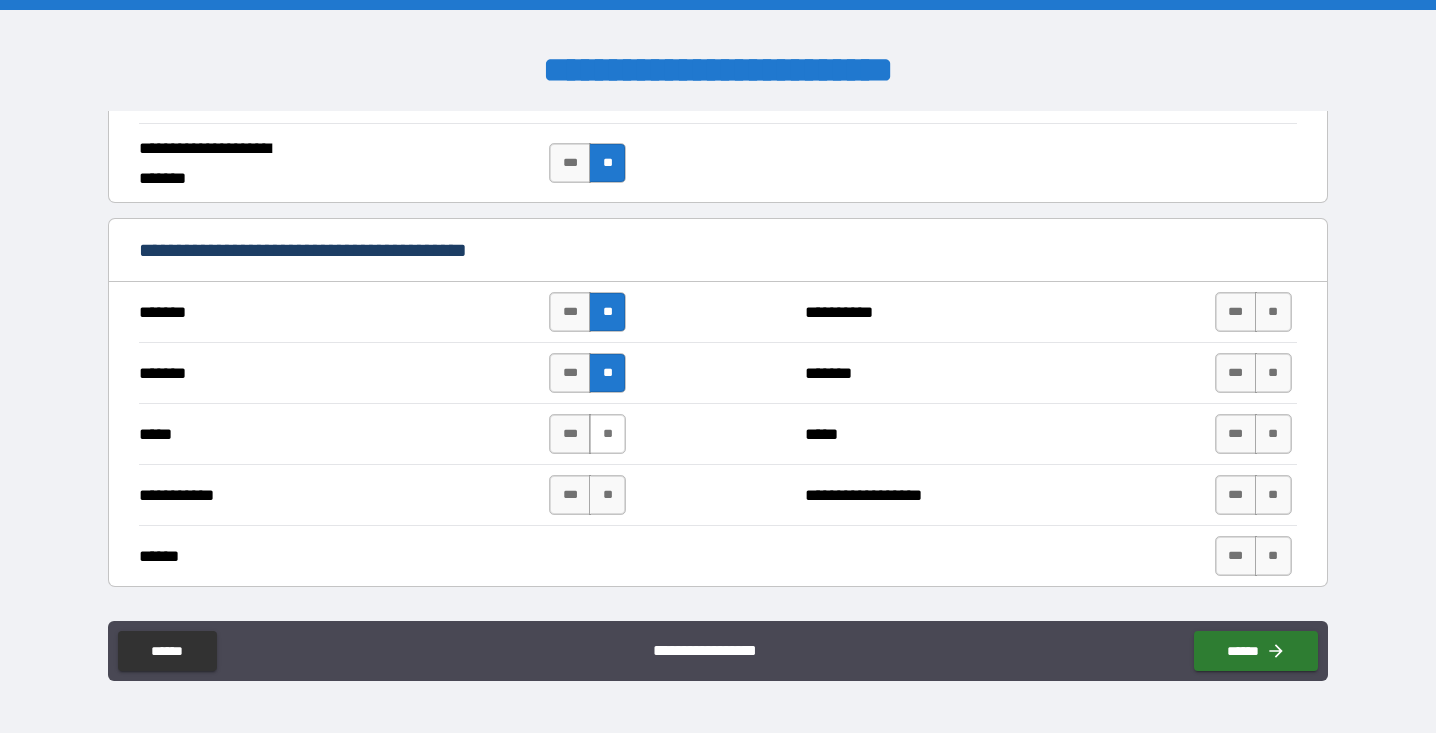 click on "**" at bounding box center (607, 434) 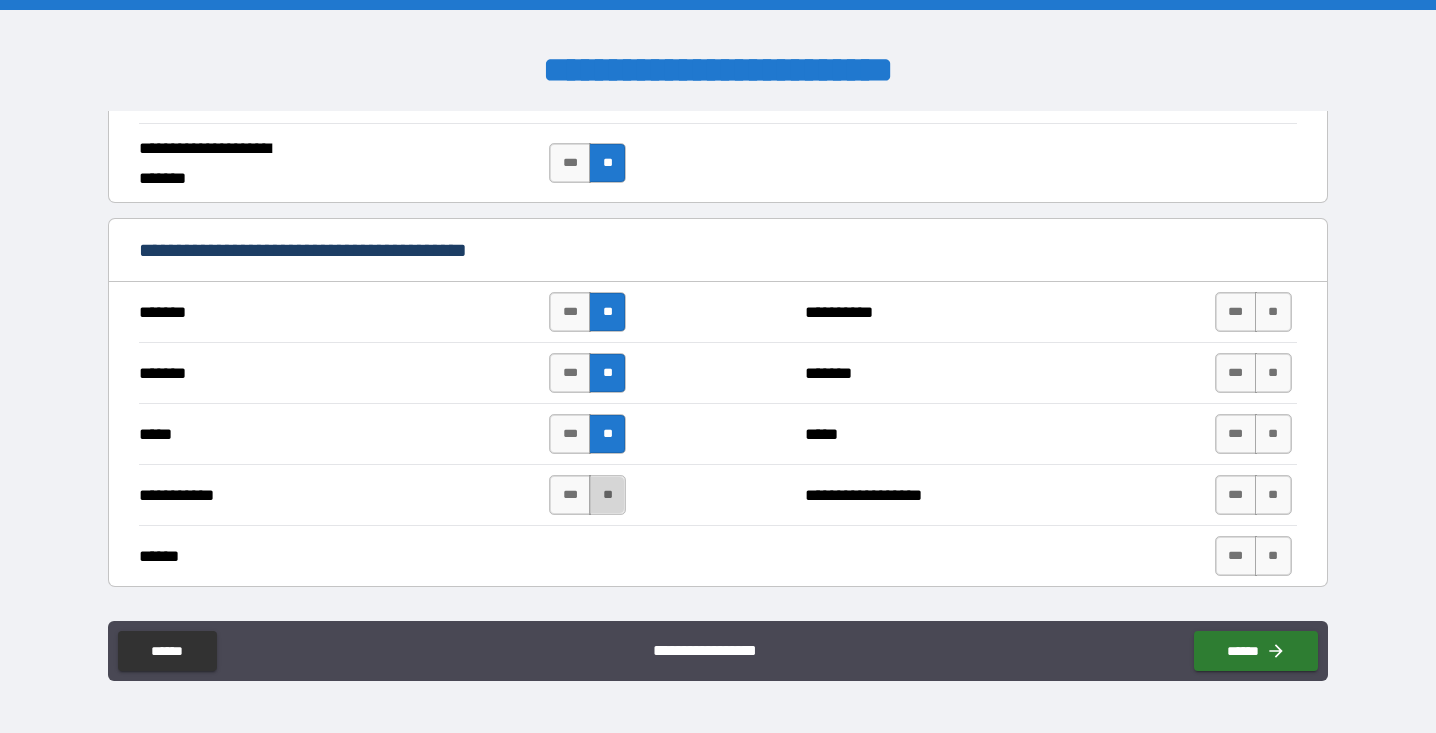 click on "**" at bounding box center [607, 495] 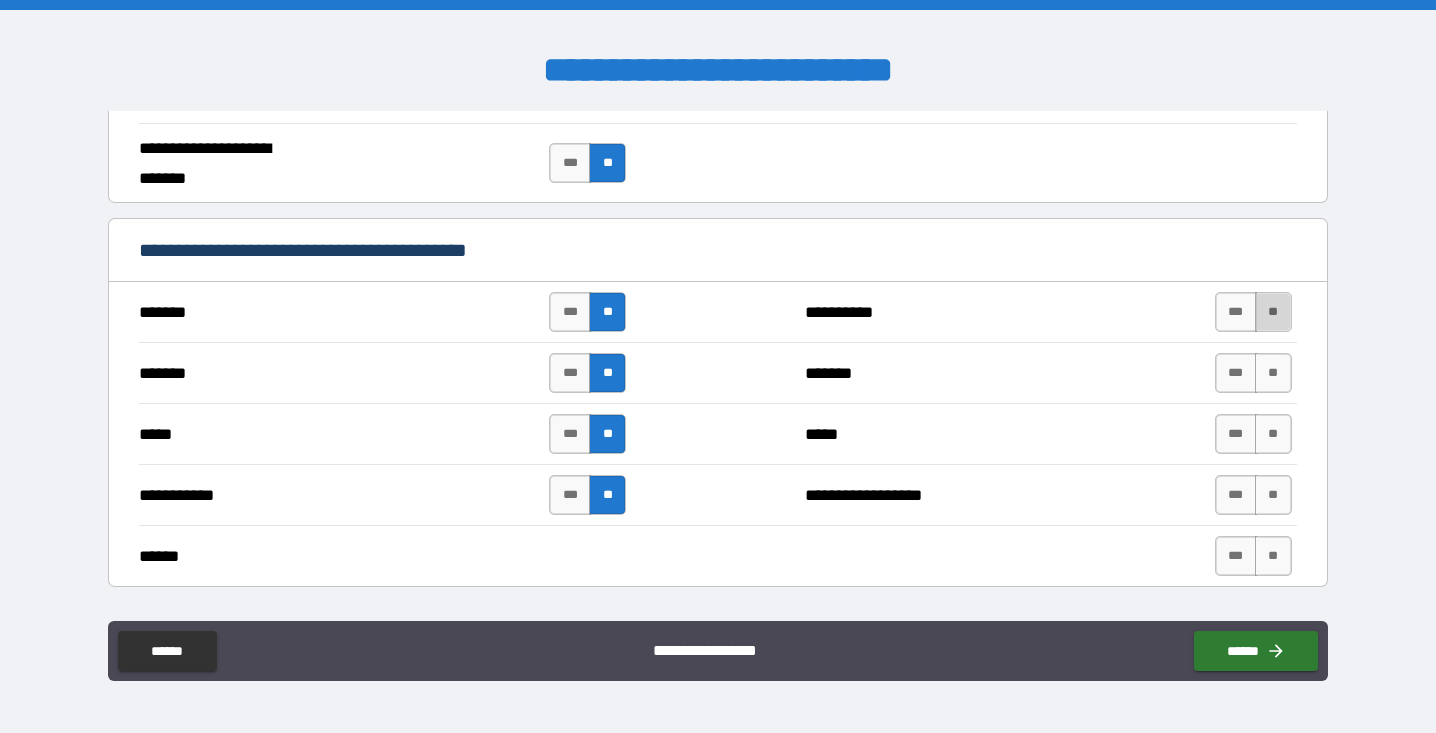 click on "**" at bounding box center [1273, 312] 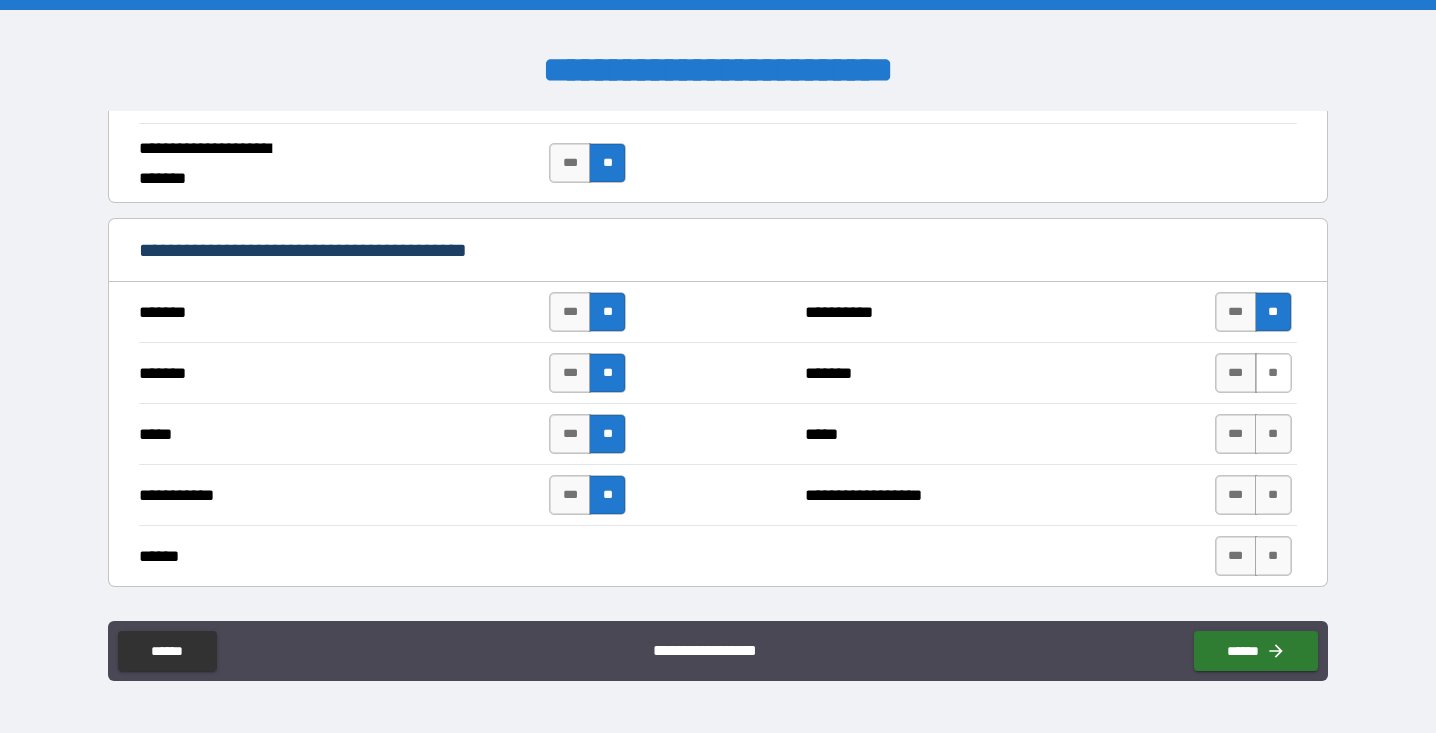 click on "**" at bounding box center [1273, 373] 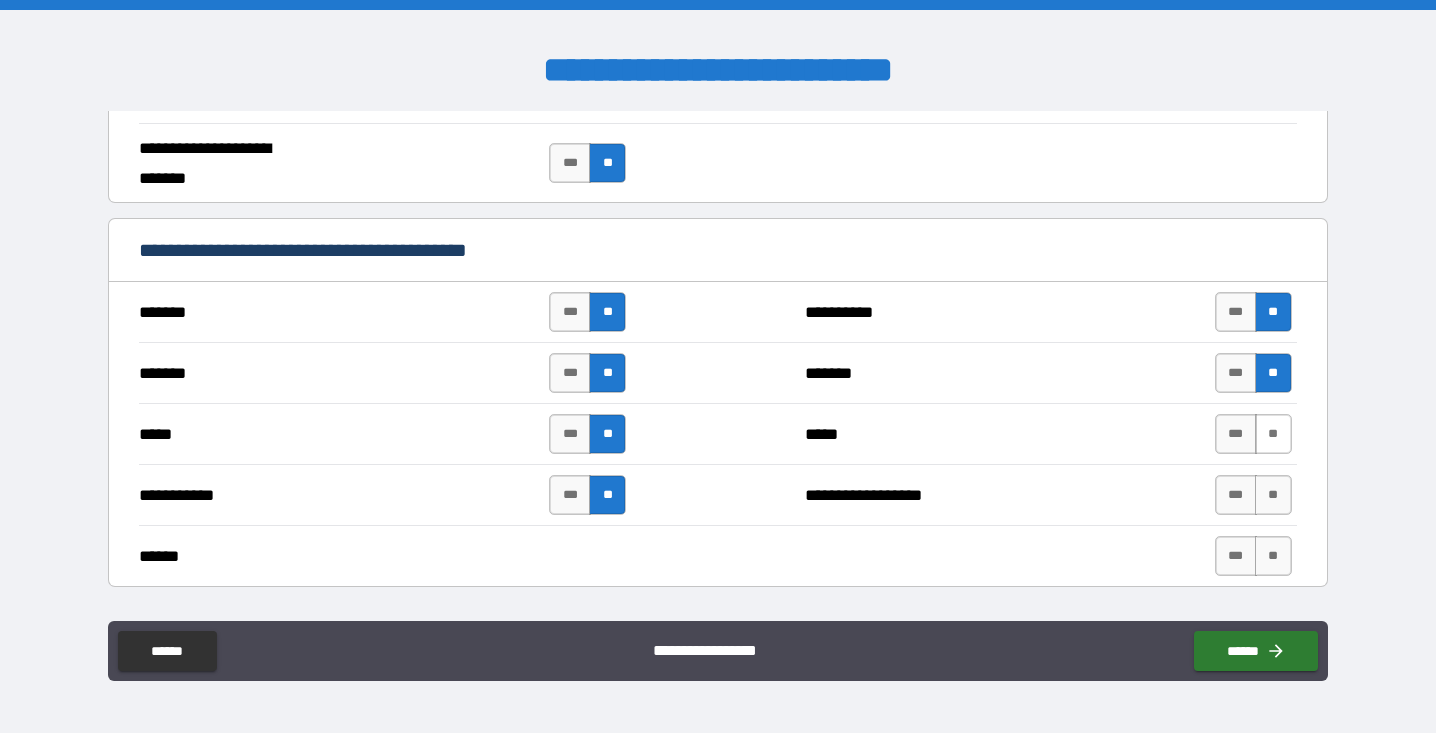 click on "**" at bounding box center (1273, 434) 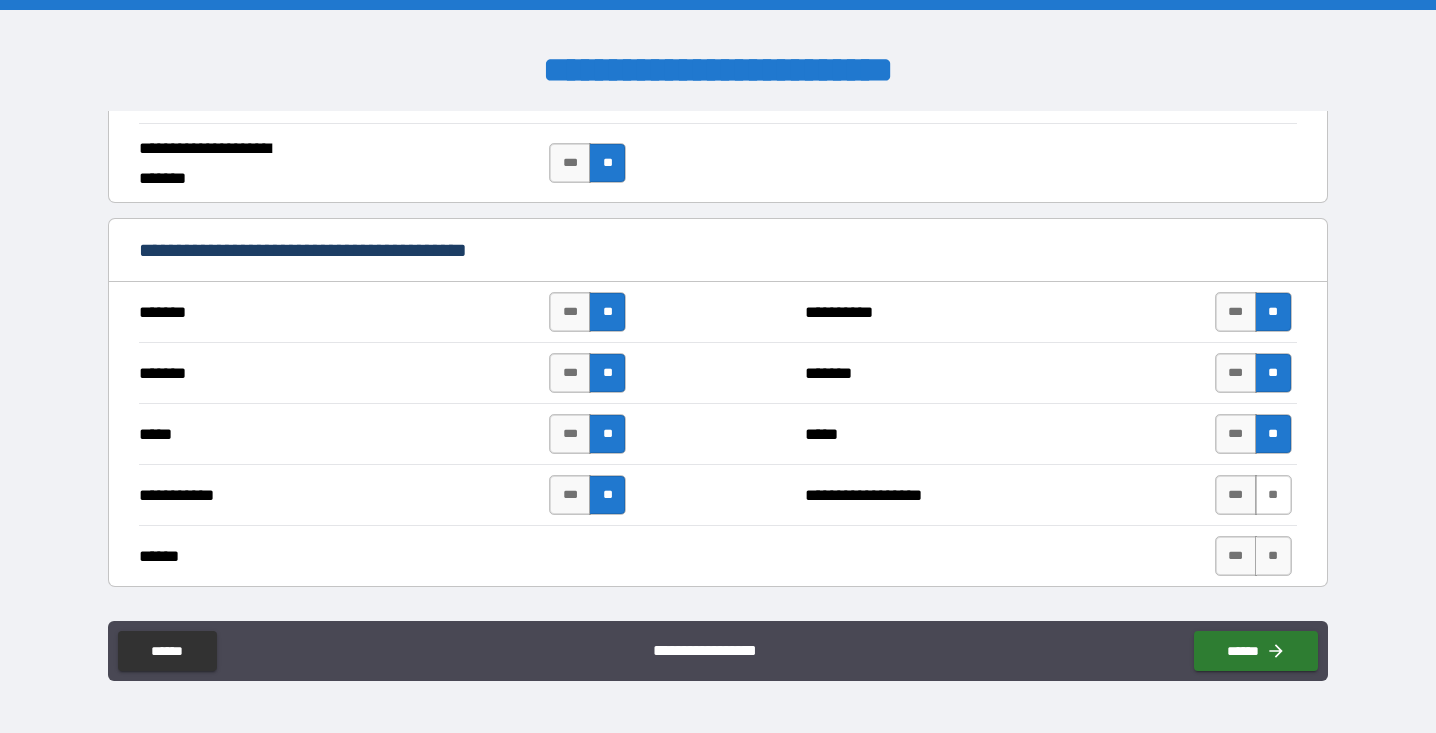 click on "**" at bounding box center (1273, 495) 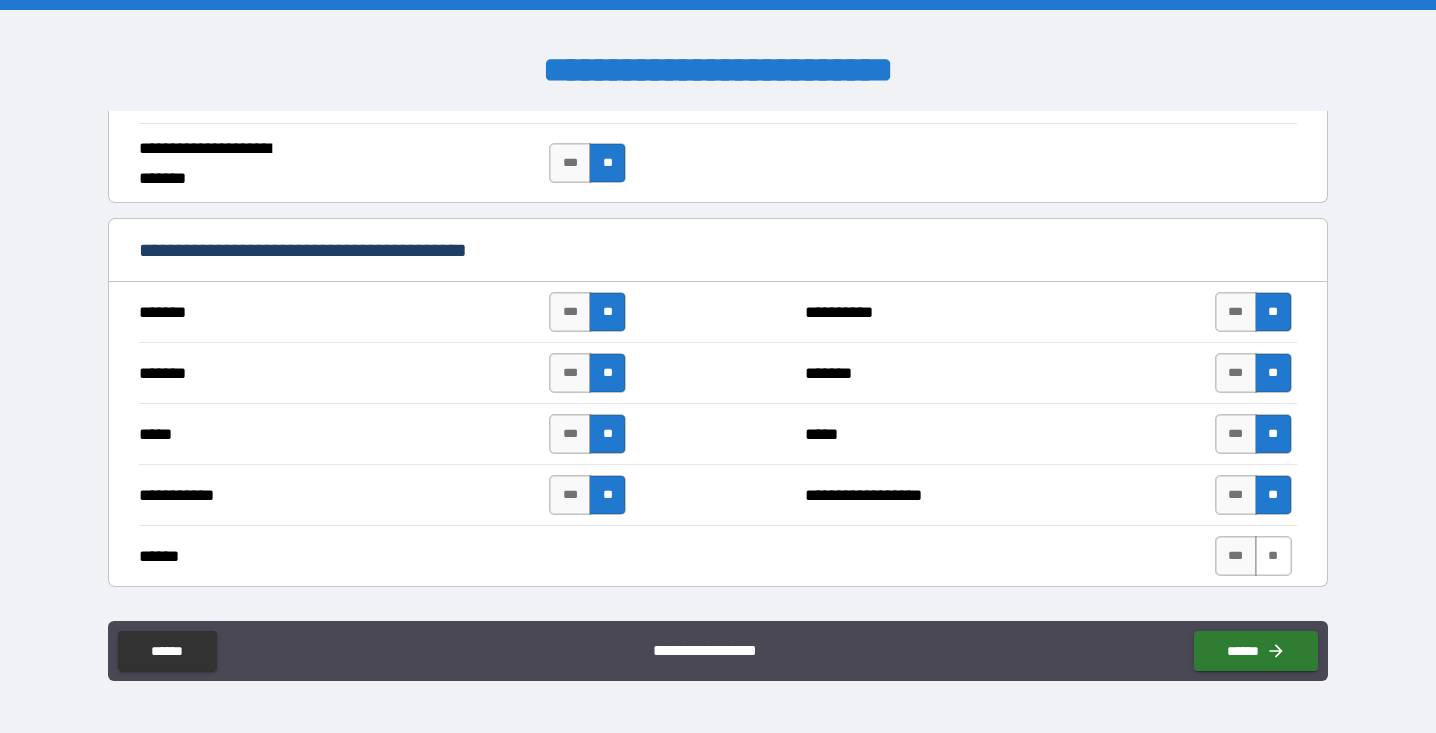 click on "**" at bounding box center (1273, 556) 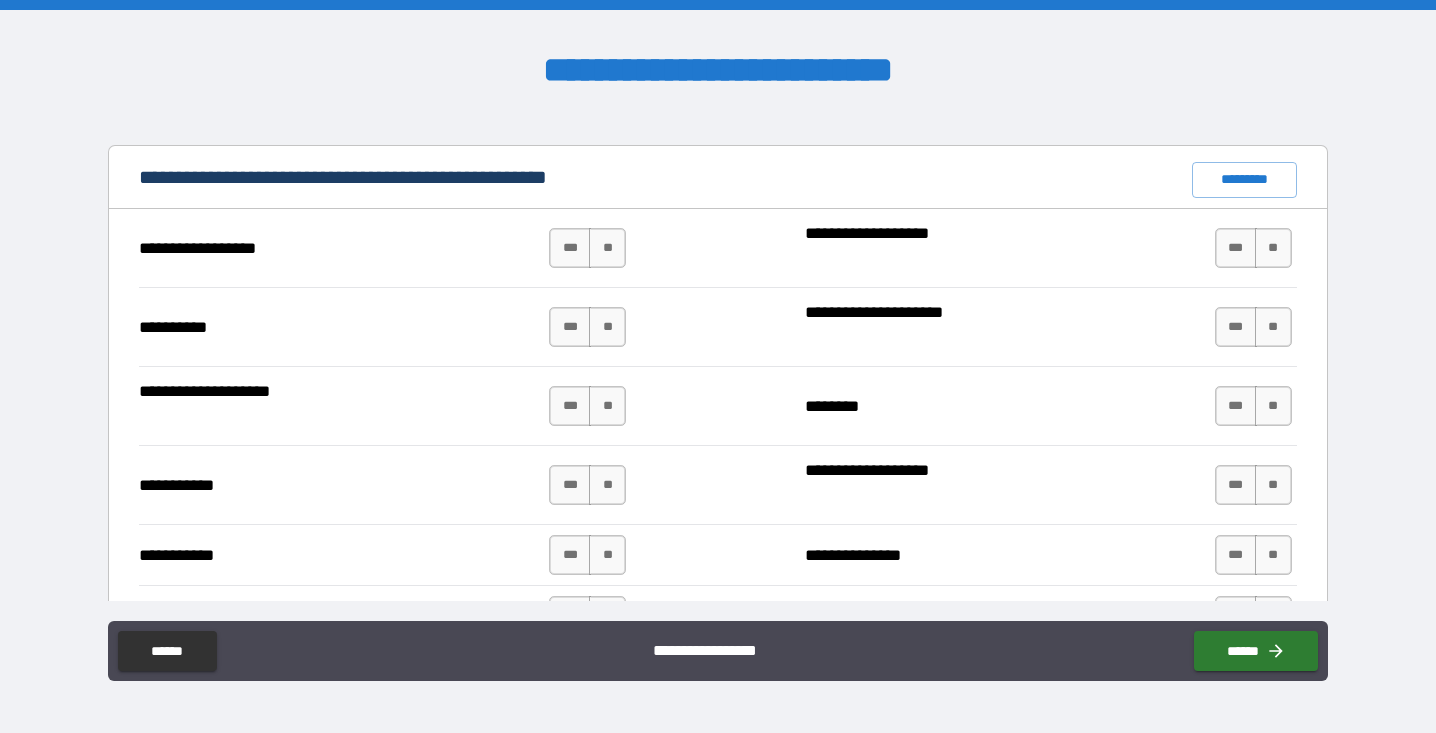 scroll, scrollTop: 1845, scrollLeft: 0, axis: vertical 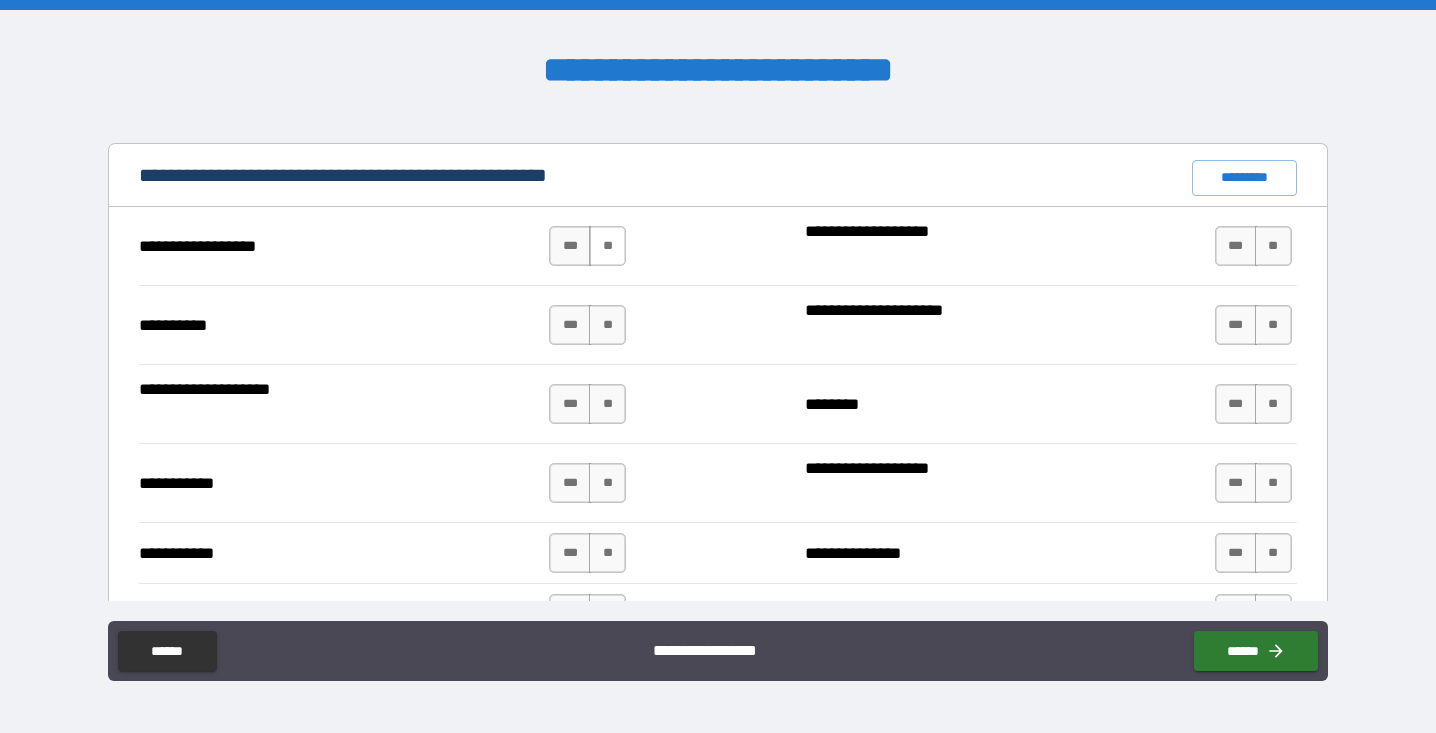 click on "**" at bounding box center [607, 246] 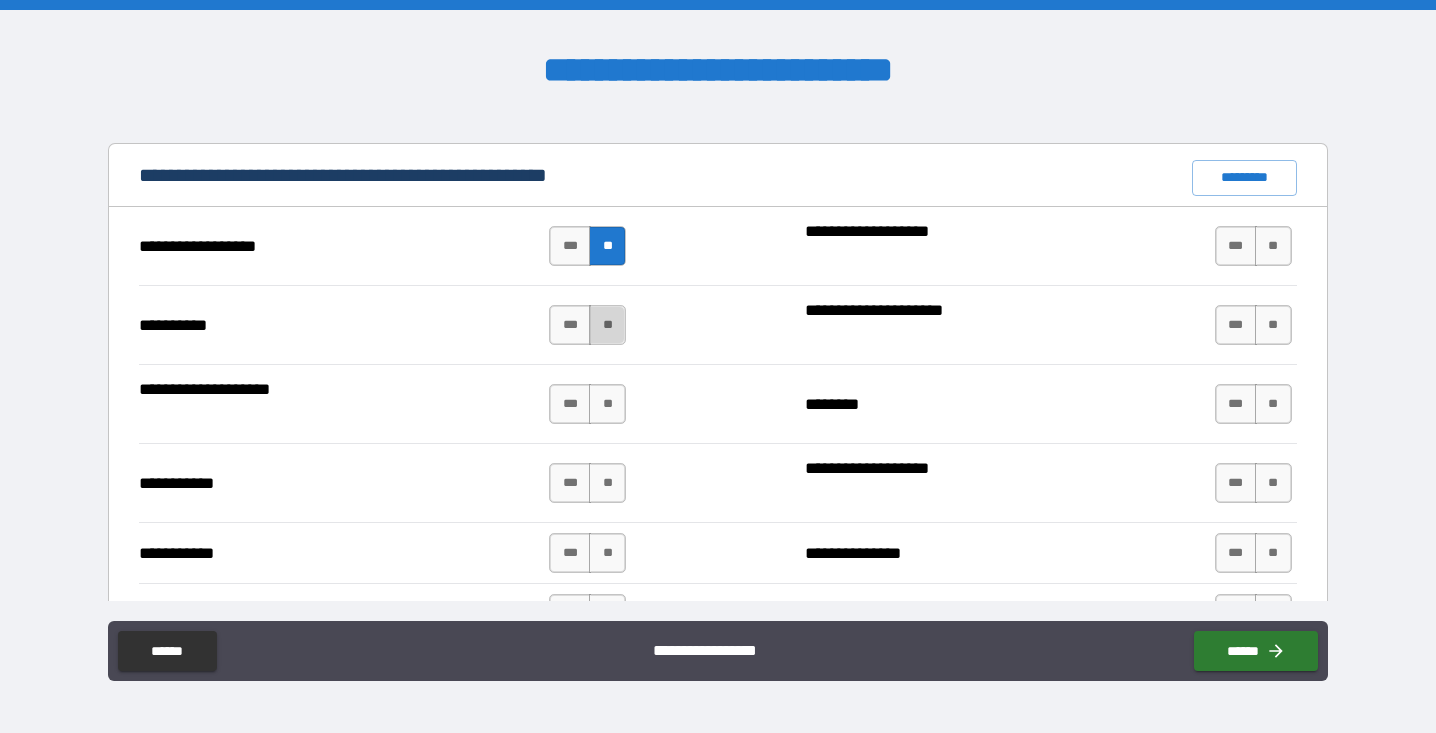 click on "**" at bounding box center (607, 325) 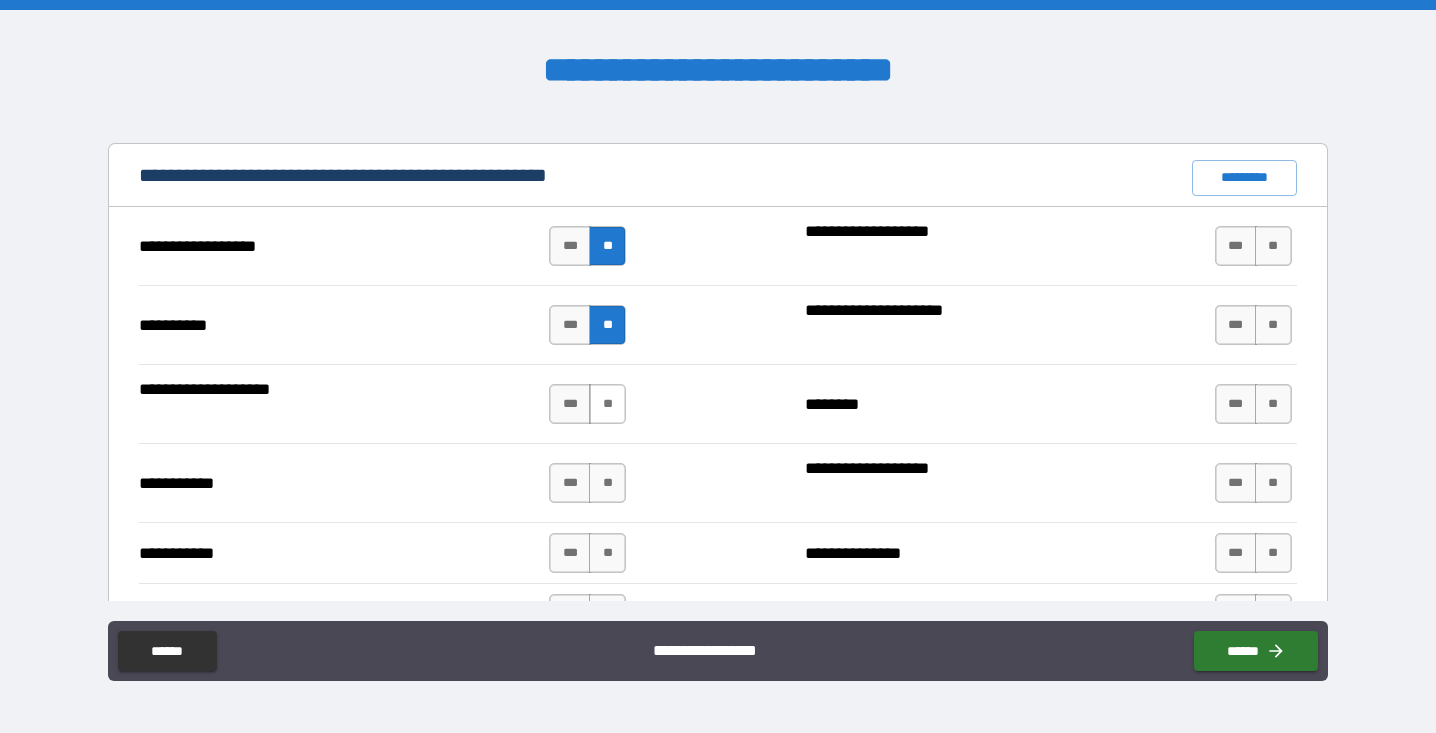 click on "**" at bounding box center (607, 404) 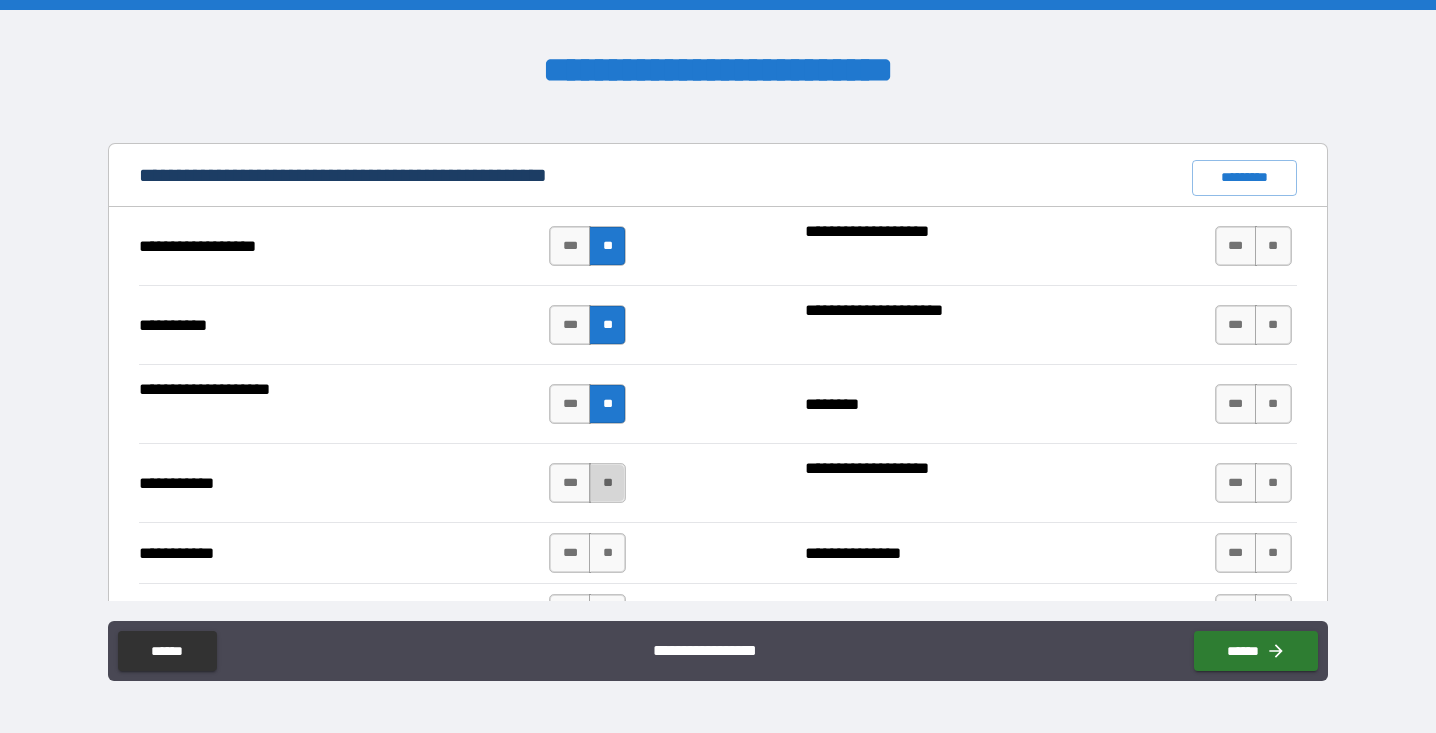 click on "**" at bounding box center (607, 483) 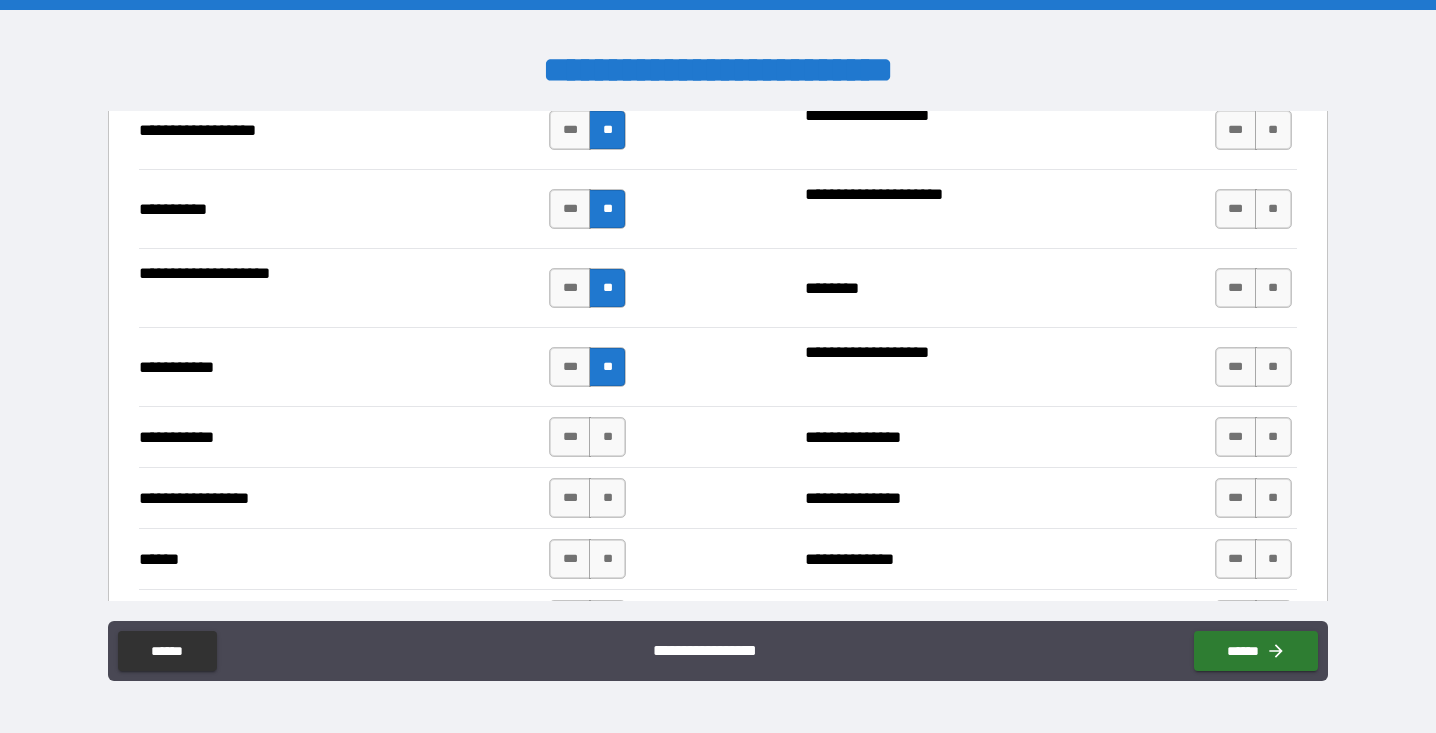 scroll, scrollTop: 1965, scrollLeft: 0, axis: vertical 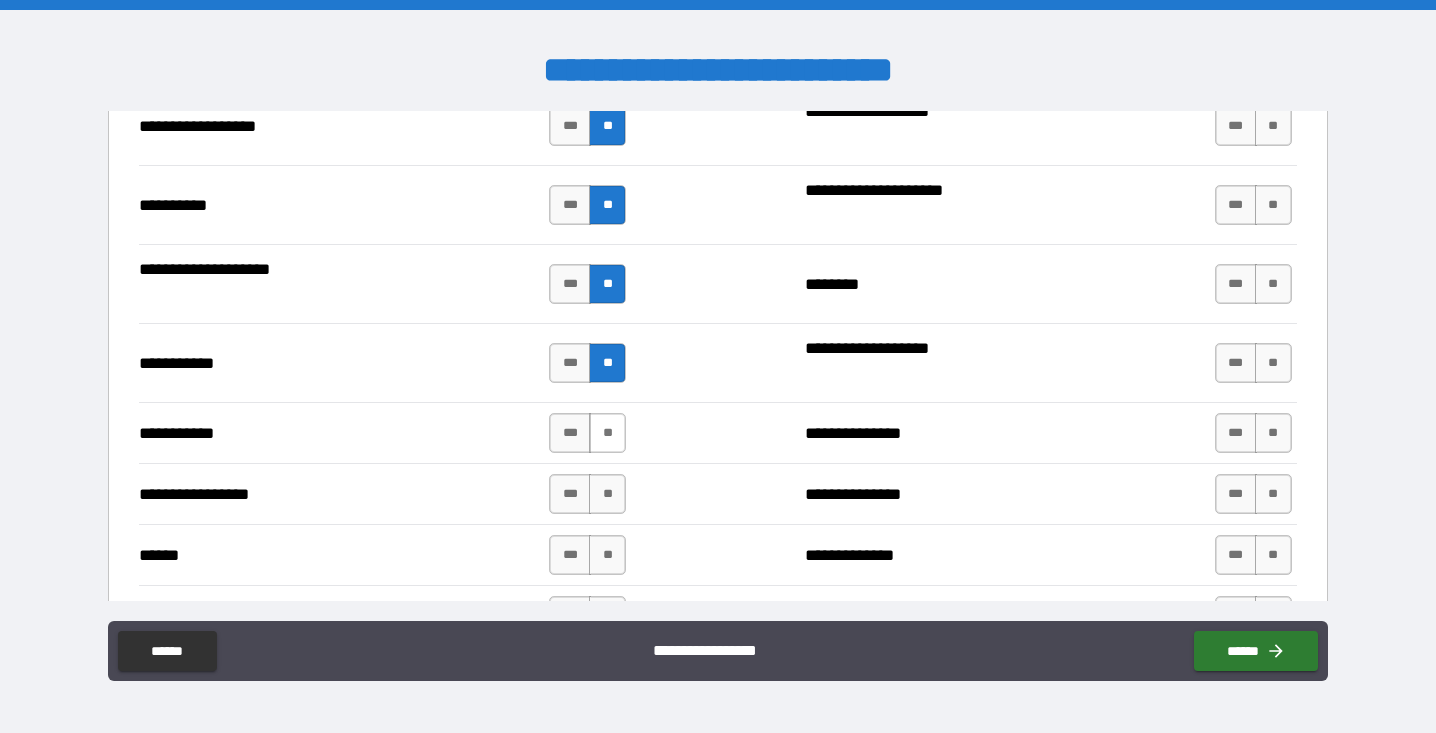 click on "**" at bounding box center [607, 433] 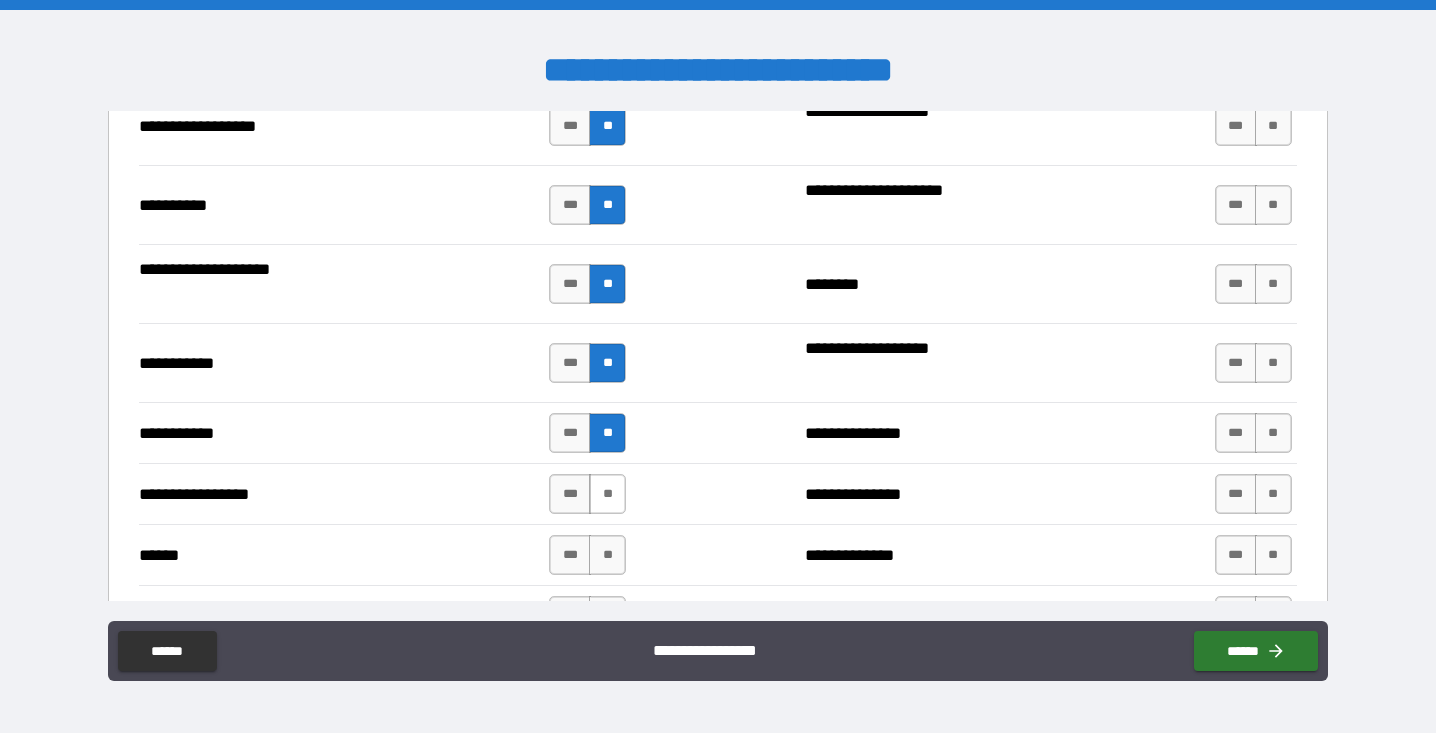 click on "**" at bounding box center (607, 494) 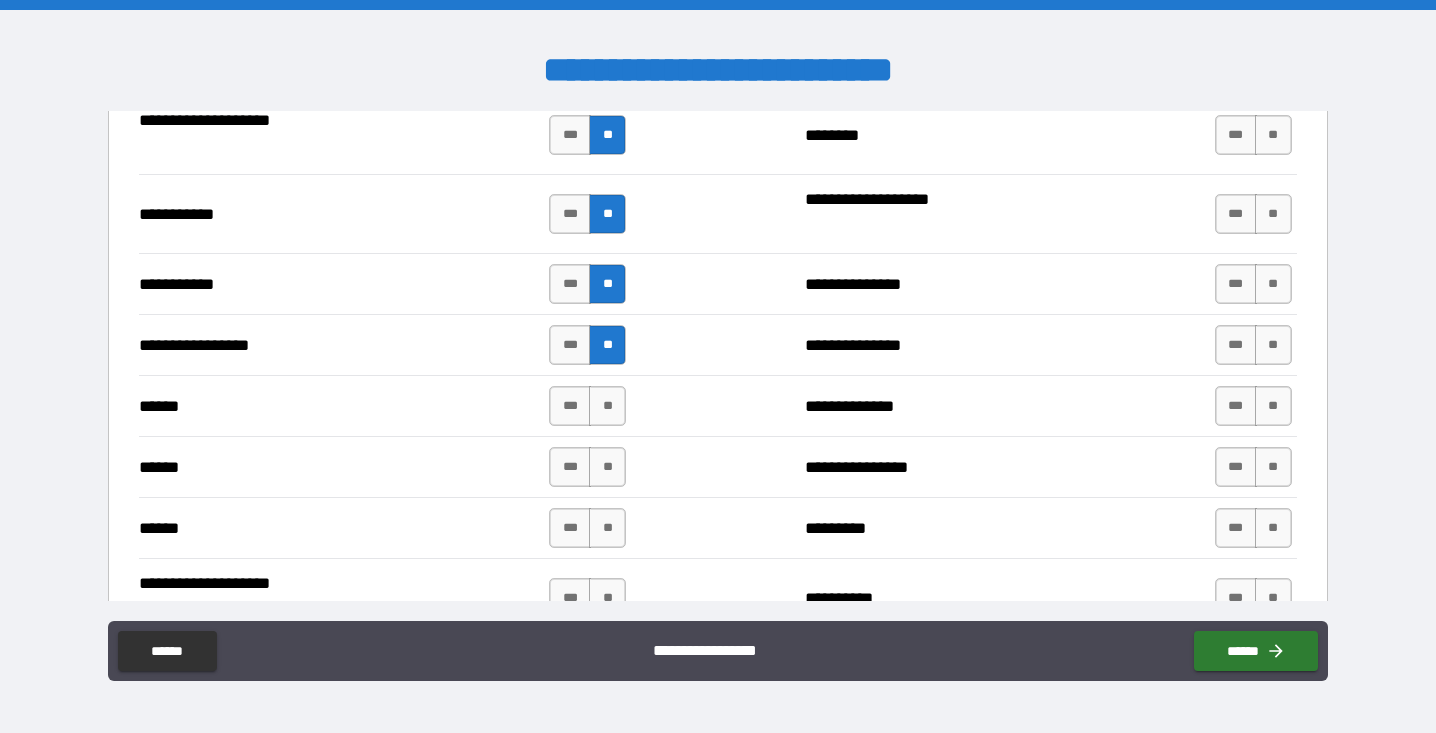 scroll, scrollTop: 2156, scrollLeft: 0, axis: vertical 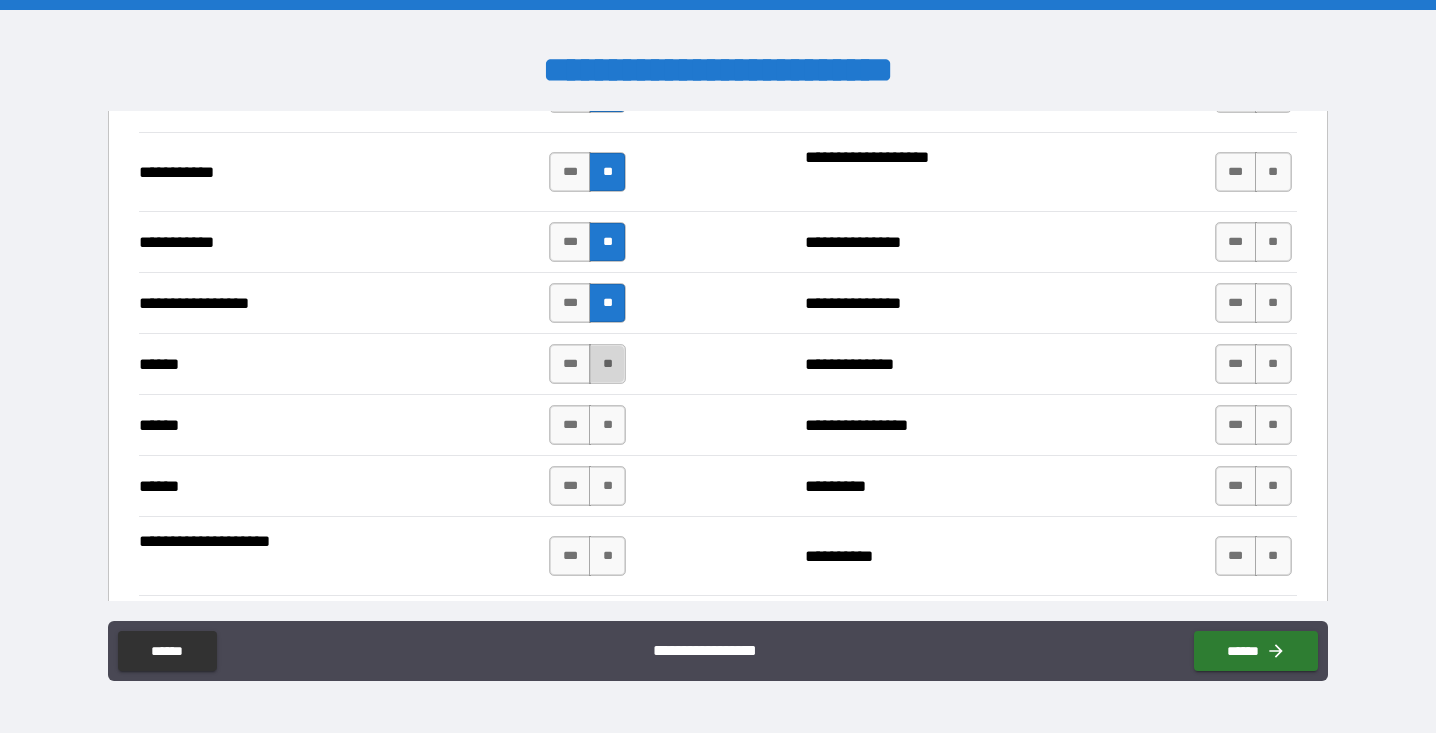 click on "**" at bounding box center (607, 364) 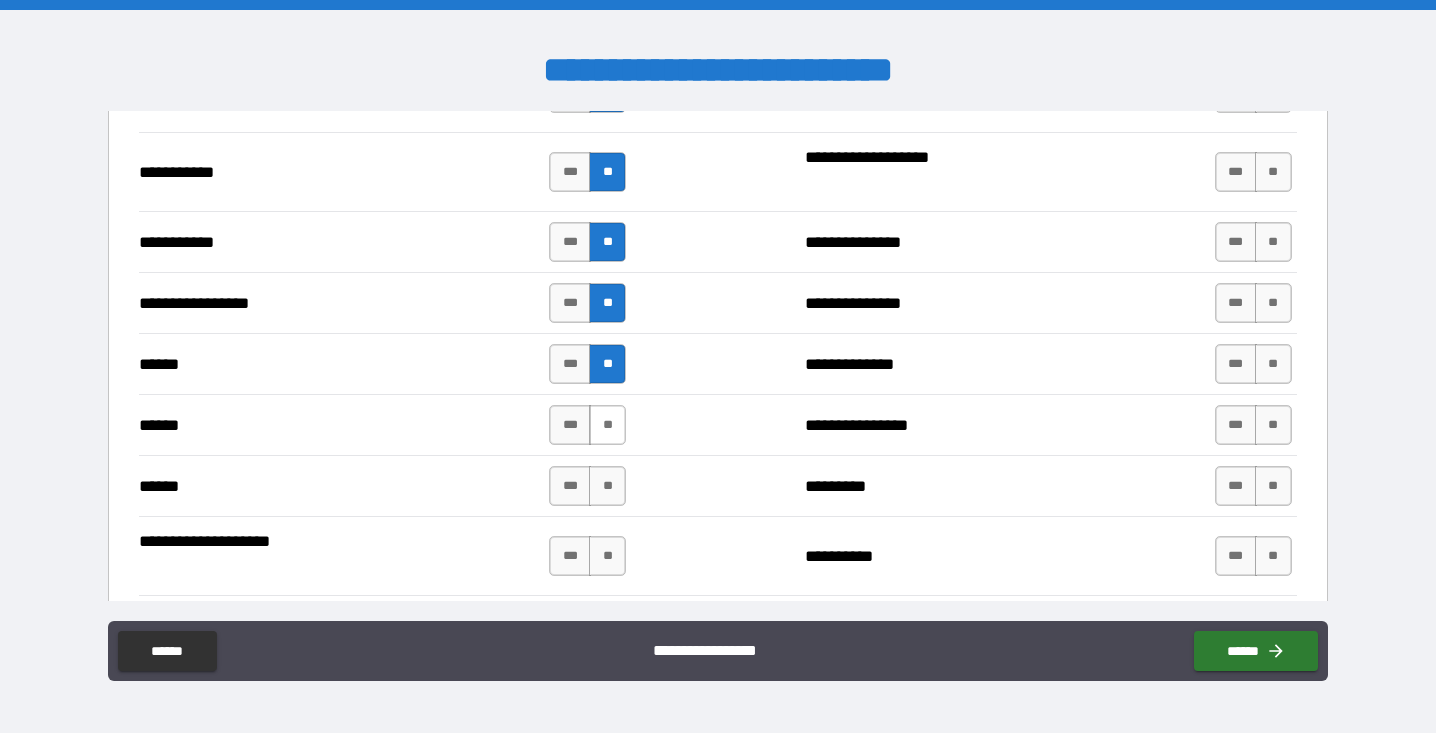 click on "**" at bounding box center [607, 425] 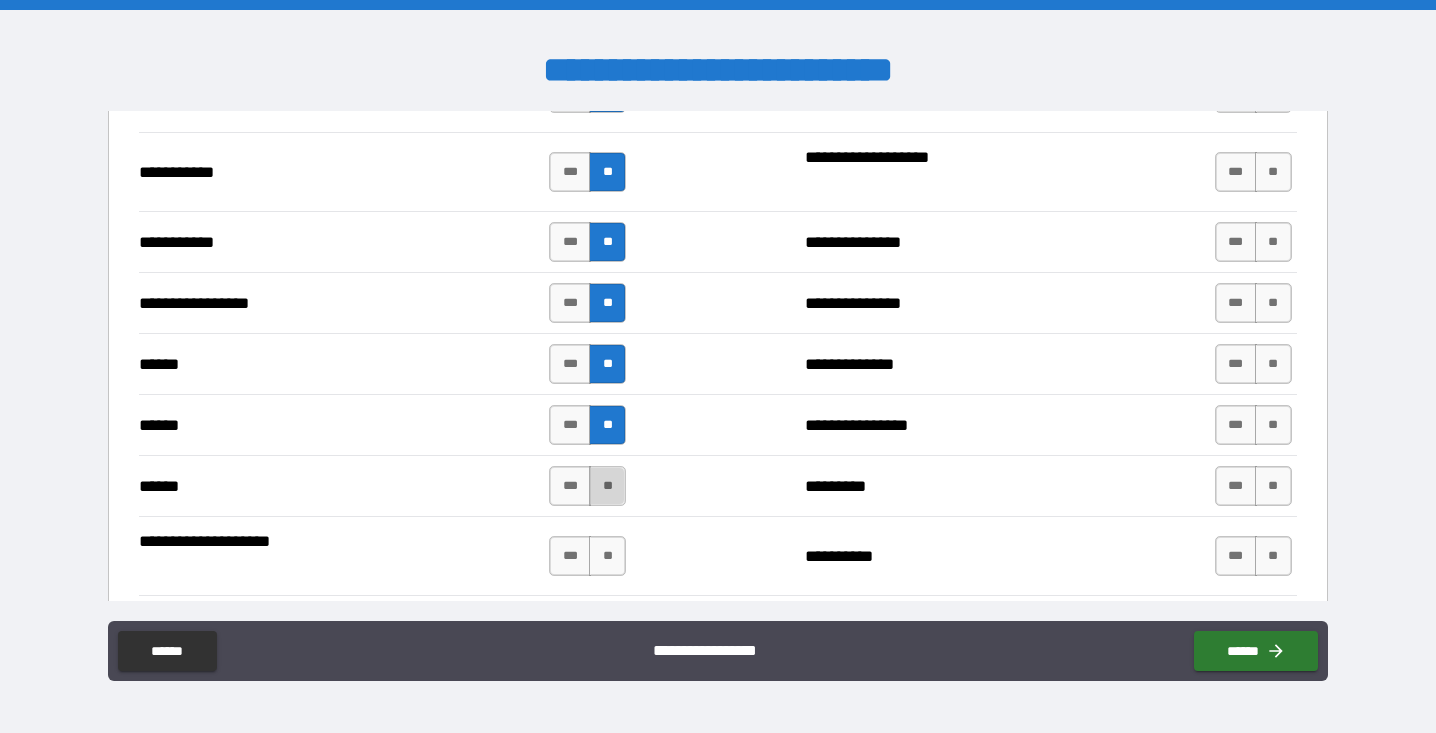 click on "**" at bounding box center [607, 486] 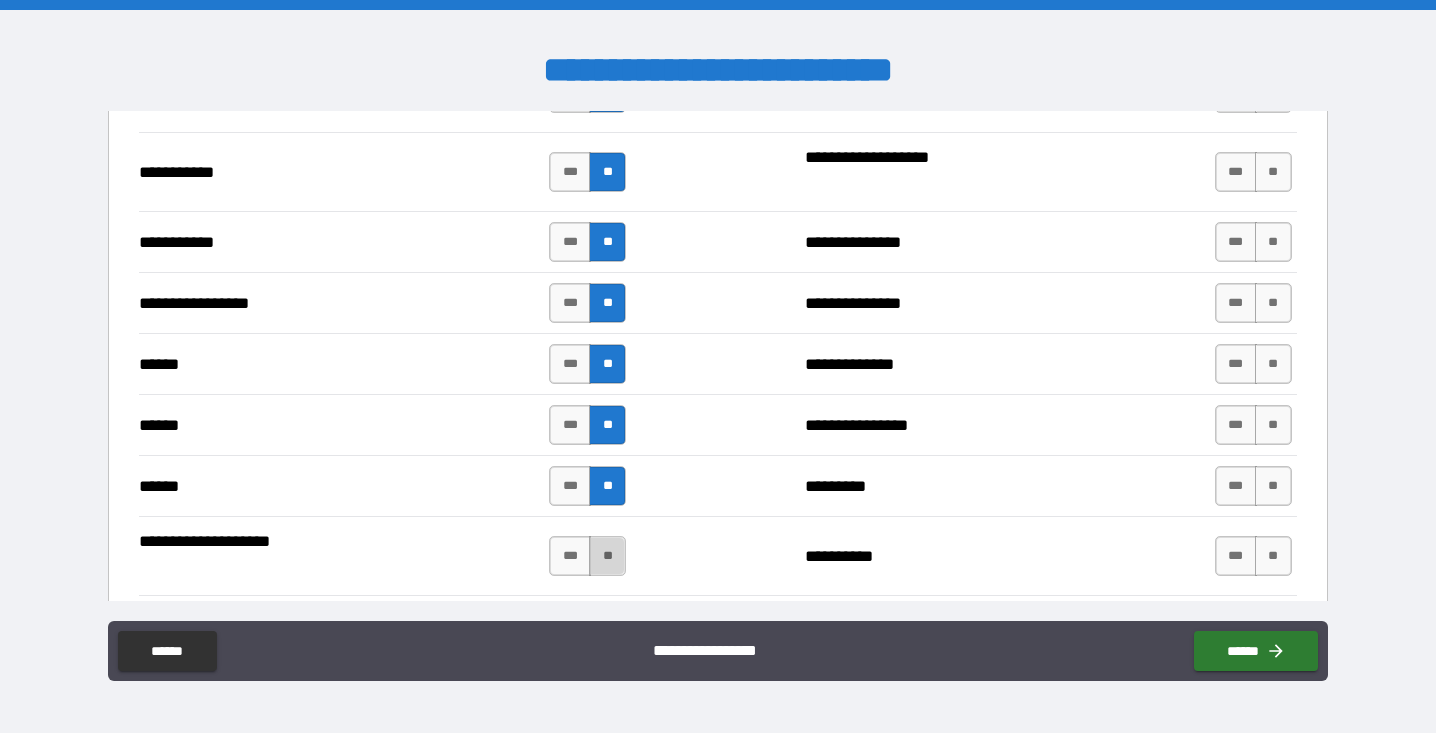 click on "**" at bounding box center [607, 556] 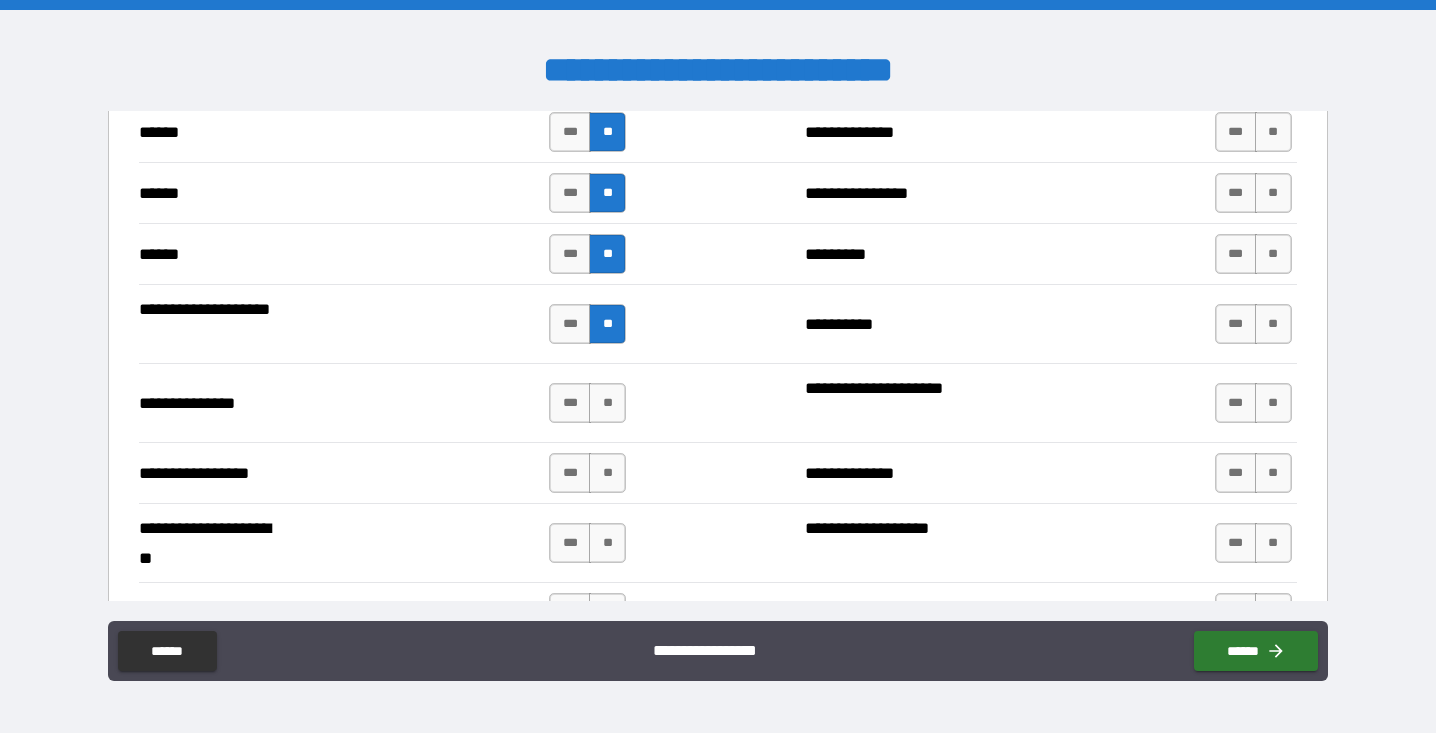 scroll, scrollTop: 2389, scrollLeft: 0, axis: vertical 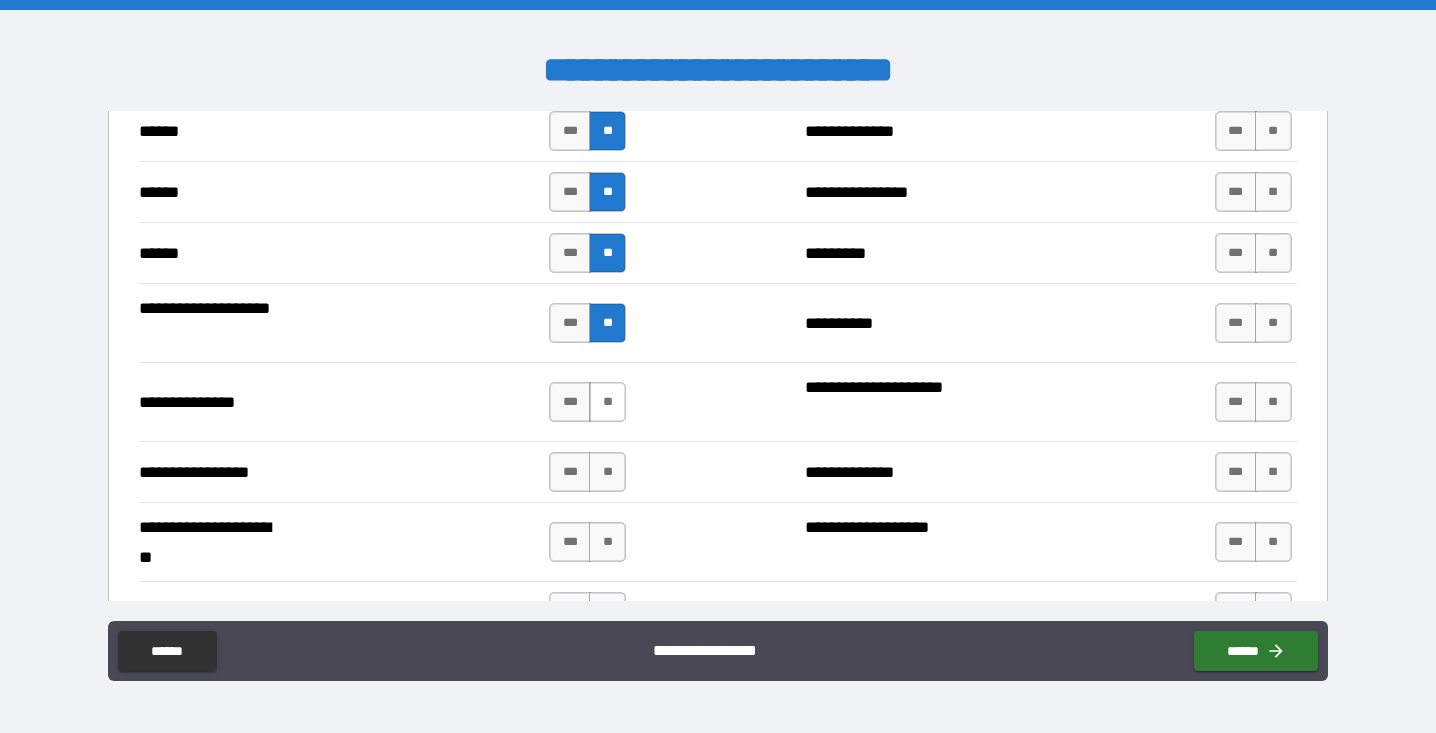 click on "**" at bounding box center (607, 402) 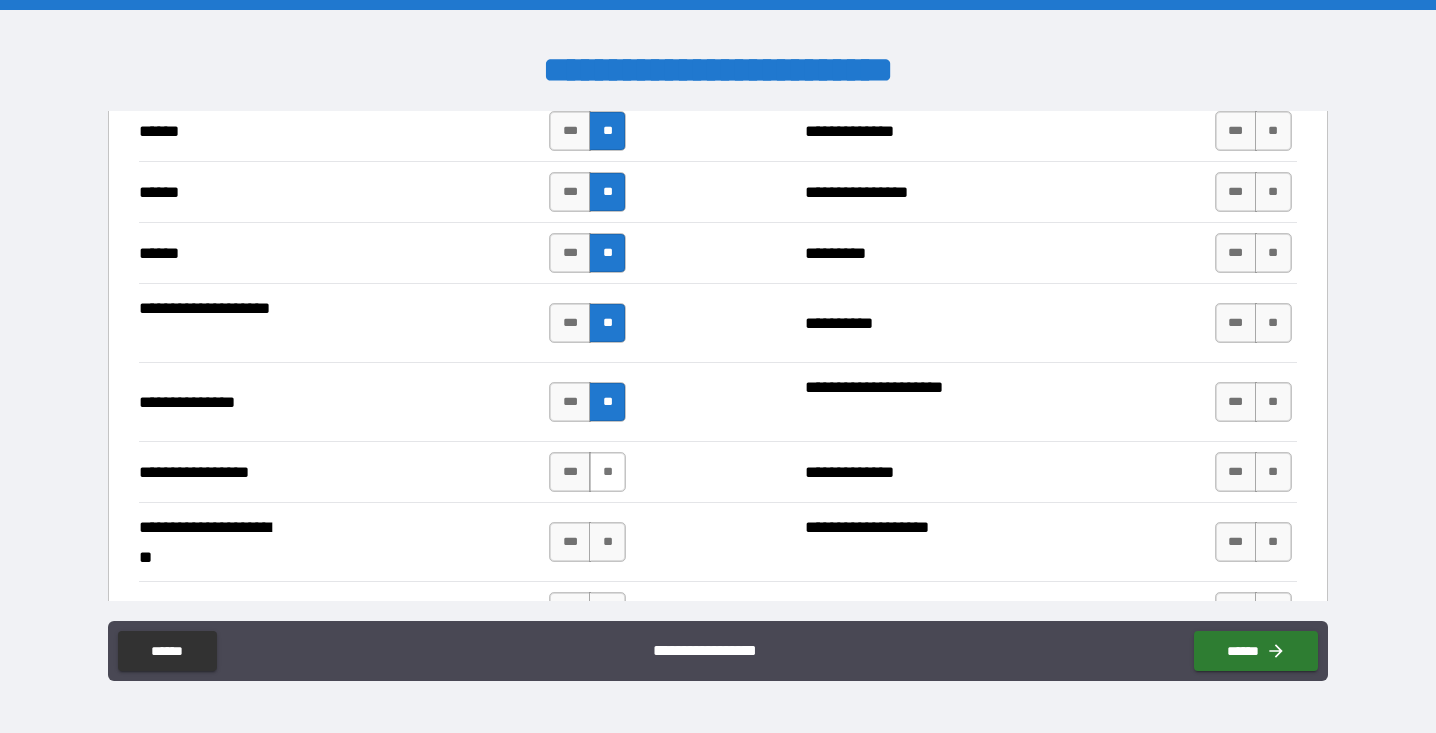 click on "**" at bounding box center (607, 472) 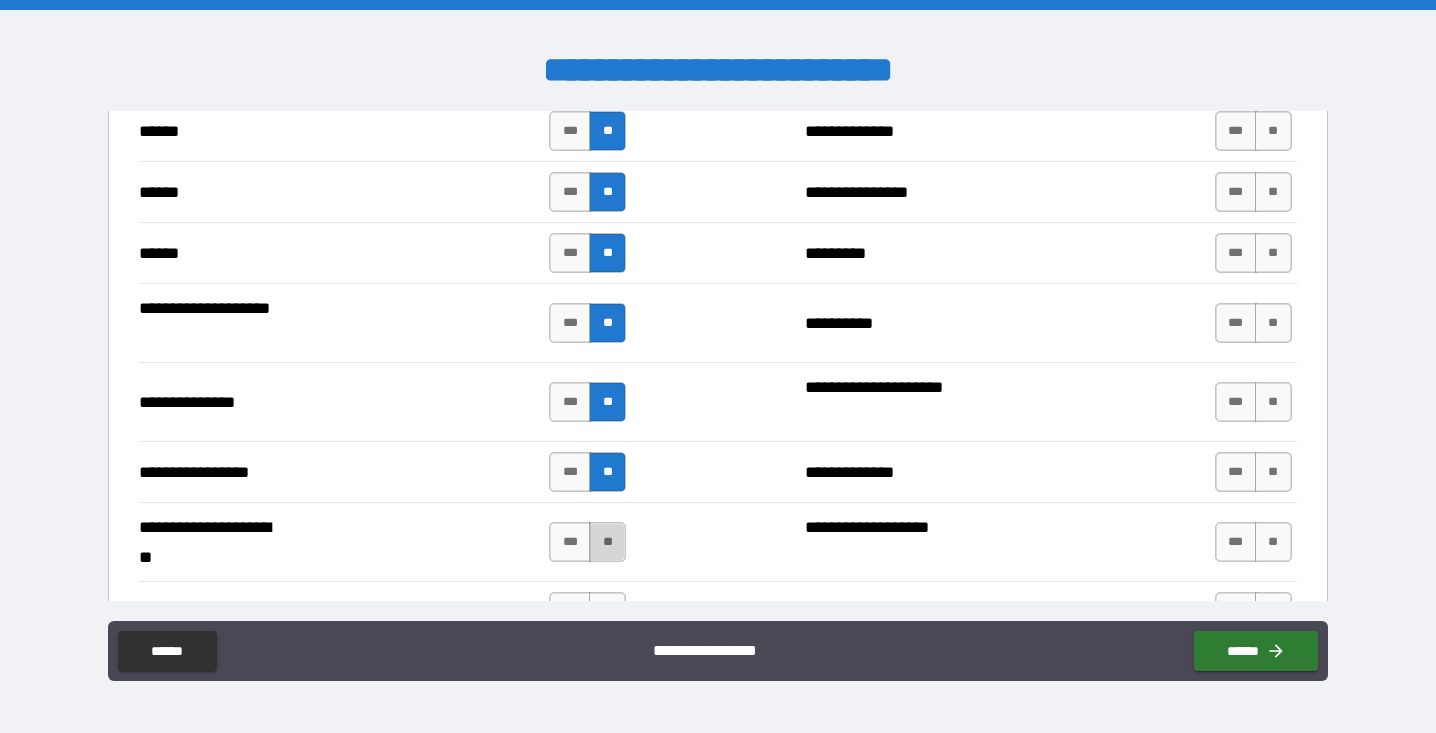 click on "**" at bounding box center (607, 542) 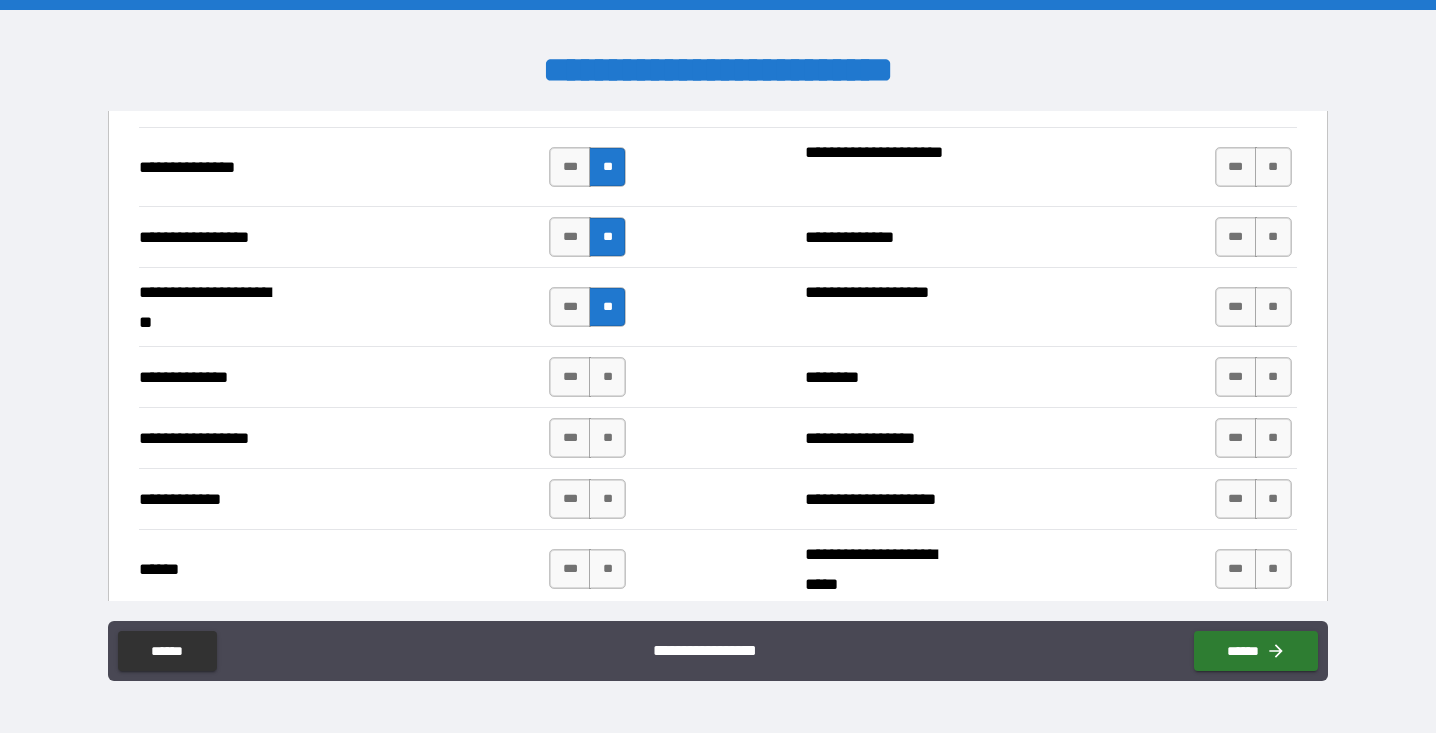 scroll, scrollTop: 2641, scrollLeft: 0, axis: vertical 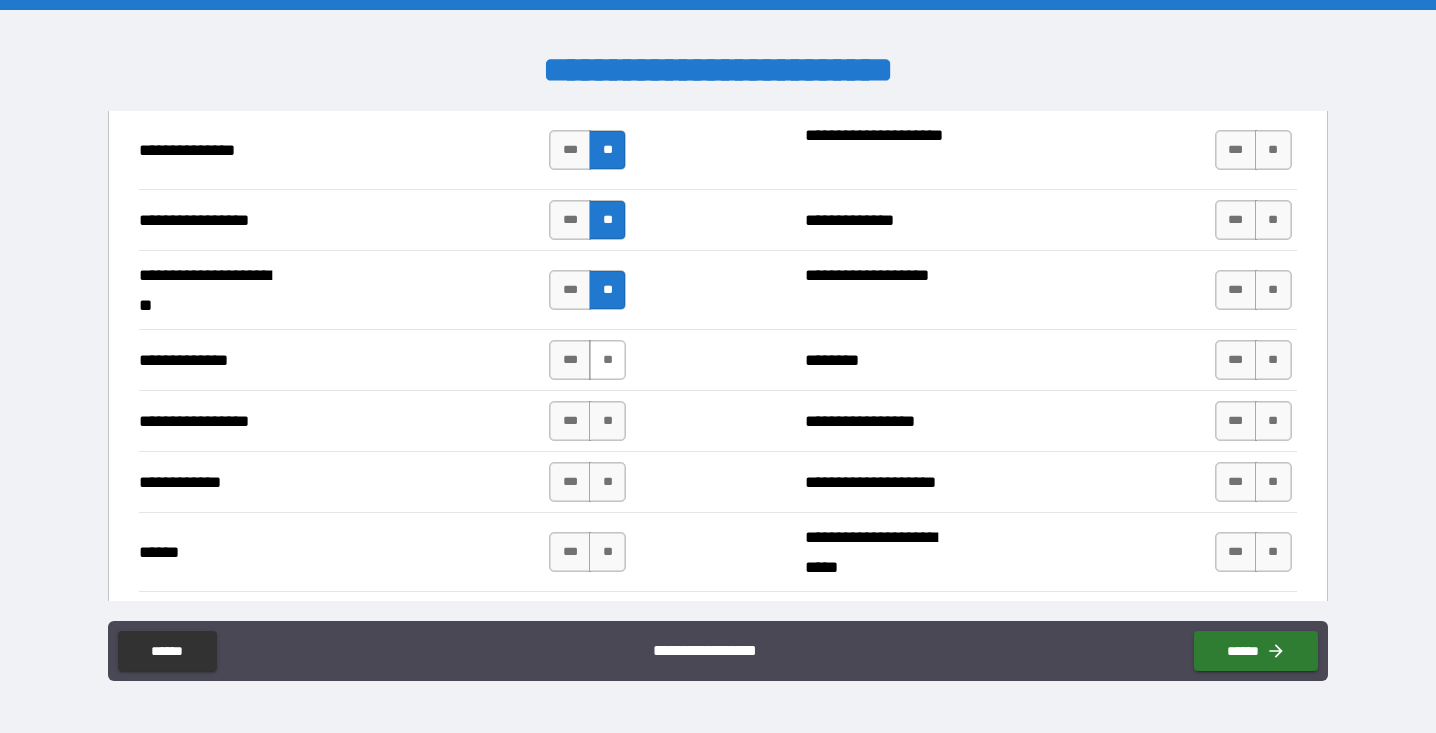 click on "**" at bounding box center (607, 360) 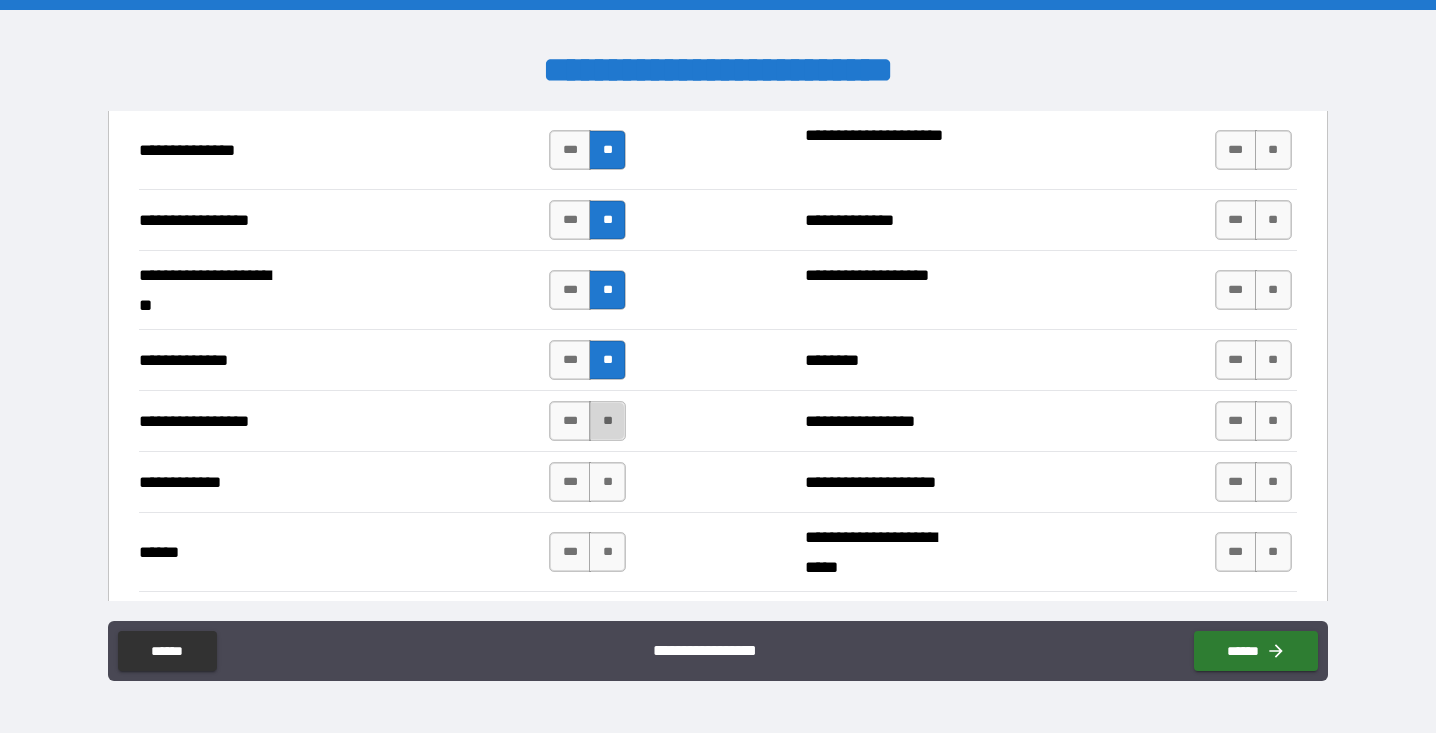 click on "**" at bounding box center (607, 421) 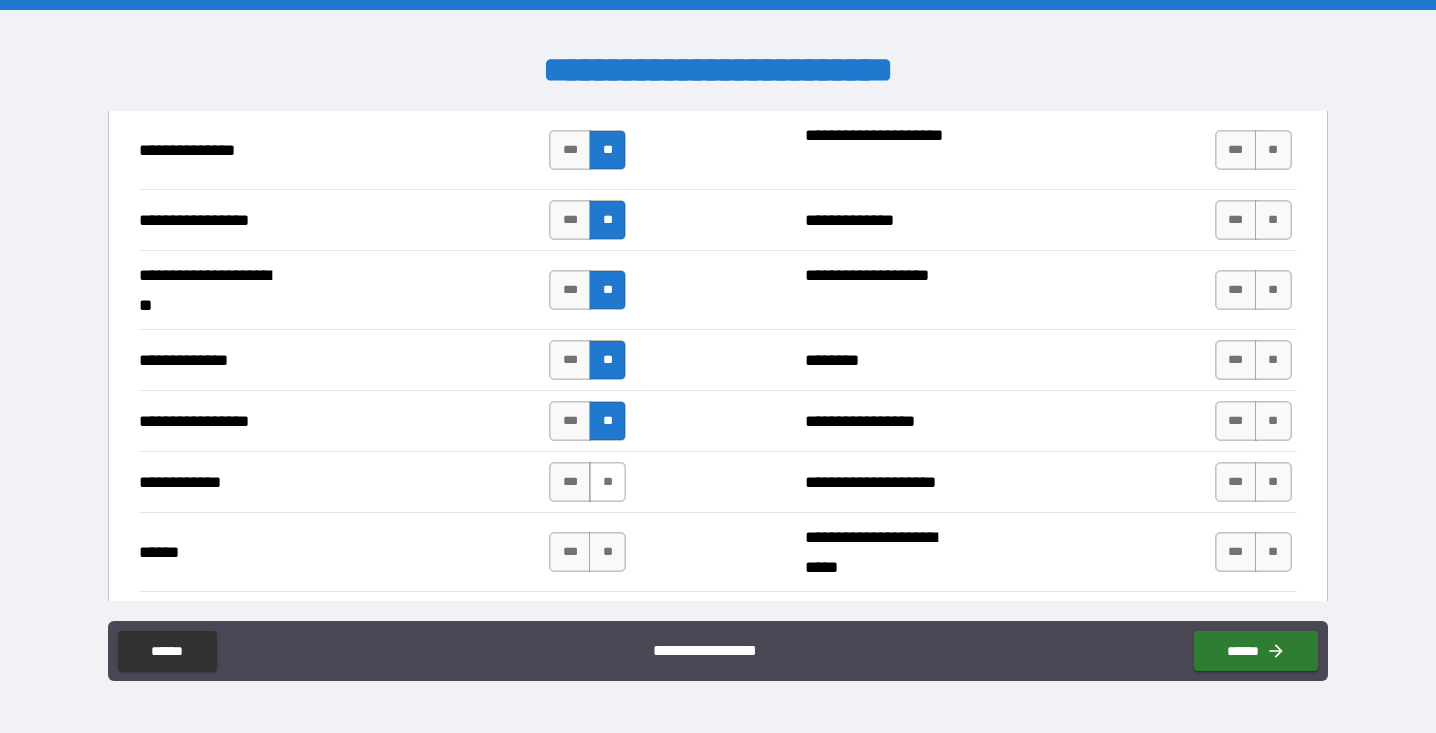 click on "**" at bounding box center [607, 482] 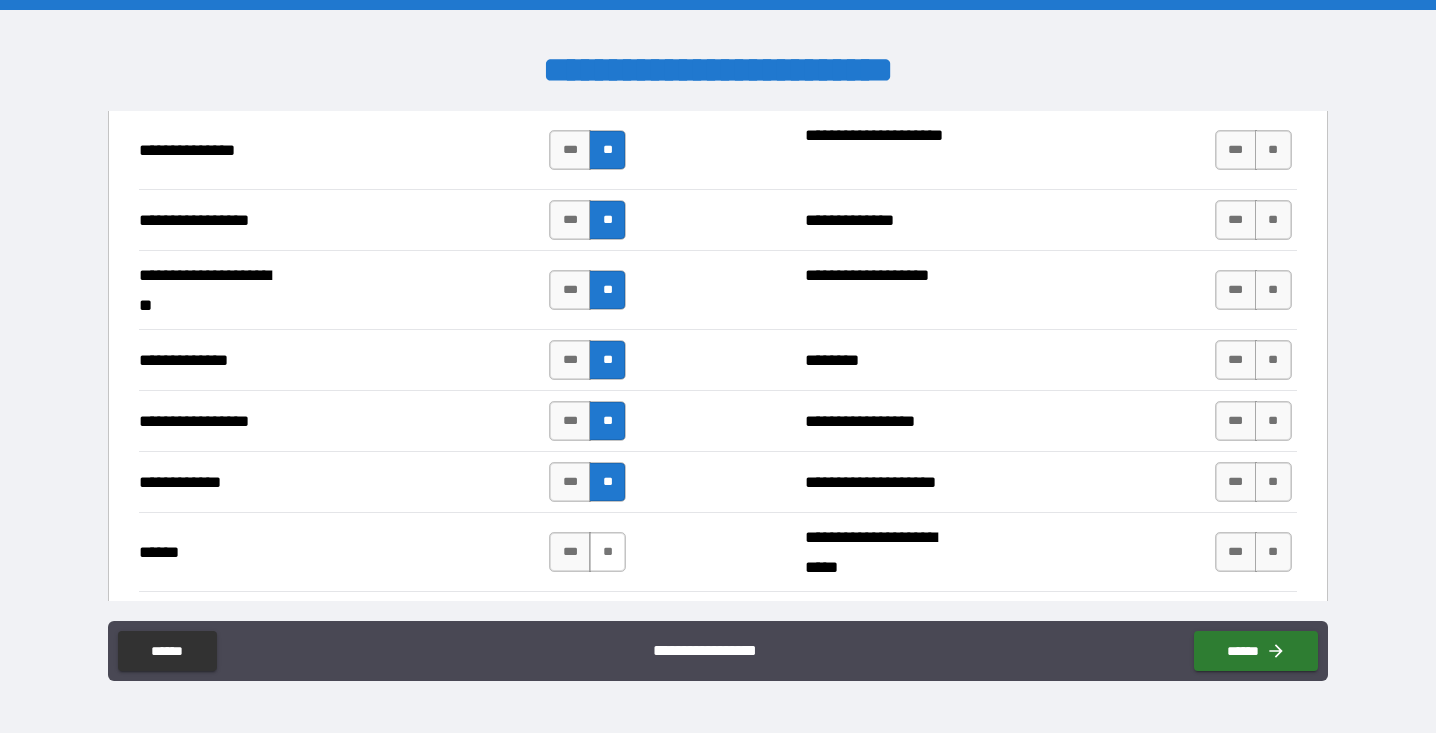 click on "**" at bounding box center (607, 552) 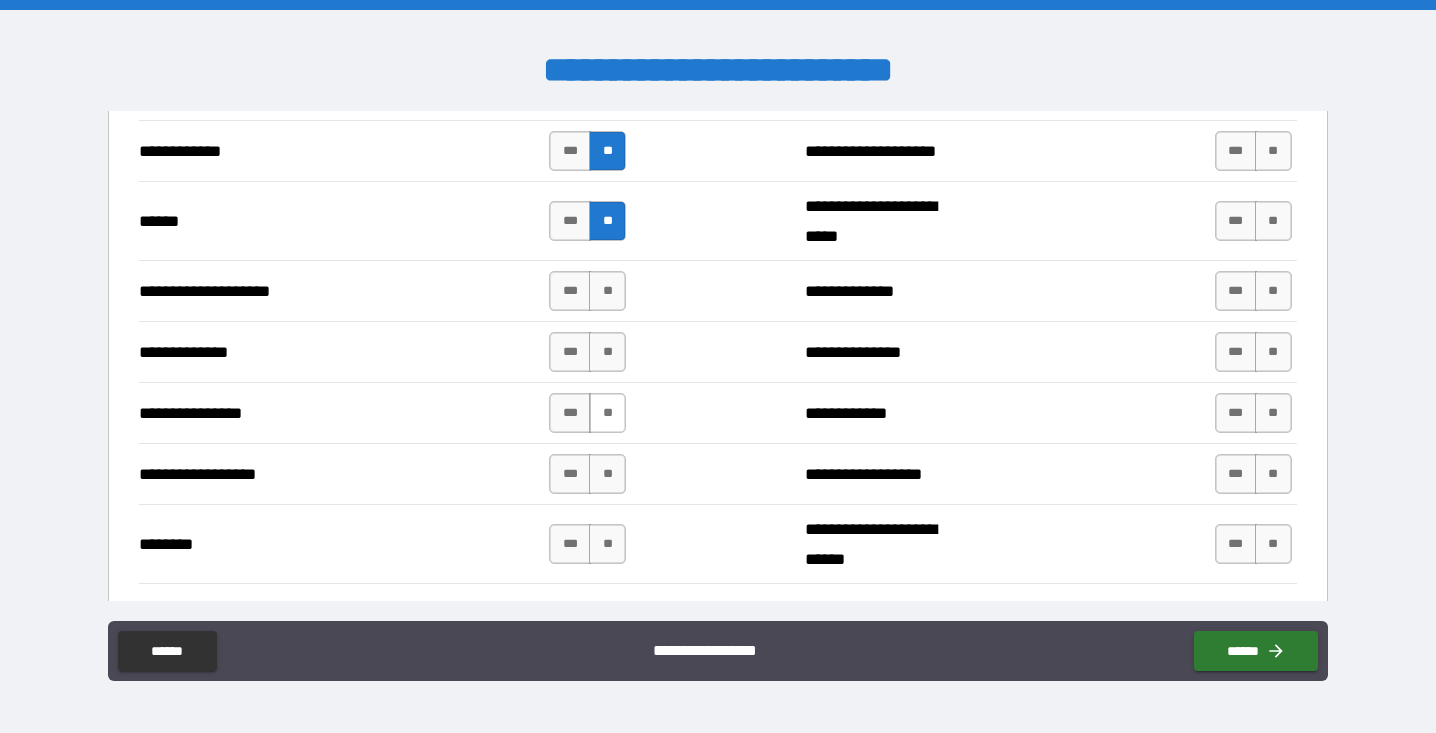 scroll, scrollTop: 2978, scrollLeft: 0, axis: vertical 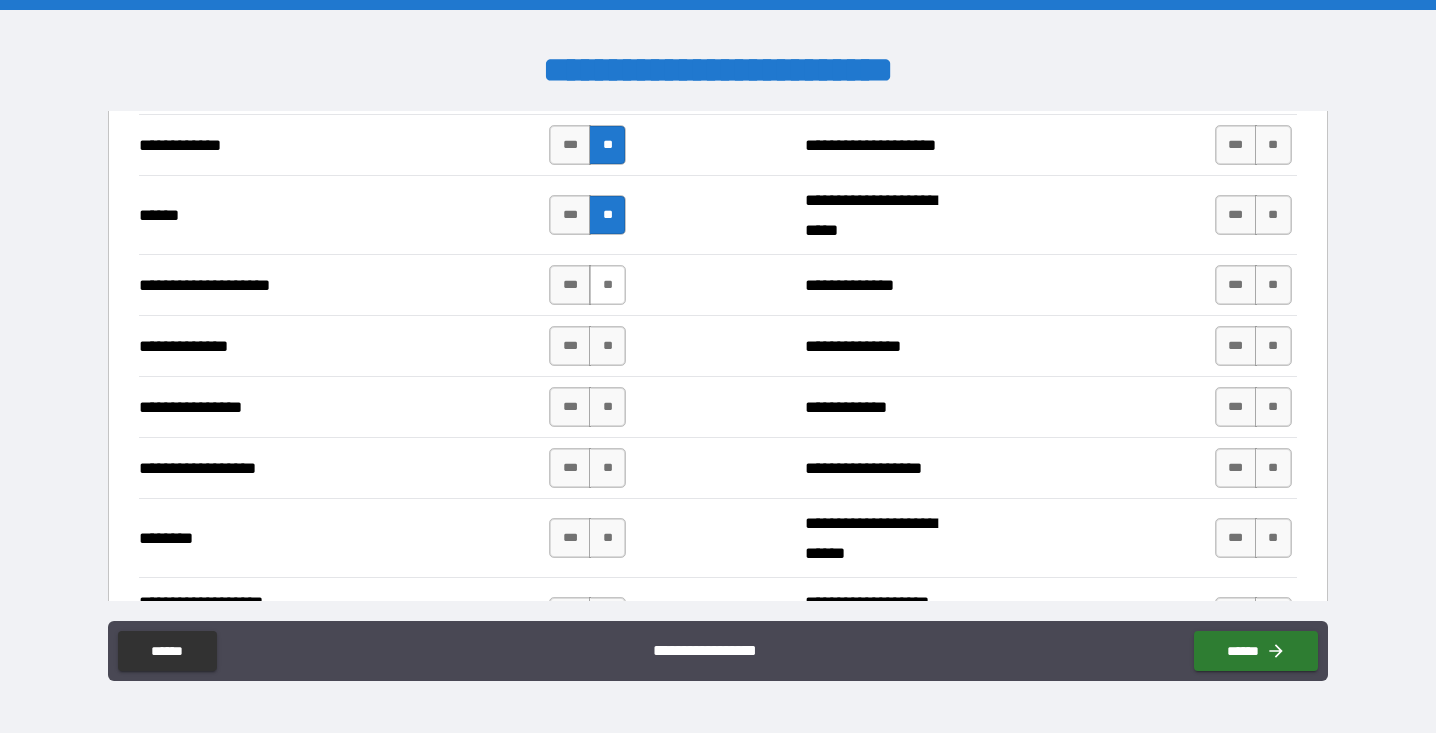 click on "**" at bounding box center [607, 285] 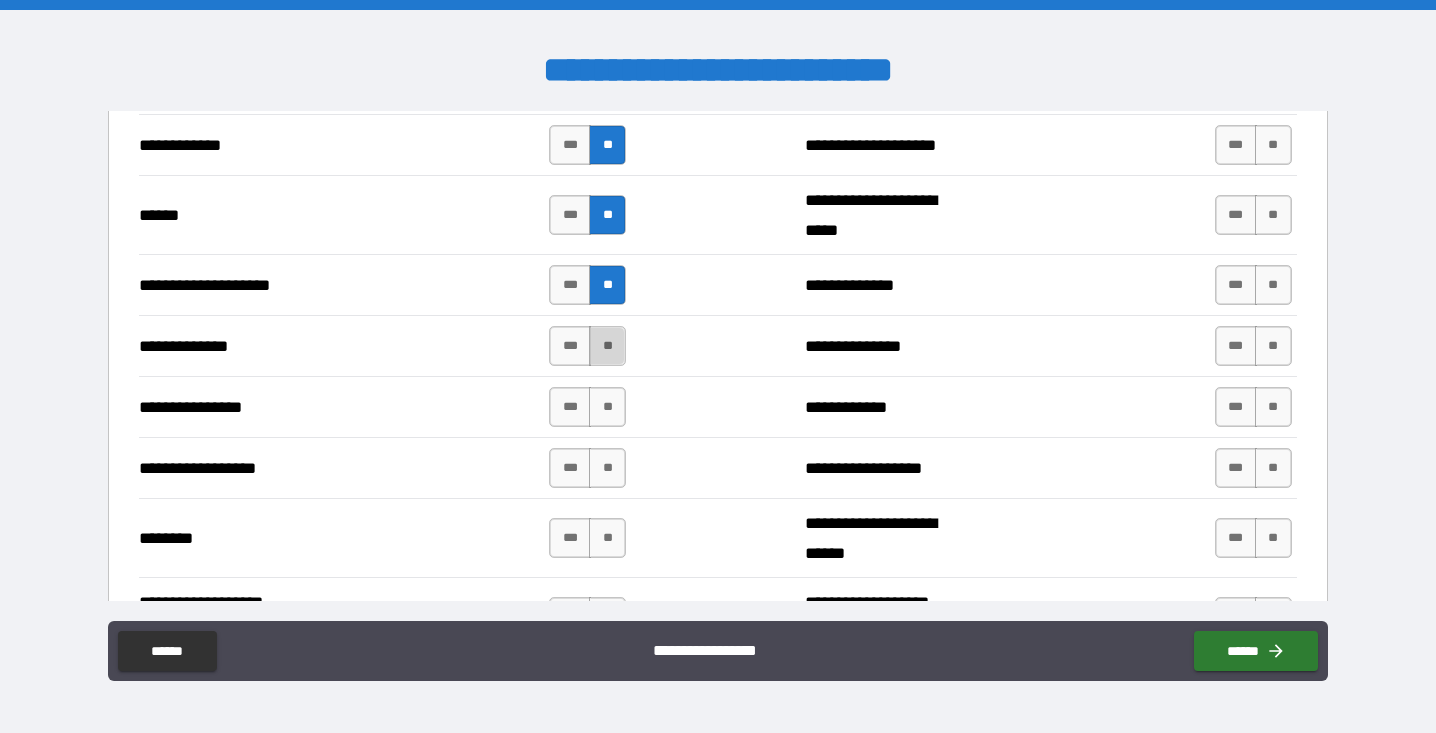 click on "**" at bounding box center [607, 346] 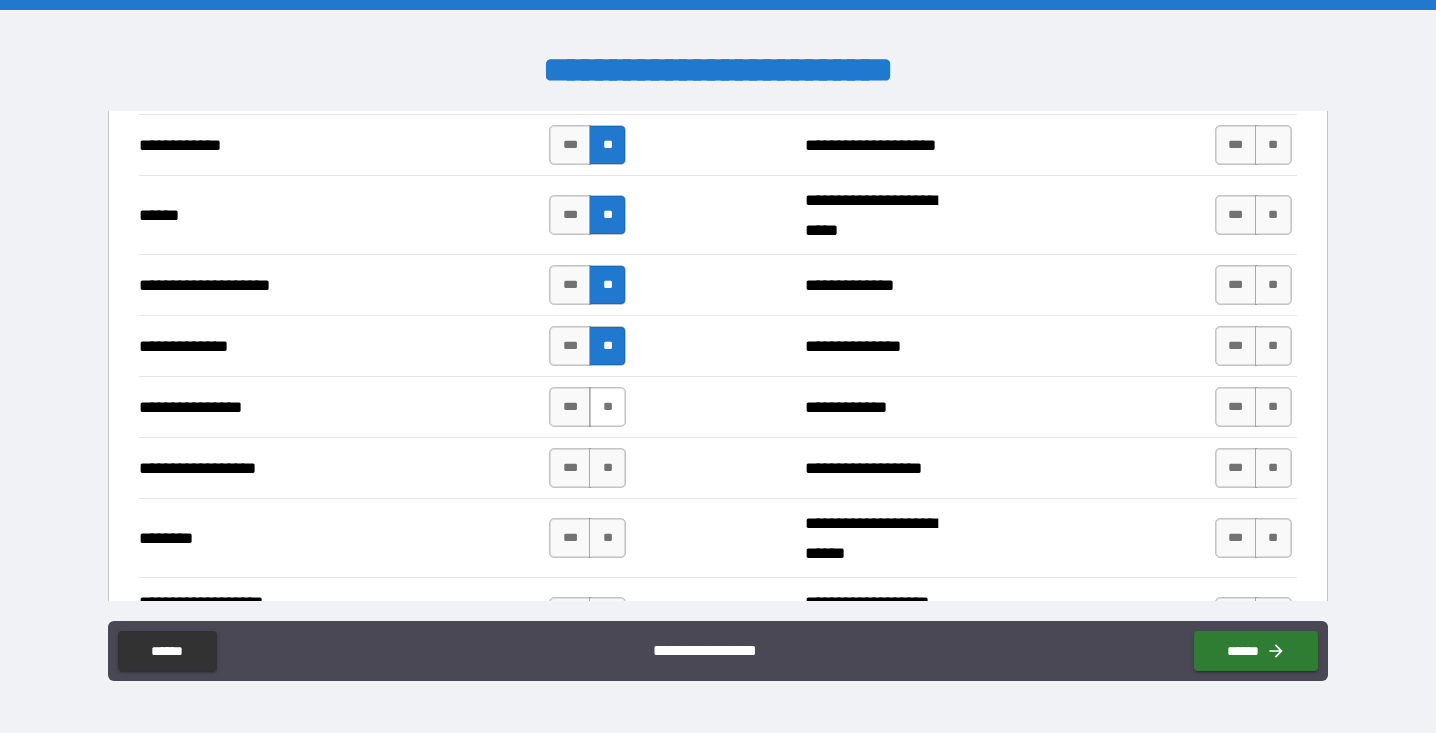 click on "**" at bounding box center (607, 407) 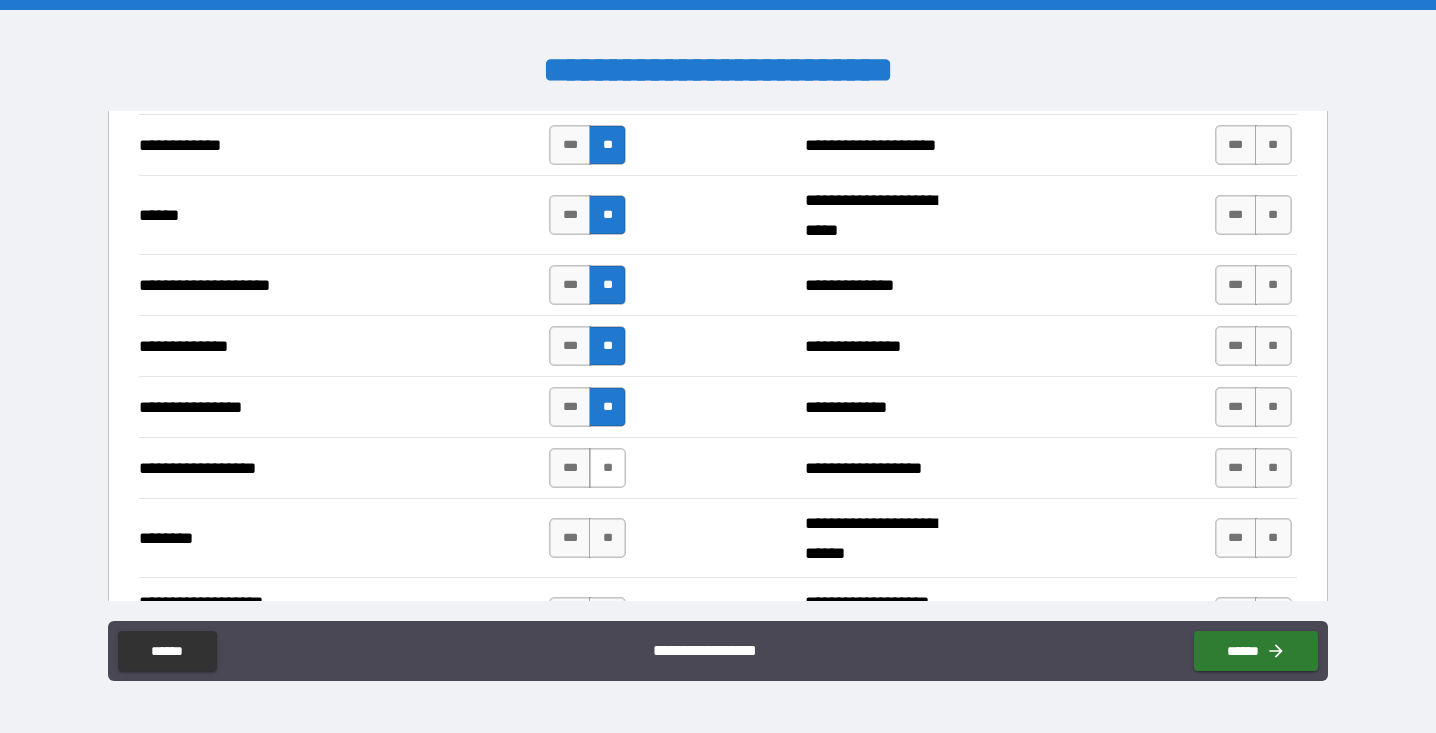 click on "**" at bounding box center (607, 468) 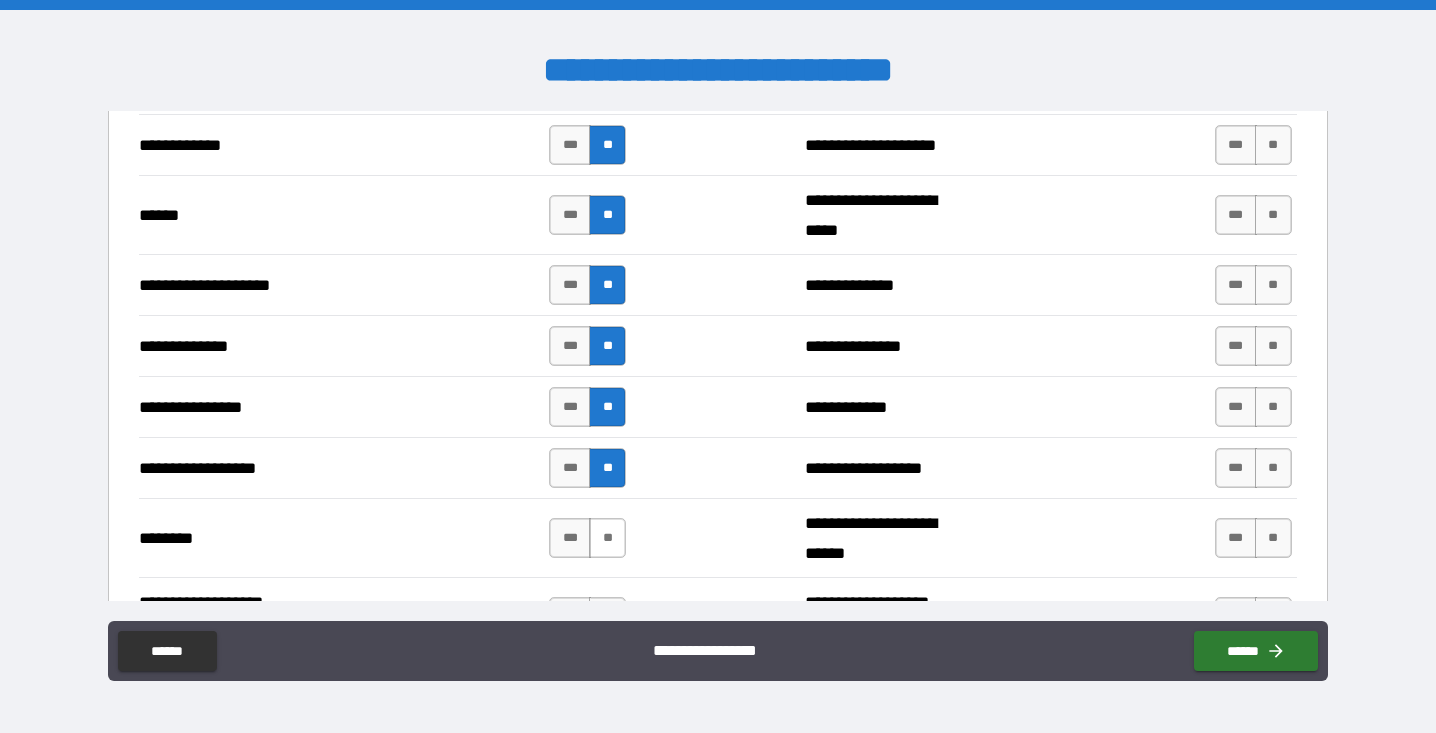 click on "**" at bounding box center (607, 538) 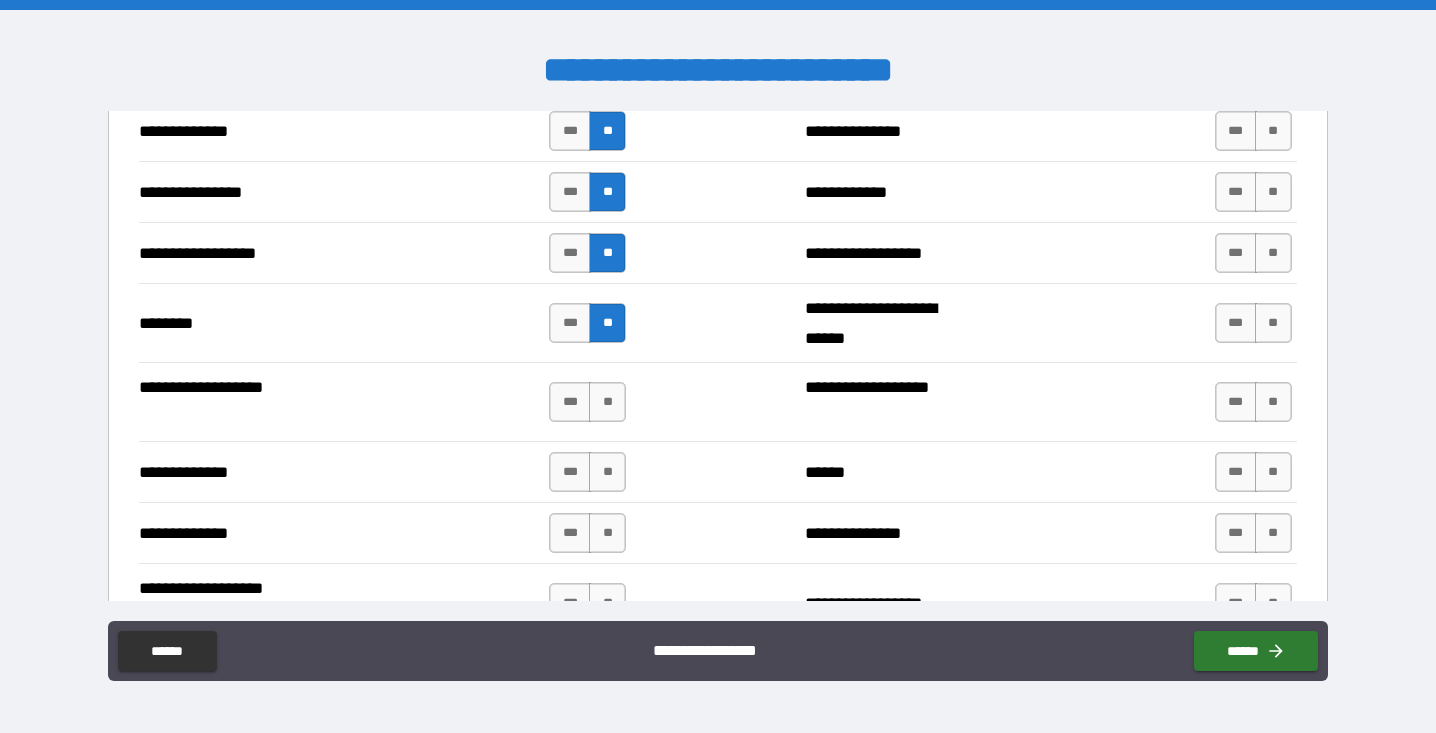 scroll, scrollTop: 3195, scrollLeft: 0, axis: vertical 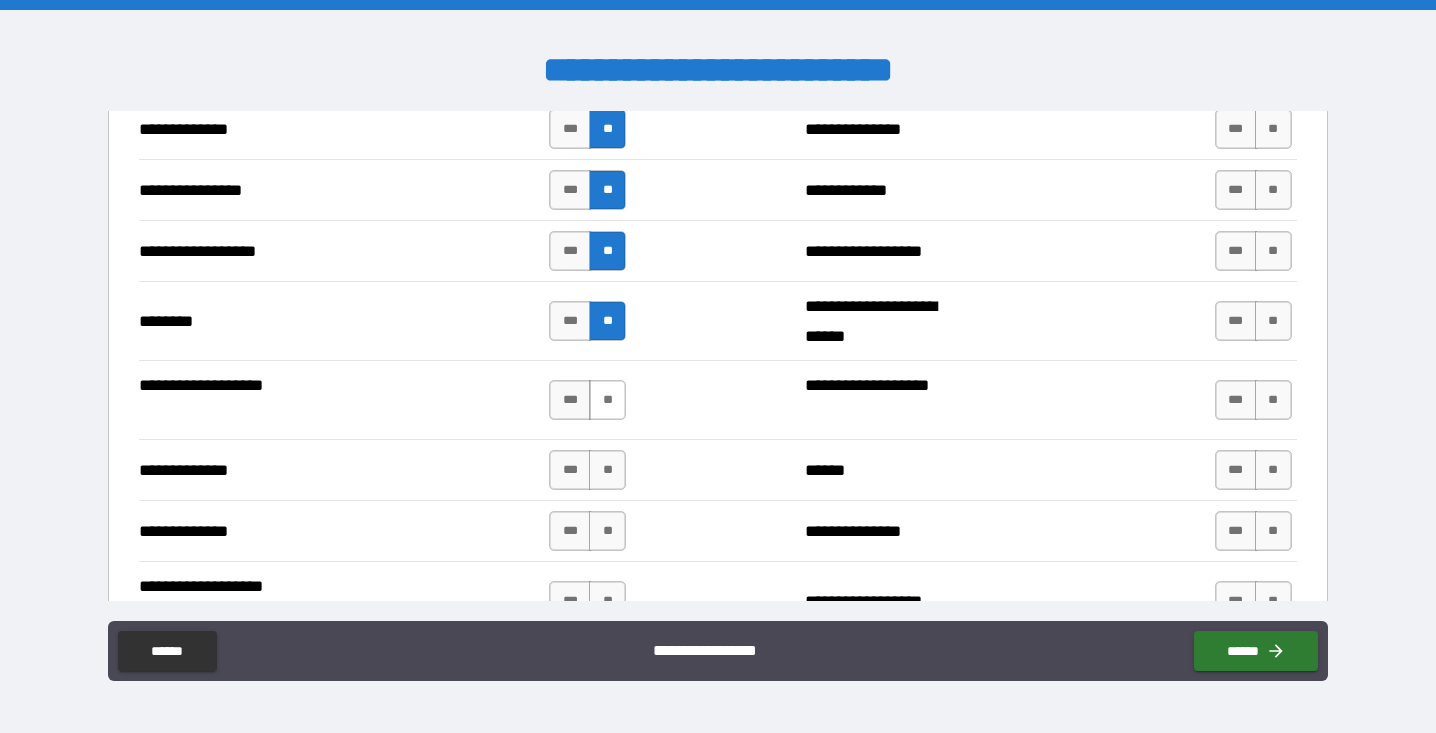 click on "**" at bounding box center [607, 400] 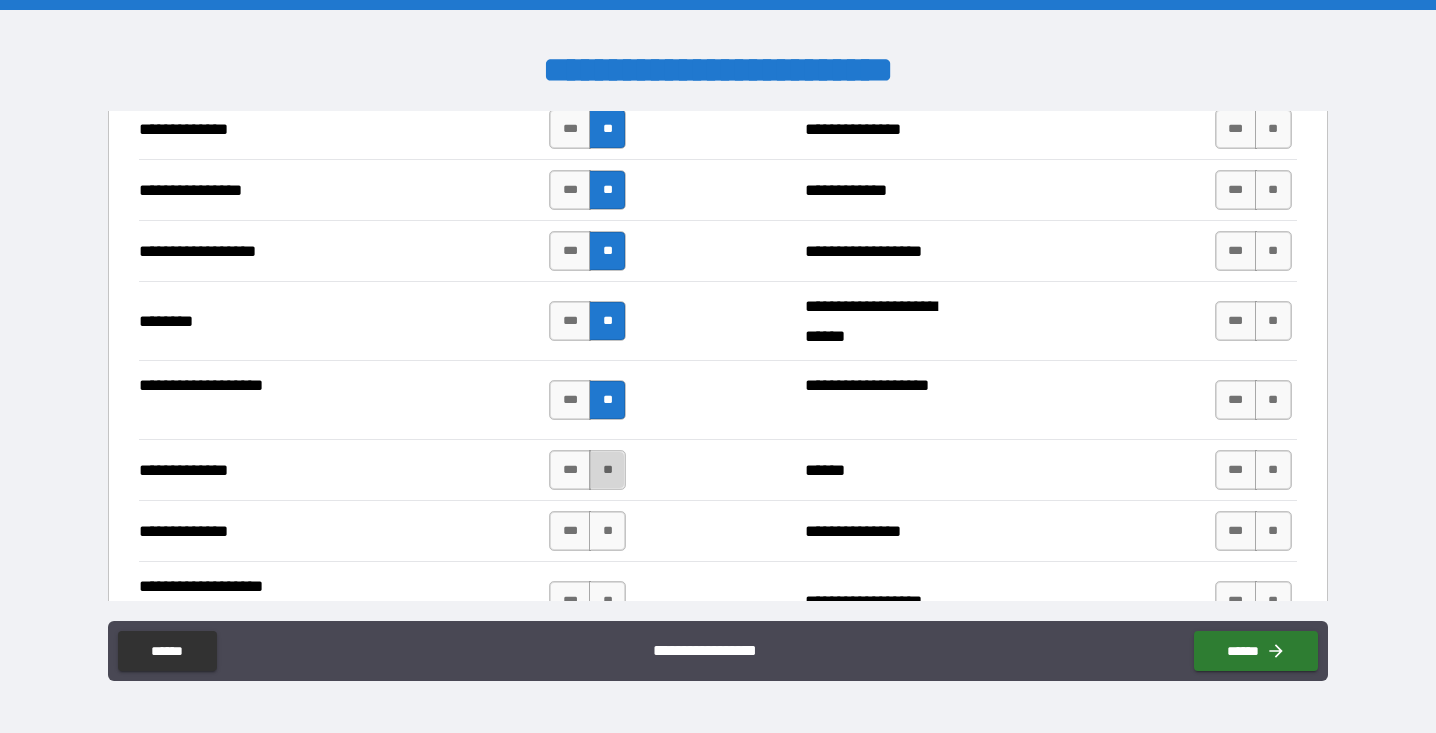 click on "**" at bounding box center (607, 470) 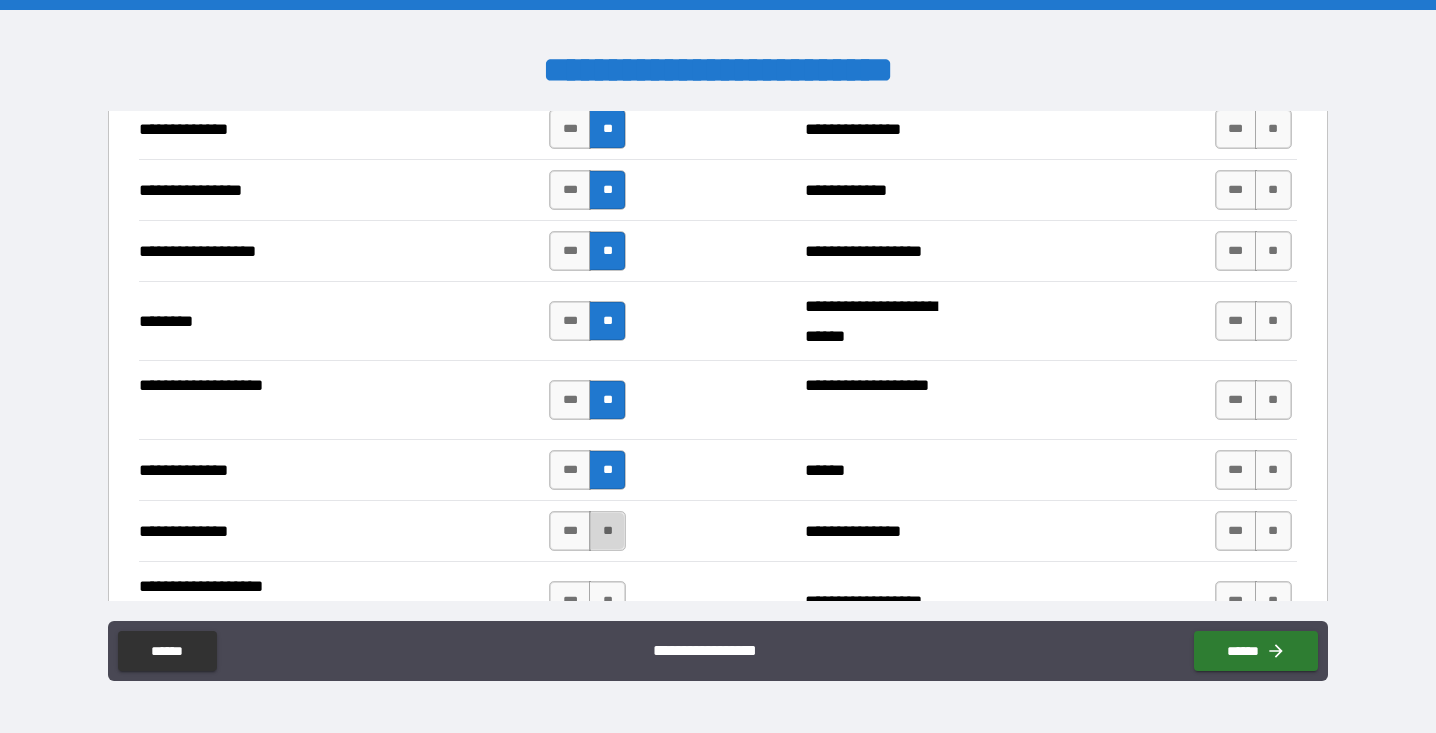 click on "**" at bounding box center (607, 531) 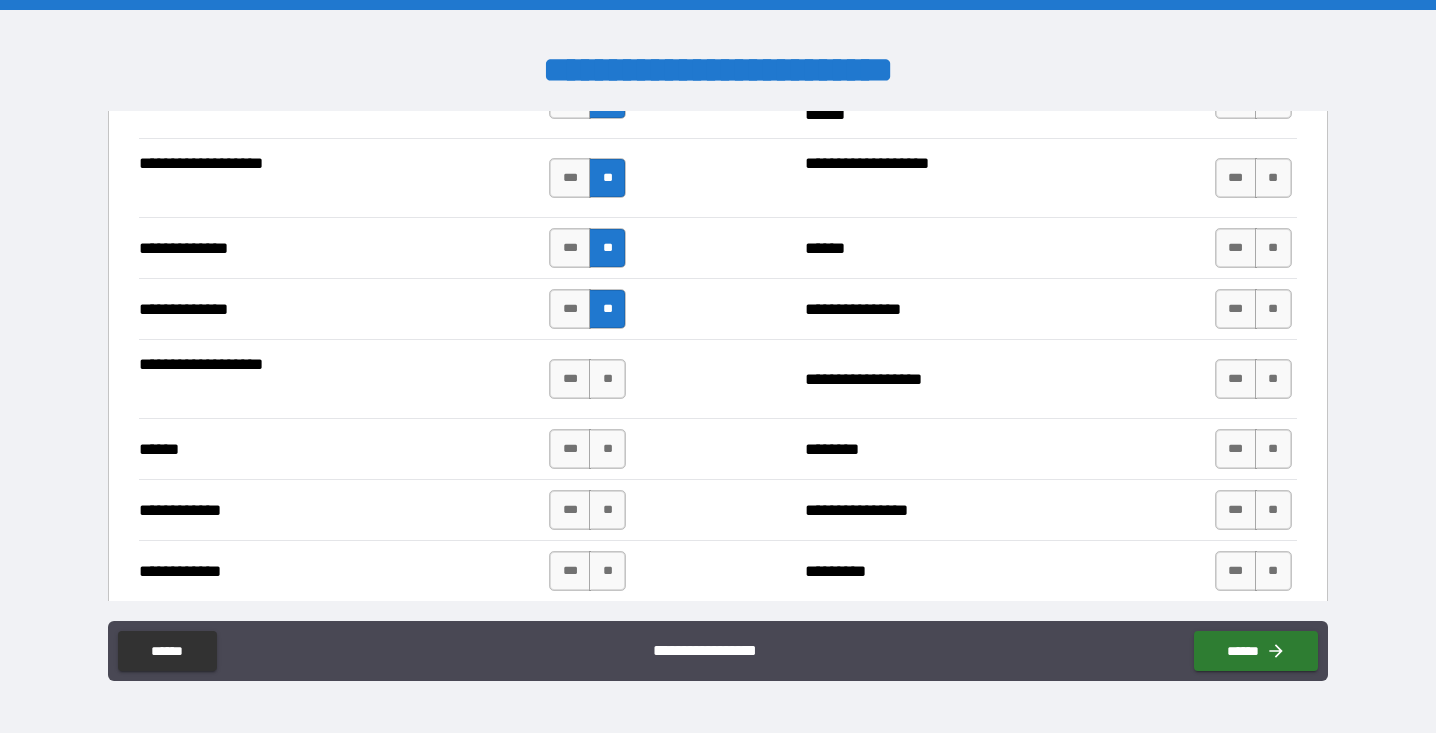 scroll, scrollTop: 3435, scrollLeft: 0, axis: vertical 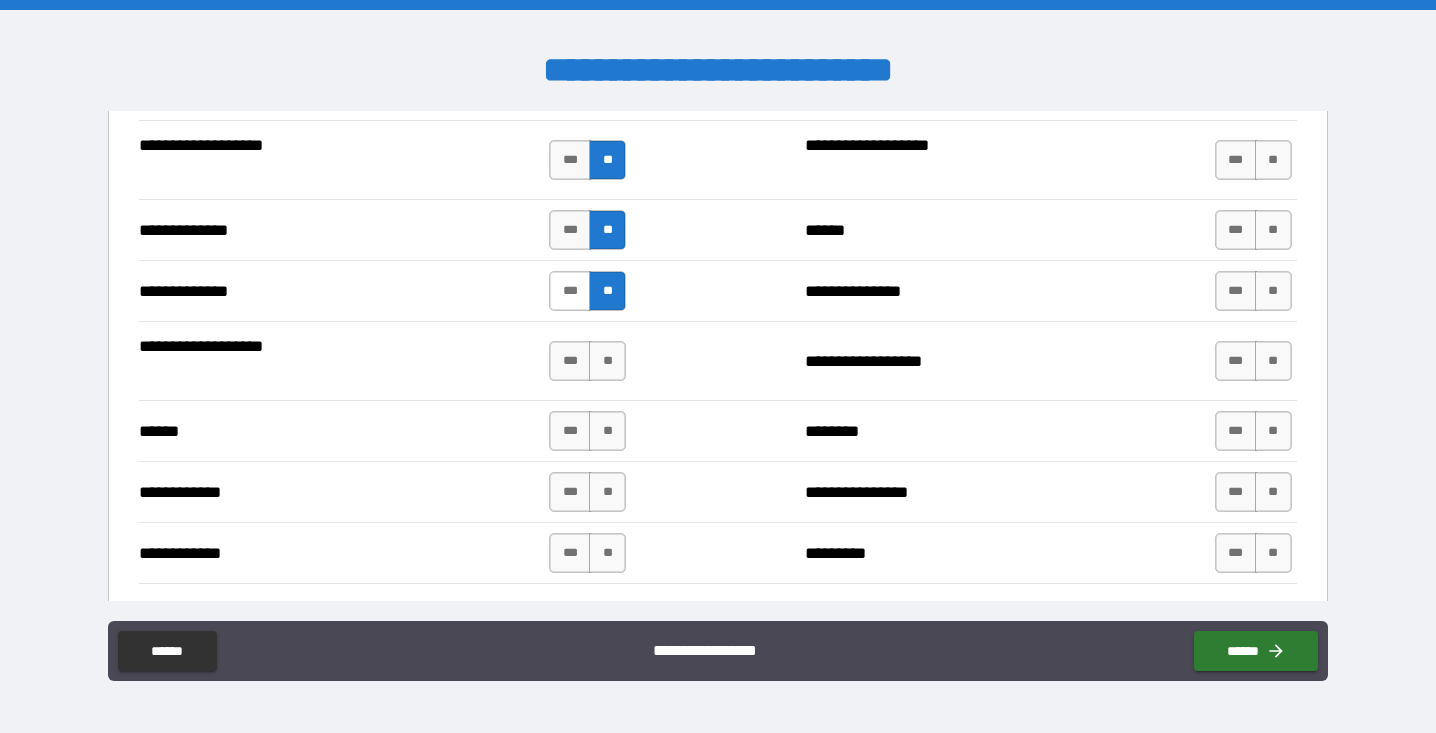 click on "***" at bounding box center (570, 291) 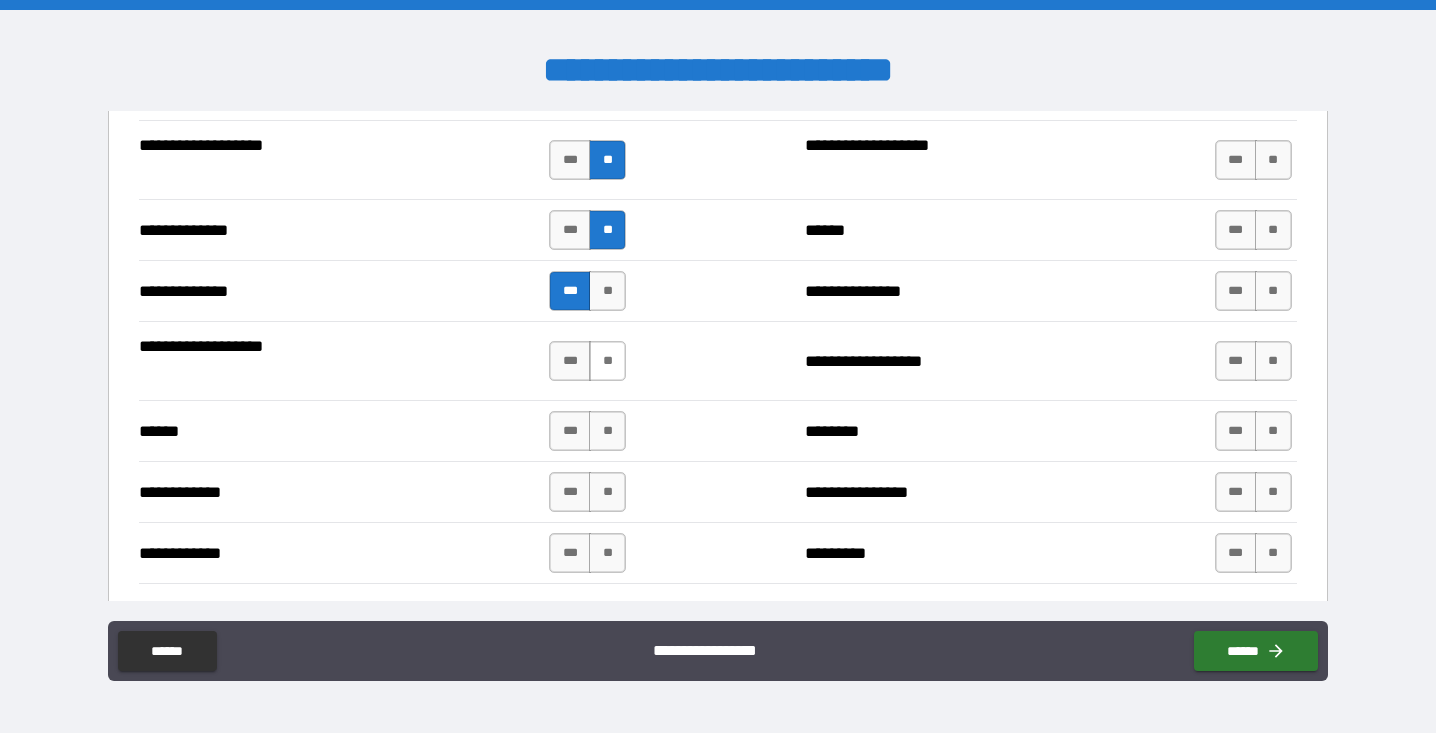 click on "**" at bounding box center [607, 361] 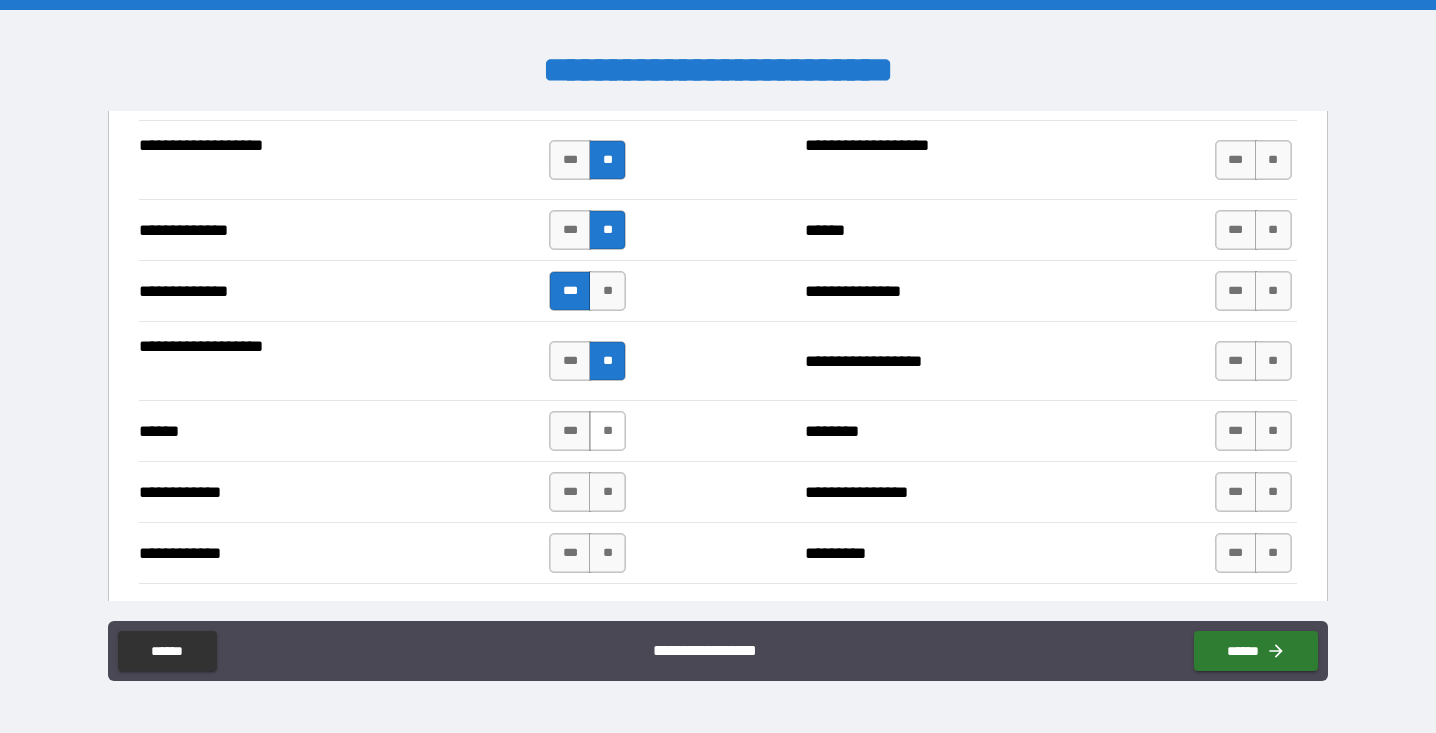 click on "**" at bounding box center (607, 431) 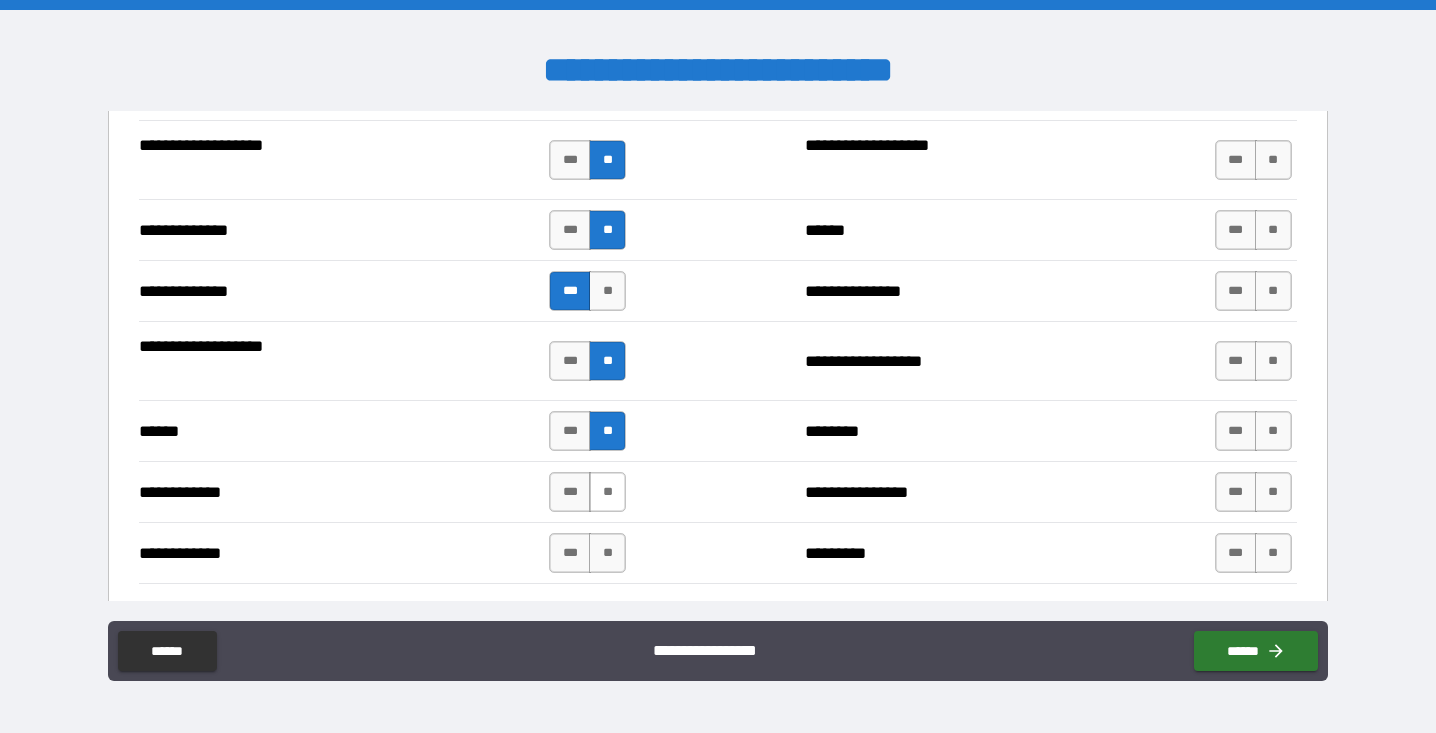 click on "**" at bounding box center (607, 492) 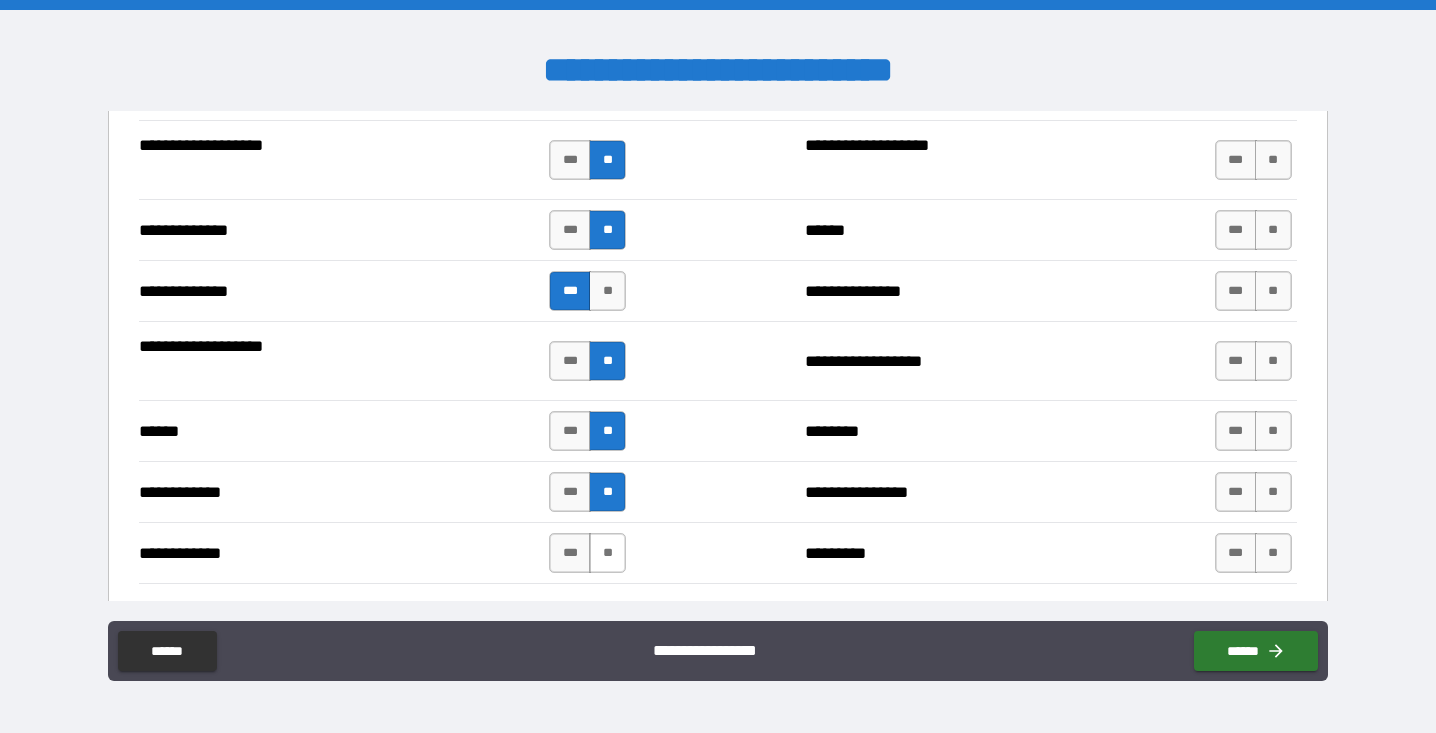 click on "**" at bounding box center (607, 553) 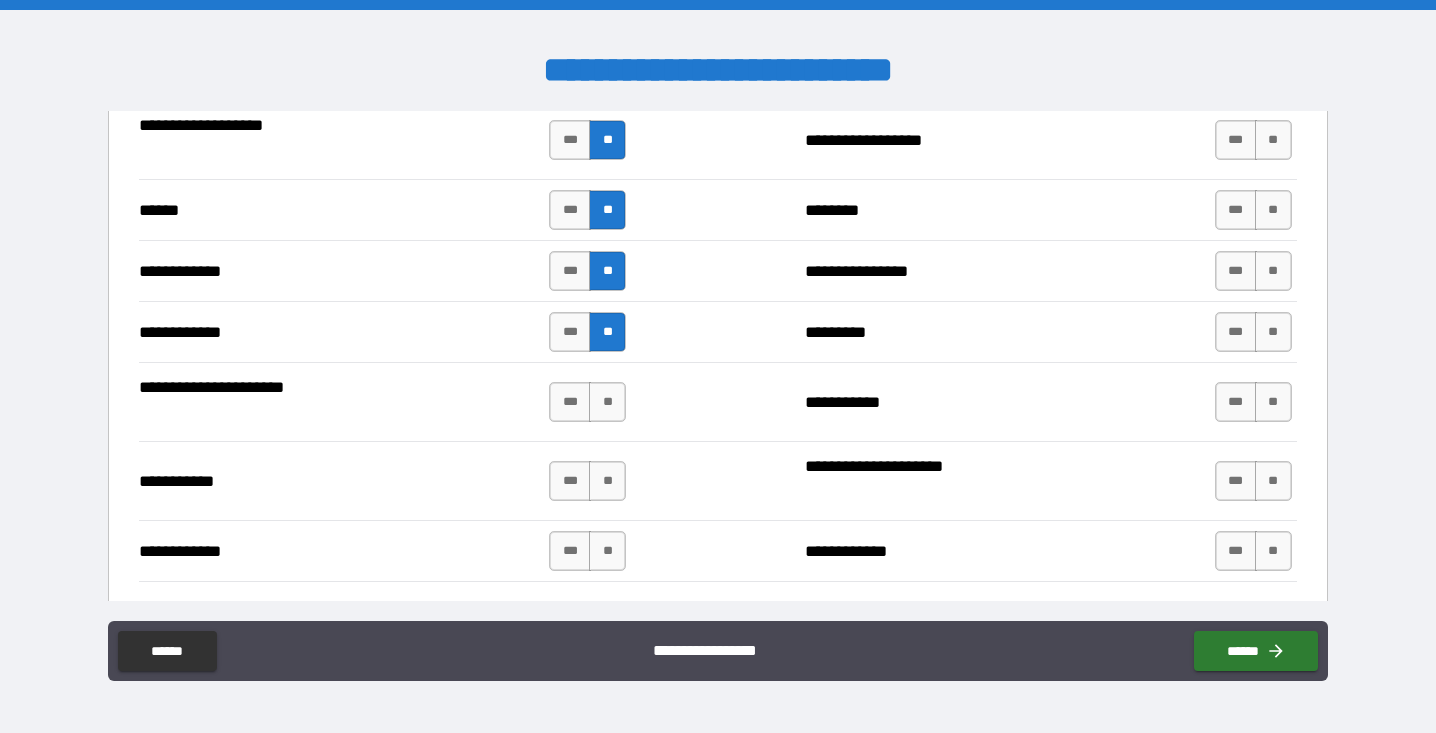 scroll, scrollTop: 3659, scrollLeft: 0, axis: vertical 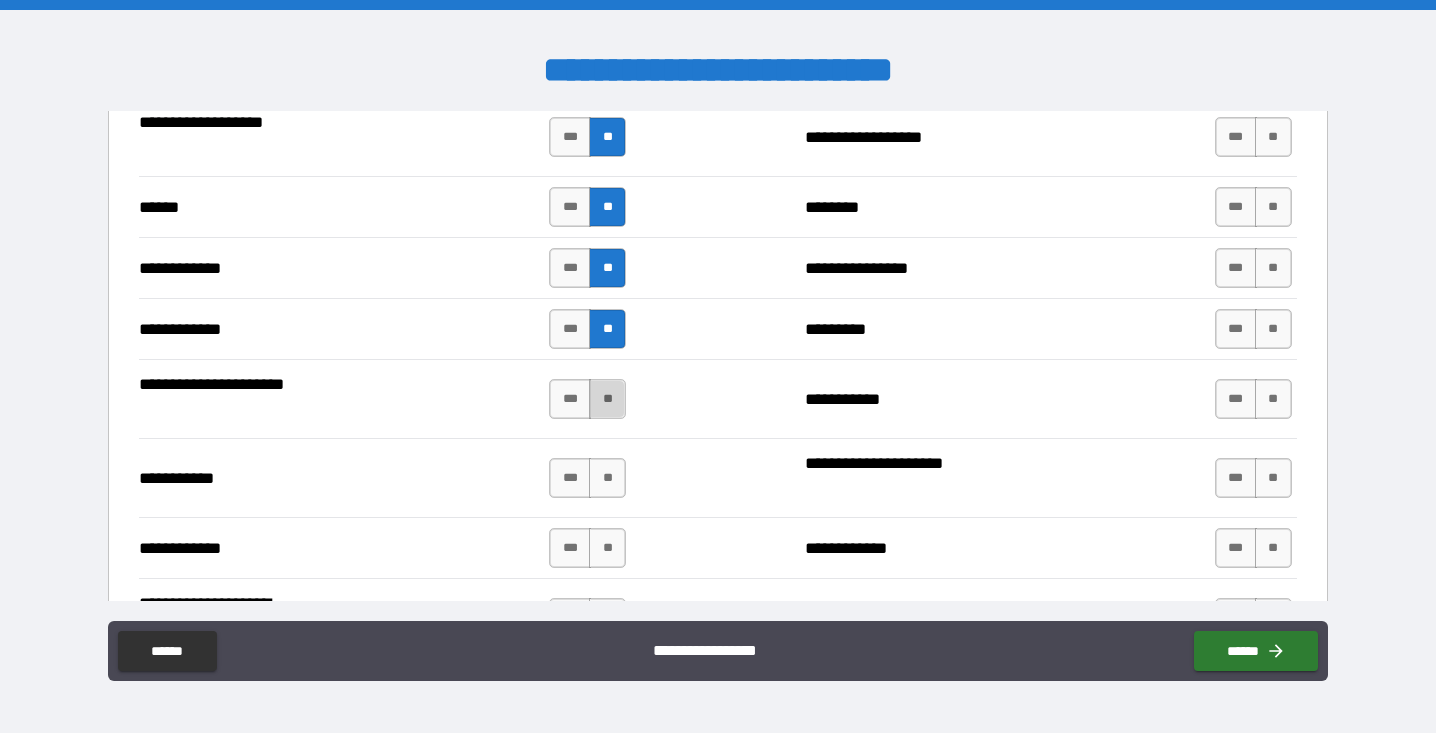 click on "**" at bounding box center [607, 399] 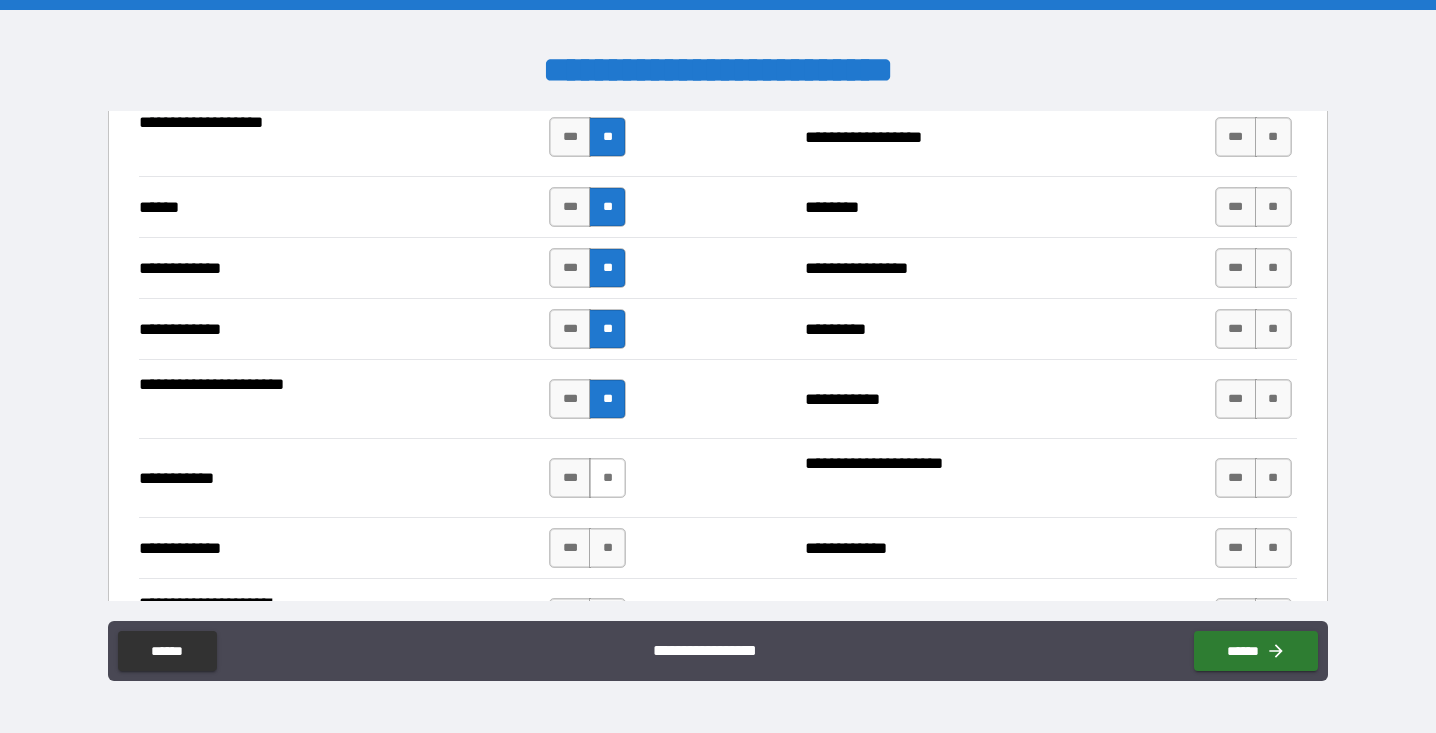 click on "**" at bounding box center (607, 478) 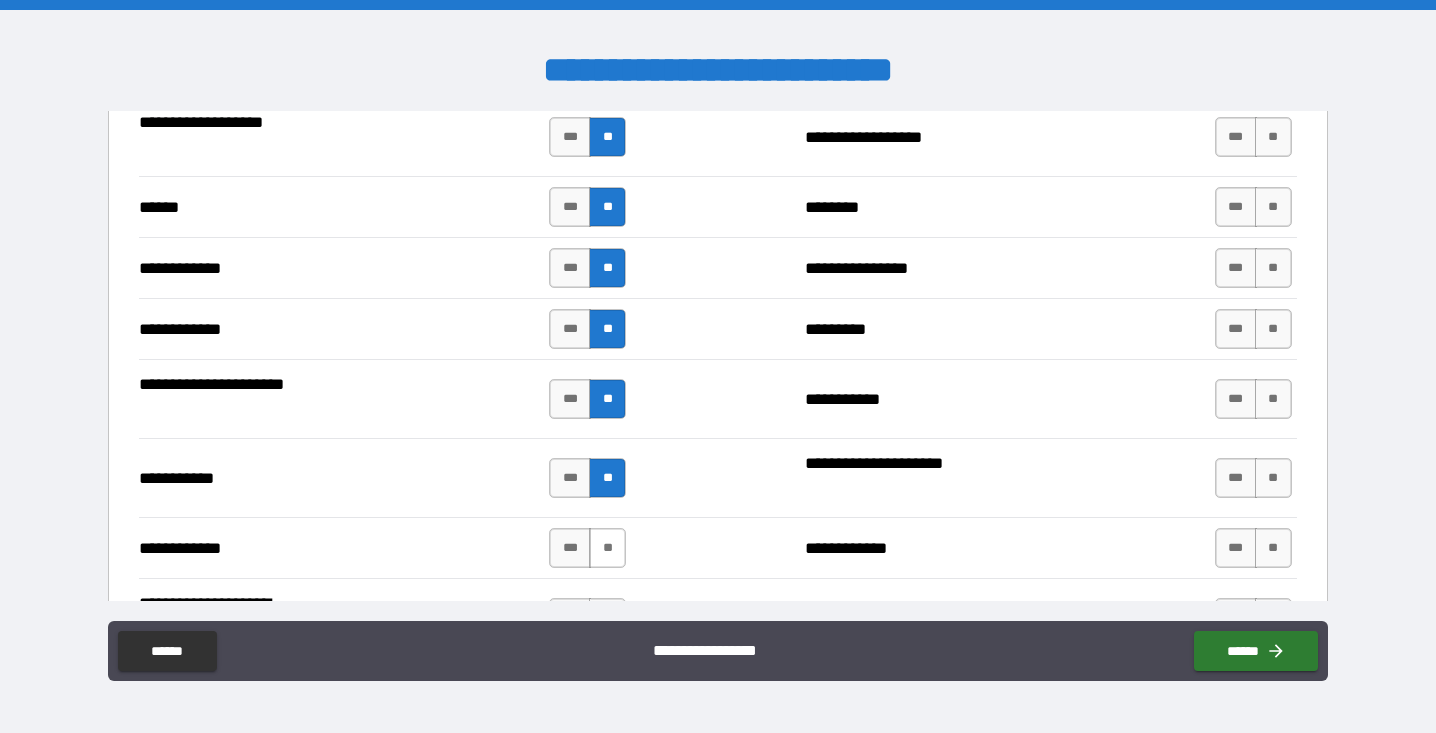 click on "**" at bounding box center (607, 548) 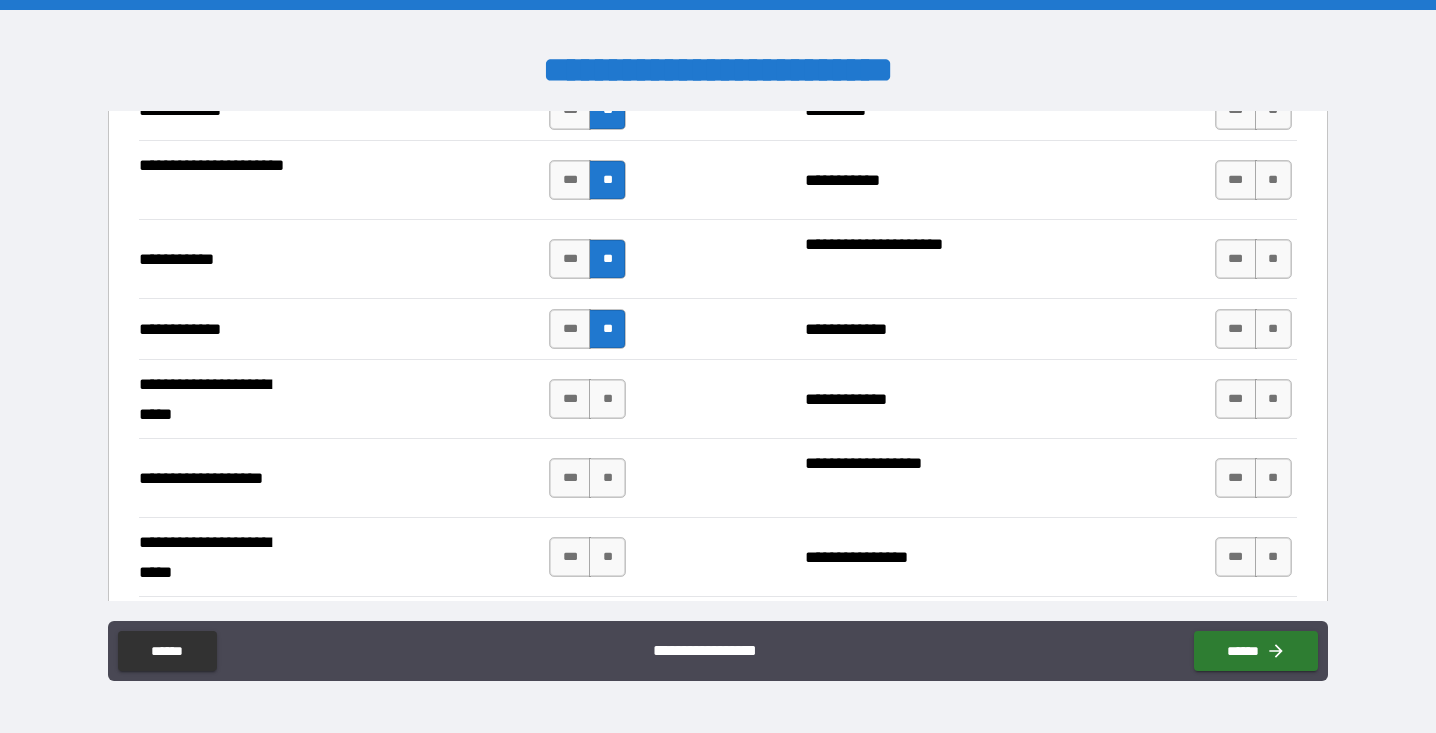 scroll, scrollTop: 3880, scrollLeft: 0, axis: vertical 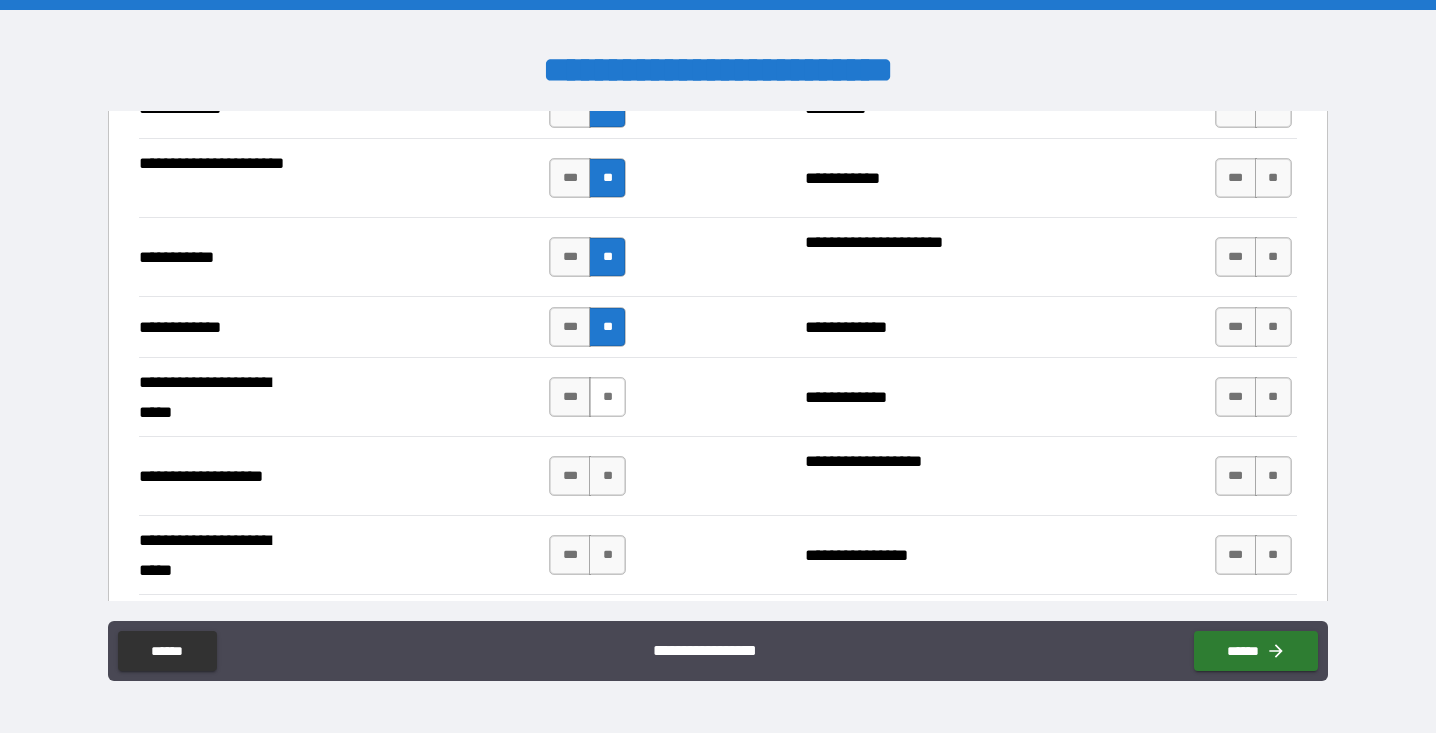 click on "**" at bounding box center (607, 397) 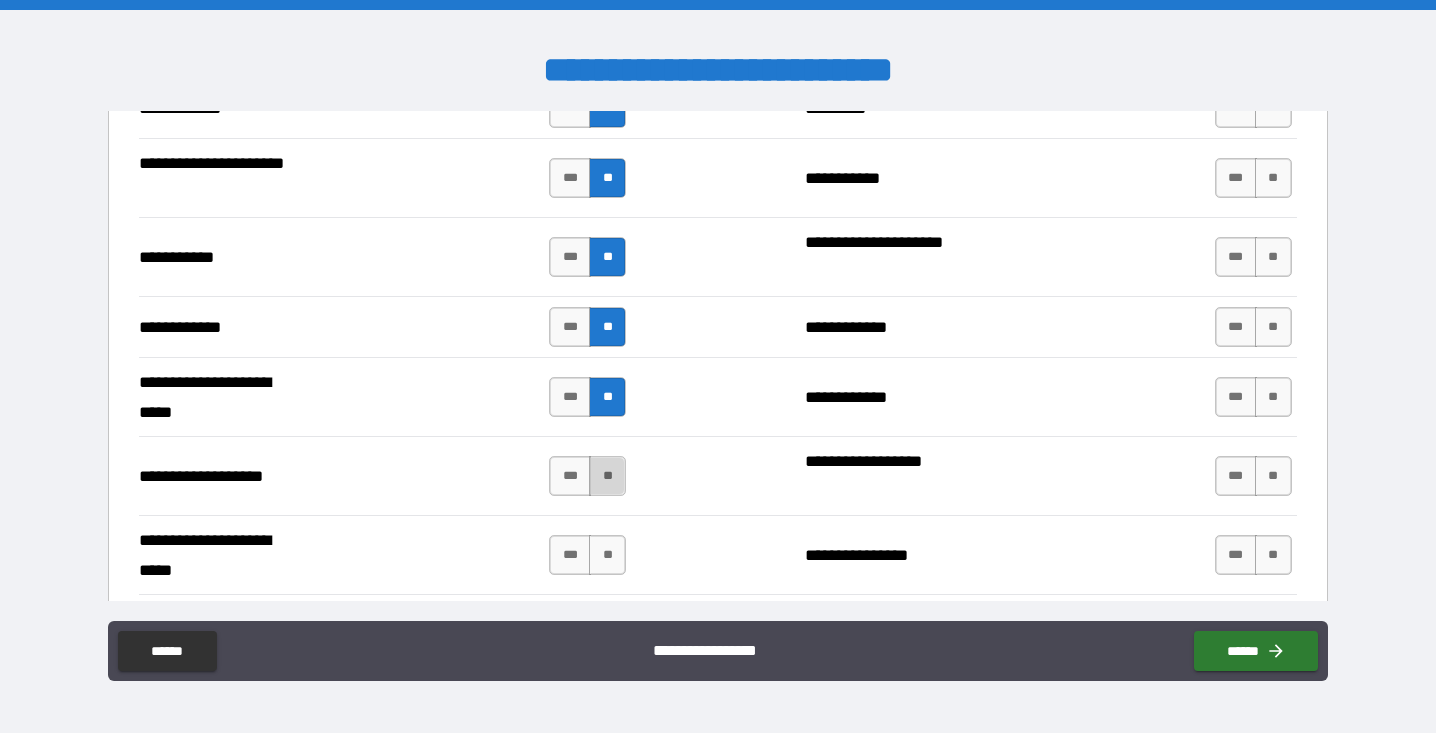 click on "**" at bounding box center [607, 476] 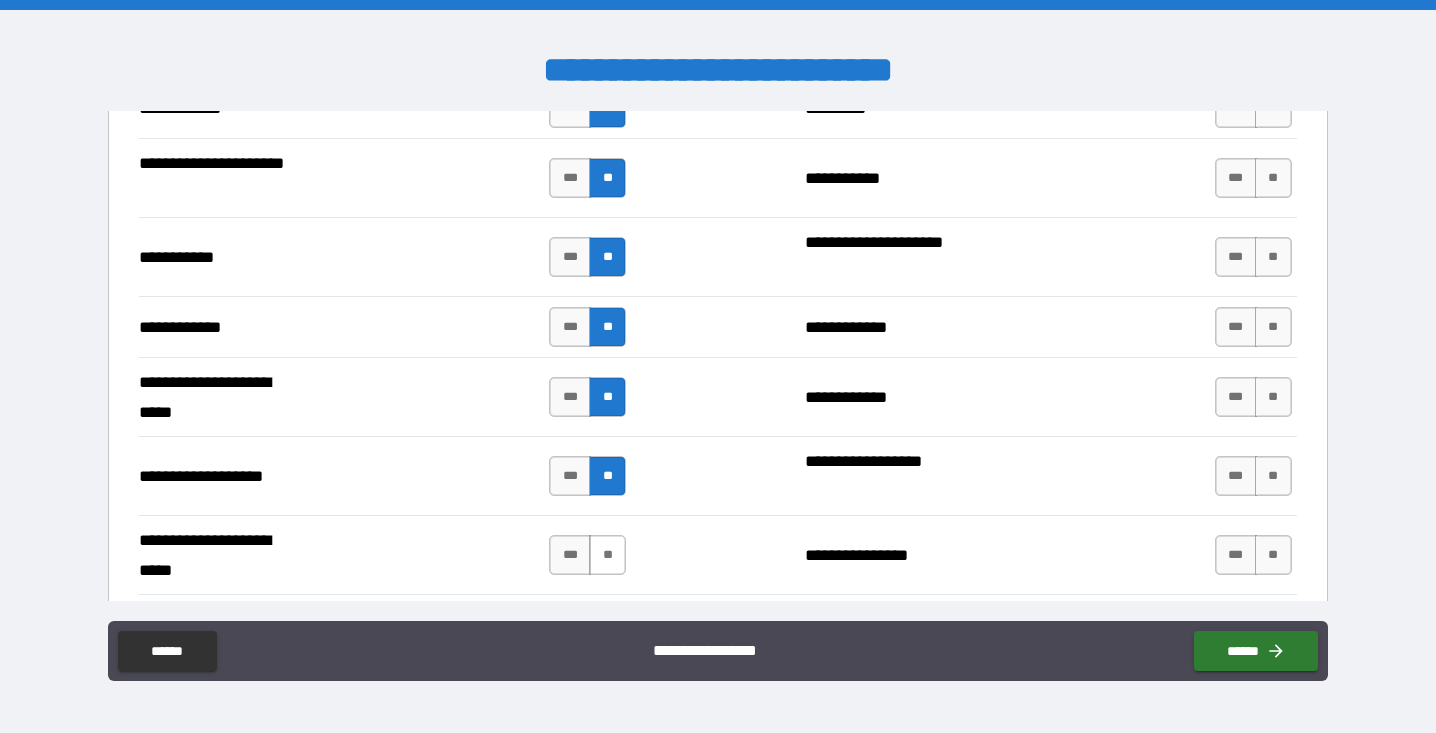 click on "**" at bounding box center [607, 555] 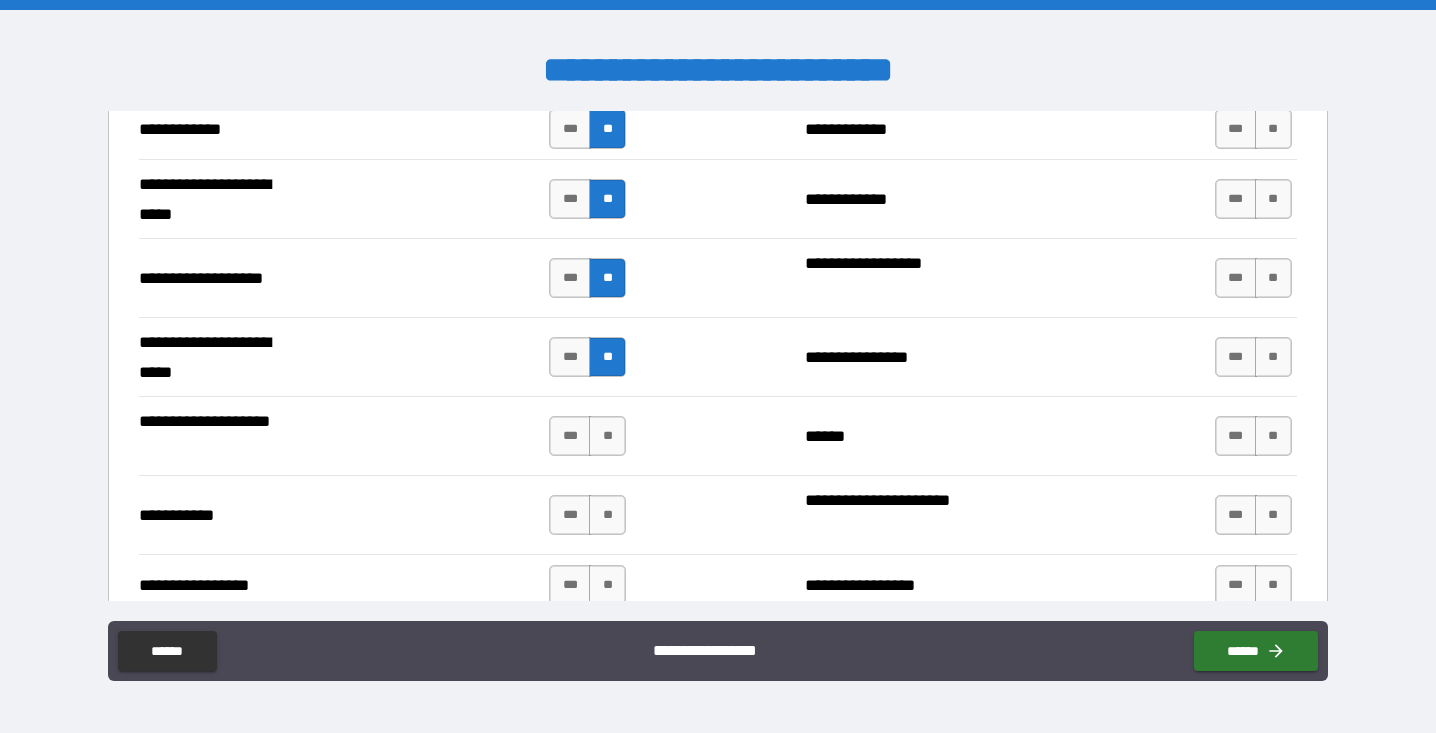 scroll, scrollTop: 4090, scrollLeft: 0, axis: vertical 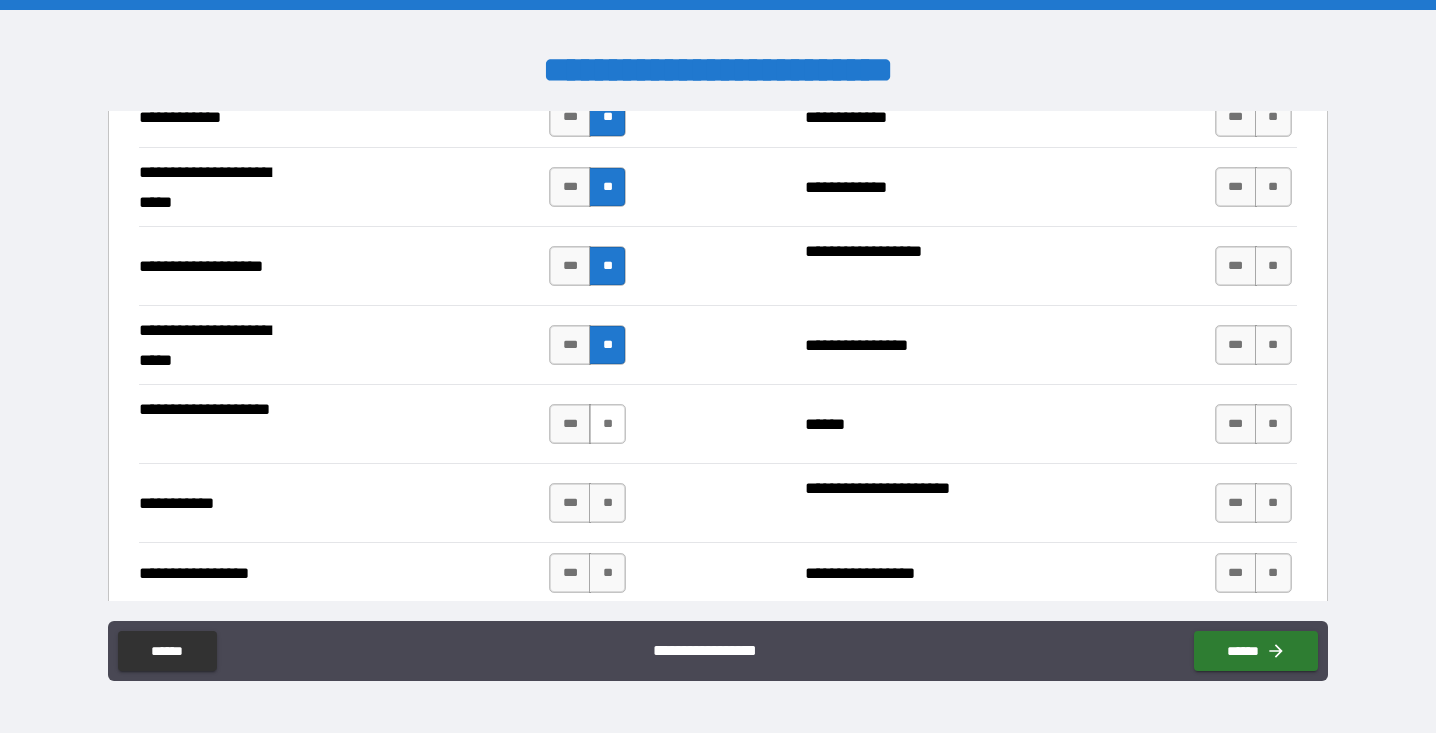 click on "**" at bounding box center [607, 424] 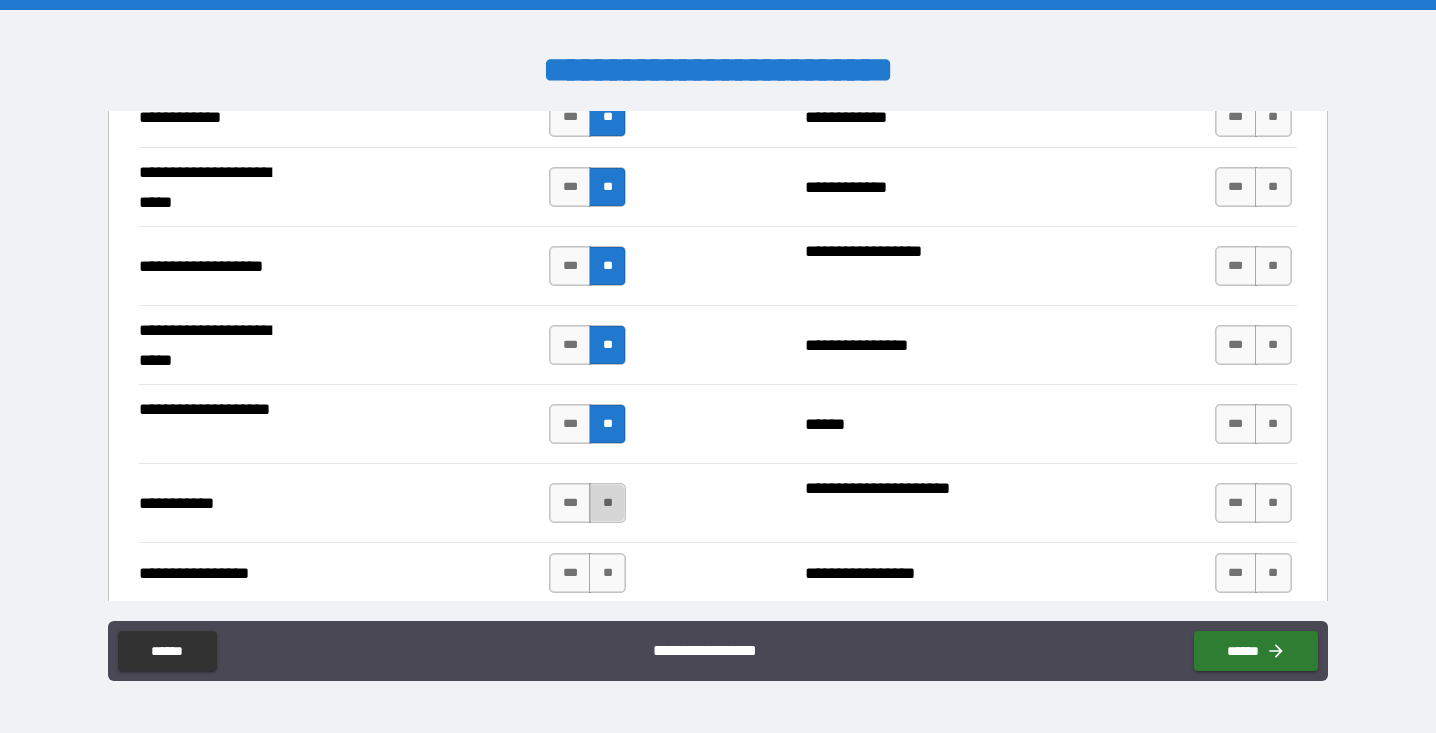 click on "**" at bounding box center [607, 503] 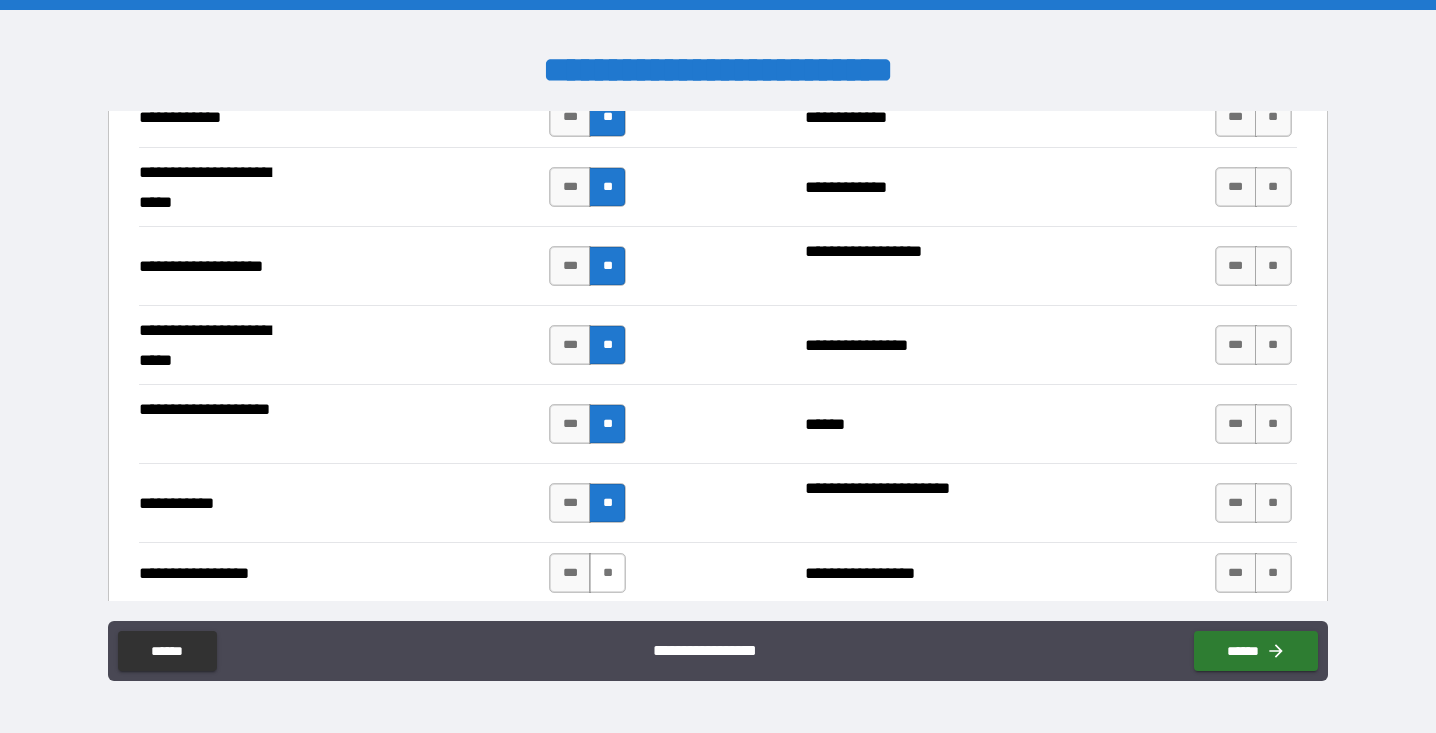 click on "**" at bounding box center [607, 573] 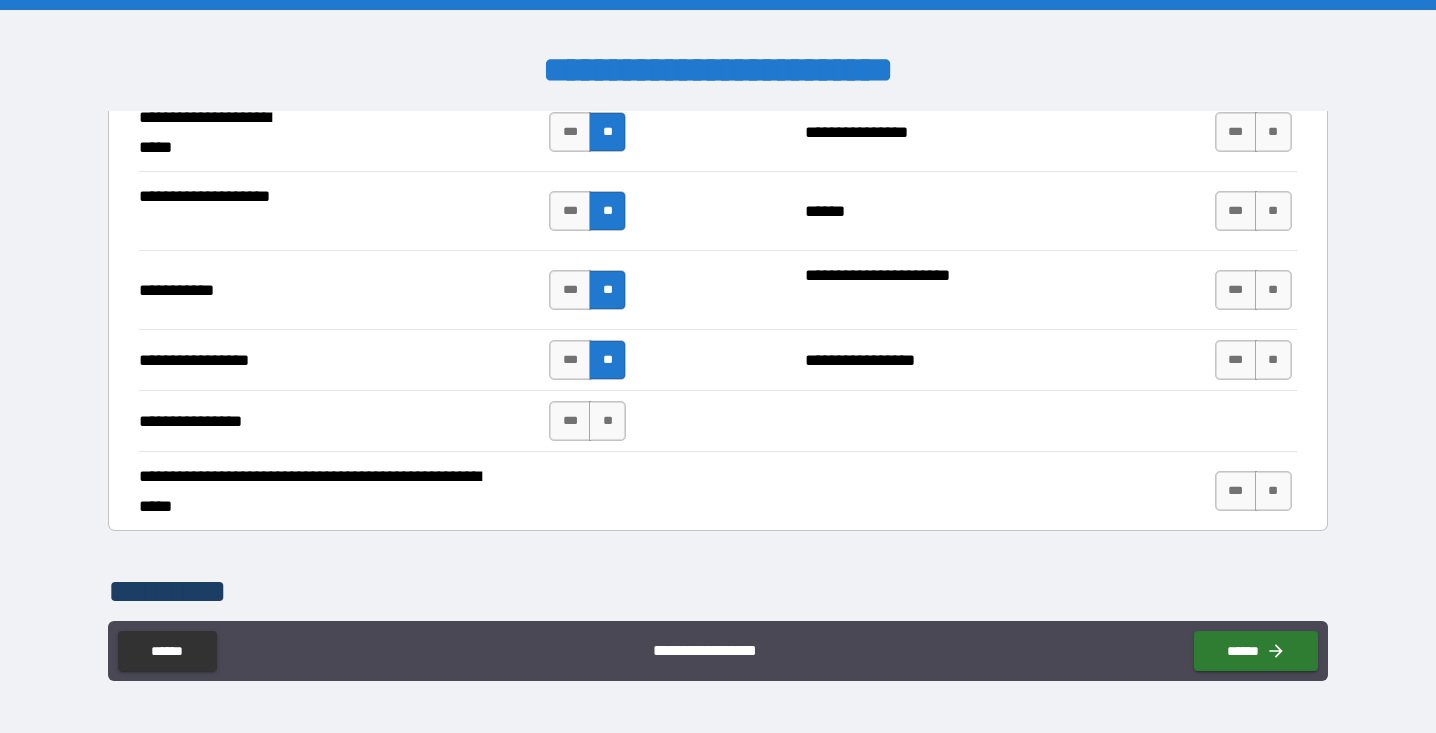 scroll, scrollTop: 4305, scrollLeft: 0, axis: vertical 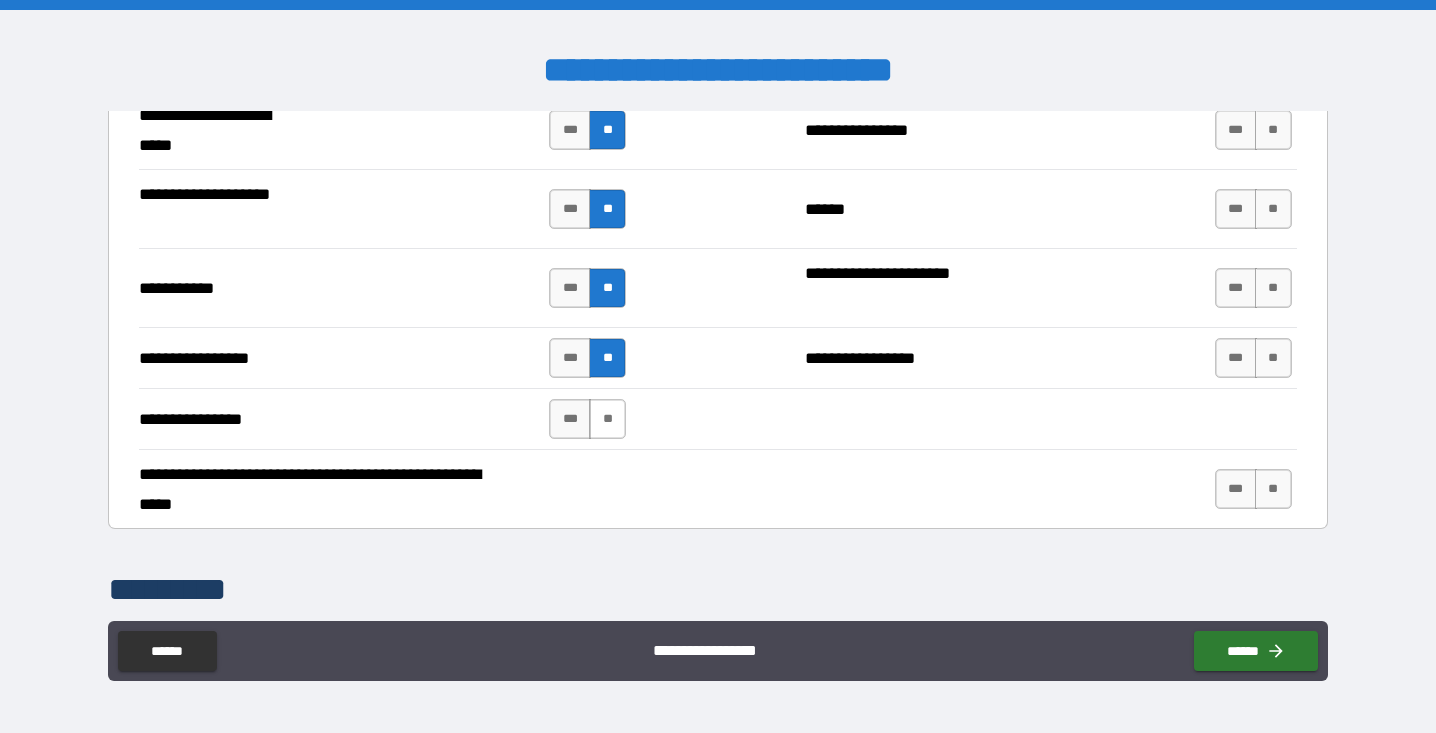 click on "**" at bounding box center [607, 419] 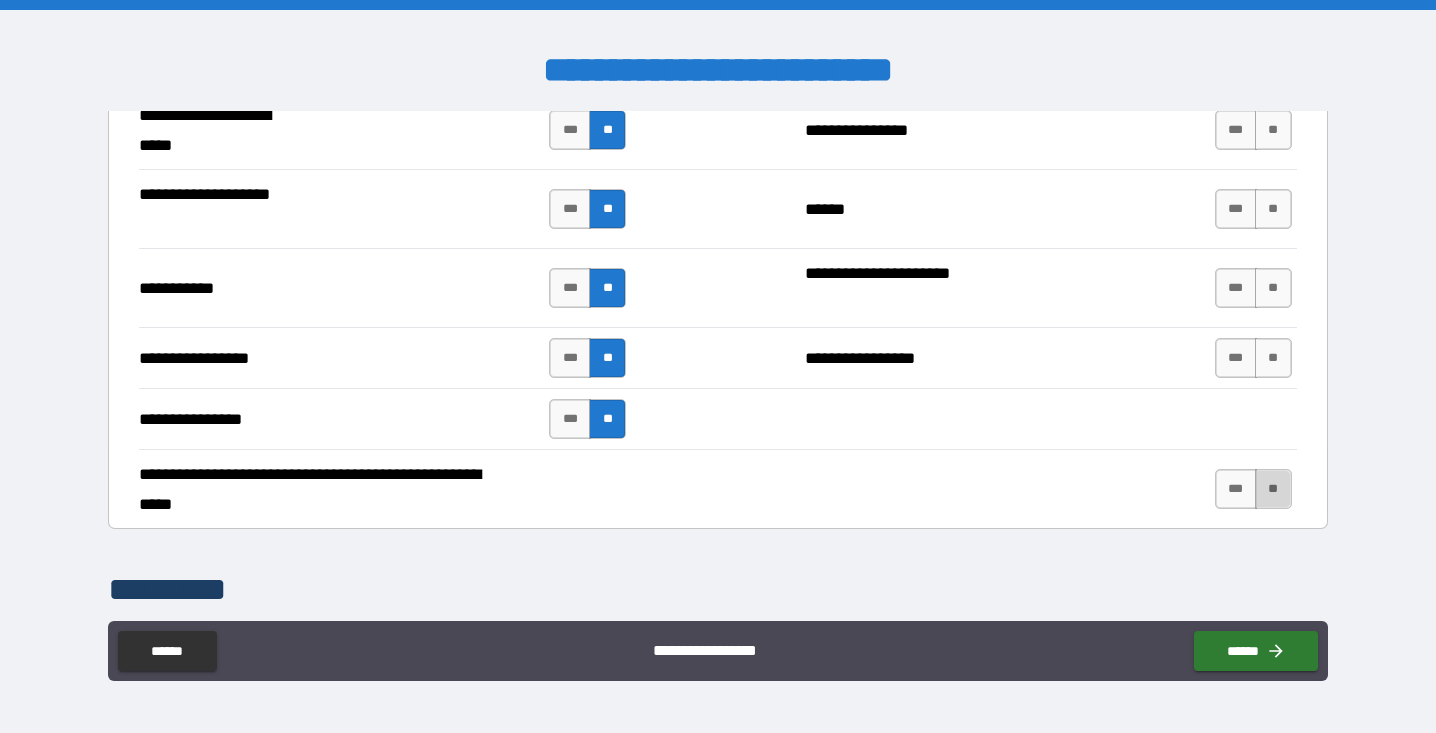click on "**" at bounding box center [1273, 489] 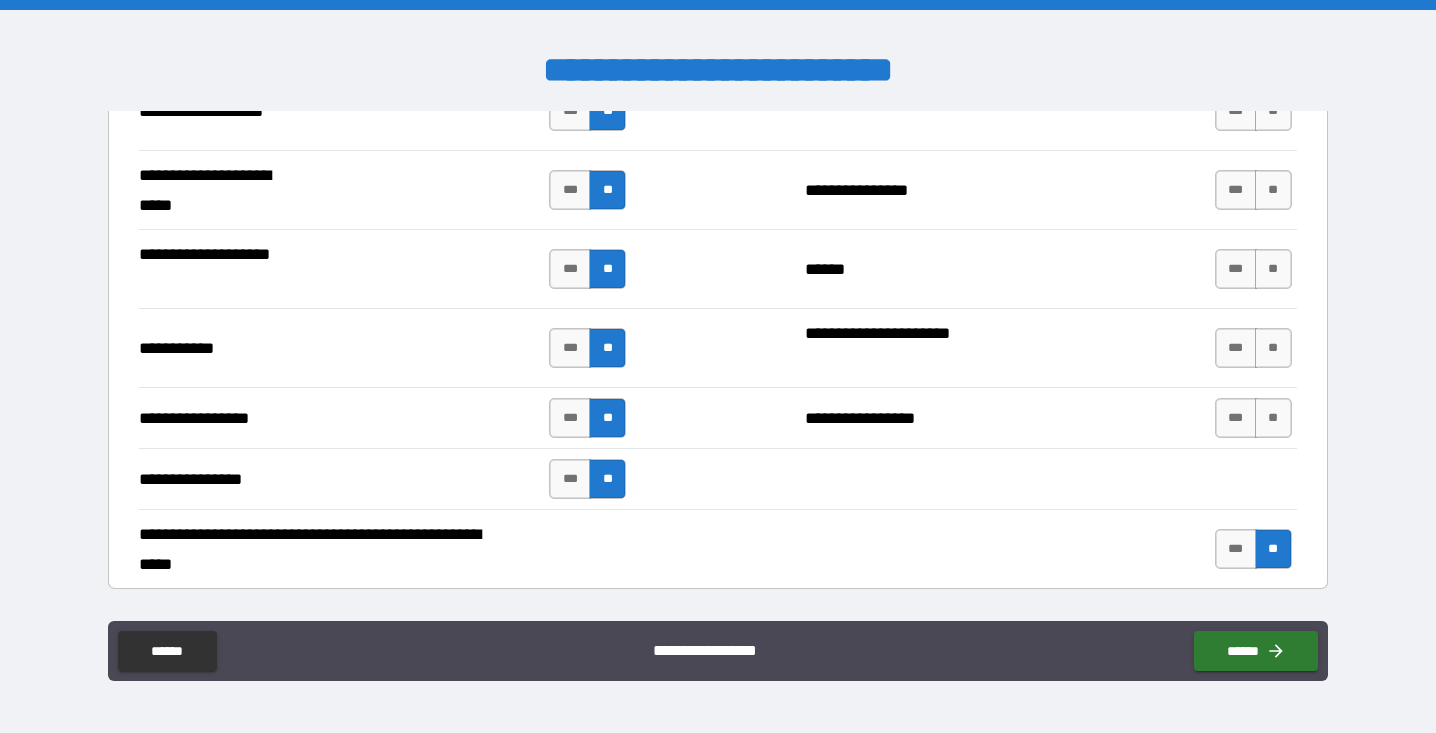 scroll, scrollTop: 4232, scrollLeft: 0, axis: vertical 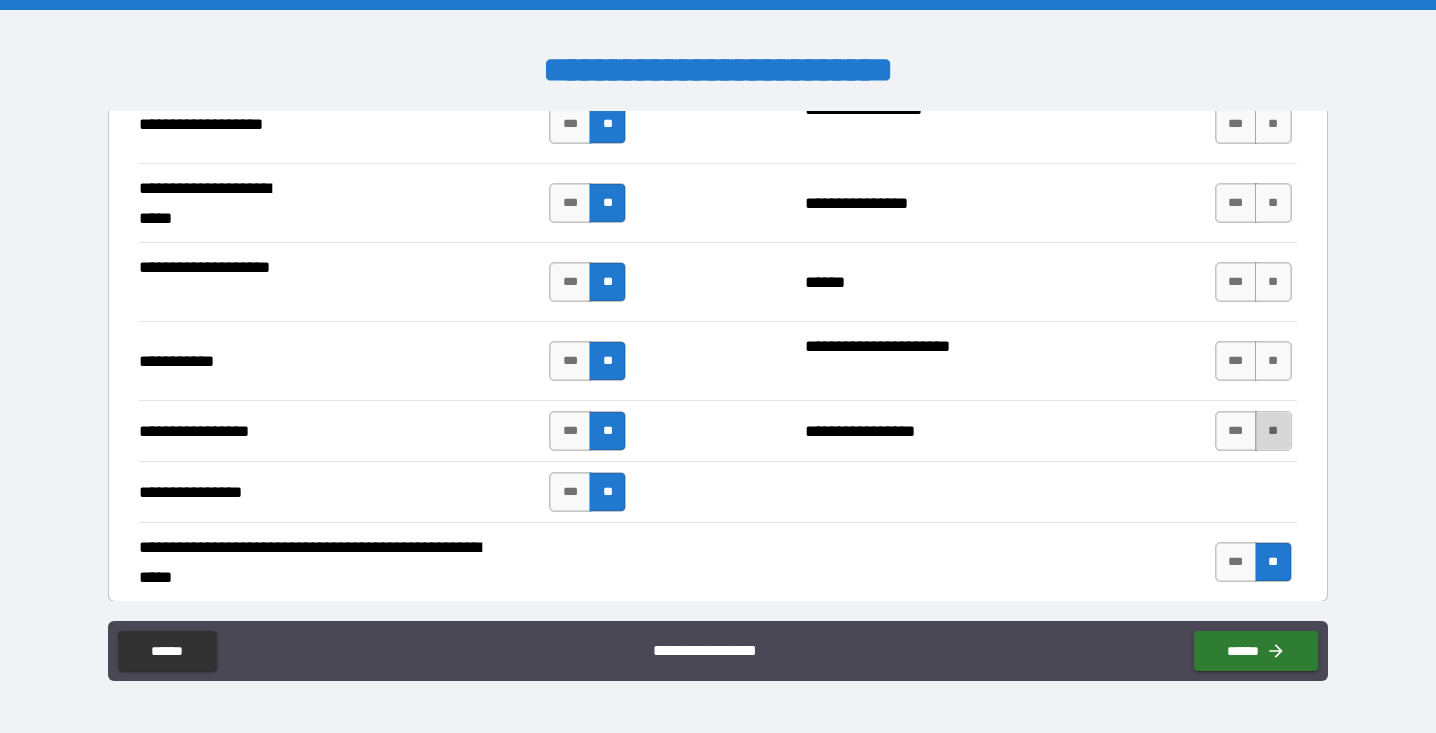 click on "**" at bounding box center (1273, 431) 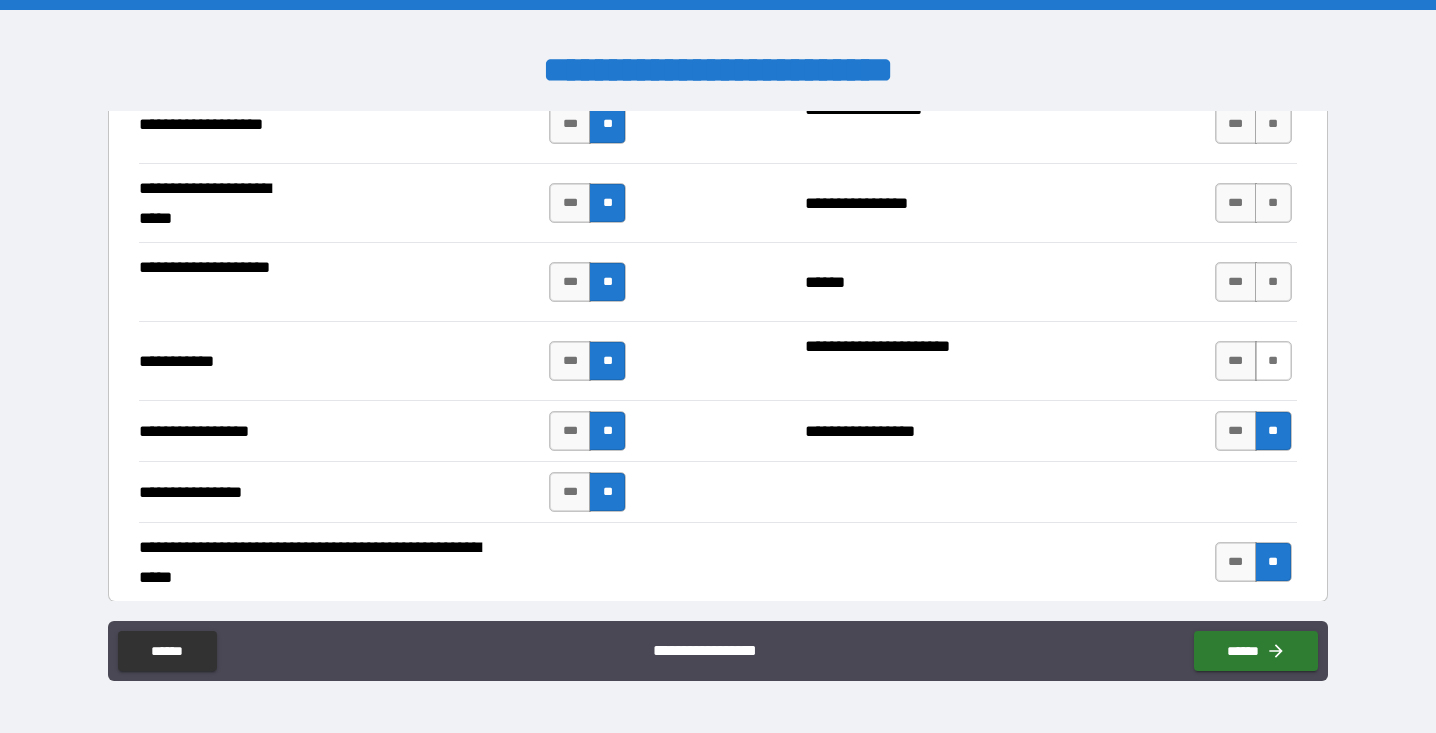 click on "**" at bounding box center (1273, 361) 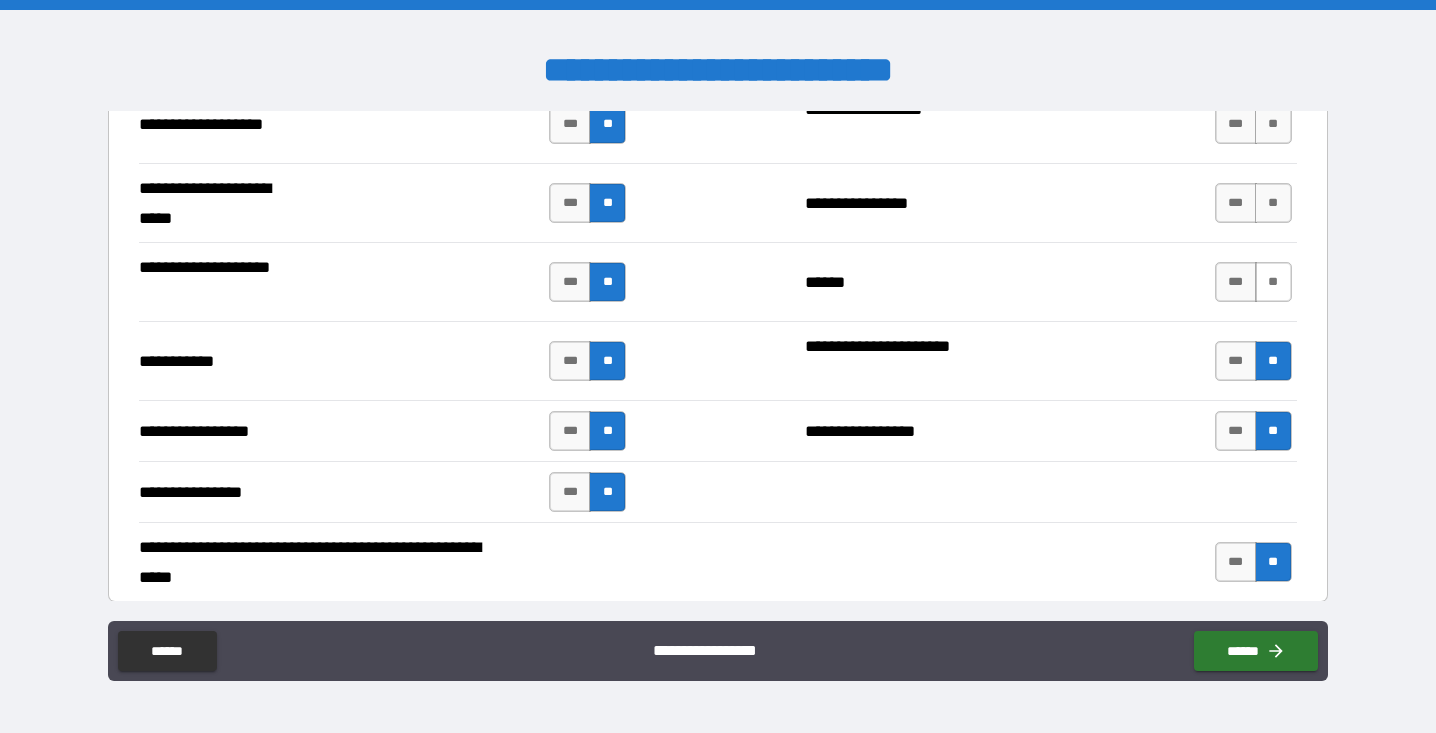 click on "**" at bounding box center [1273, 282] 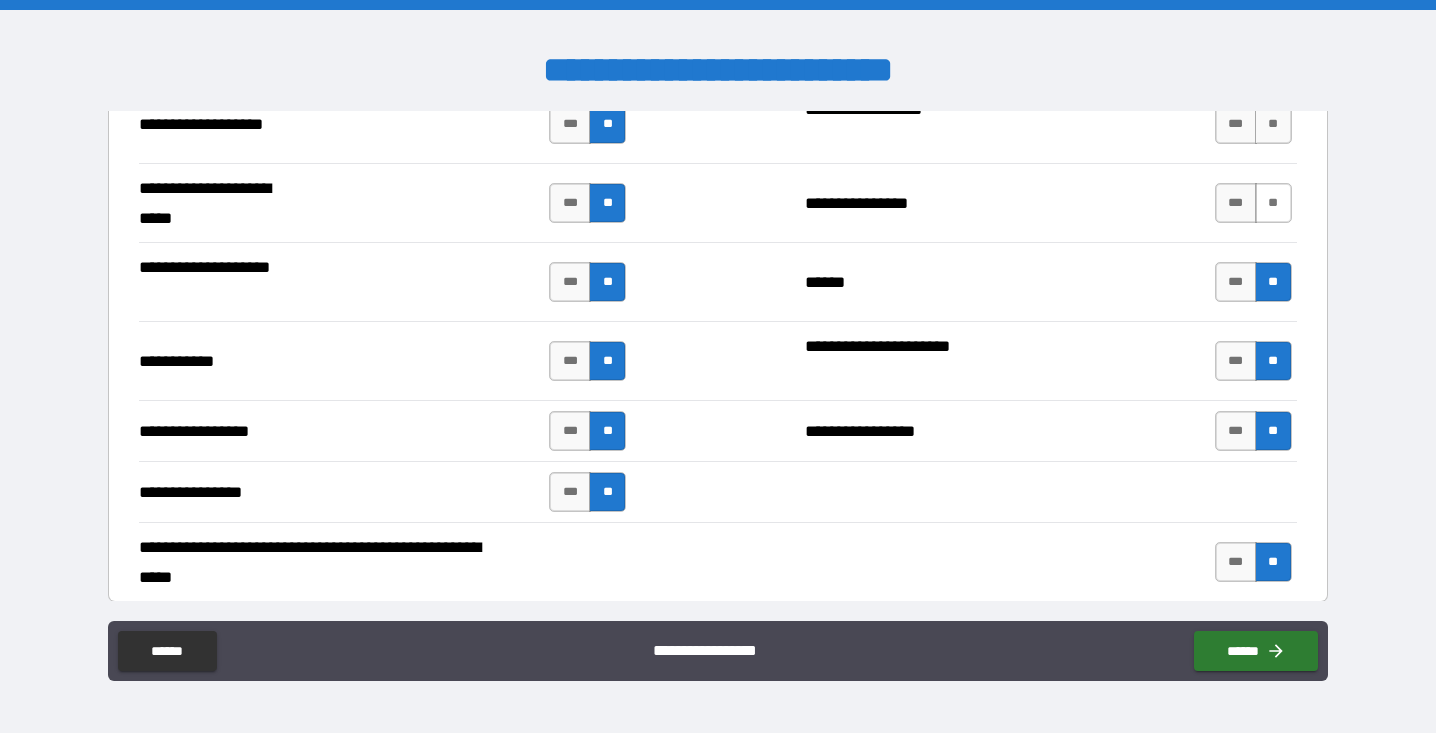 click on "**" at bounding box center (1273, 203) 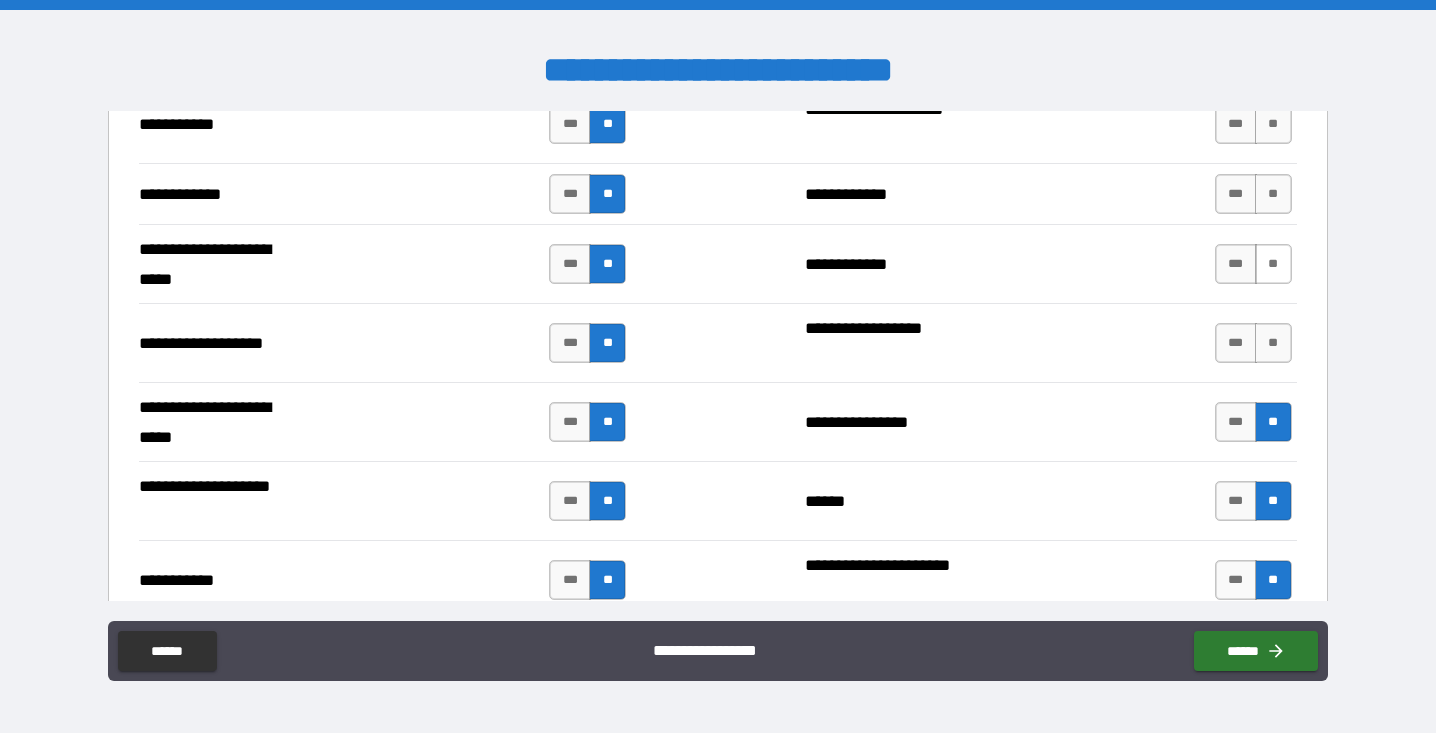 scroll, scrollTop: 4011, scrollLeft: 0, axis: vertical 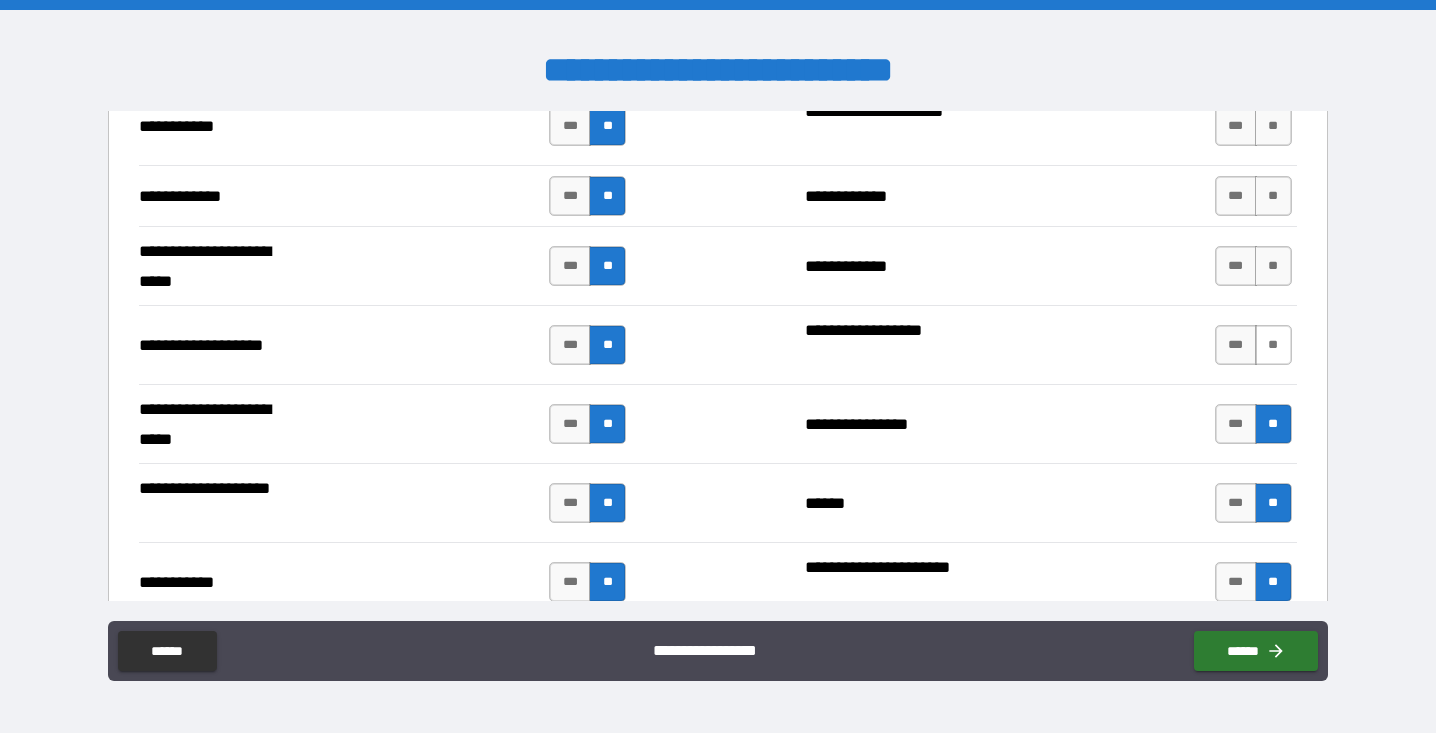 click on "**" at bounding box center [1273, 345] 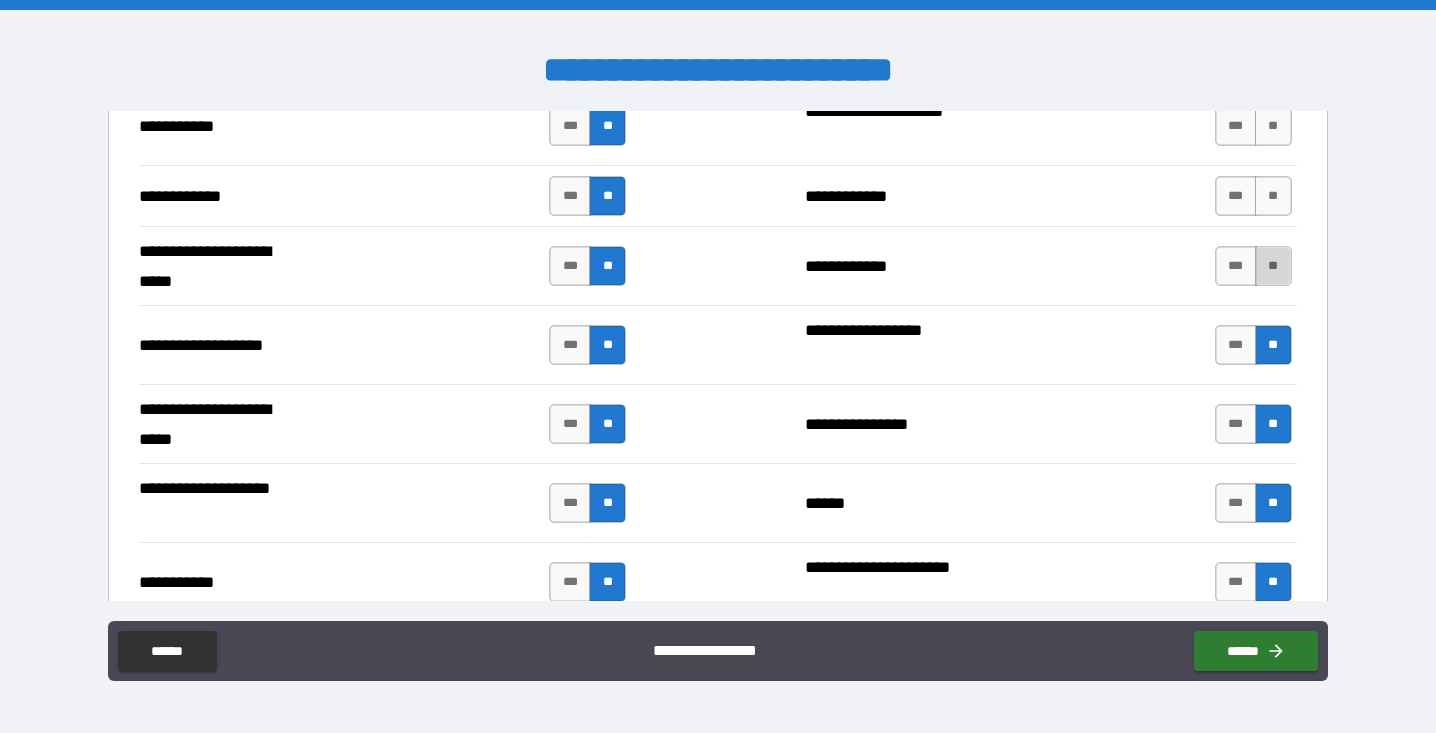 click on "**" at bounding box center (1273, 266) 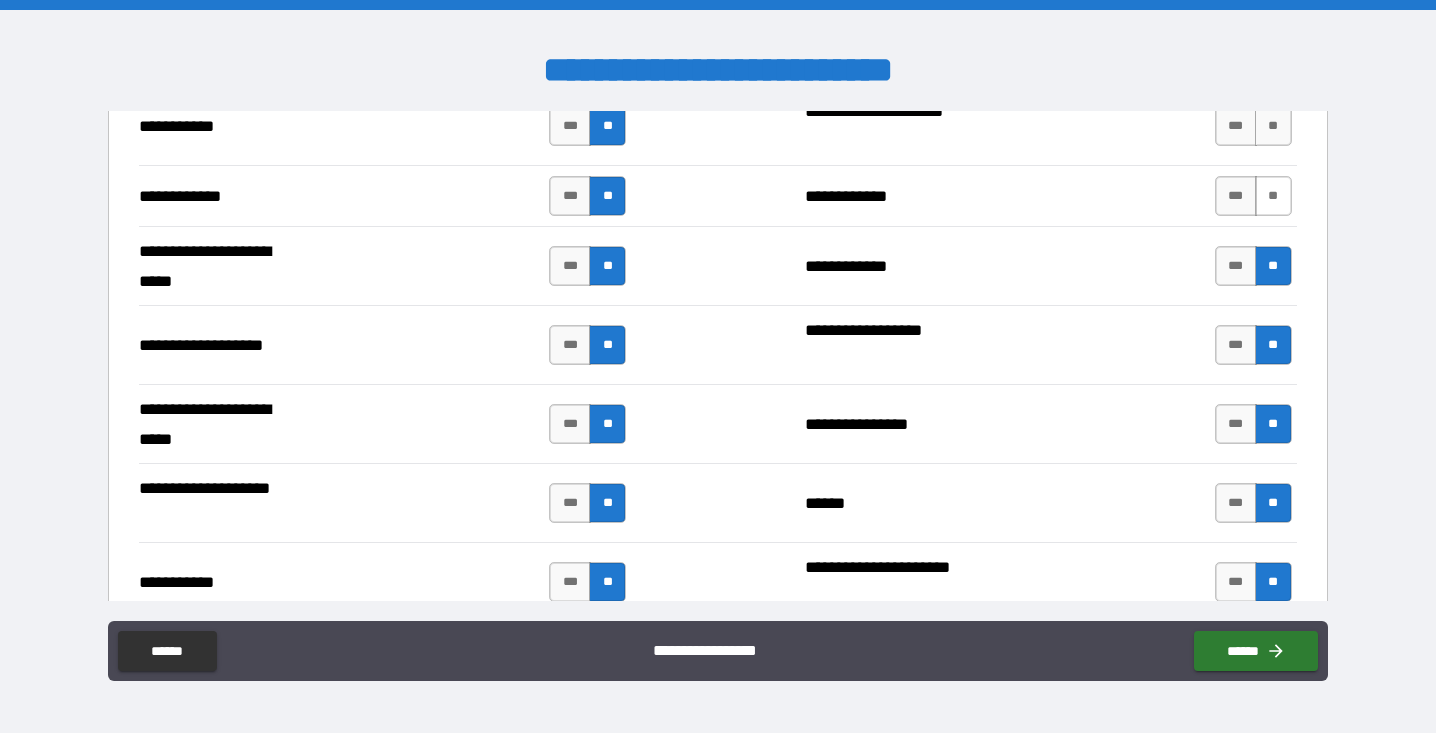 click on "**" at bounding box center (1273, 196) 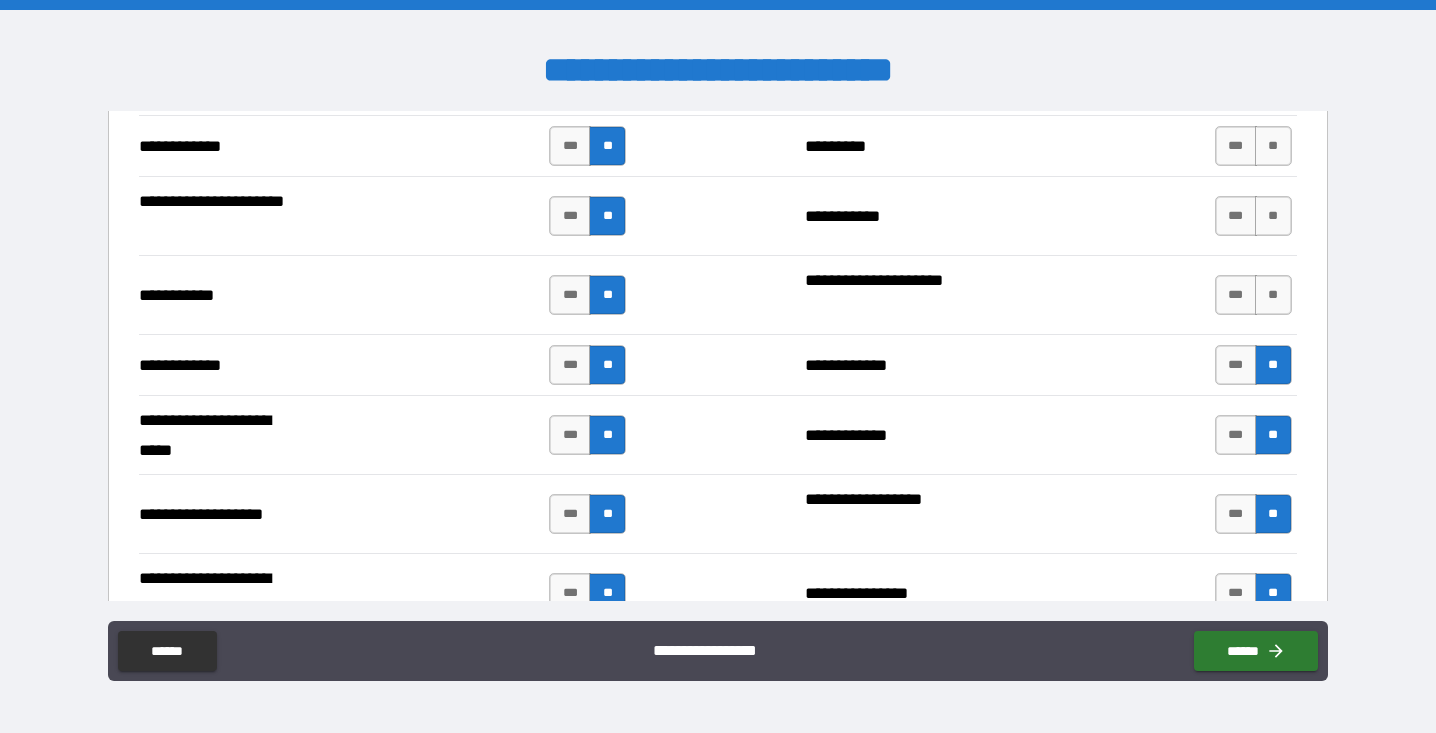 scroll, scrollTop: 3817, scrollLeft: 0, axis: vertical 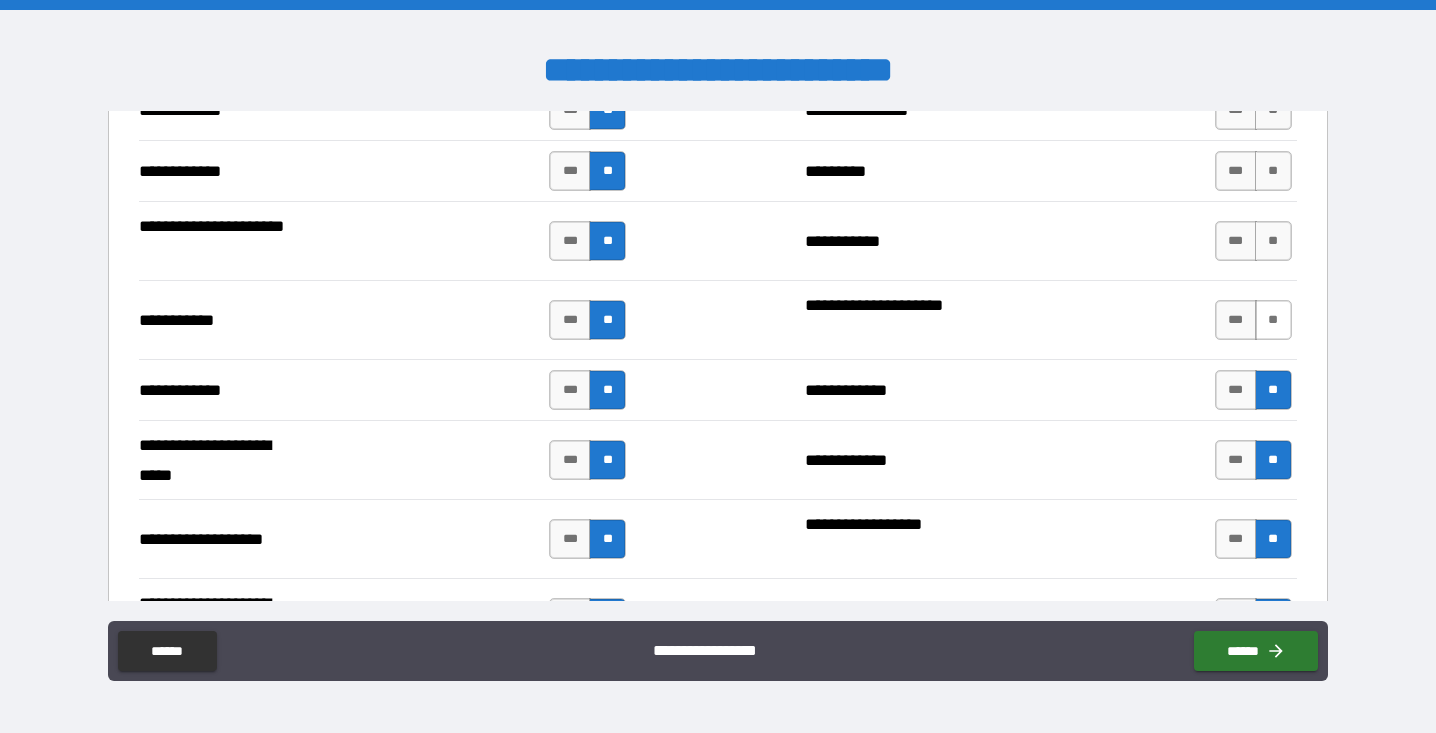click on "**" at bounding box center [1273, 320] 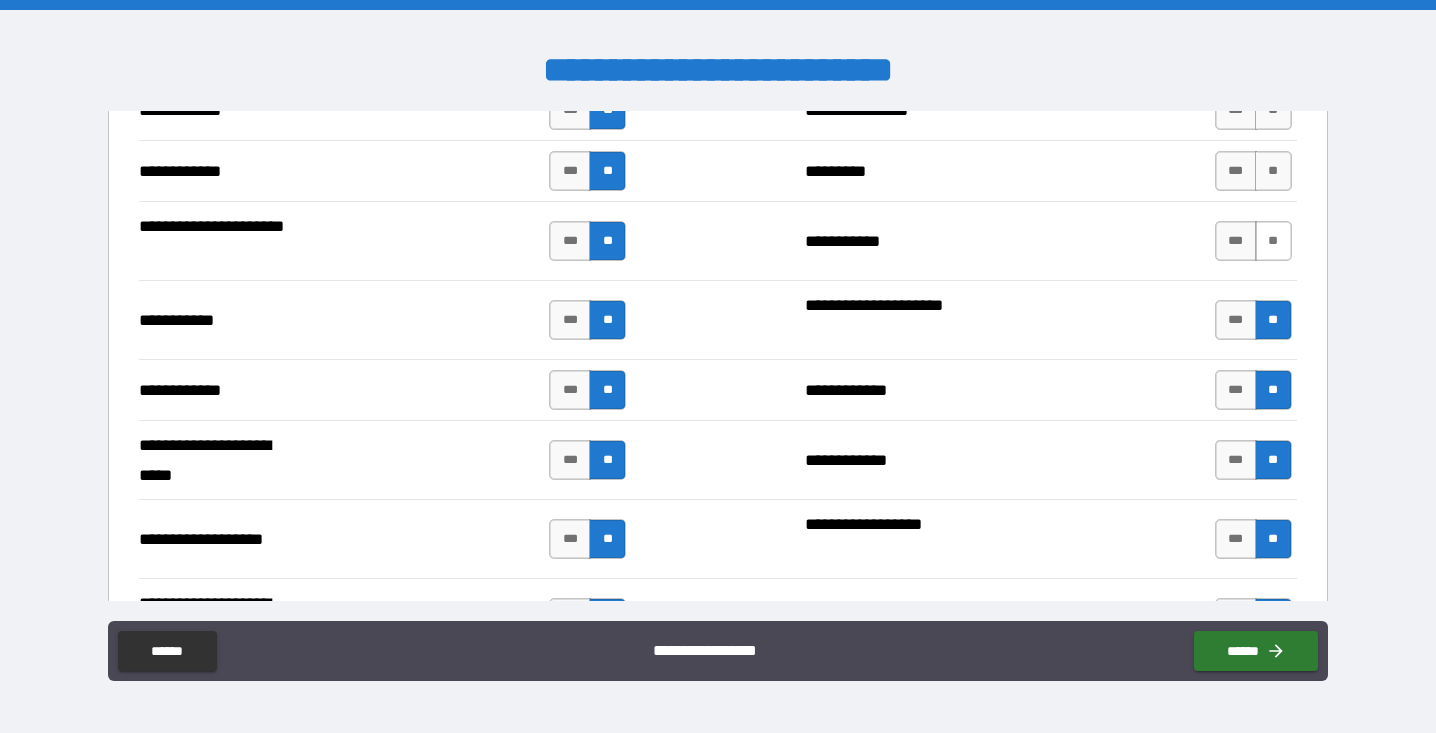 click on "**" at bounding box center [1273, 241] 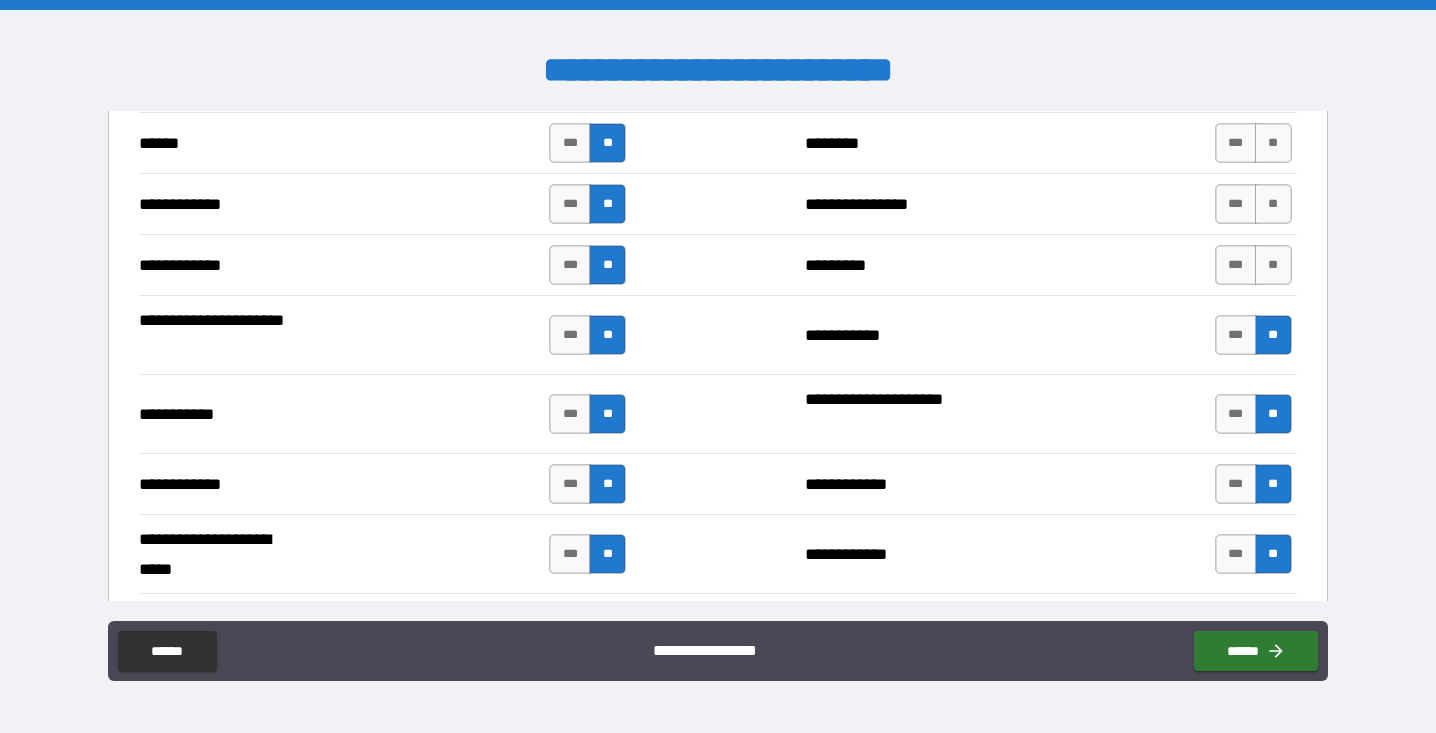scroll, scrollTop: 3675, scrollLeft: 0, axis: vertical 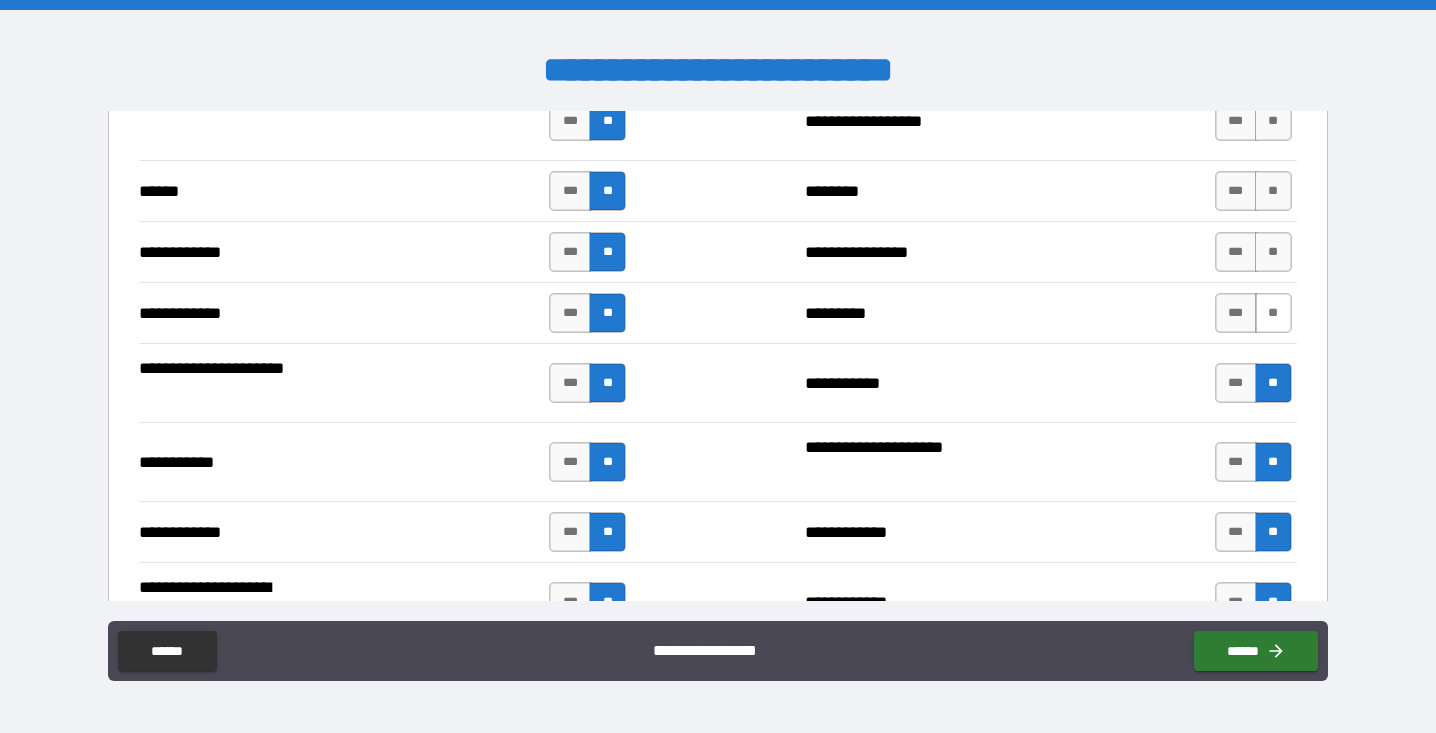 click on "**" at bounding box center (1273, 313) 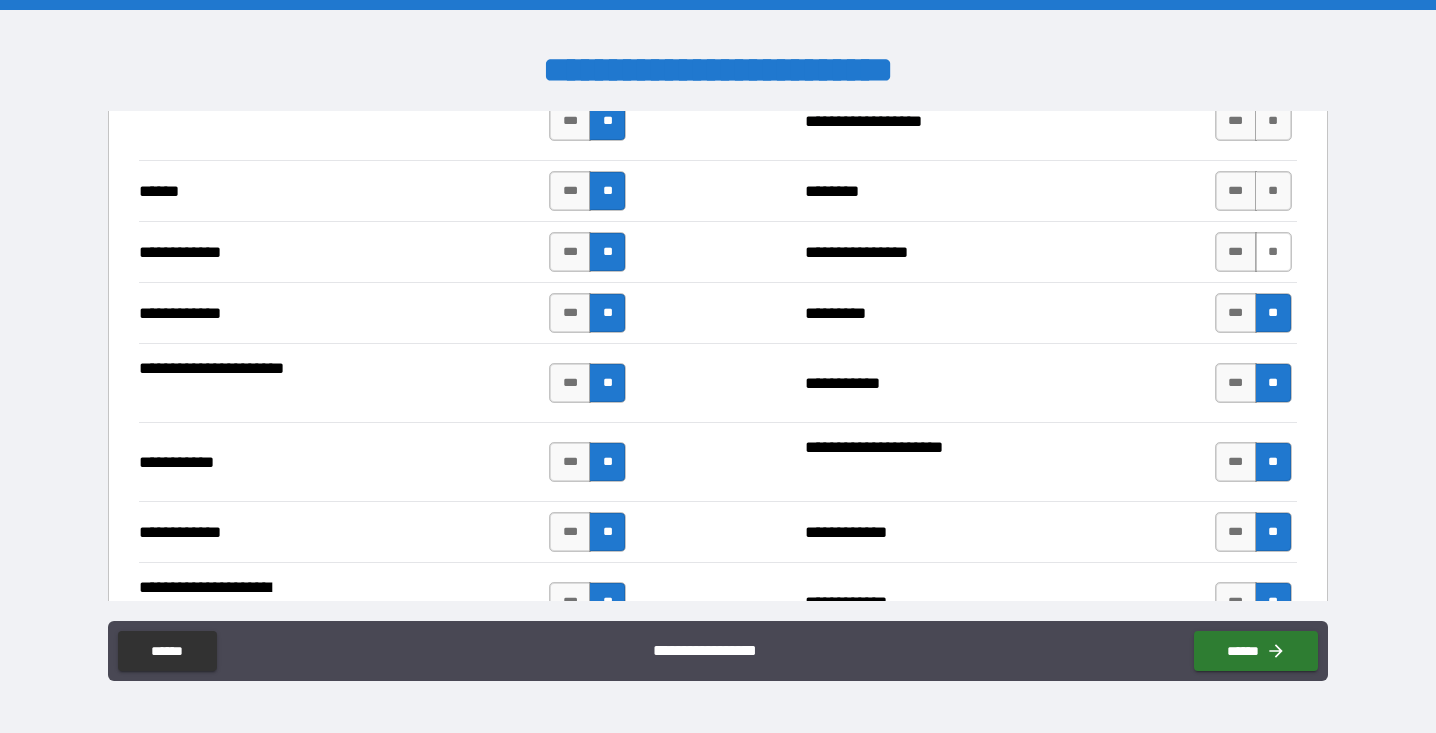 click on "**" at bounding box center [1273, 252] 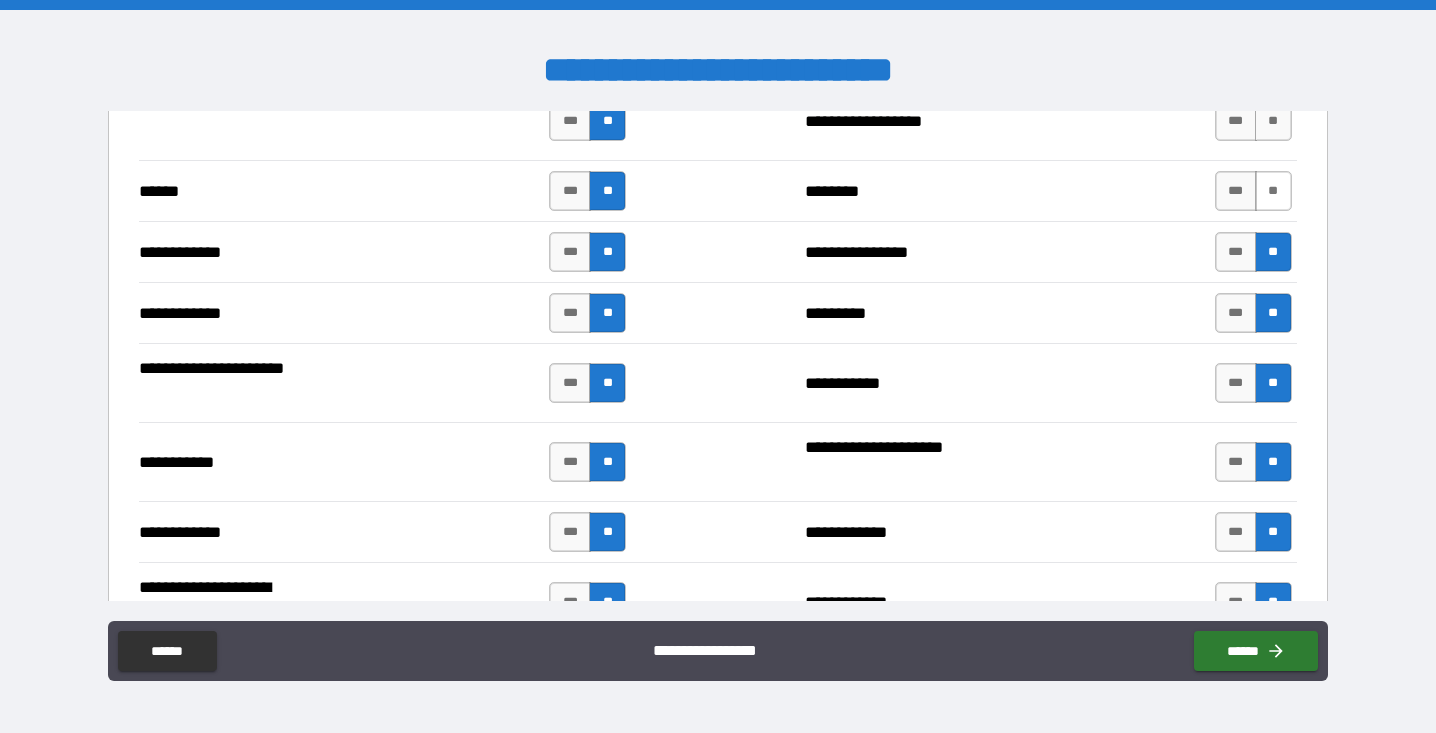 click on "**" at bounding box center (1273, 191) 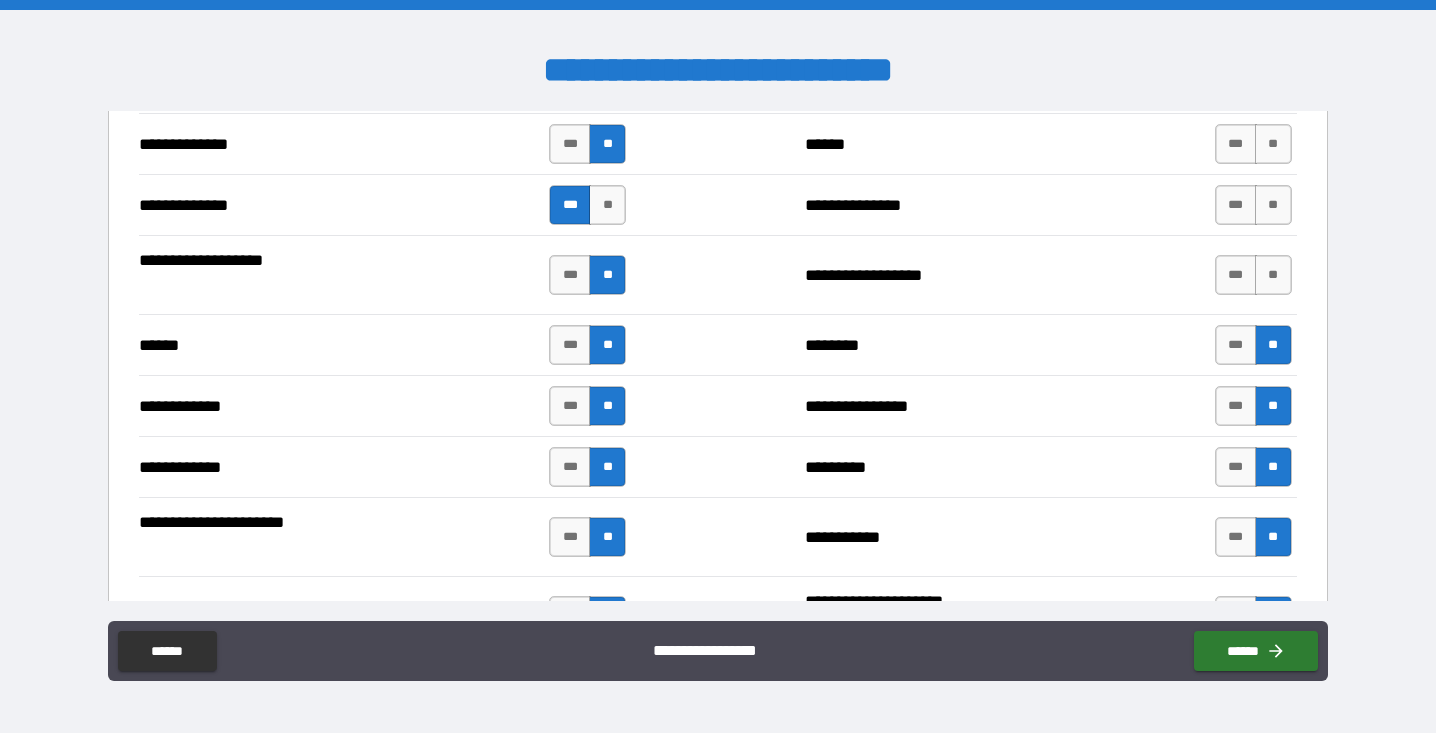 scroll, scrollTop: 3515, scrollLeft: 0, axis: vertical 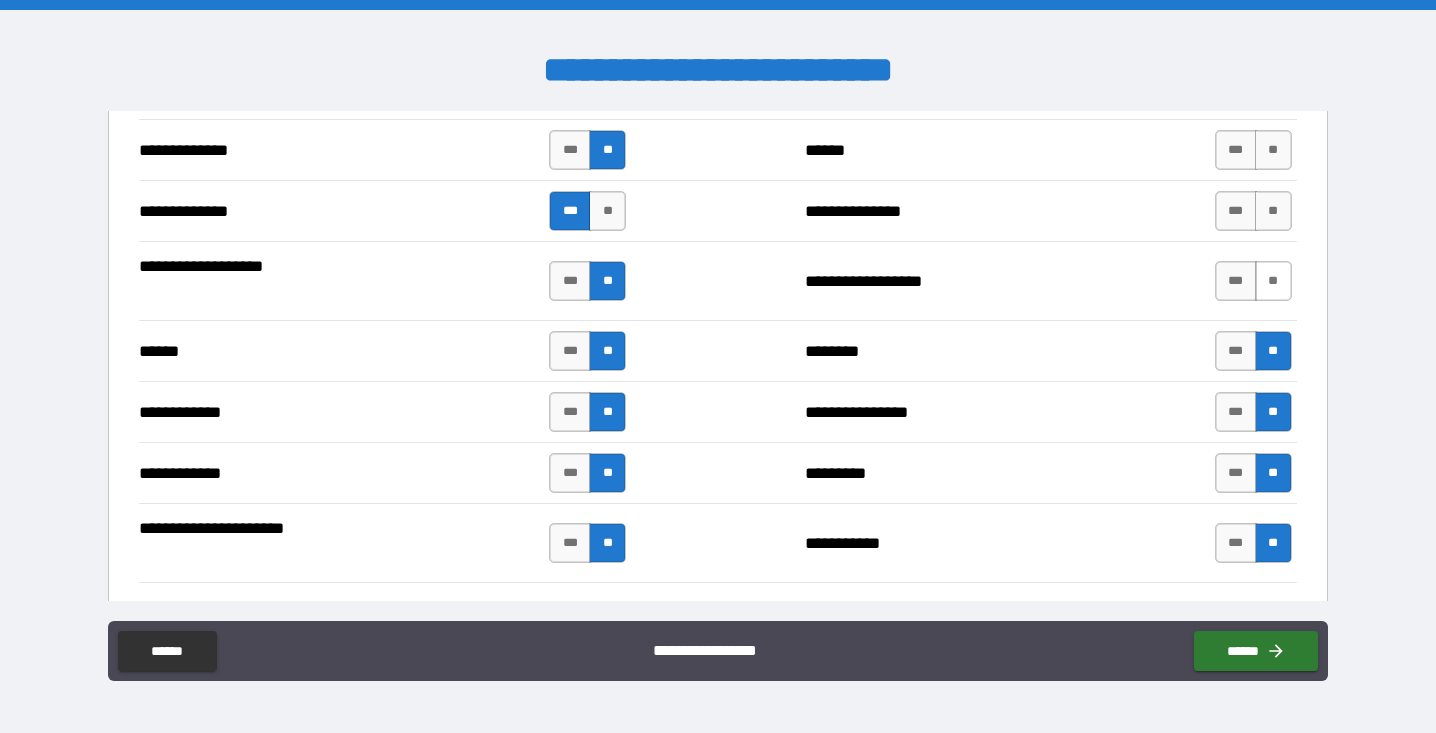click on "**" at bounding box center [1273, 281] 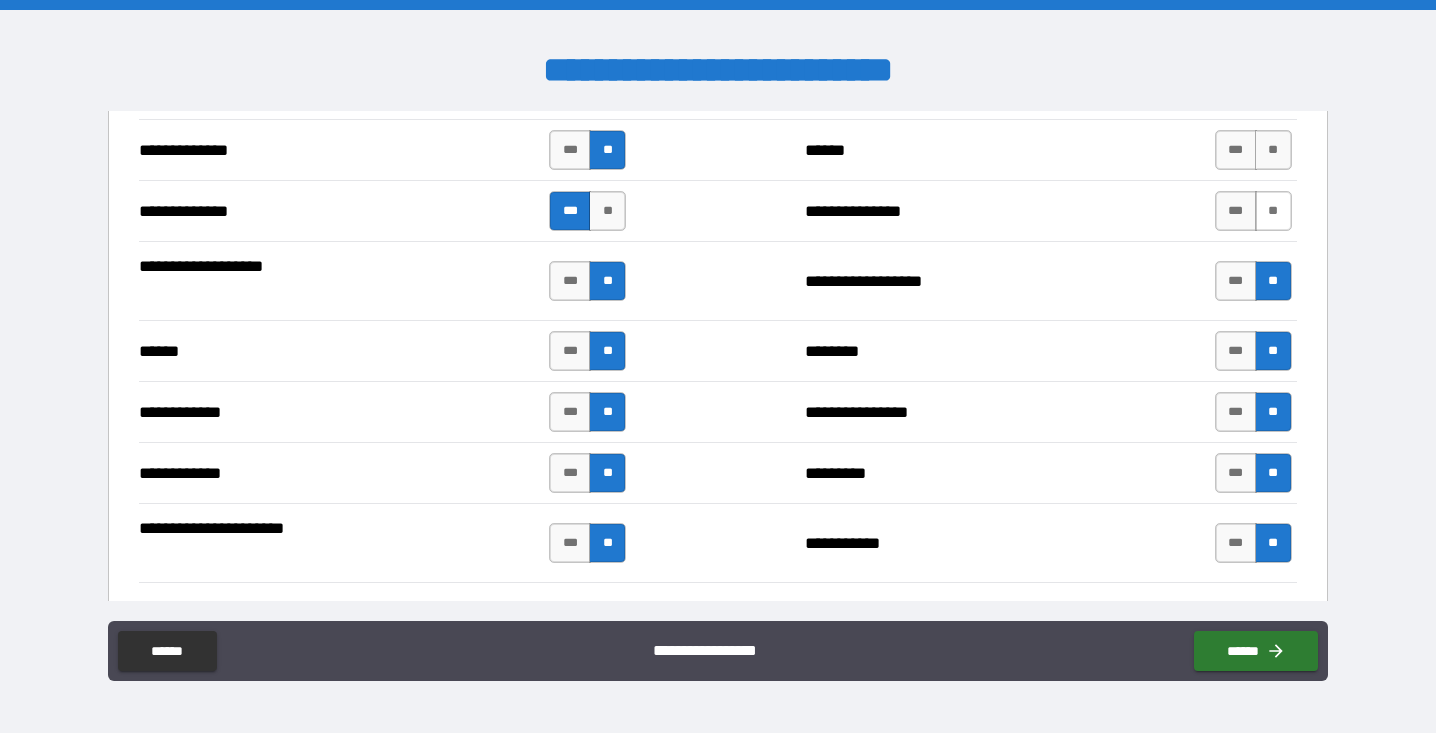 click on "**" at bounding box center [1273, 211] 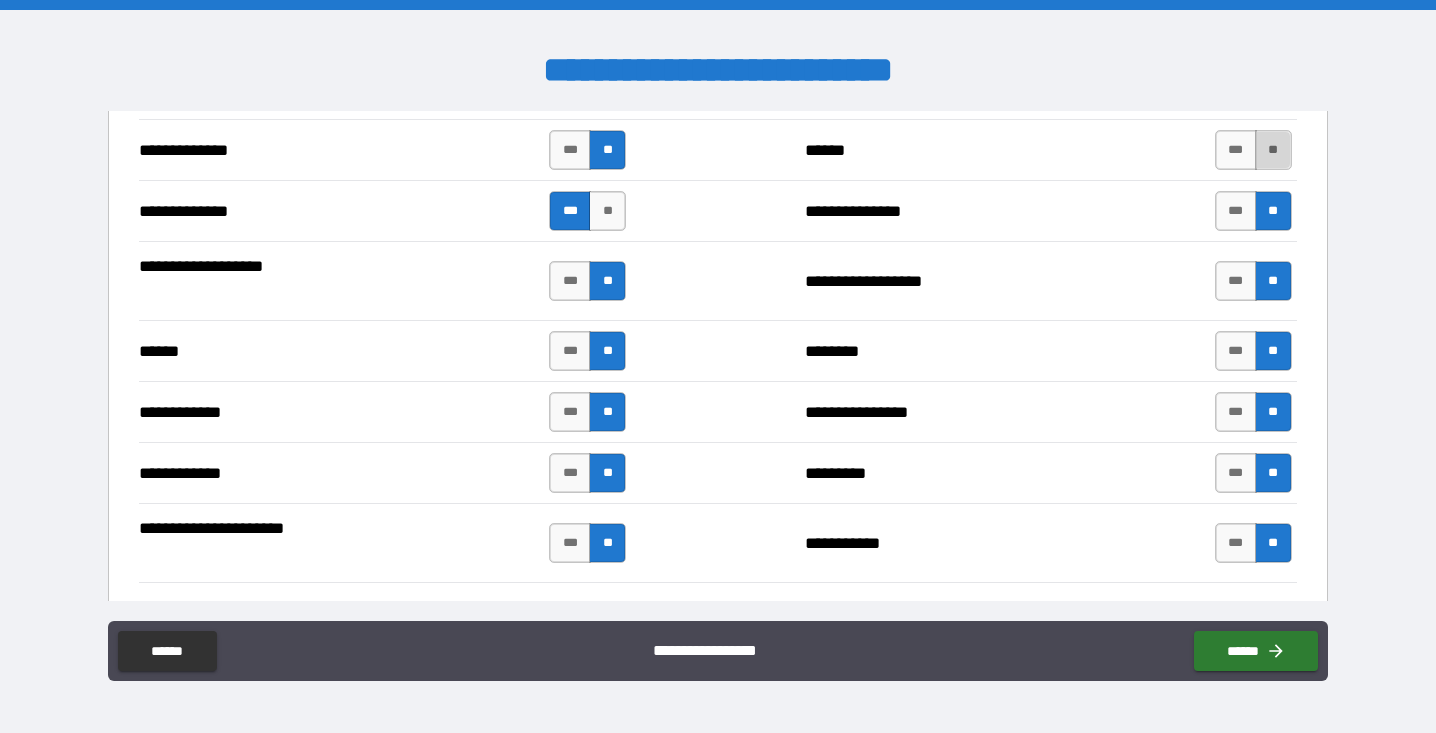 click on "**" at bounding box center [1273, 150] 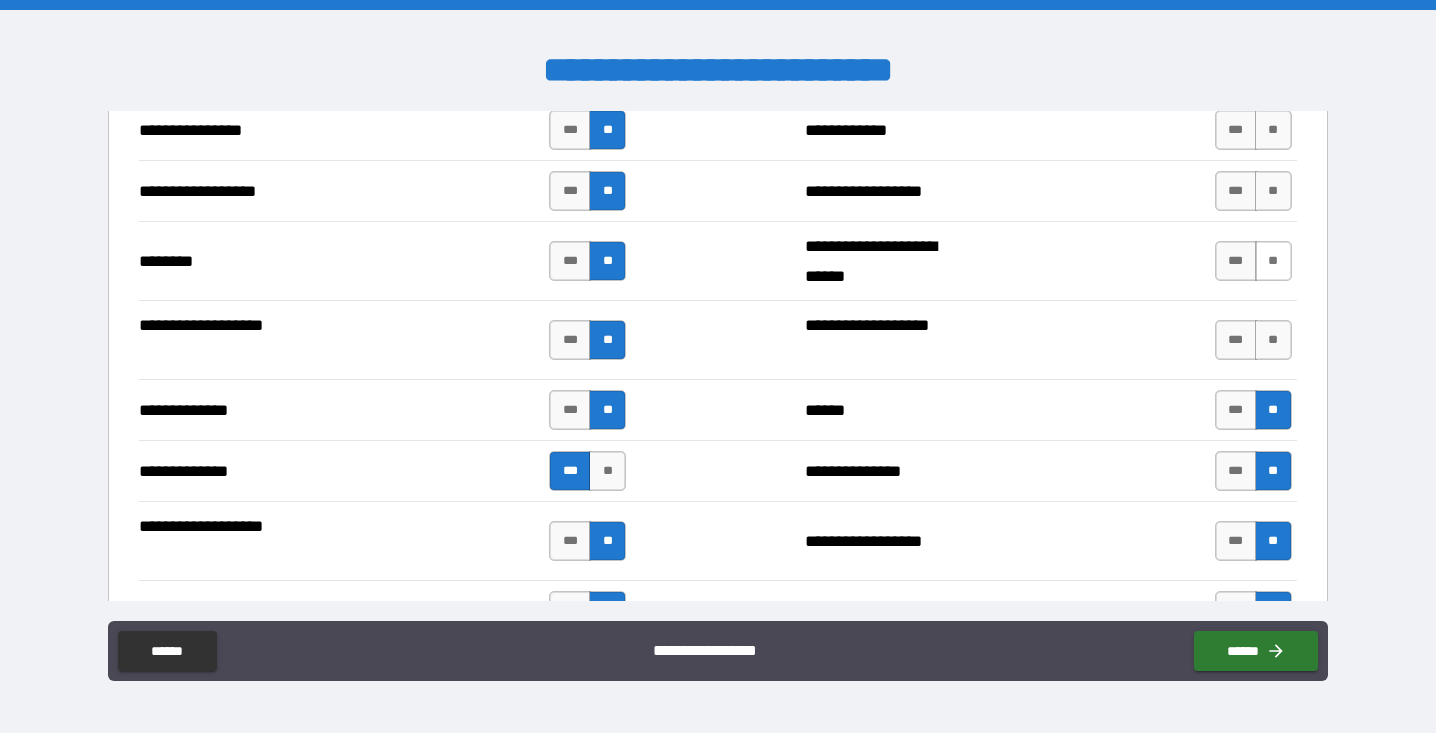scroll, scrollTop: 3250, scrollLeft: 0, axis: vertical 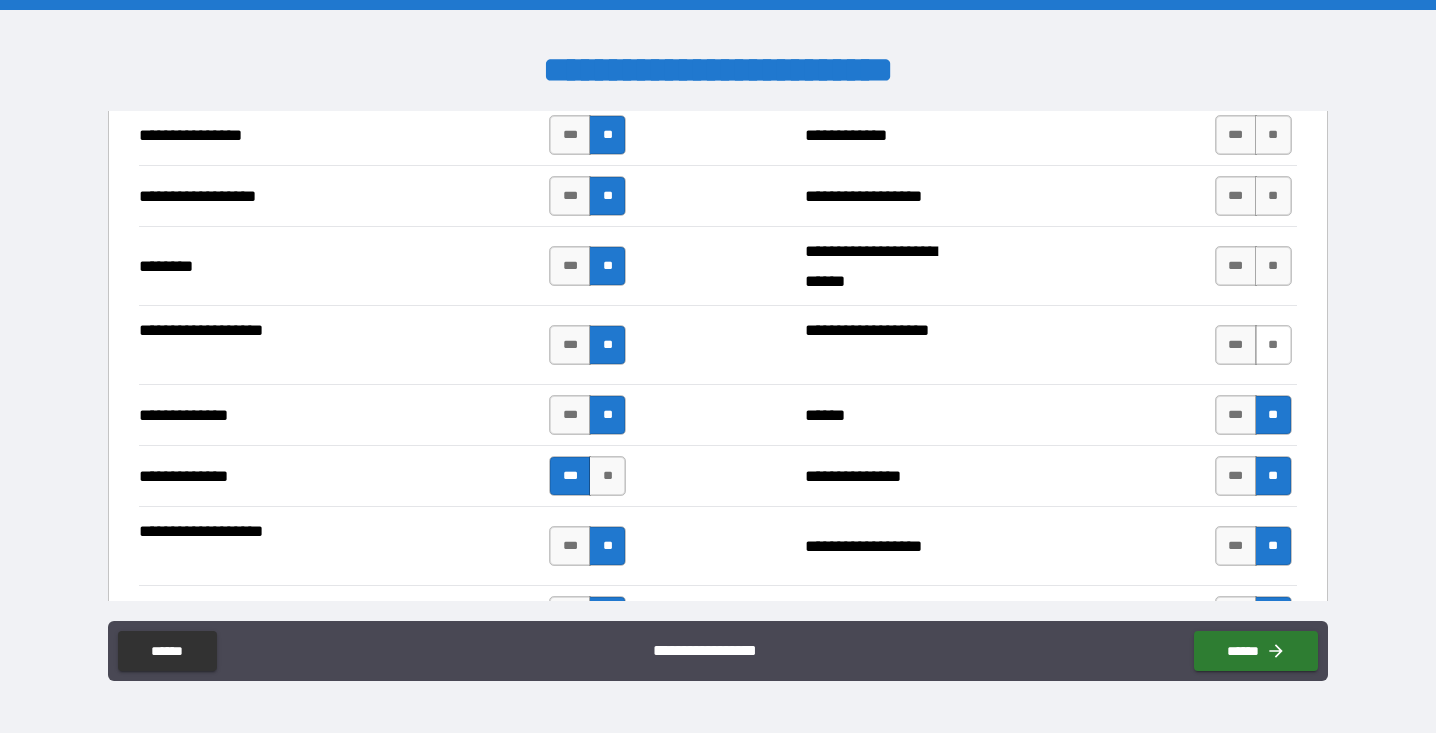 click on "**" at bounding box center [1273, 345] 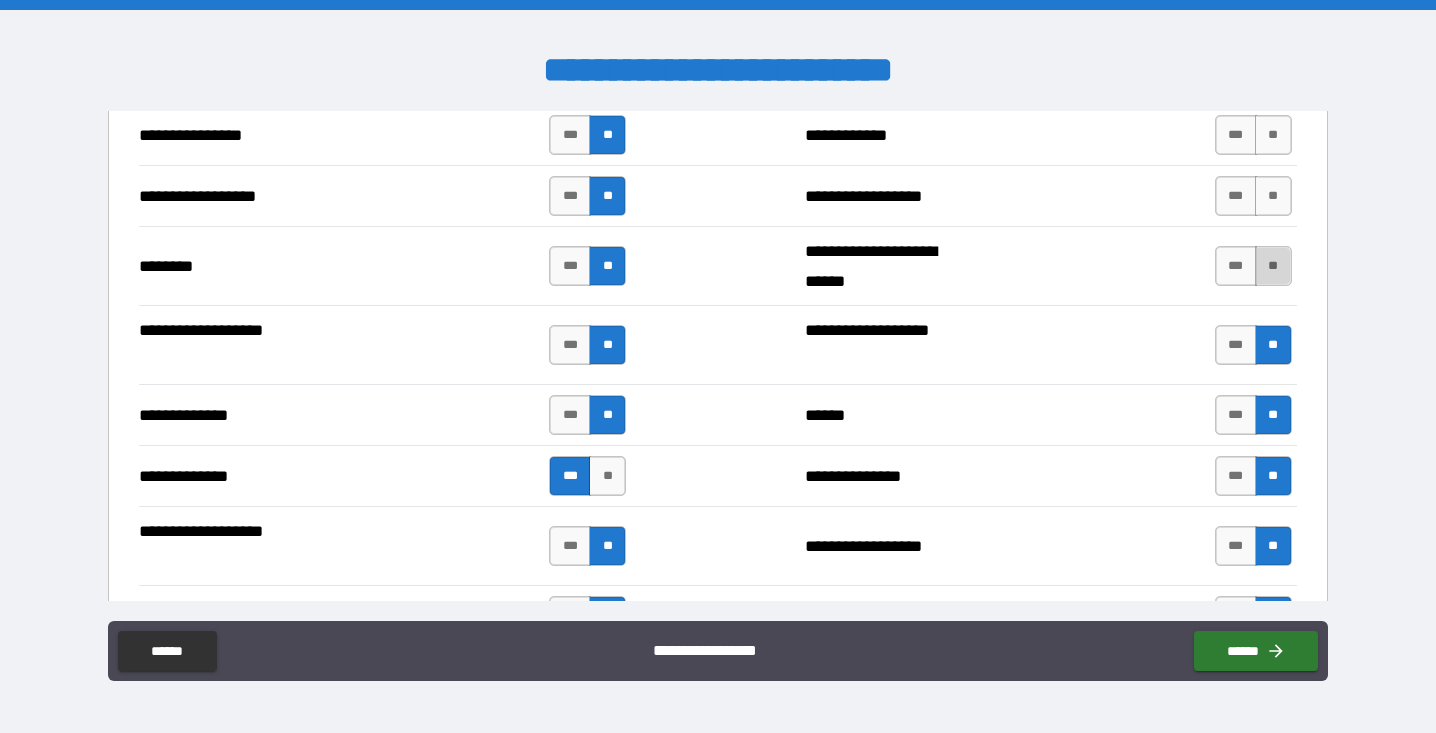 click on "**" at bounding box center [1273, 266] 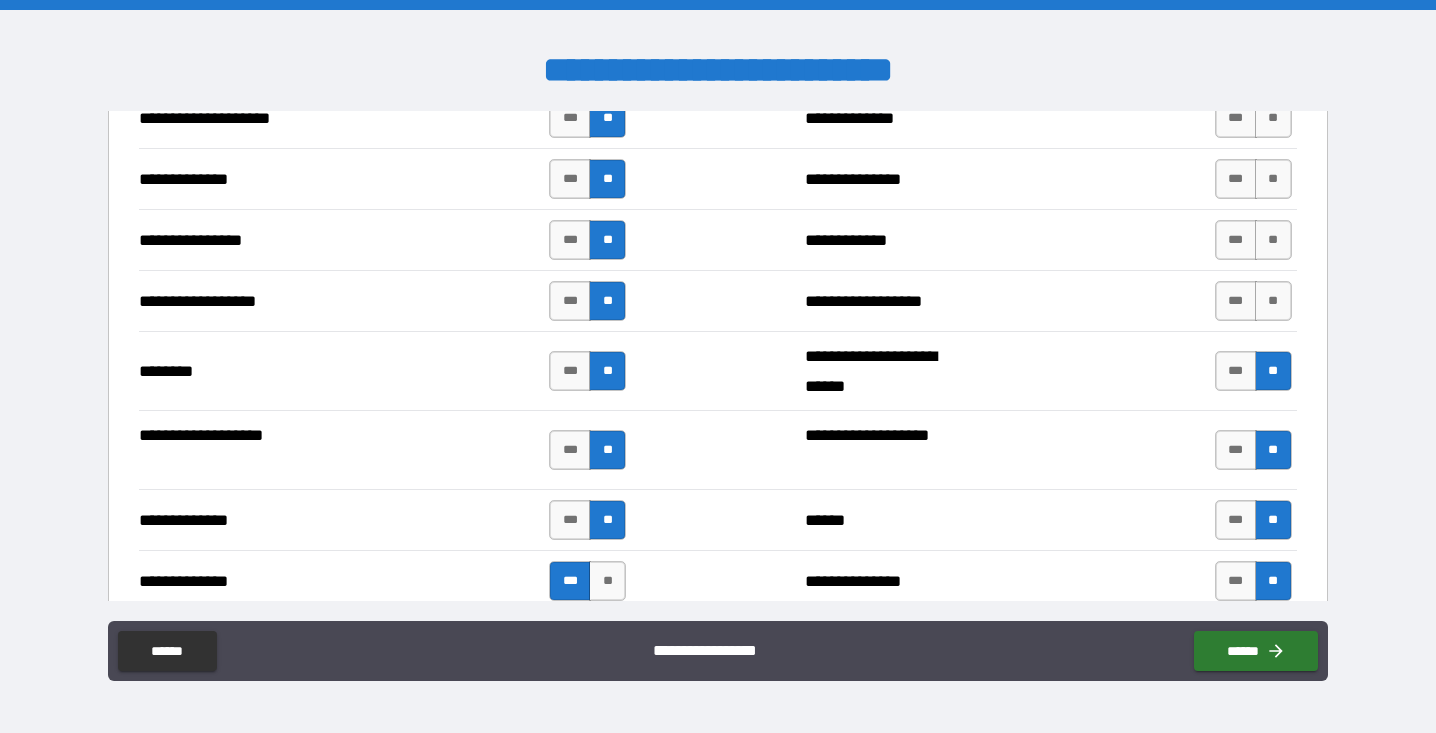 scroll, scrollTop: 3130, scrollLeft: 0, axis: vertical 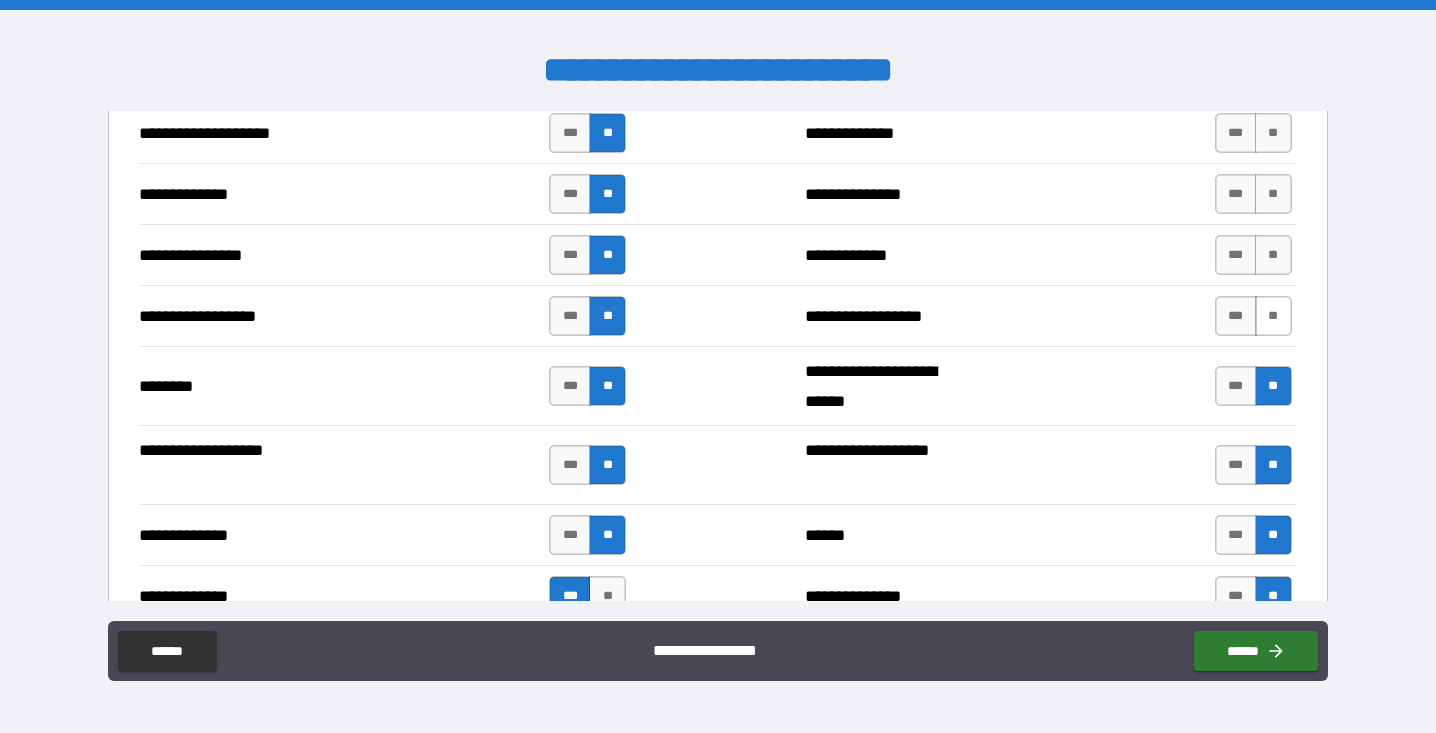 click on "**" at bounding box center [1273, 316] 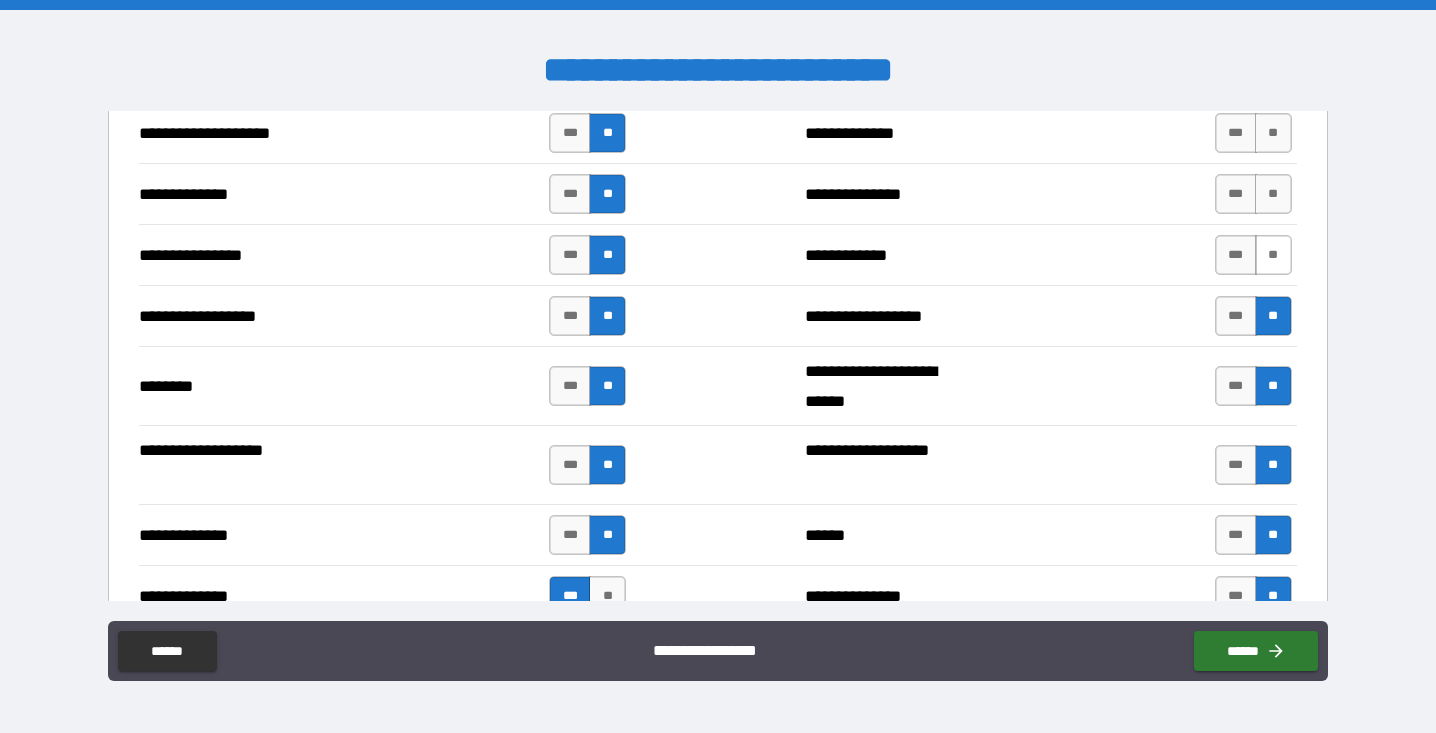 click on "**" at bounding box center (1273, 255) 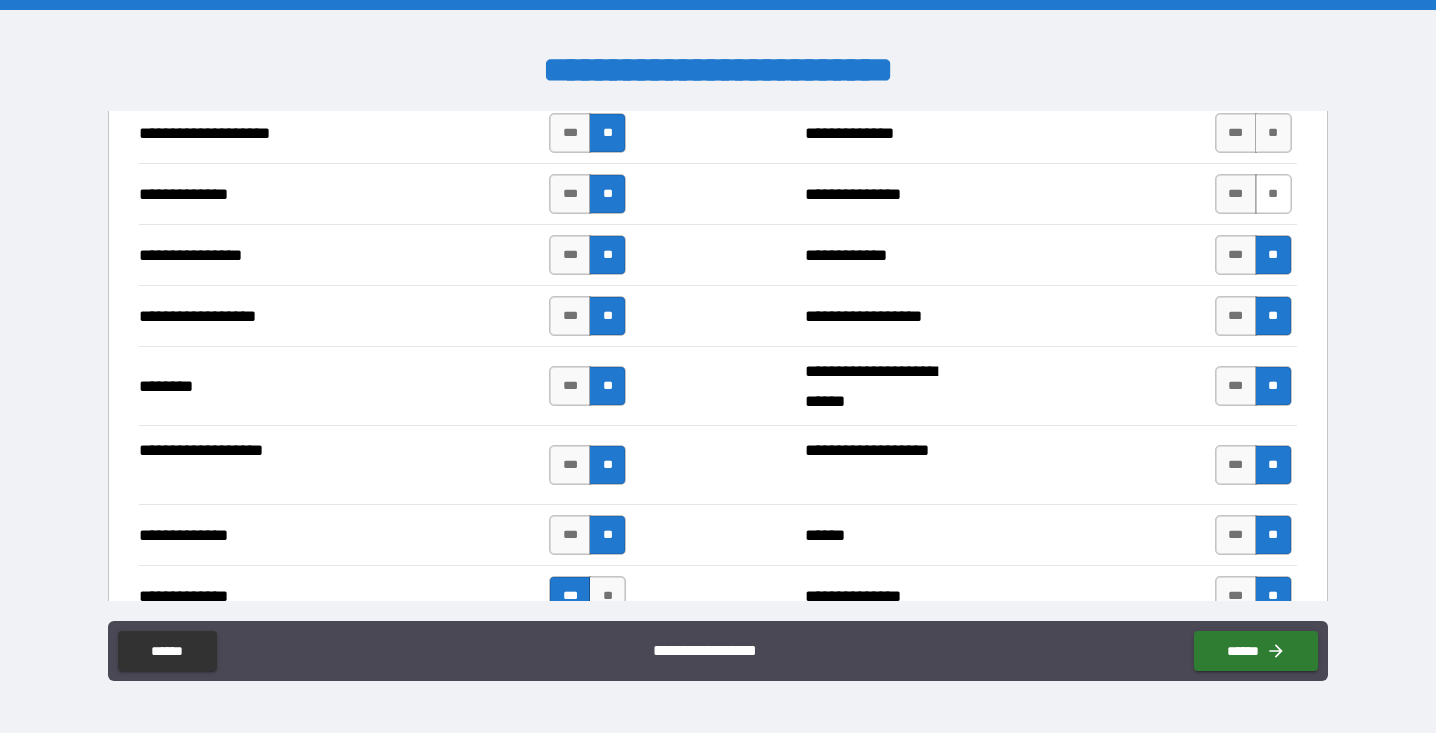 click on "**" at bounding box center [1273, 194] 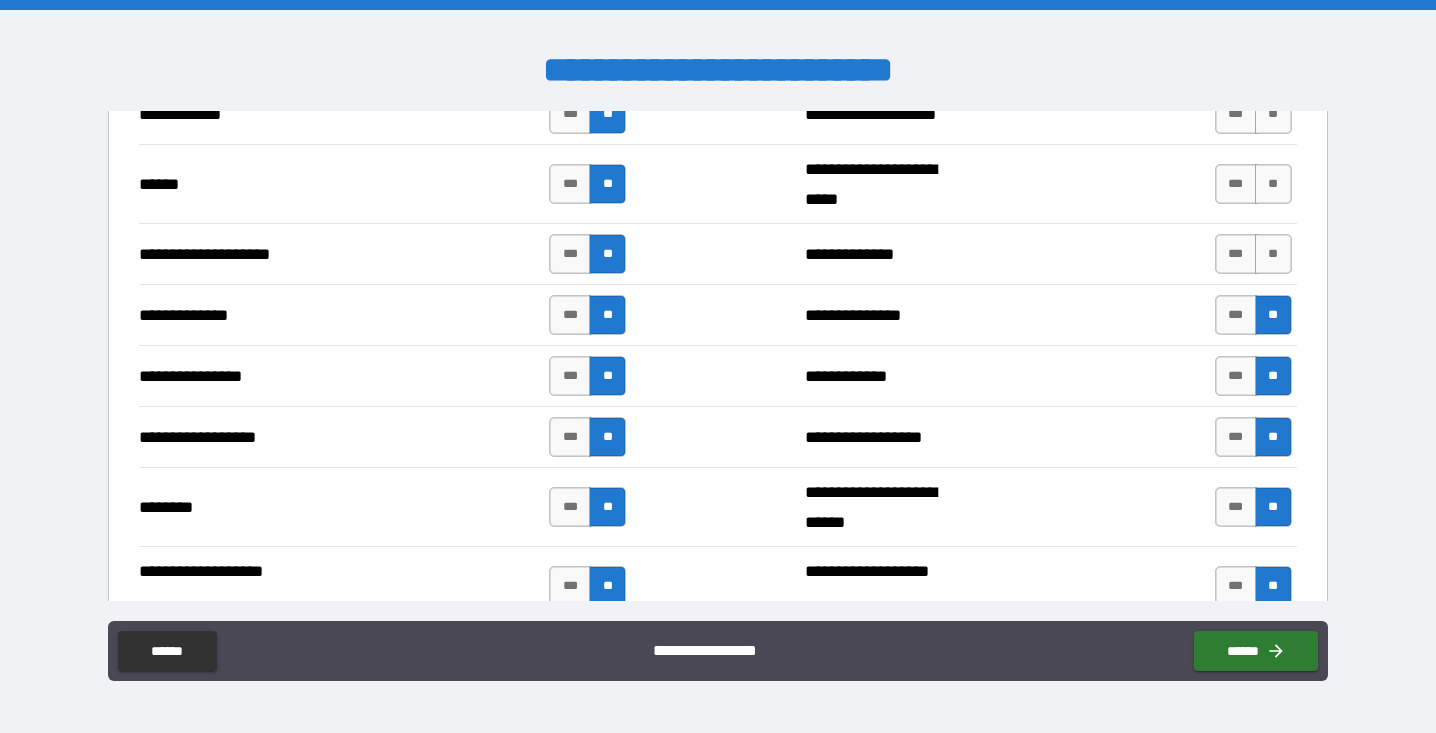 scroll, scrollTop: 2968, scrollLeft: 0, axis: vertical 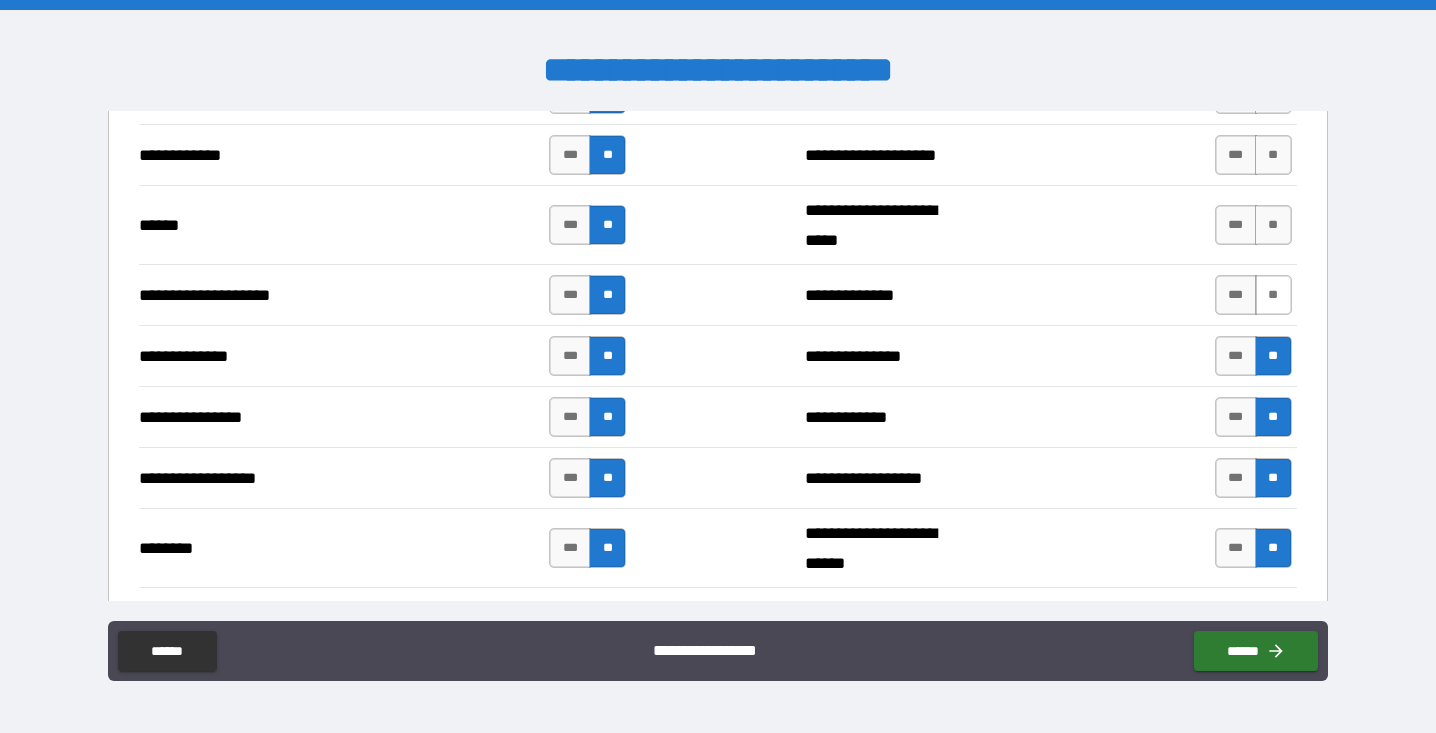 click on "**" at bounding box center (1273, 295) 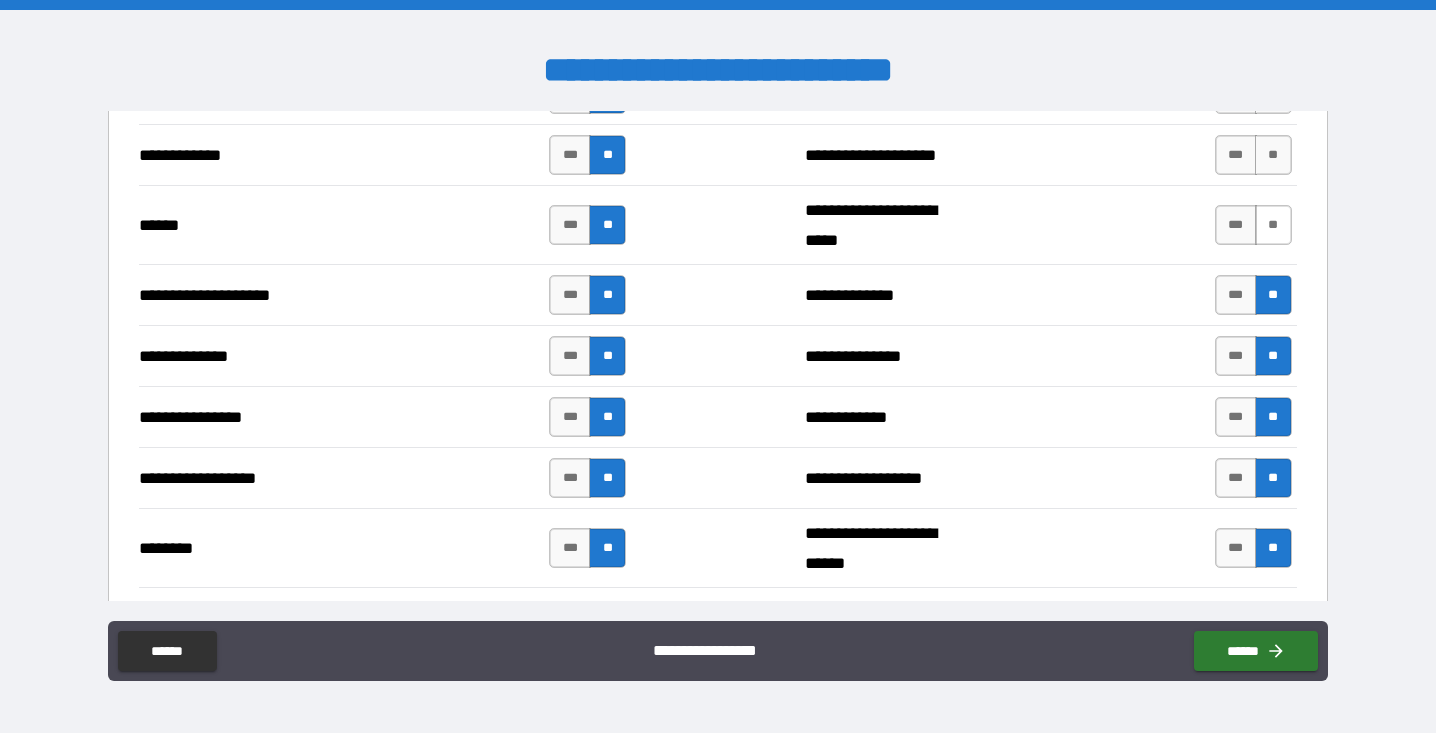 click on "**" at bounding box center (1273, 225) 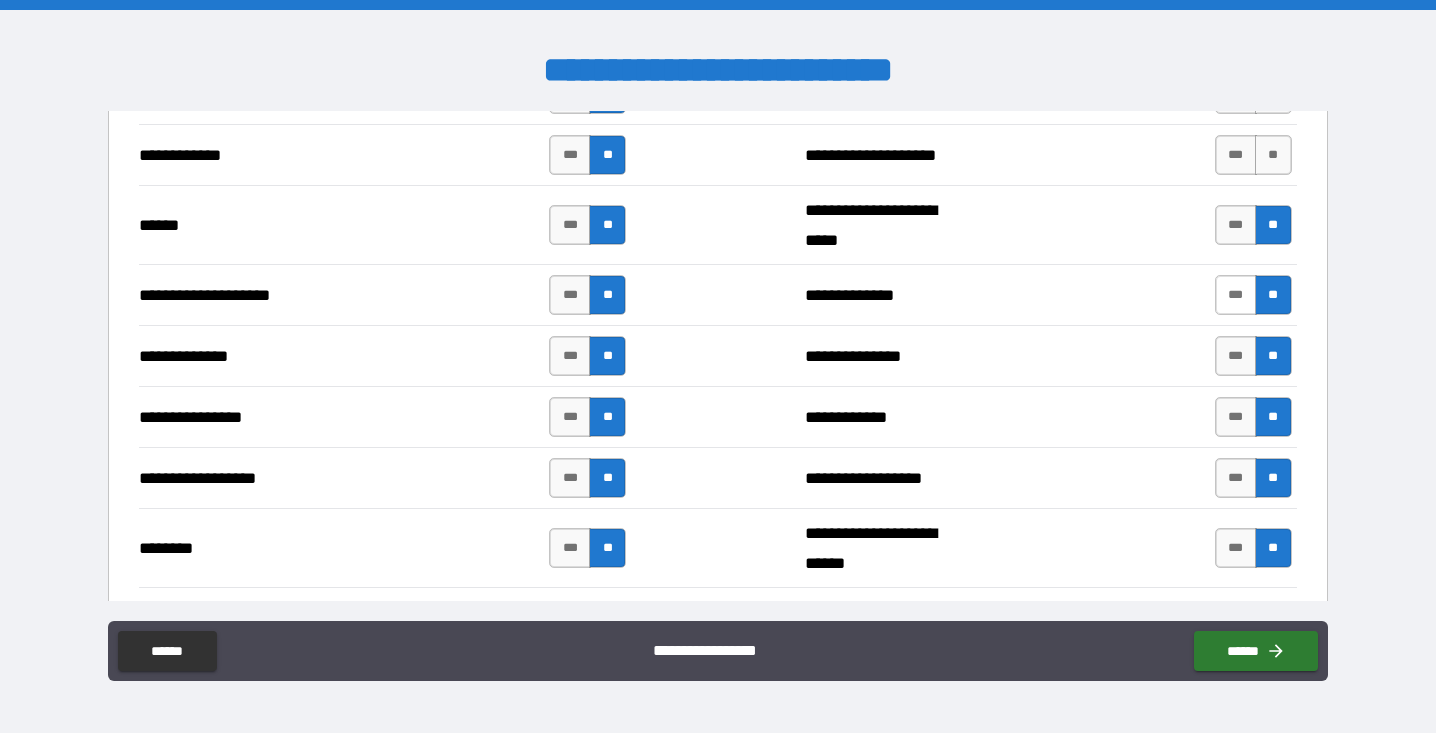 click on "***" at bounding box center [1236, 295] 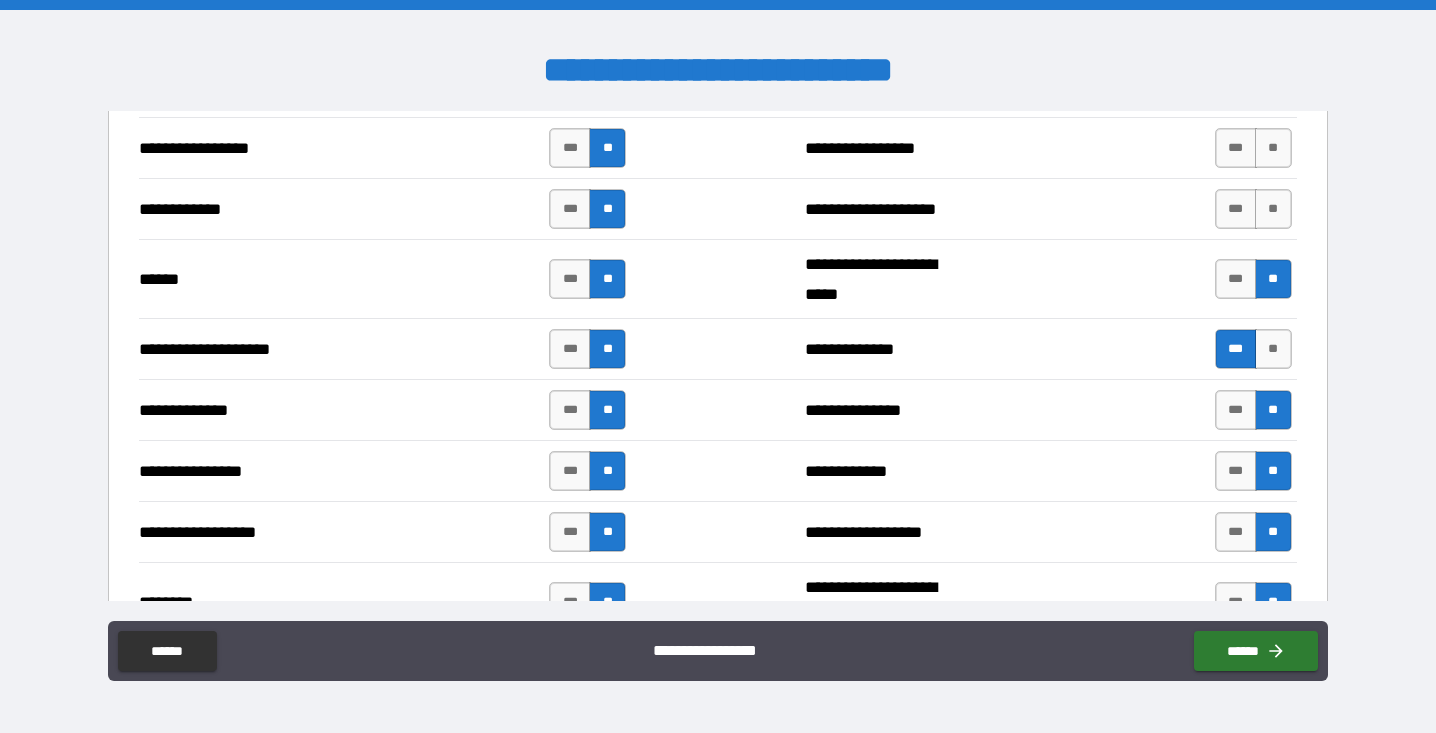 scroll, scrollTop: 2894, scrollLeft: 0, axis: vertical 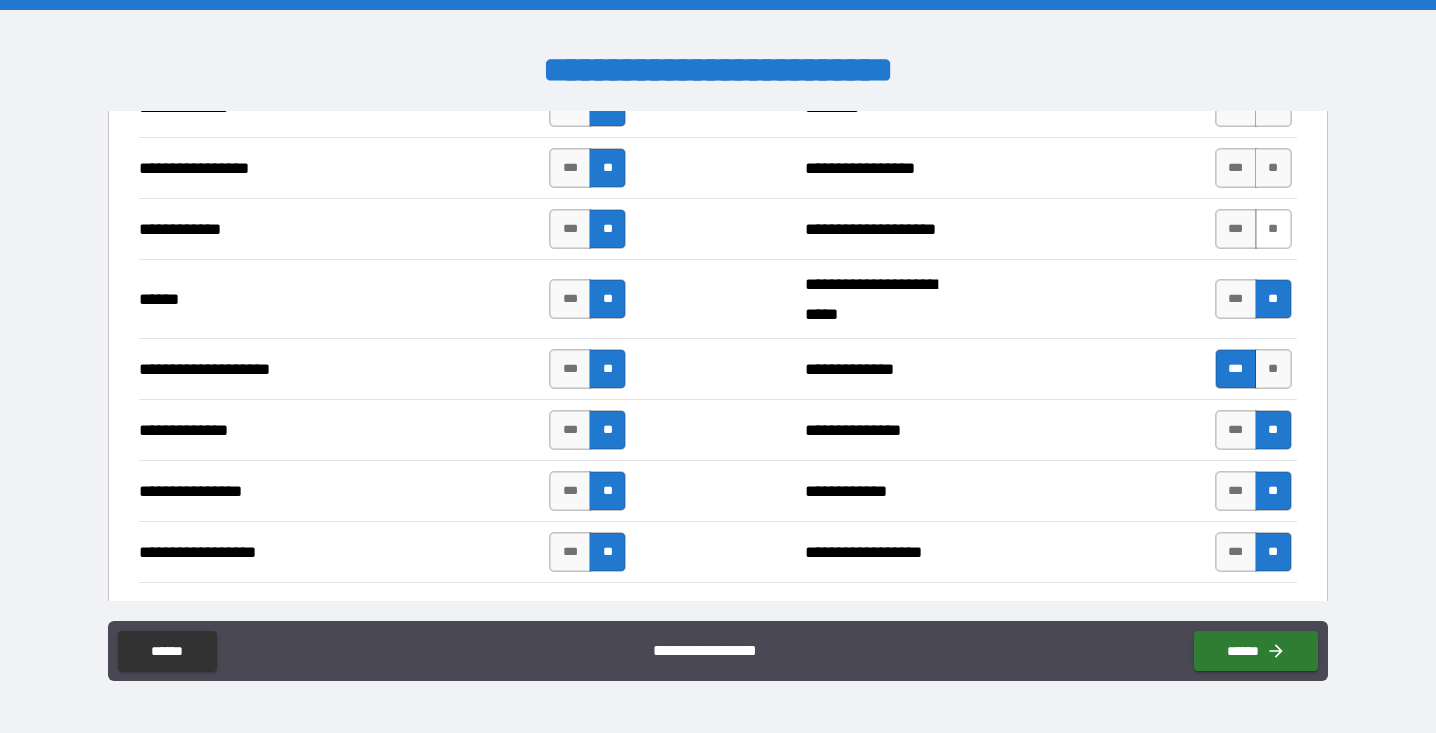 click on "**" at bounding box center (1273, 229) 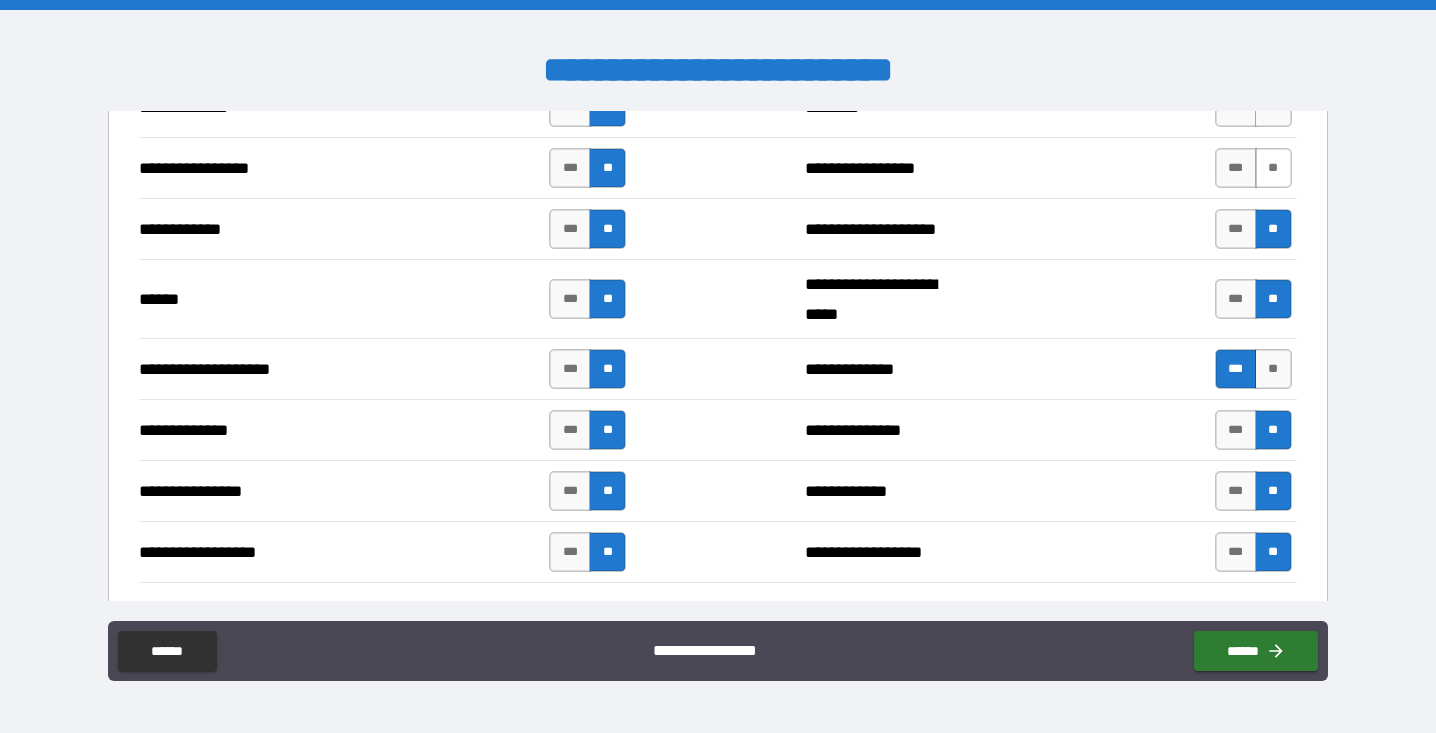 click on "**" at bounding box center (1273, 168) 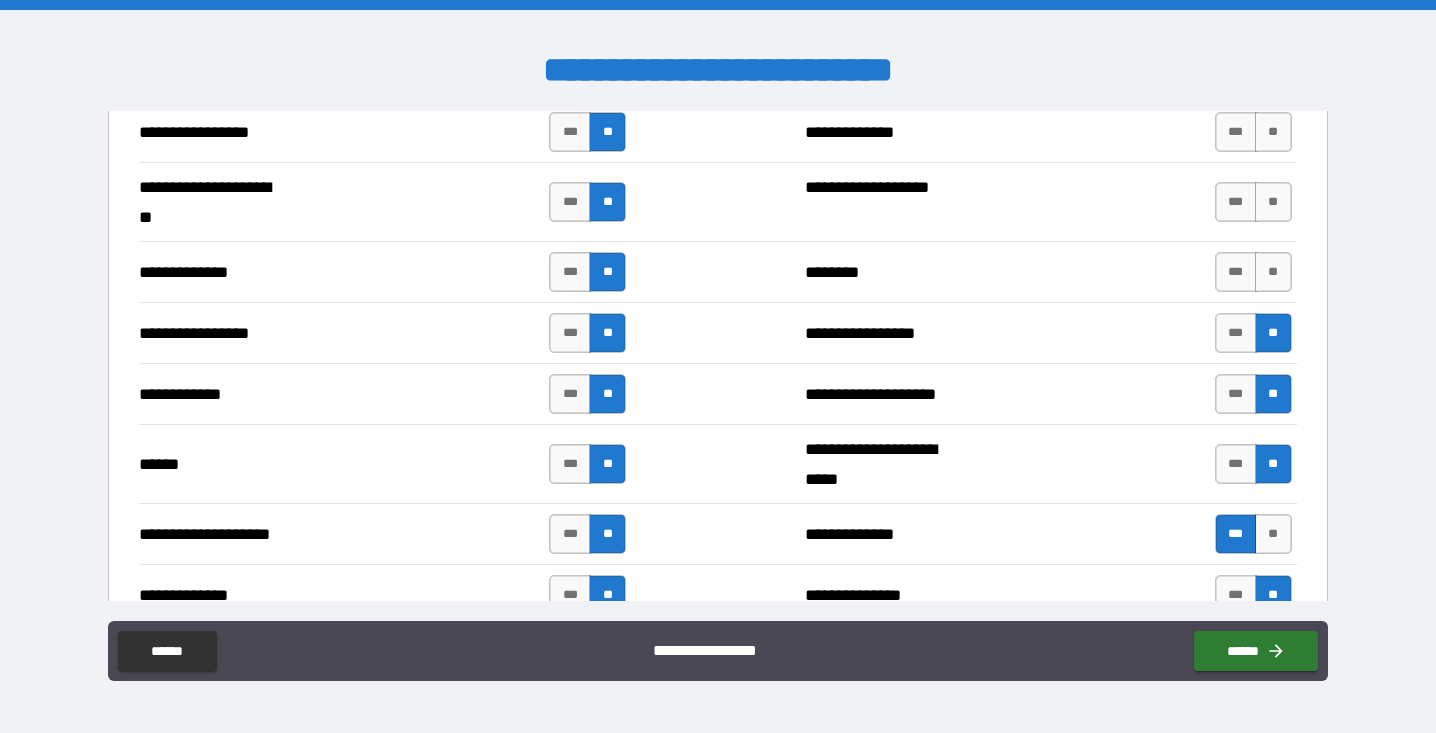 scroll, scrollTop: 2733, scrollLeft: 0, axis: vertical 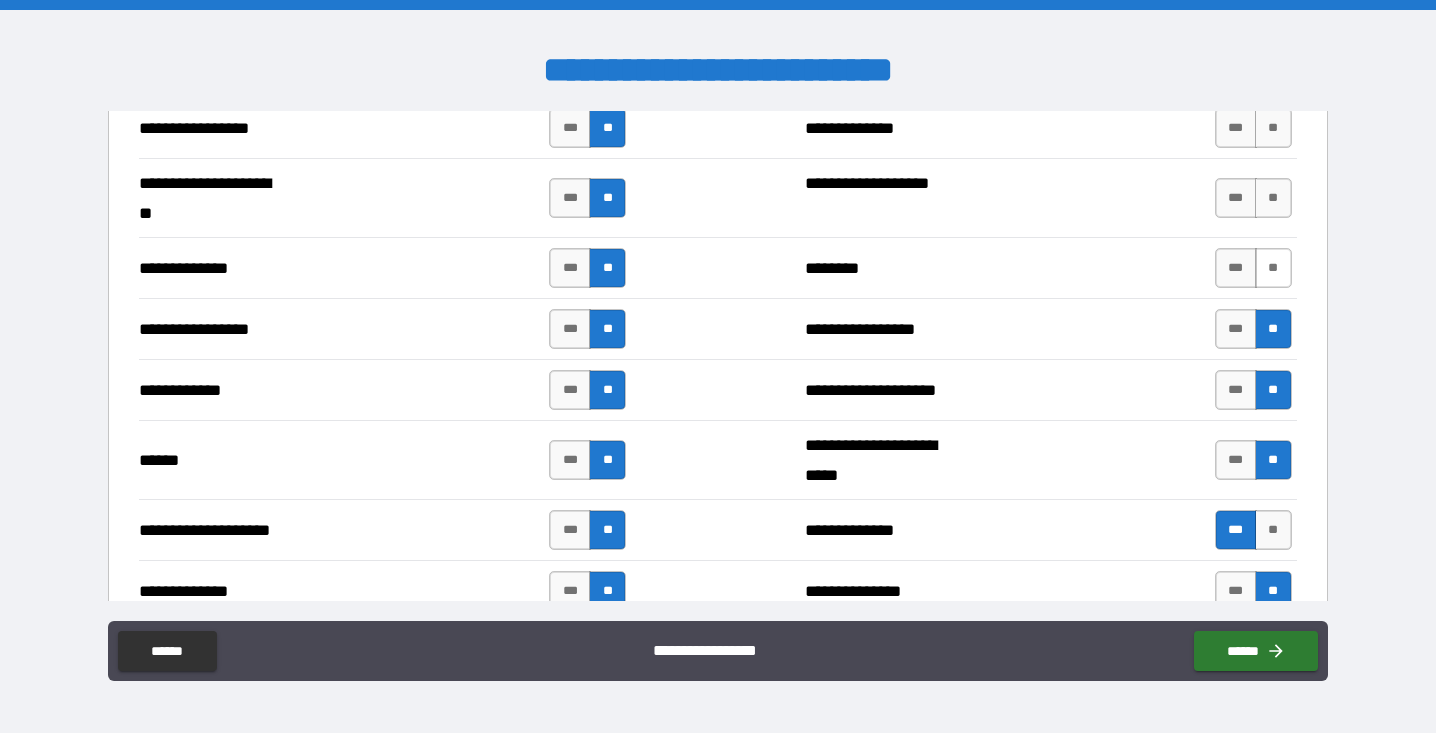 click on "**" at bounding box center [1273, 268] 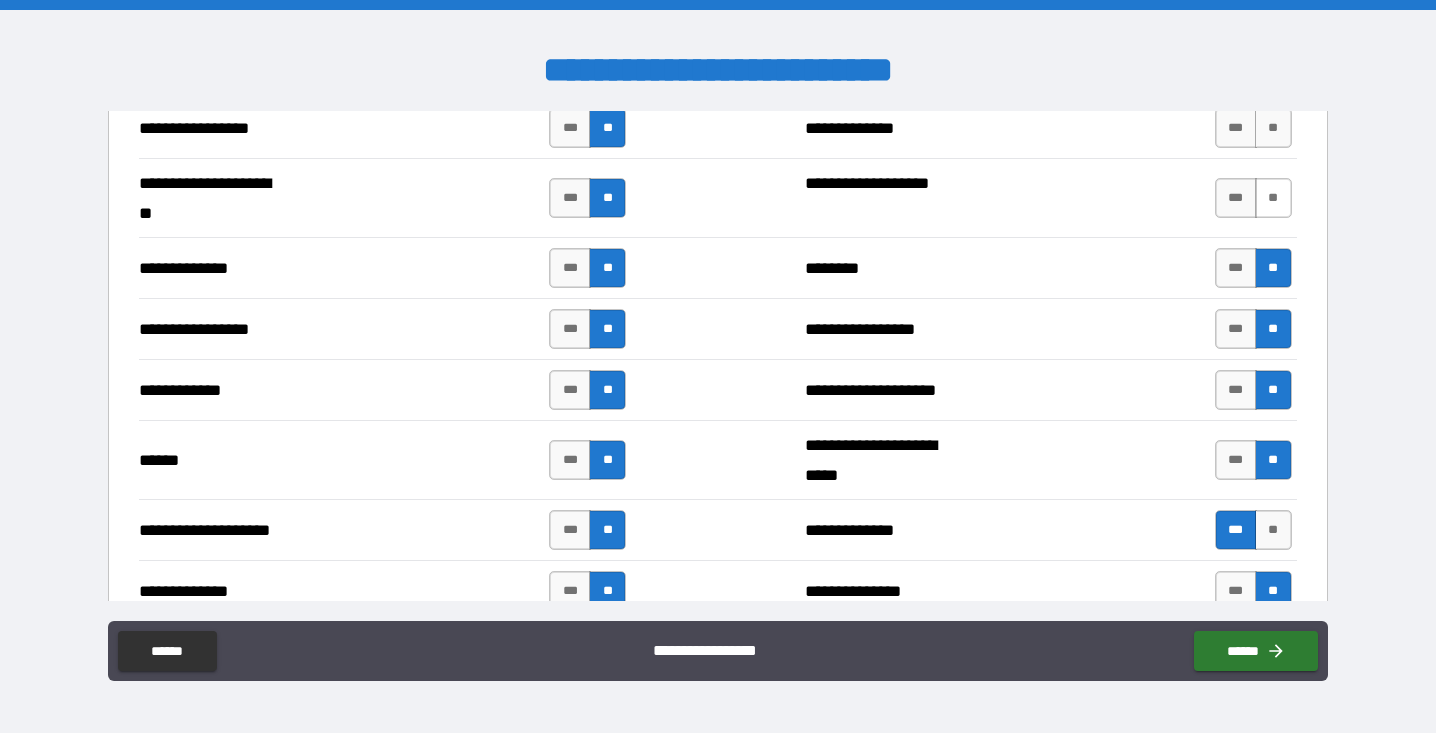 click on "**" at bounding box center [1273, 198] 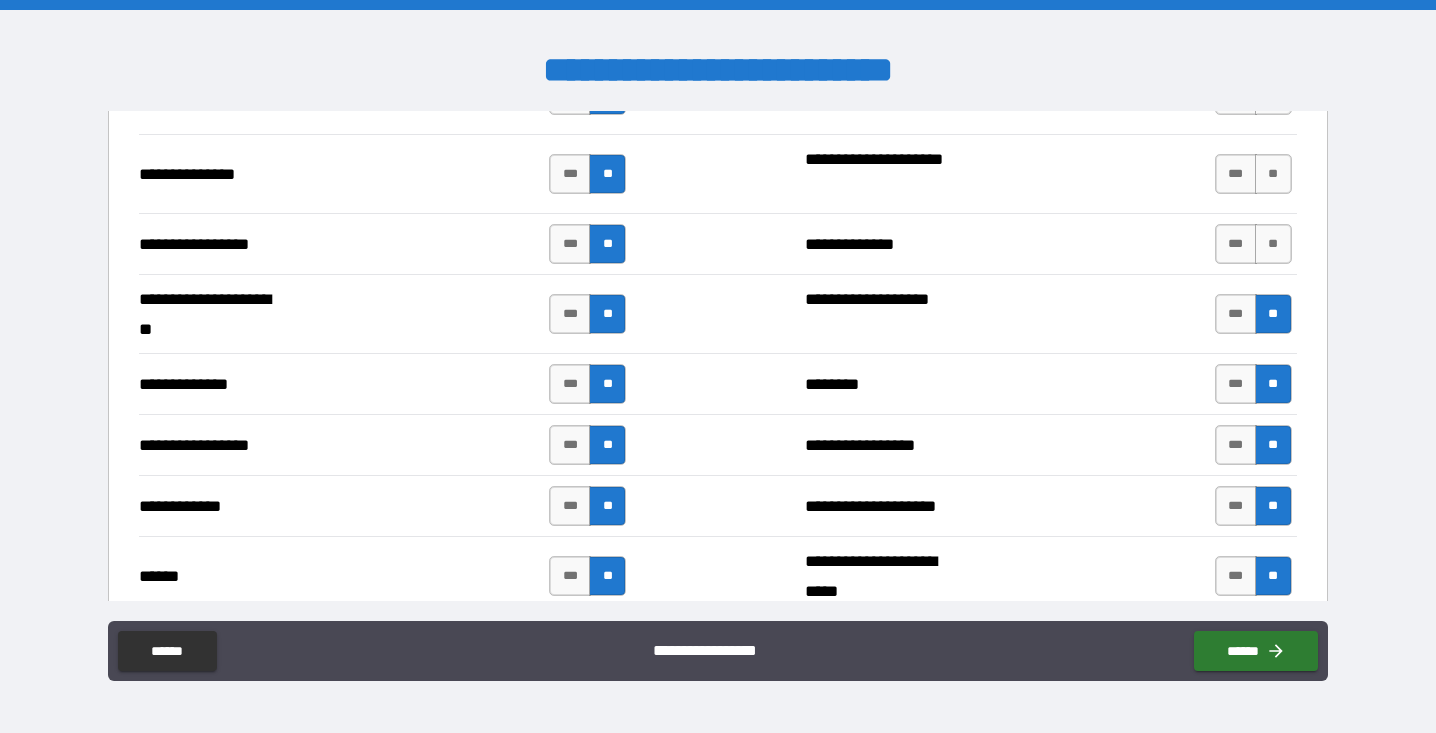 scroll, scrollTop: 2599, scrollLeft: 0, axis: vertical 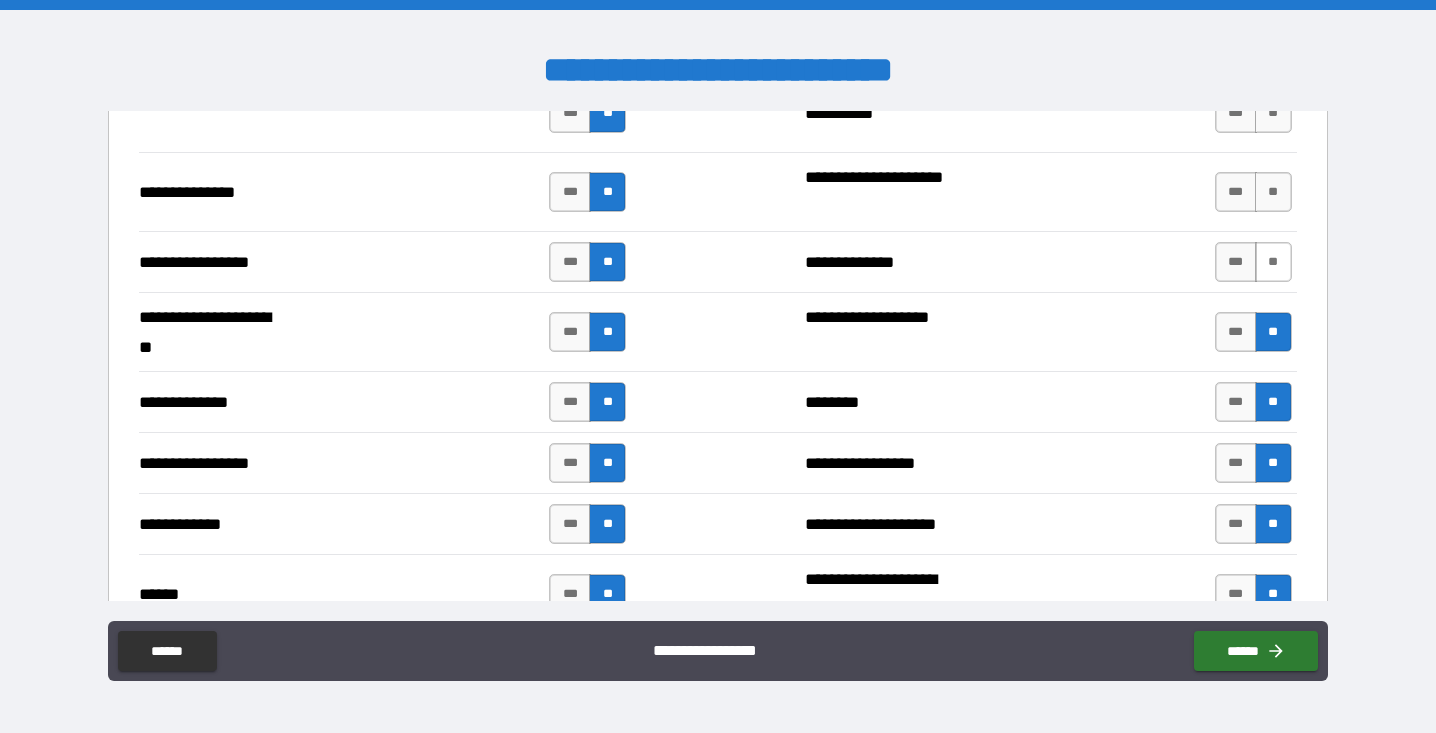 click on "**" at bounding box center [1273, 262] 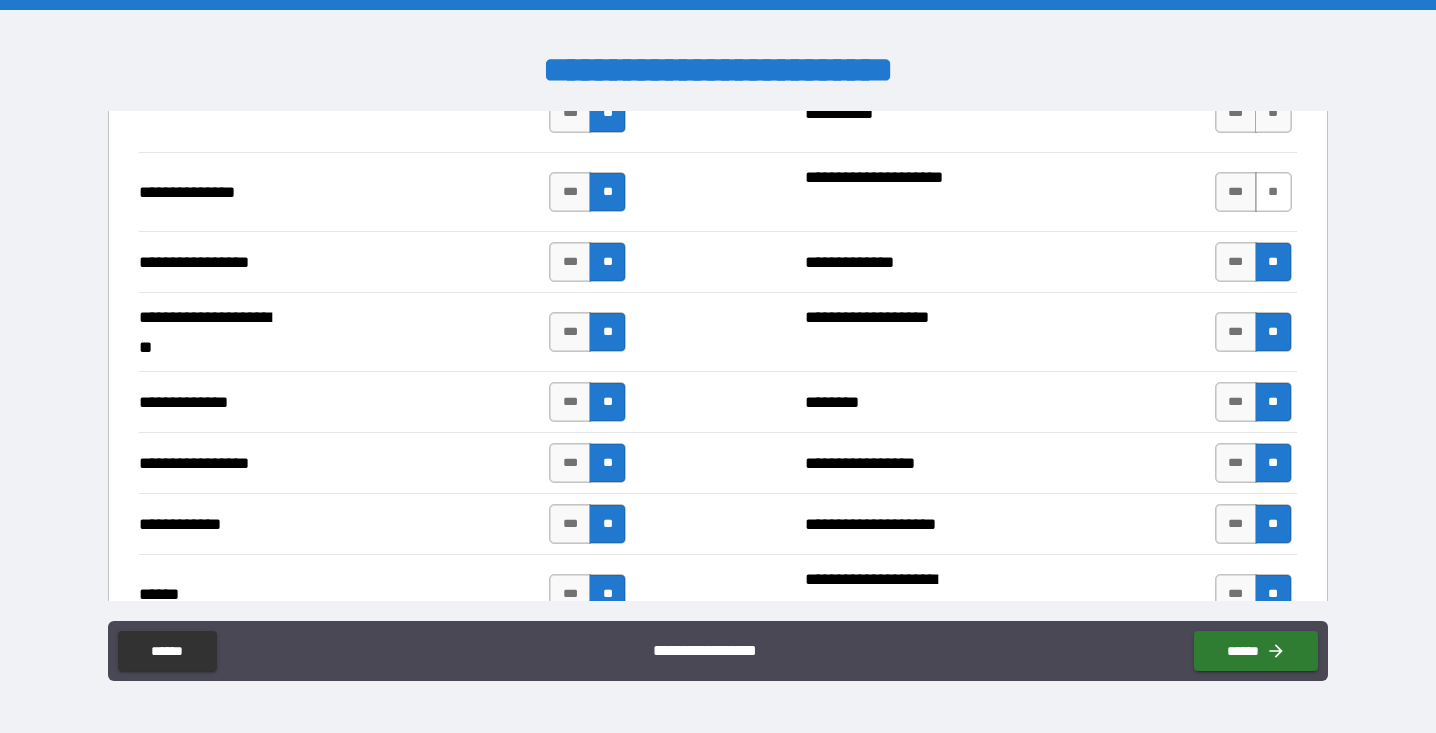click on "**" at bounding box center [1273, 192] 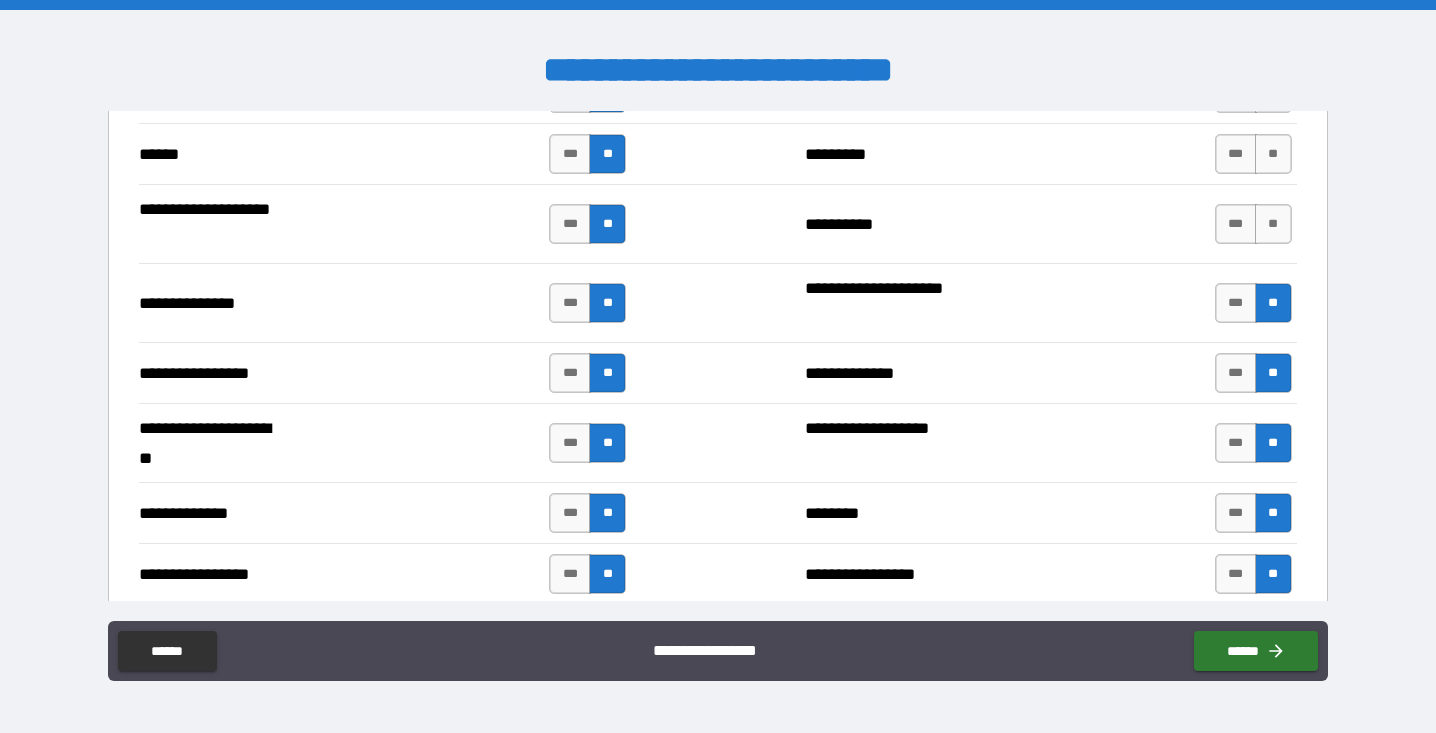 scroll, scrollTop: 2476, scrollLeft: 0, axis: vertical 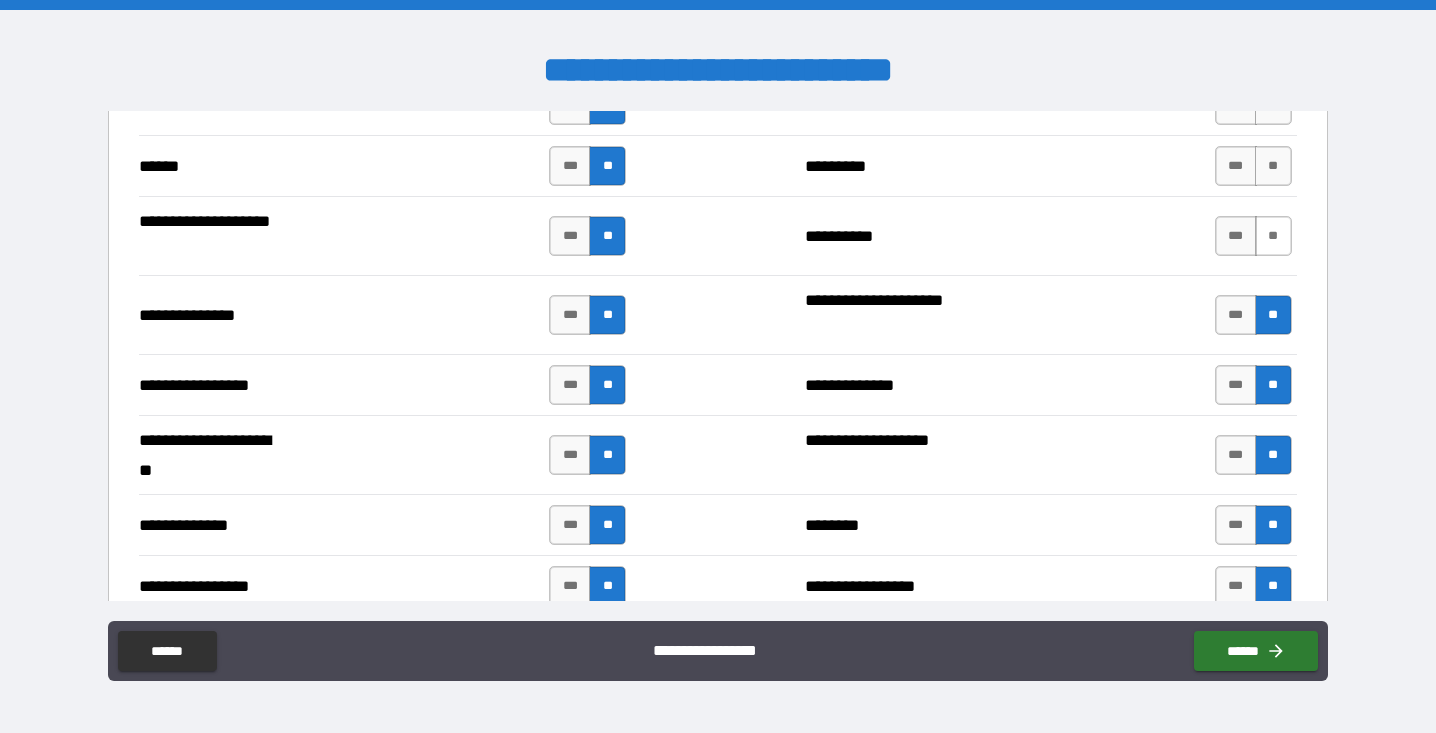 click on "**" at bounding box center [1273, 236] 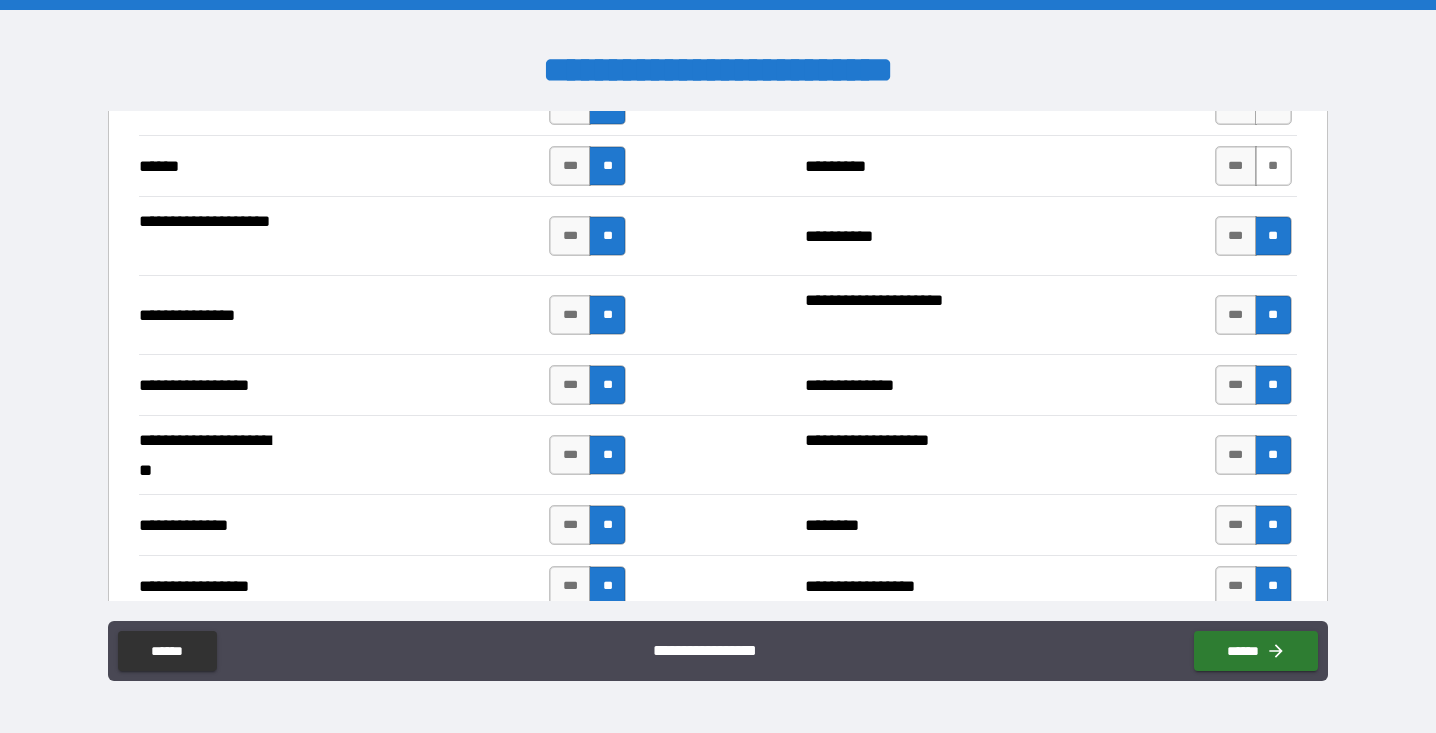 click on "**" at bounding box center [1273, 166] 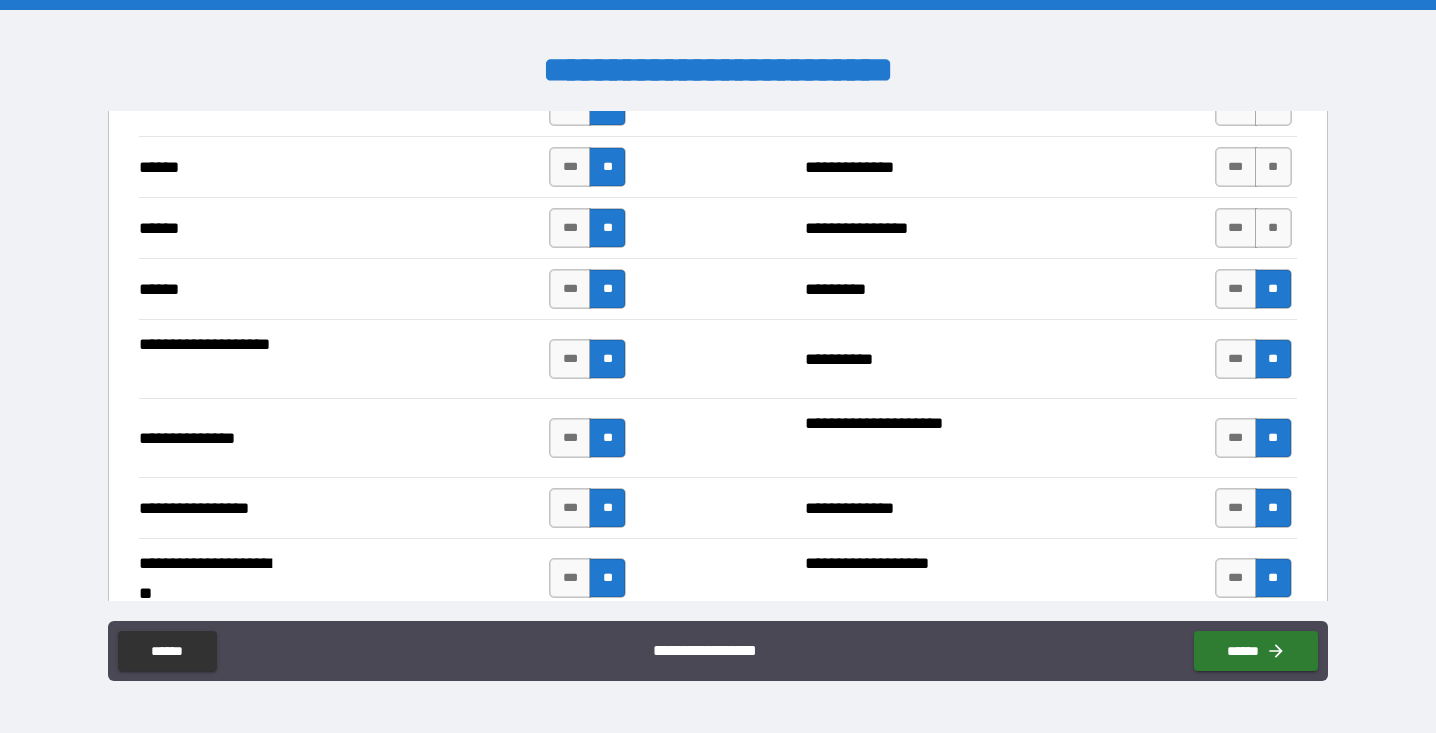 scroll, scrollTop: 2355, scrollLeft: 0, axis: vertical 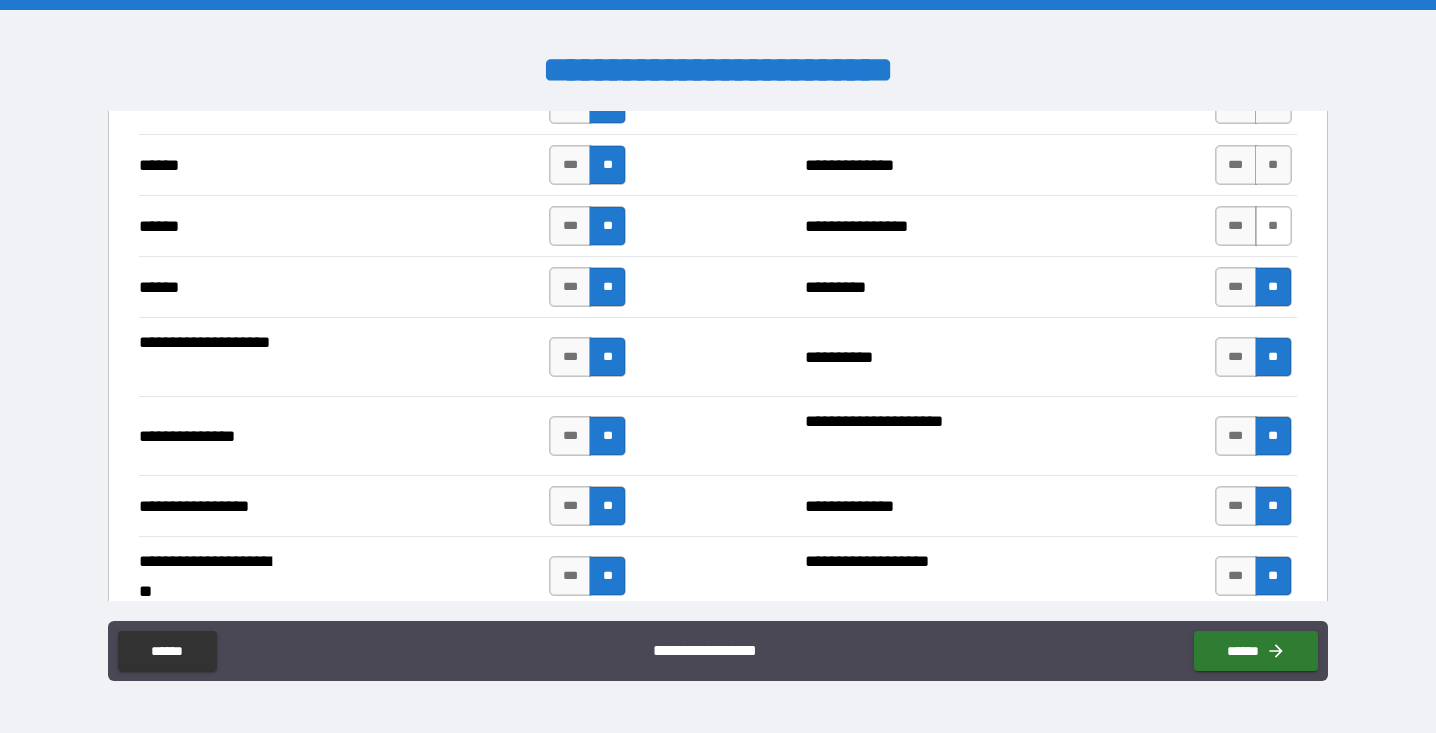 click on "**" at bounding box center (1273, 226) 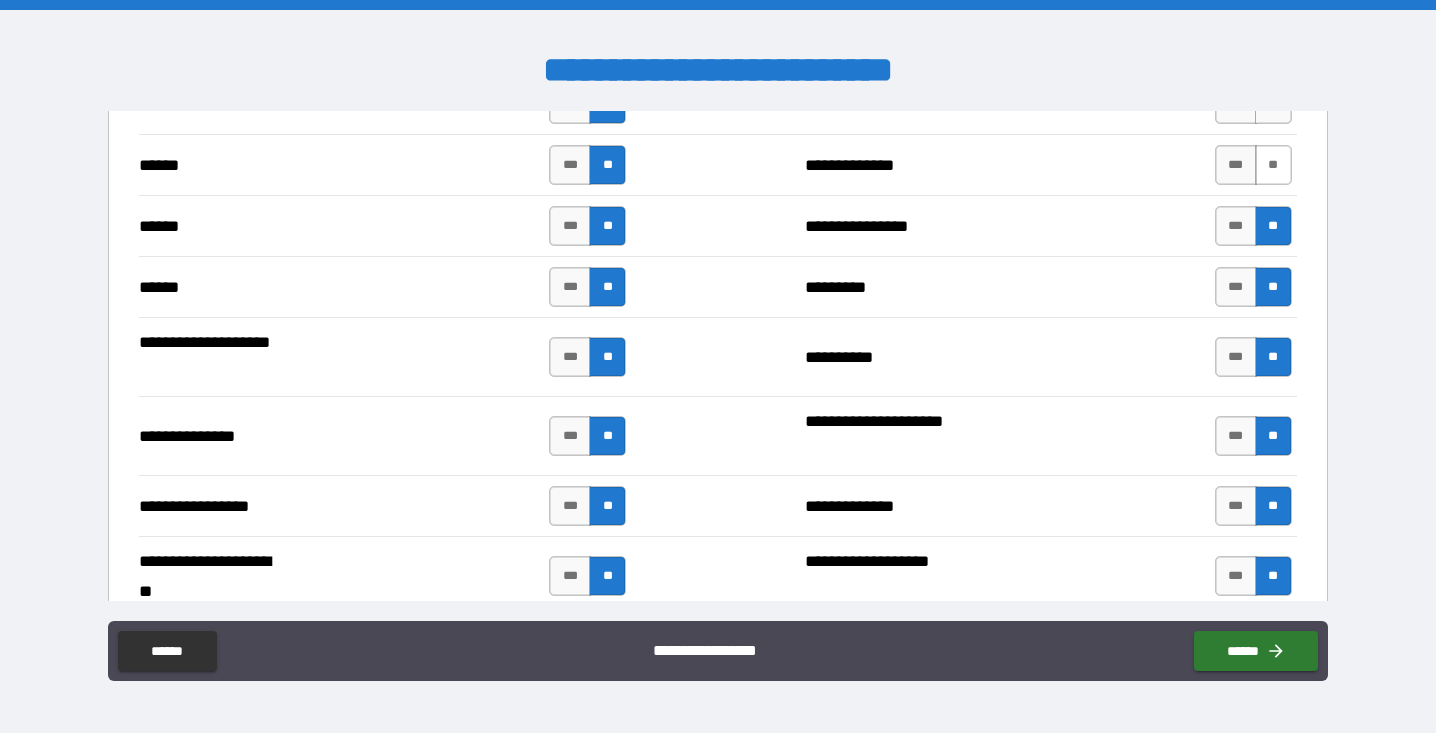 click on "**" at bounding box center [1273, 165] 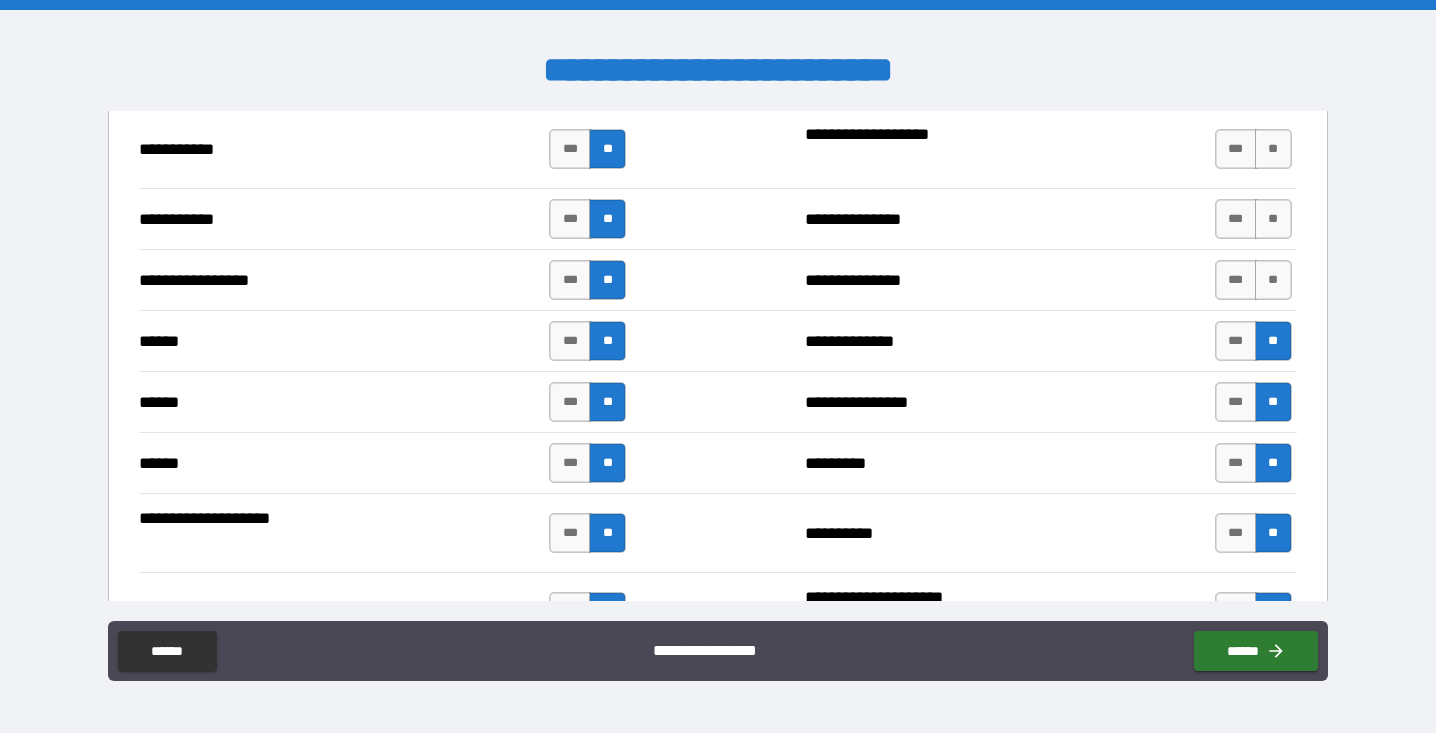 scroll, scrollTop: 2175, scrollLeft: 0, axis: vertical 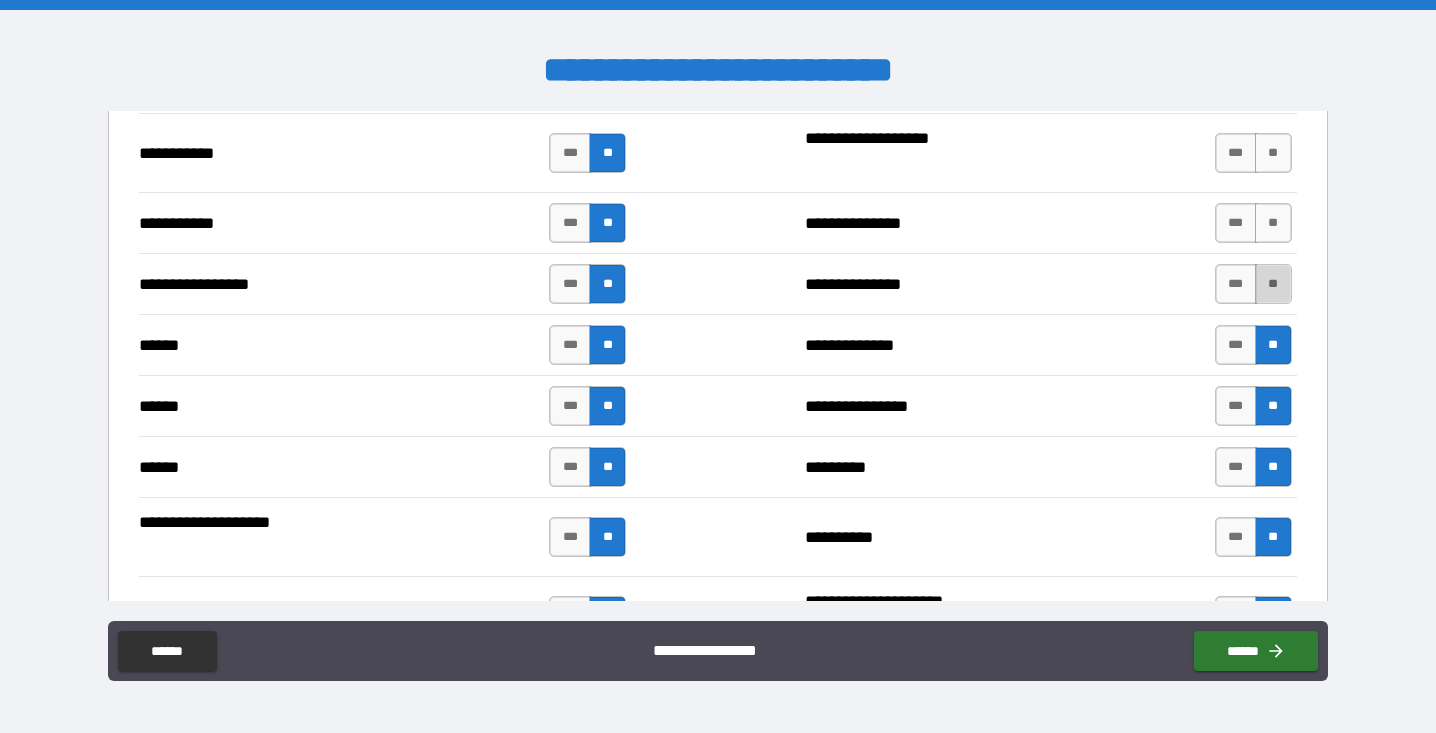 click on "**" at bounding box center [1273, 284] 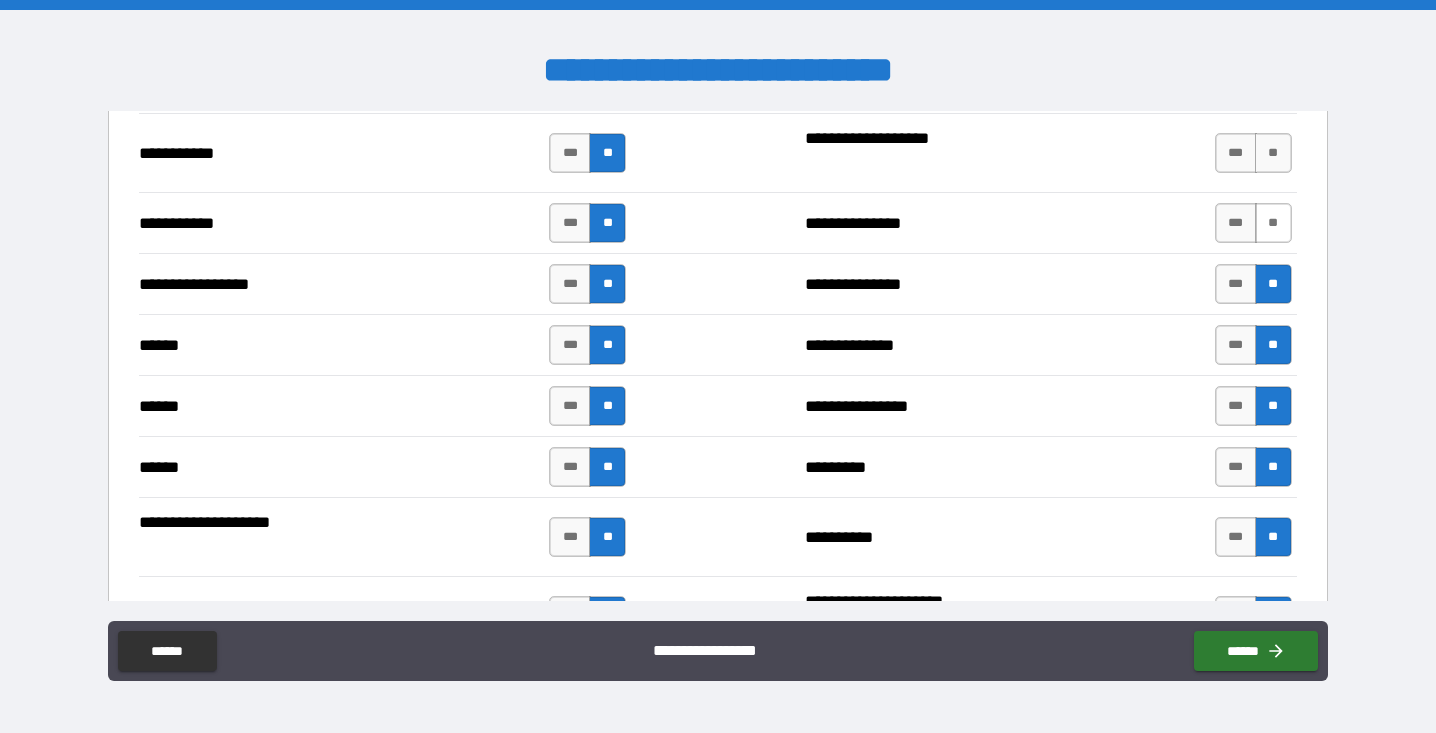 click on "**" at bounding box center [1273, 223] 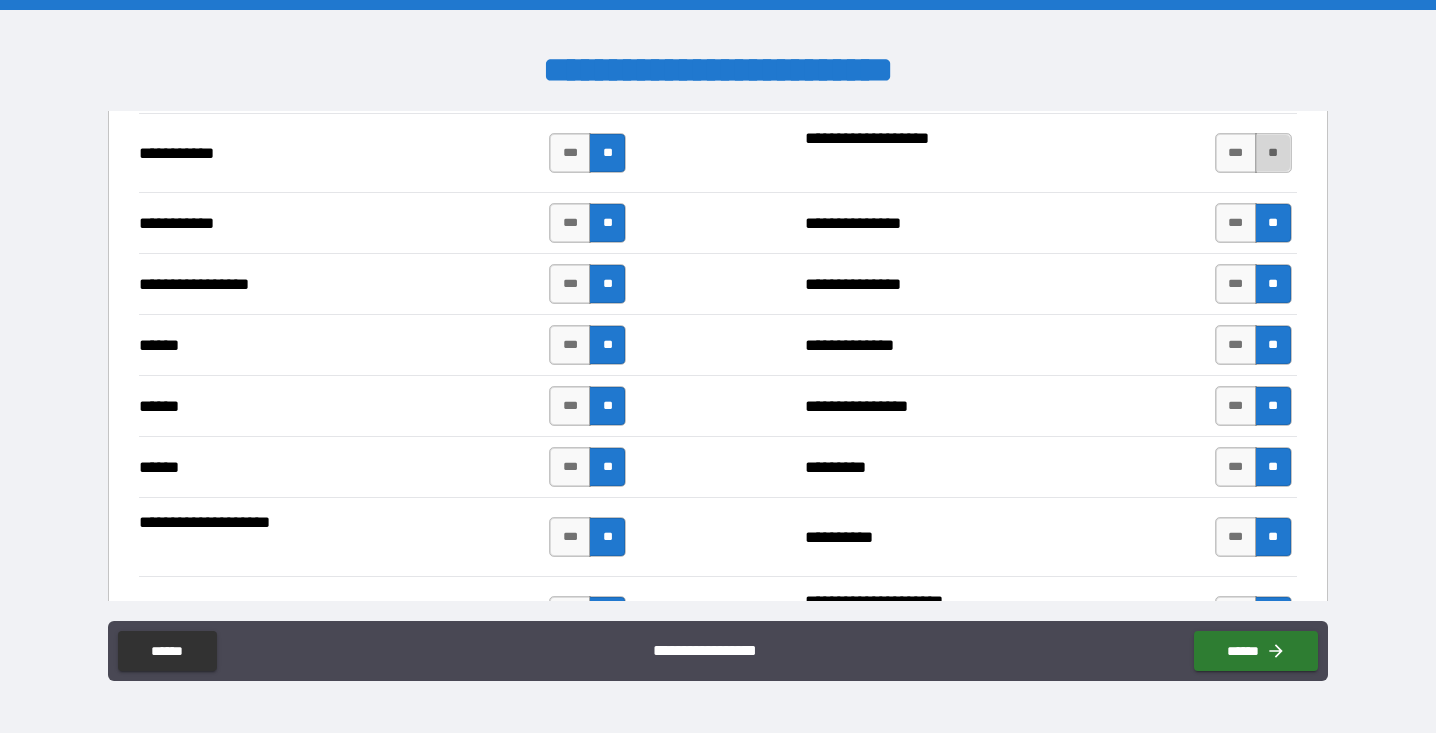 click on "**" at bounding box center (1273, 153) 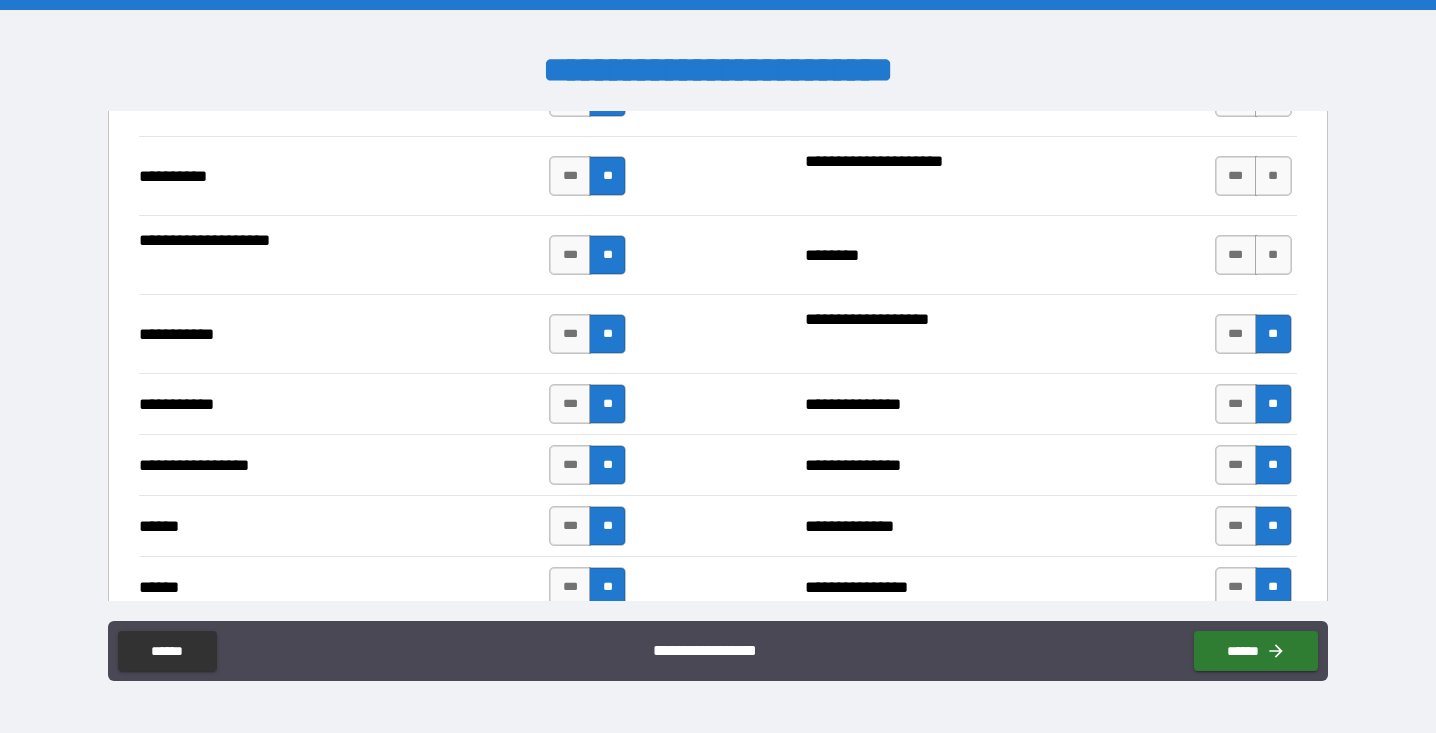 scroll, scrollTop: 1992, scrollLeft: 0, axis: vertical 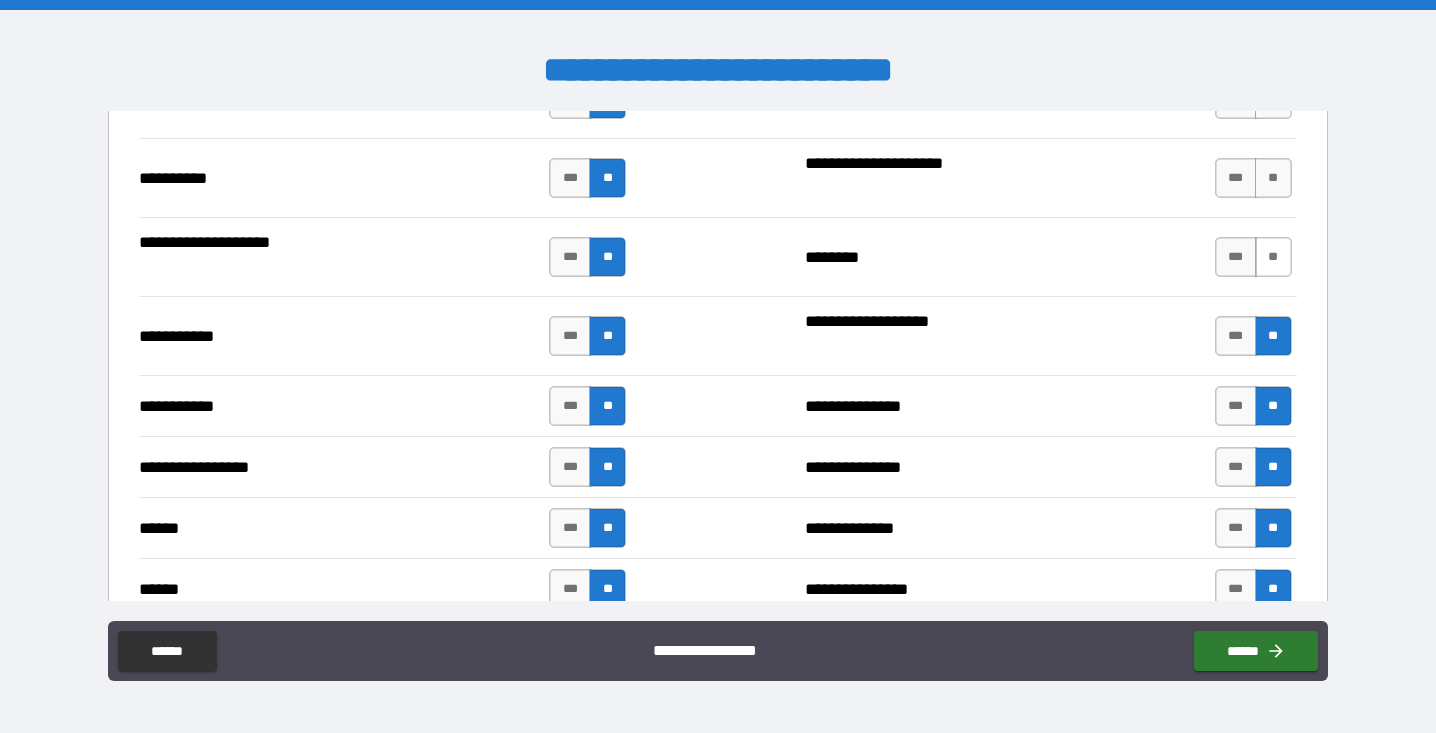 click on "**" at bounding box center [1273, 257] 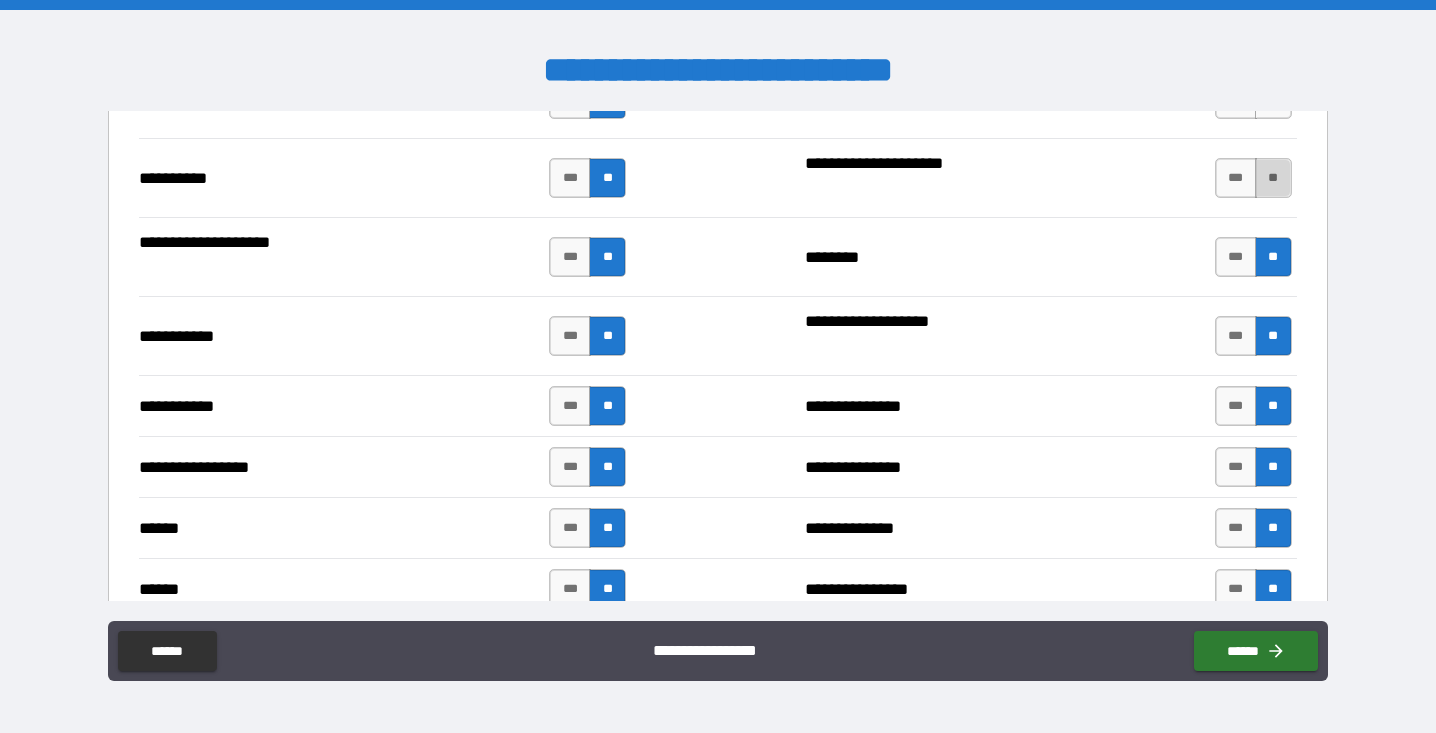 click on "**" at bounding box center [1273, 178] 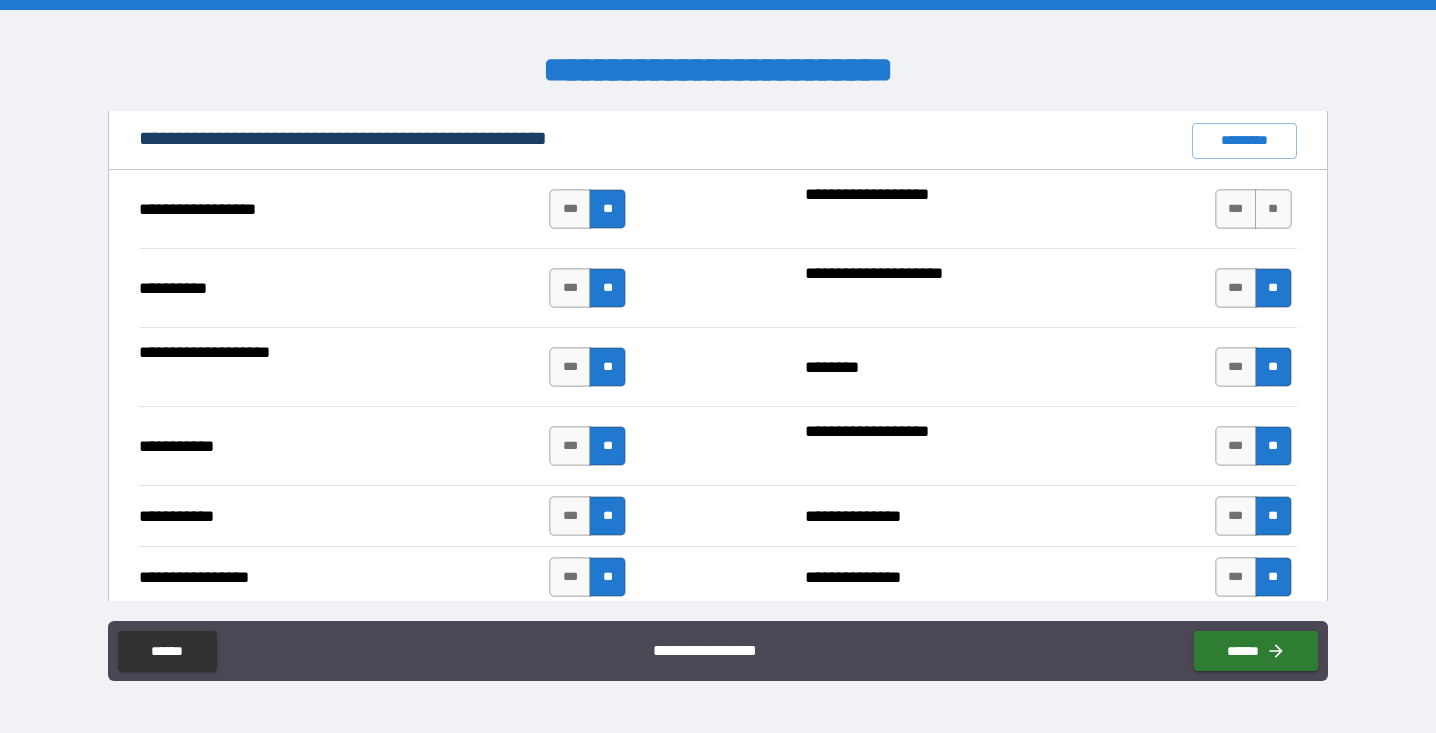 scroll, scrollTop: 1868, scrollLeft: 0, axis: vertical 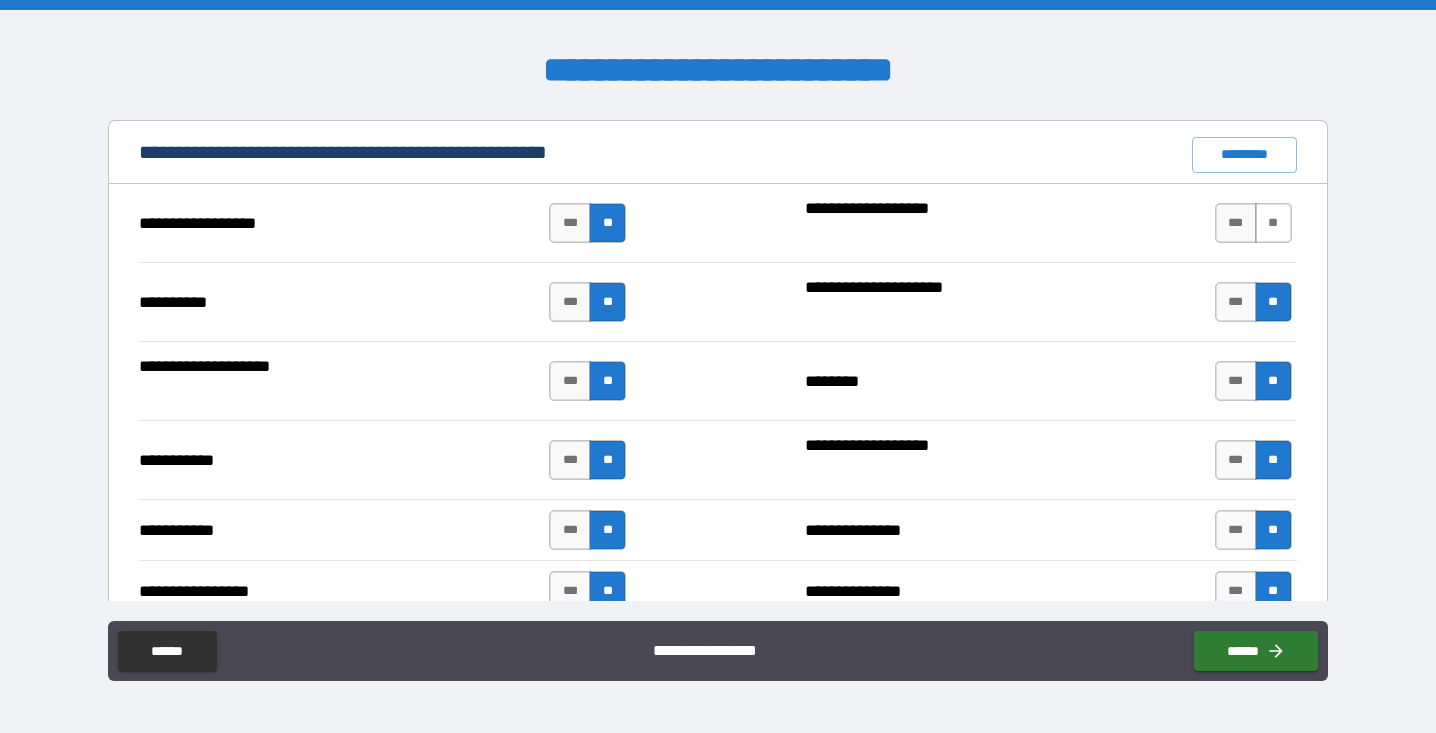 click on "**" at bounding box center (1273, 223) 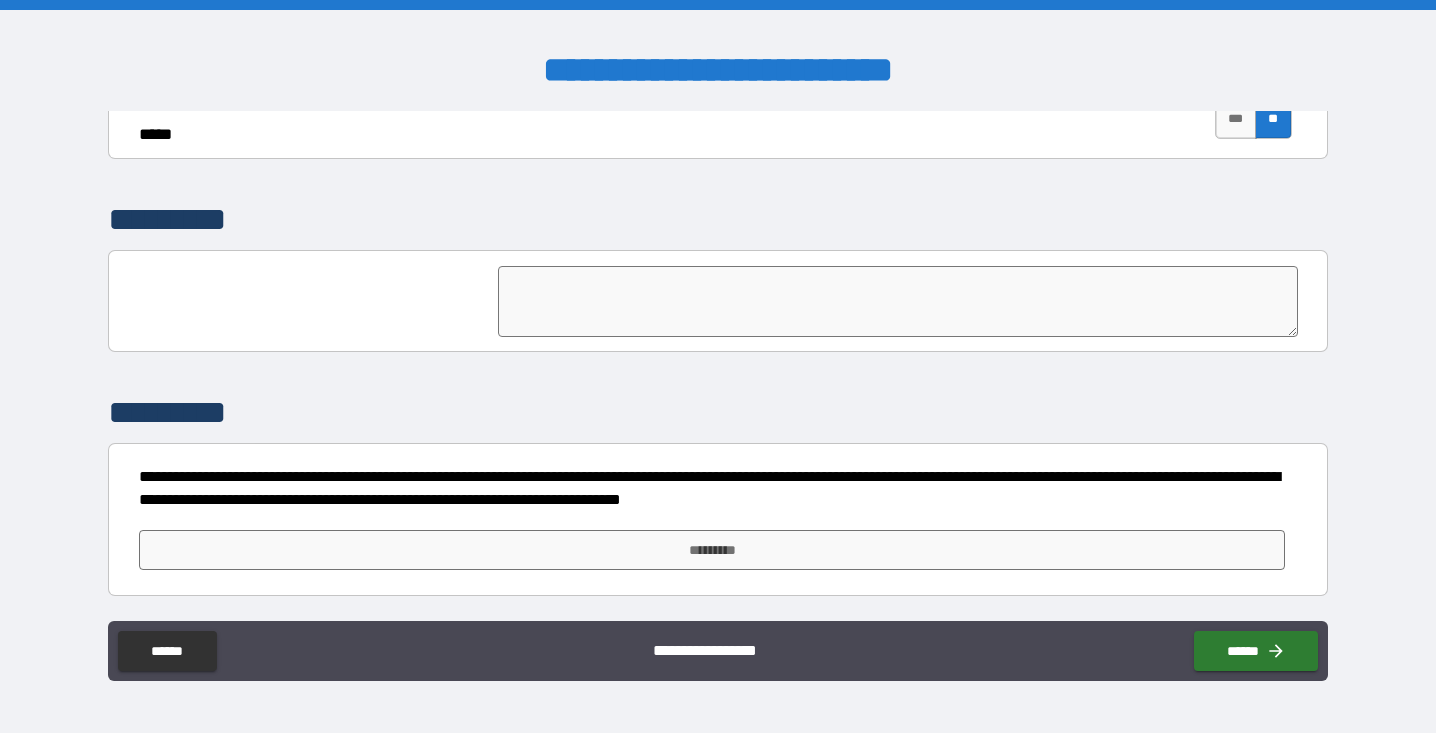 scroll, scrollTop: 4675, scrollLeft: 0, axis: vertical 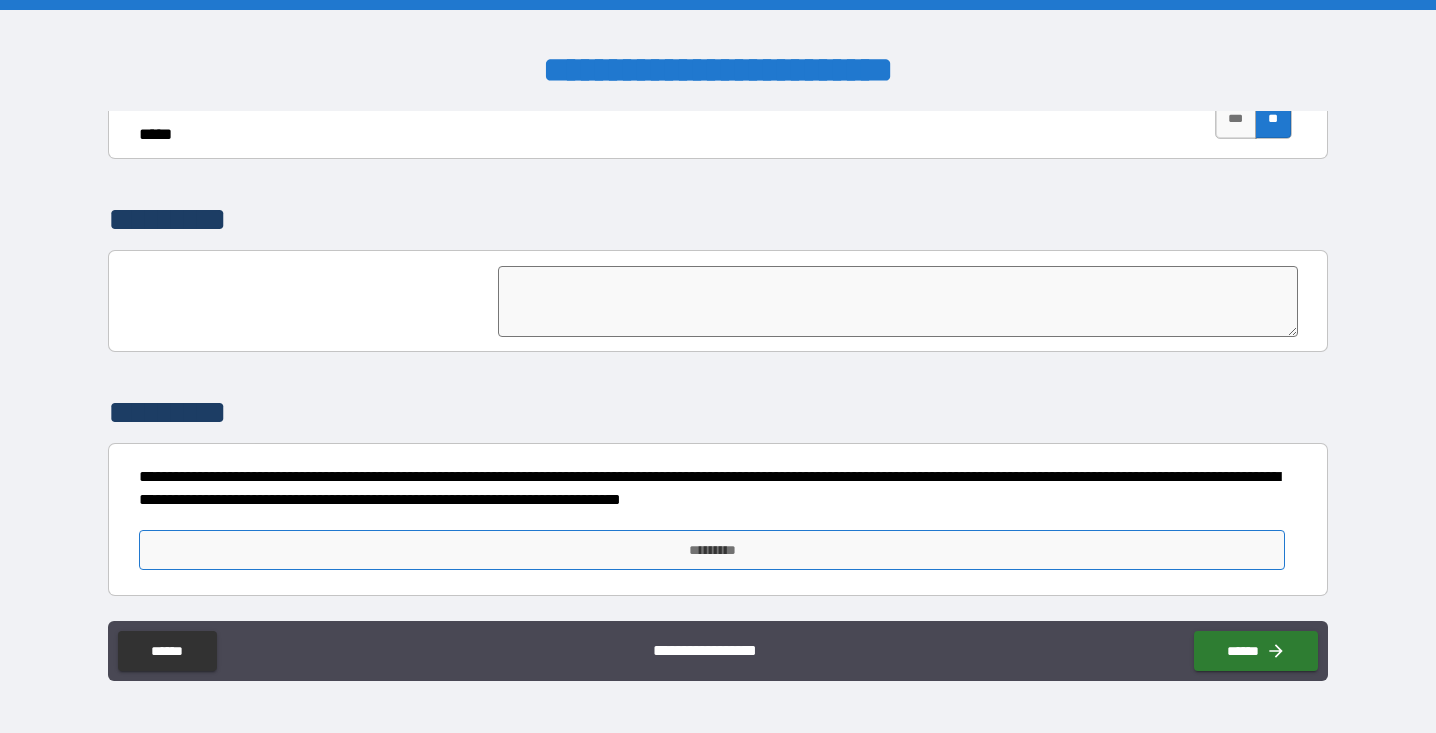 click on "*********" at bounding box center (712, 550) 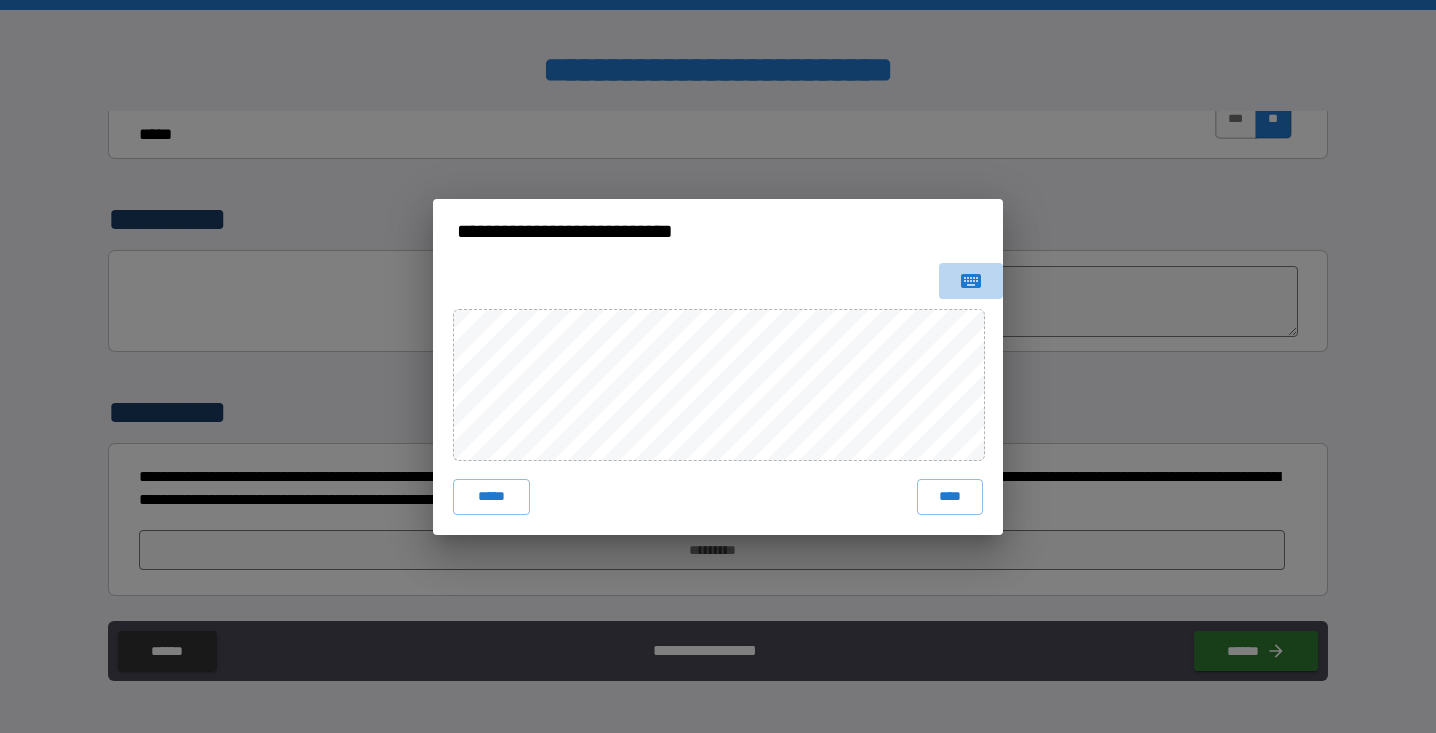 click at bounding box center (971, 281) 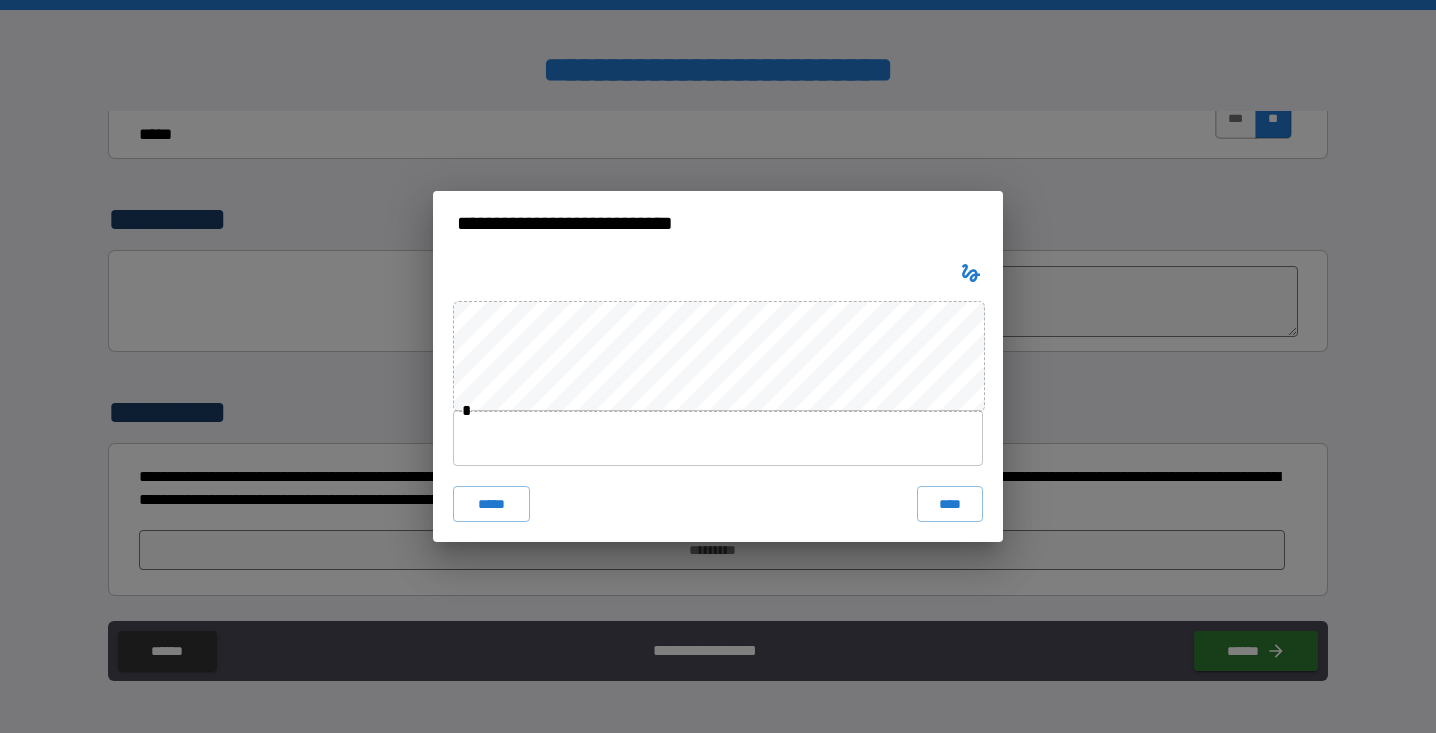 type 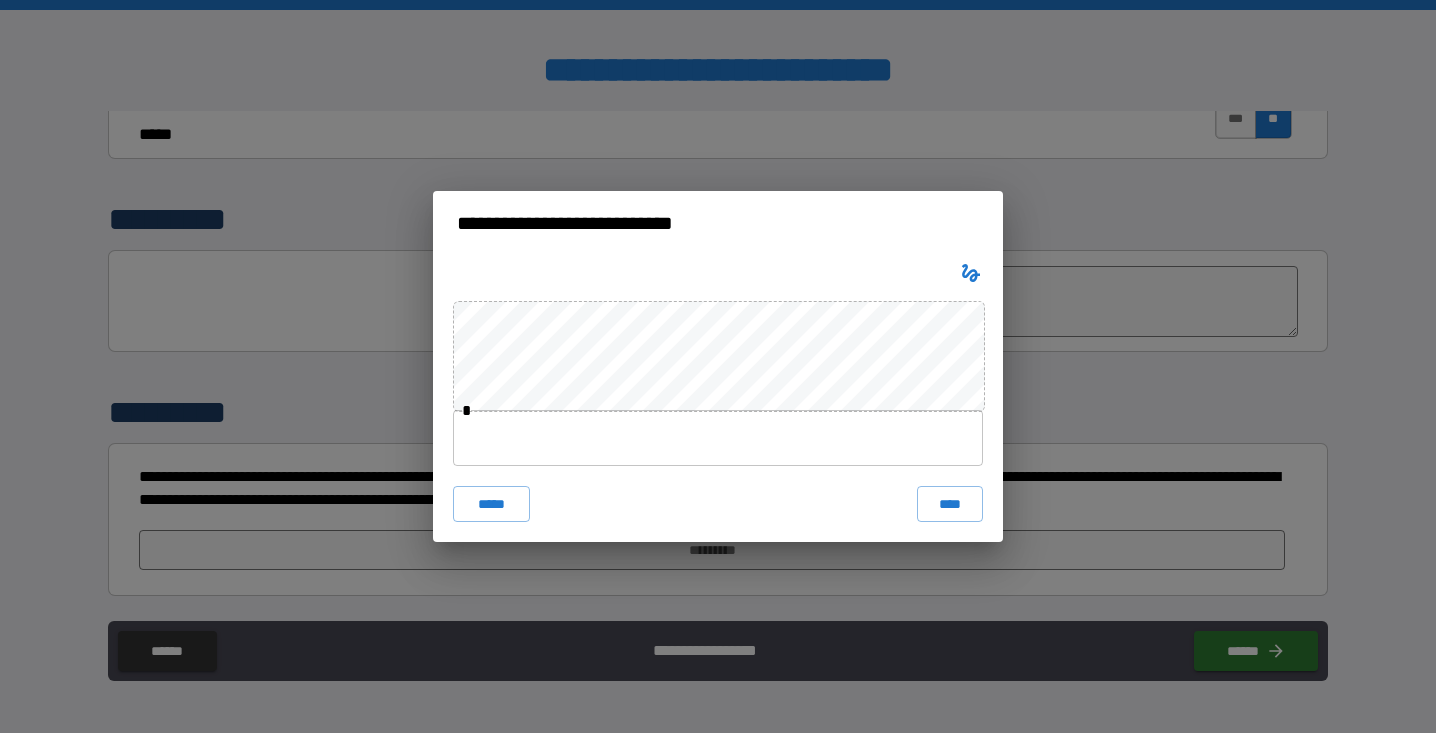 click at bounding box center (718, 438) 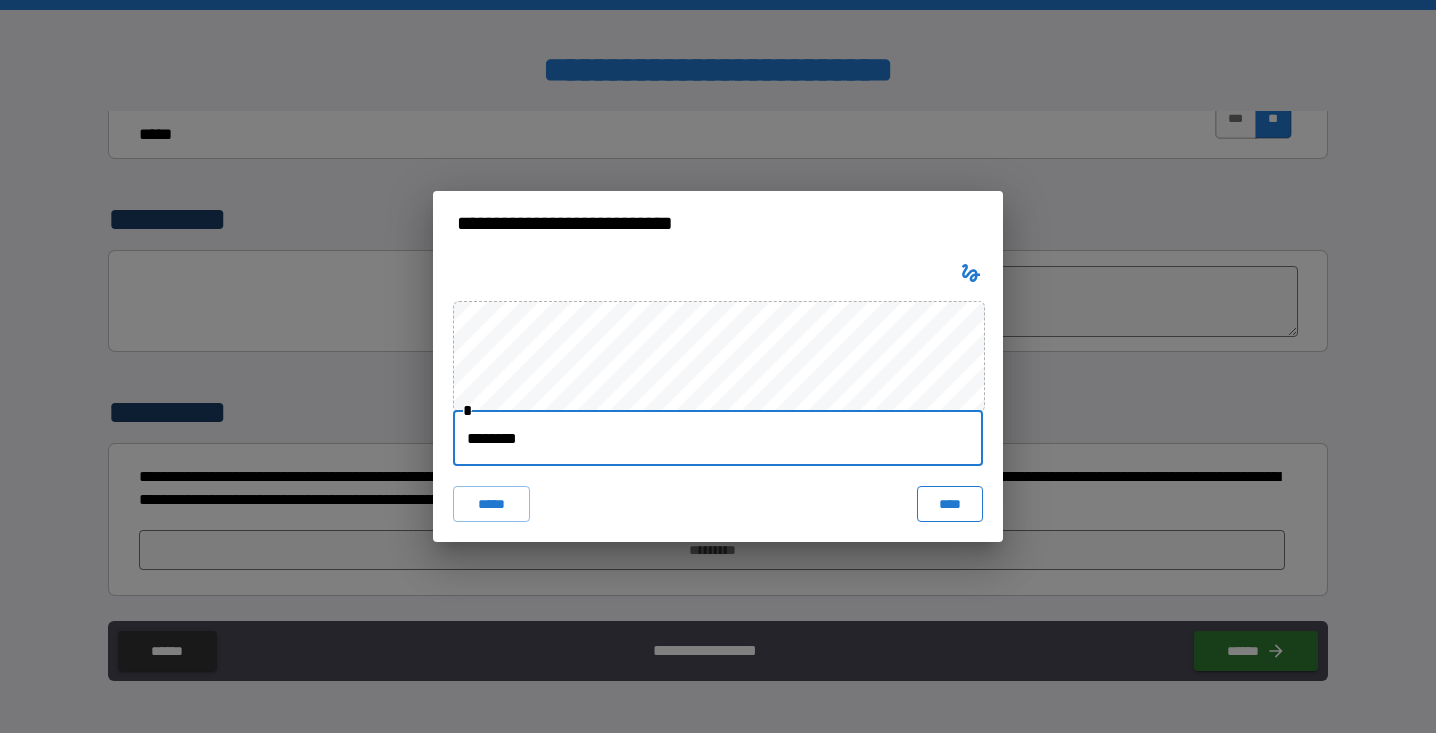 type on "********" 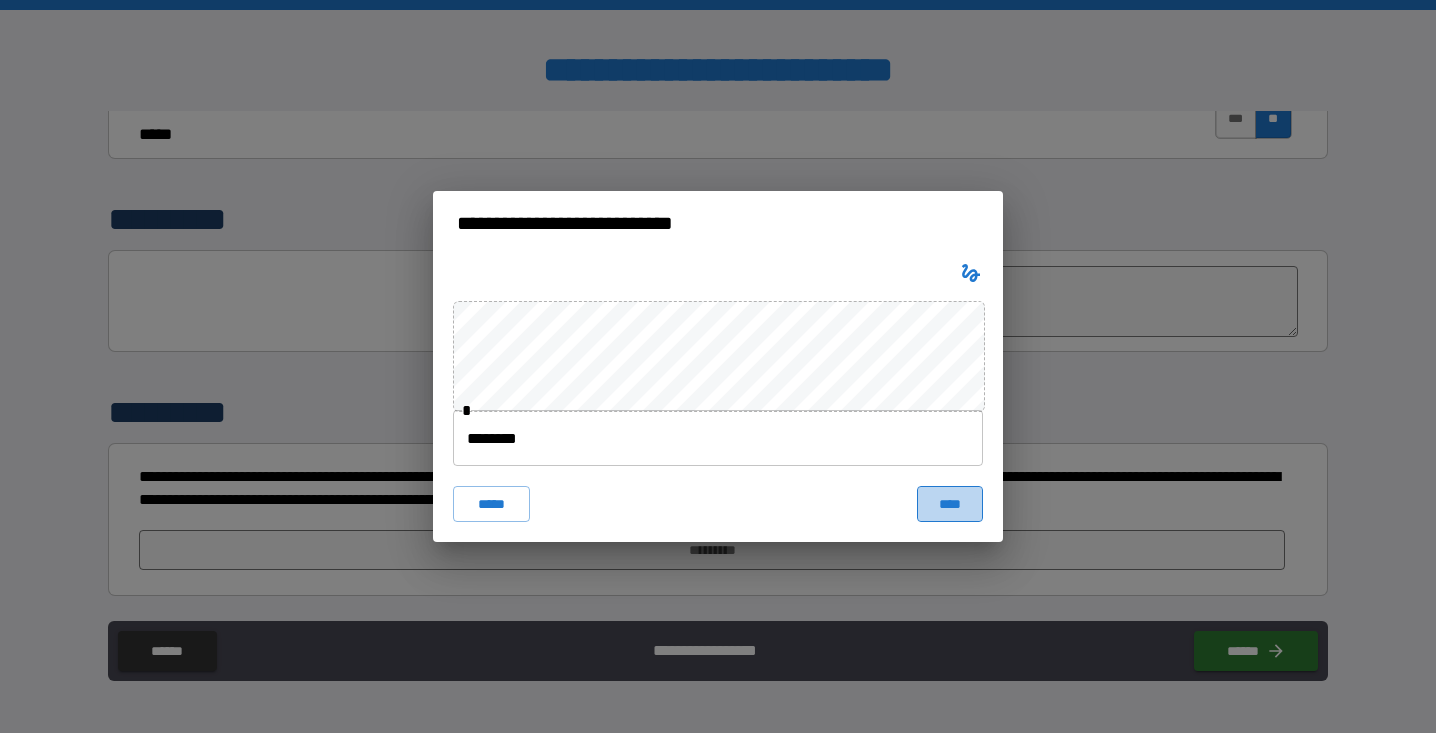 click on "****" at bounding box center [950, 504] 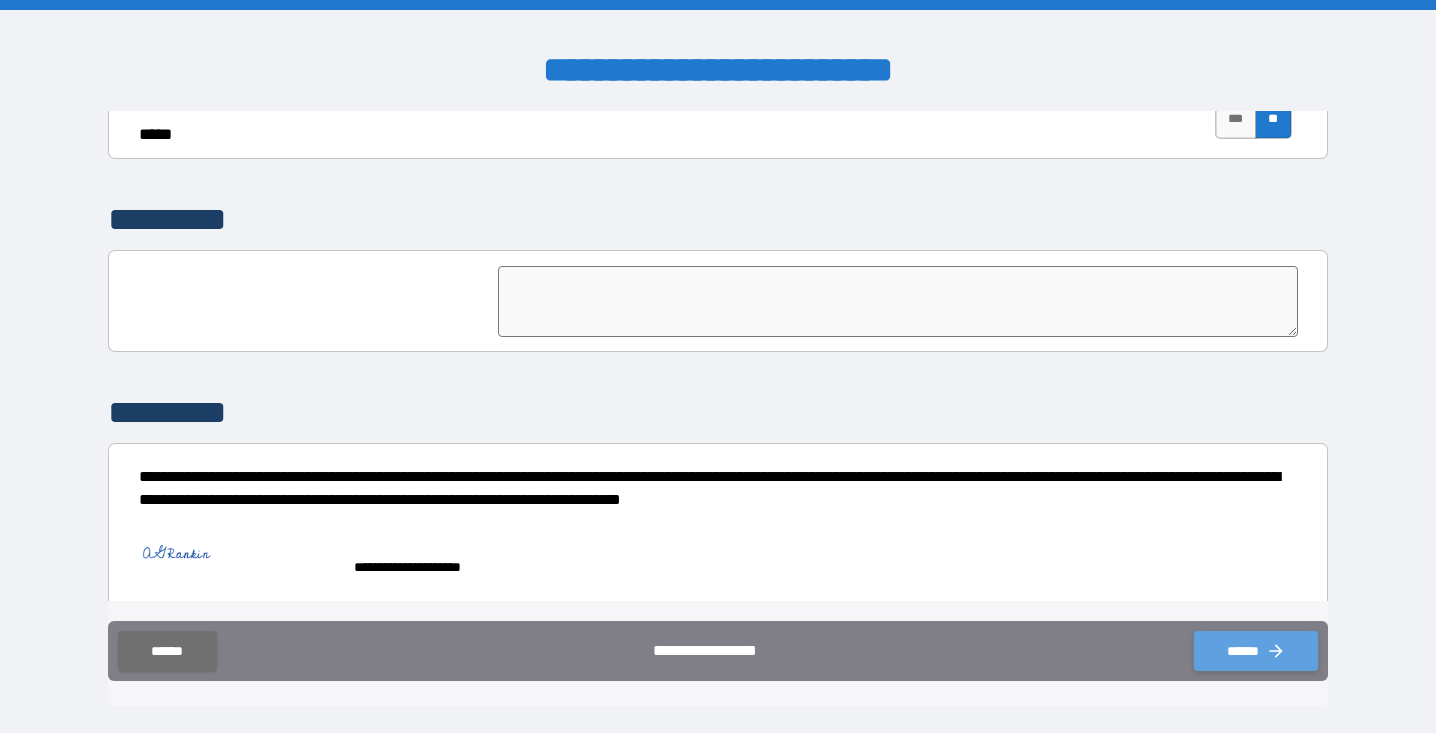 click on "******" at bounding box center [1256, 651] 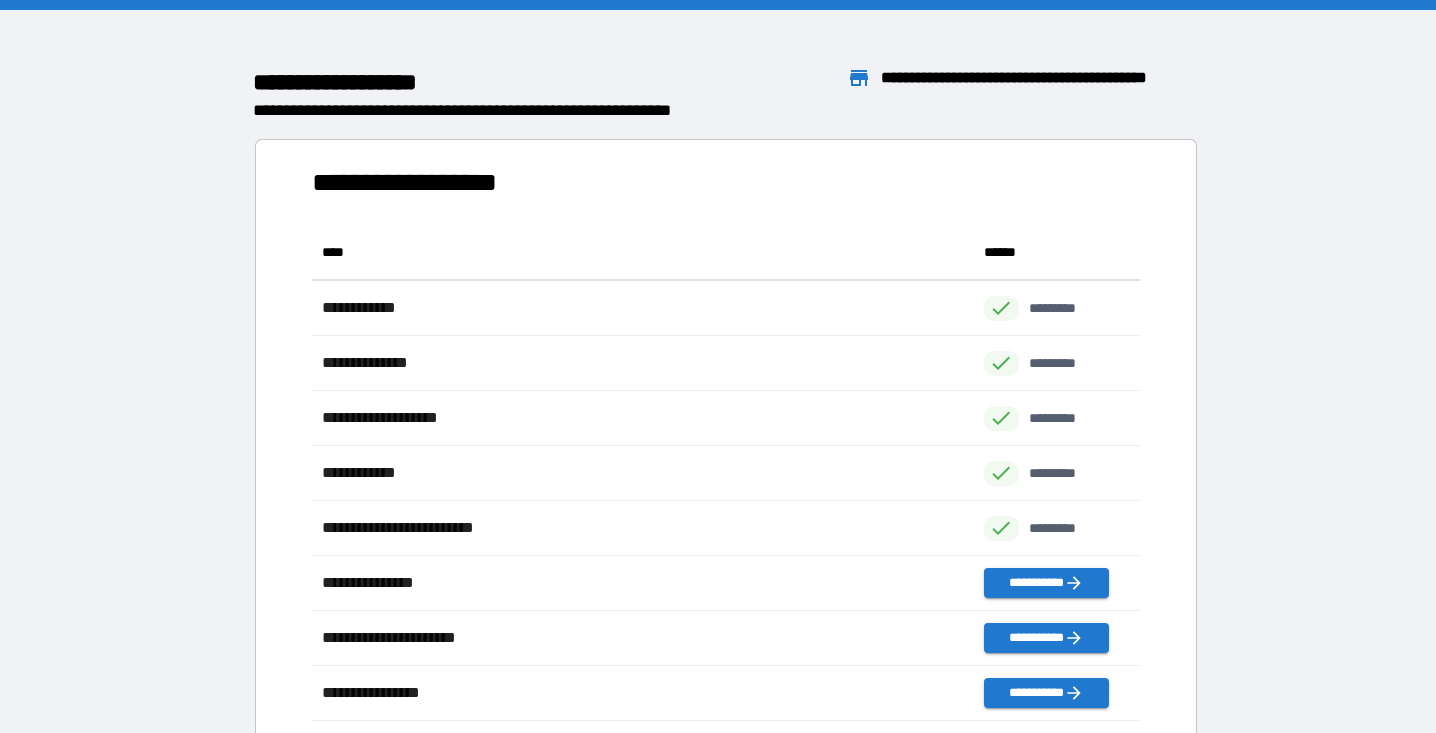 scroll, scrollTop: 1, scrollLeft: 1, axis: both 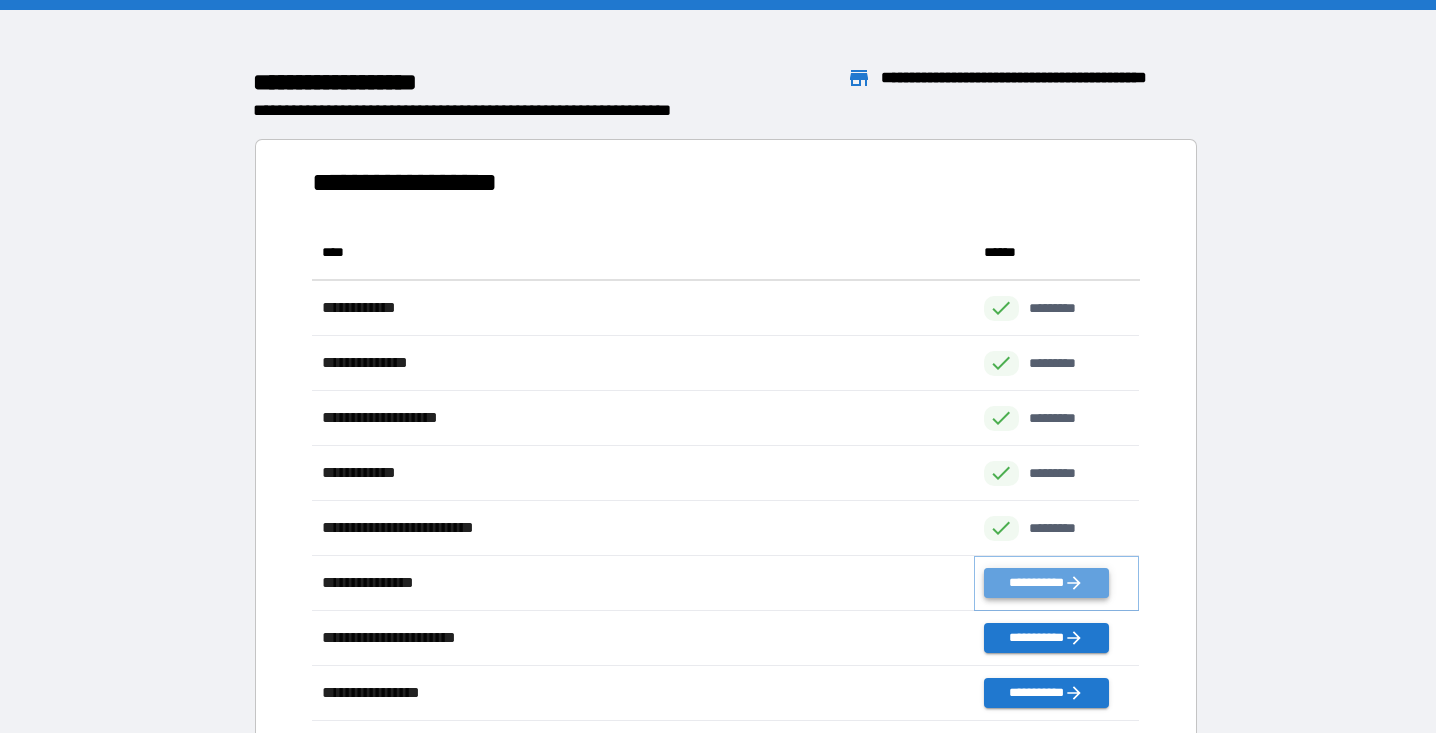click 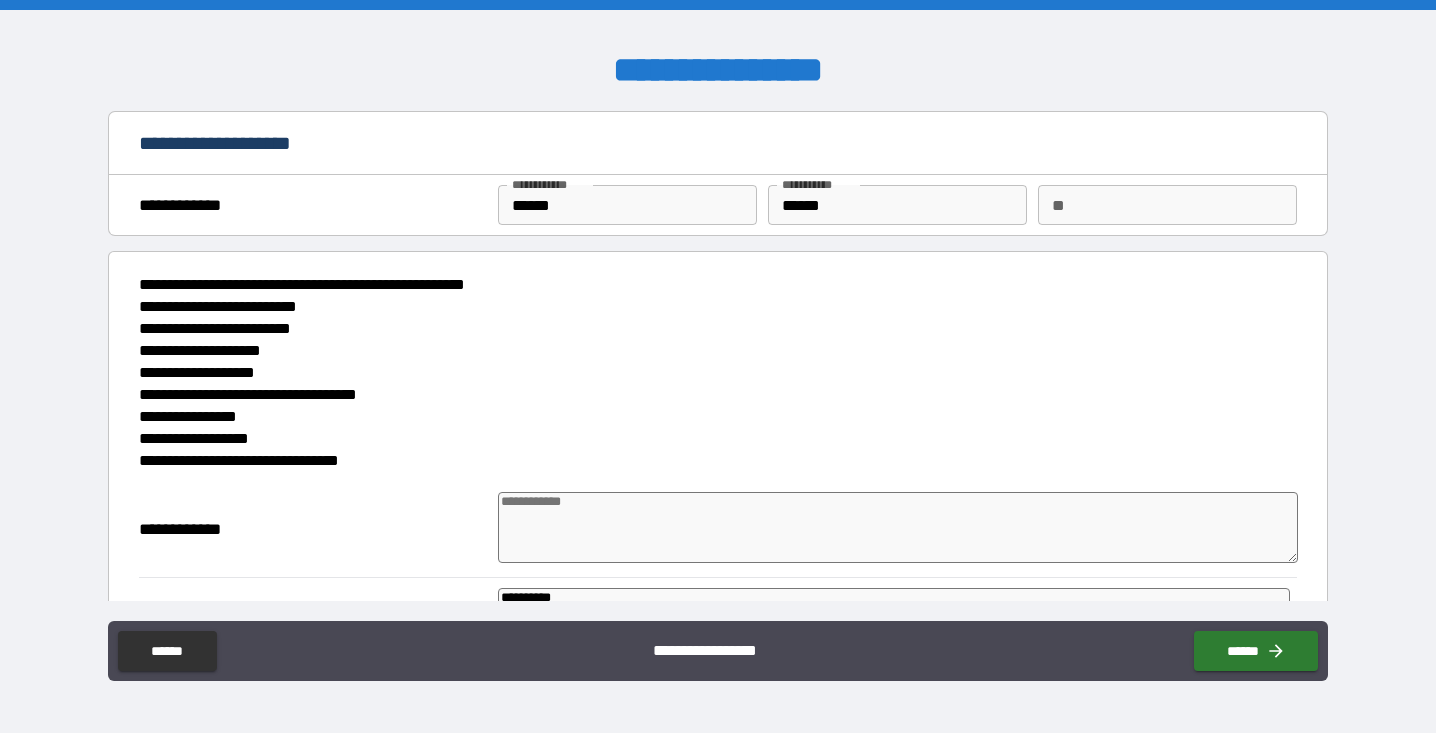 type on "*" 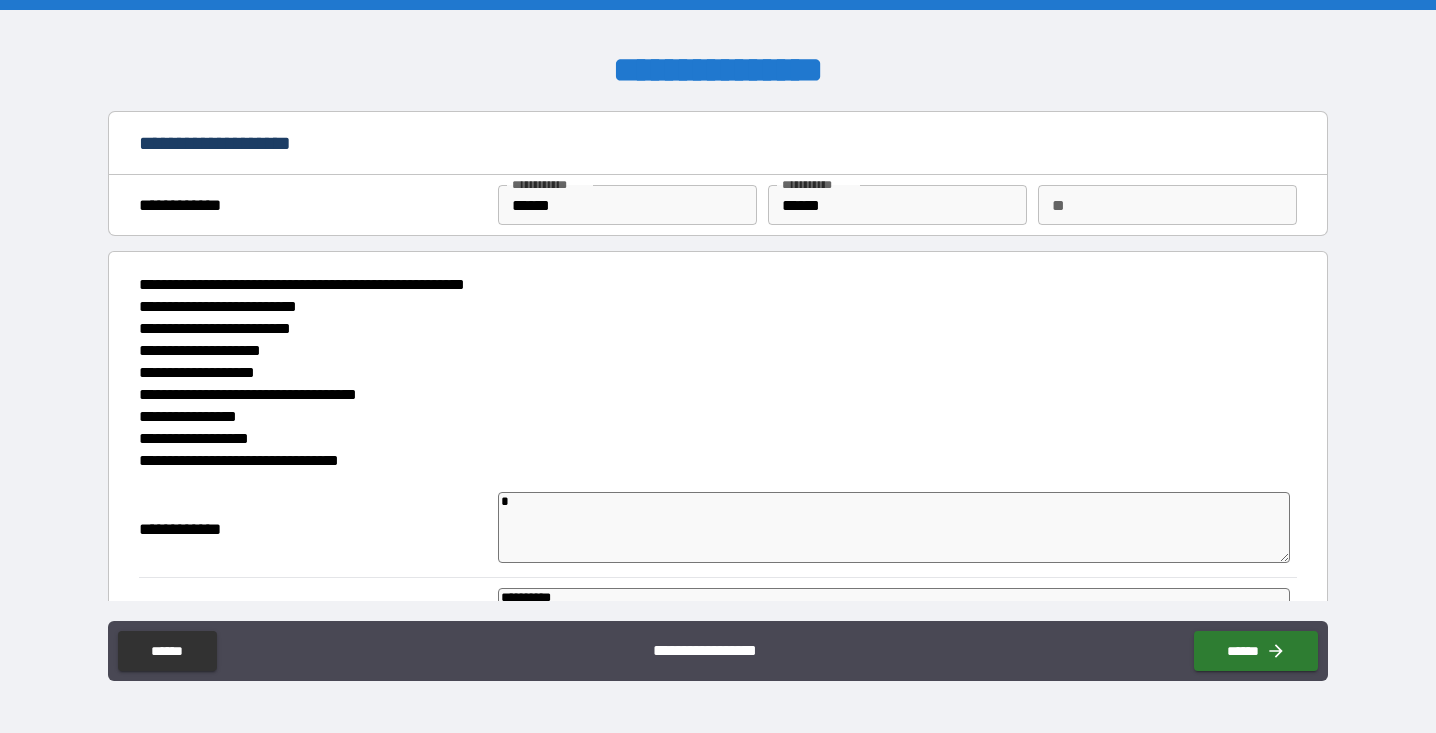 type on "*" 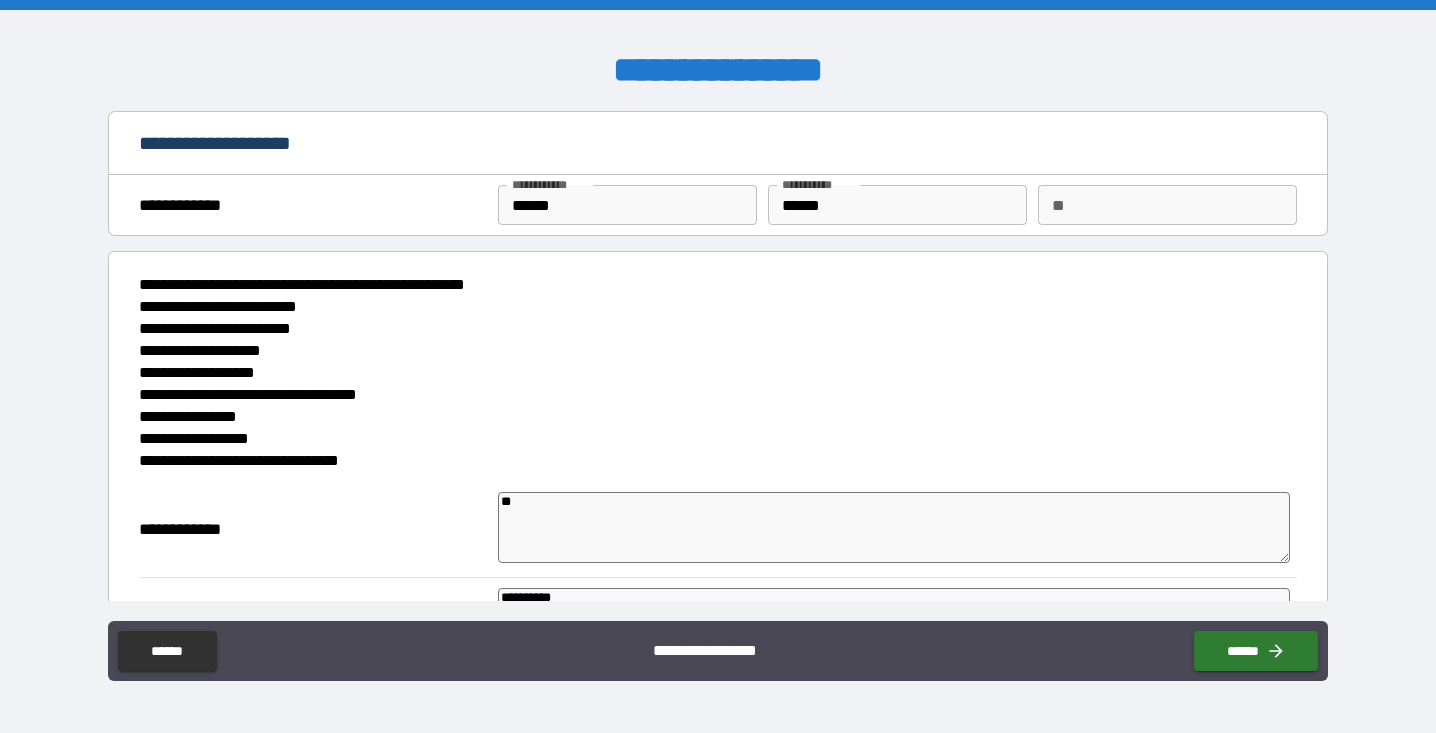 type on "***" 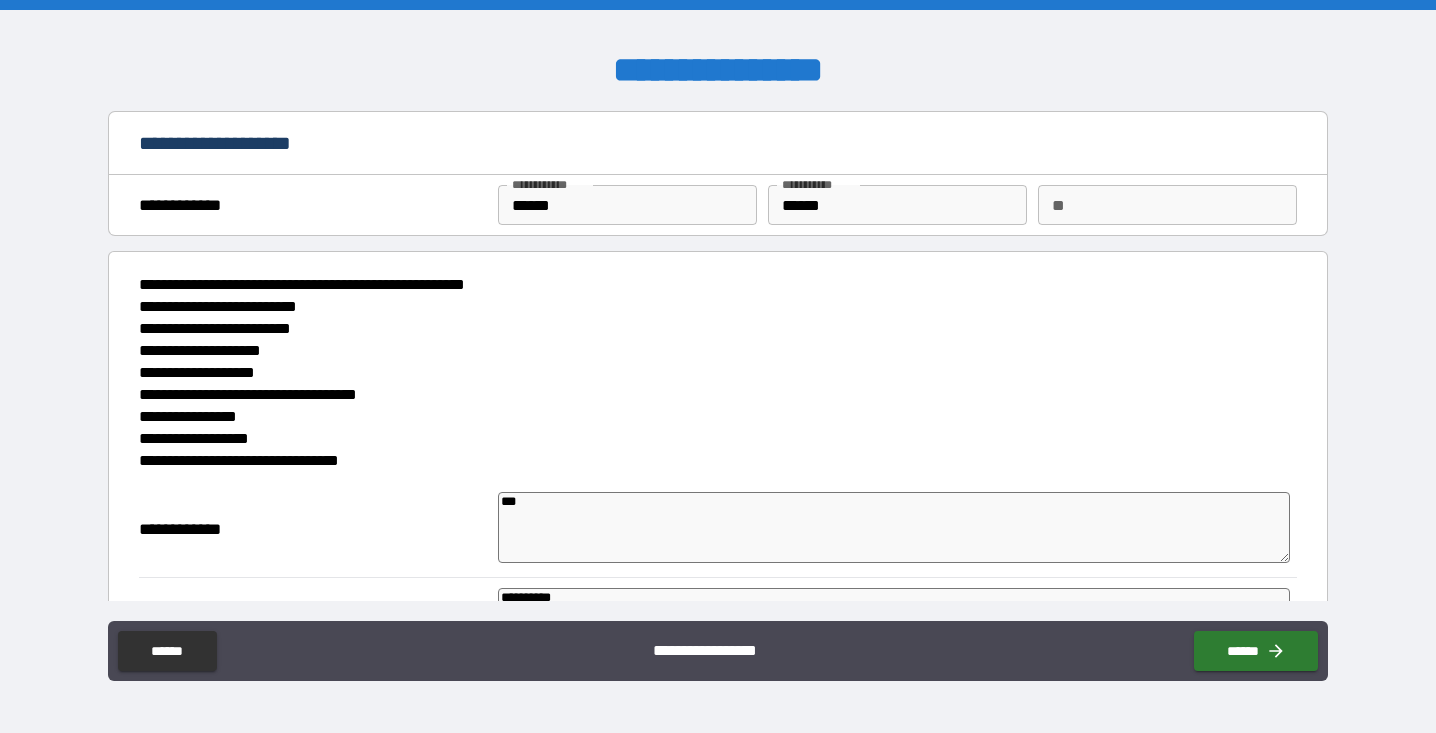type on "****" 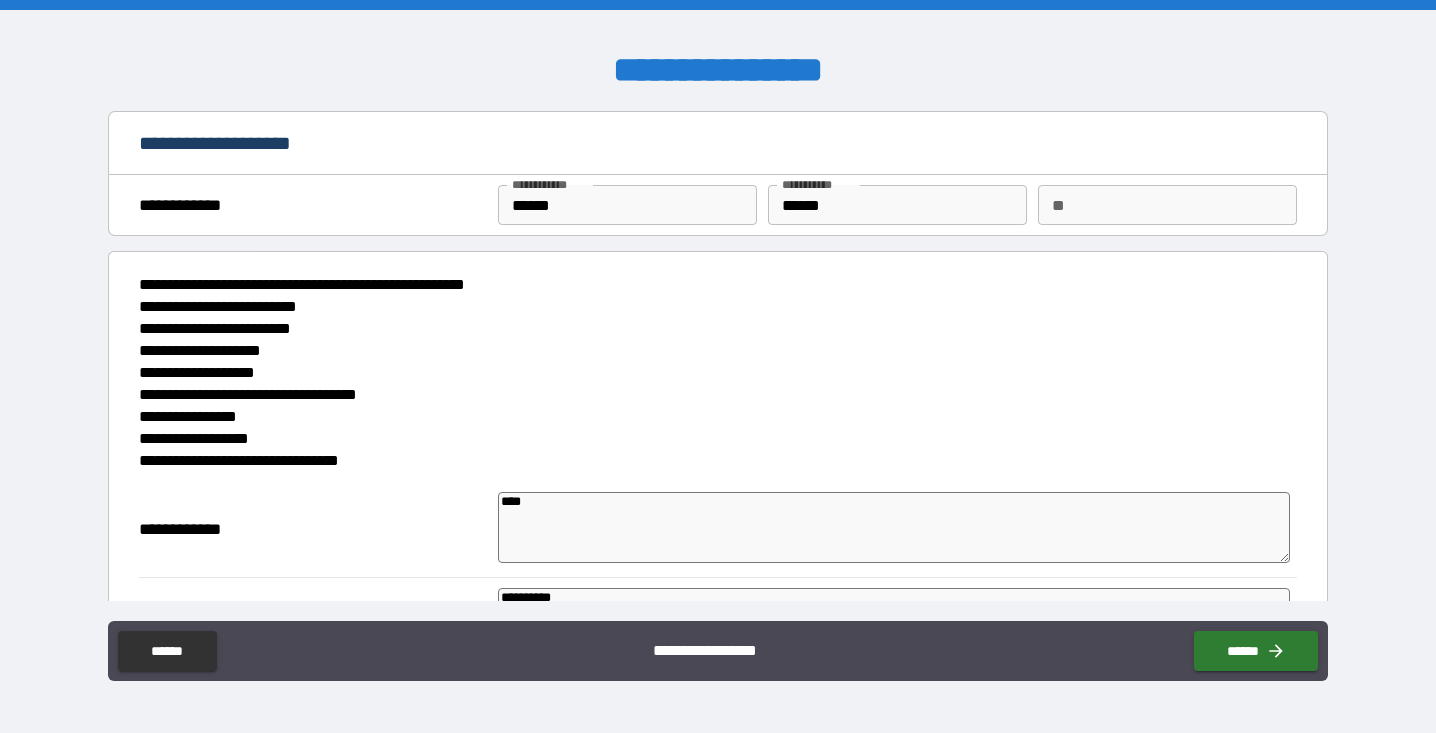 type on "*****" 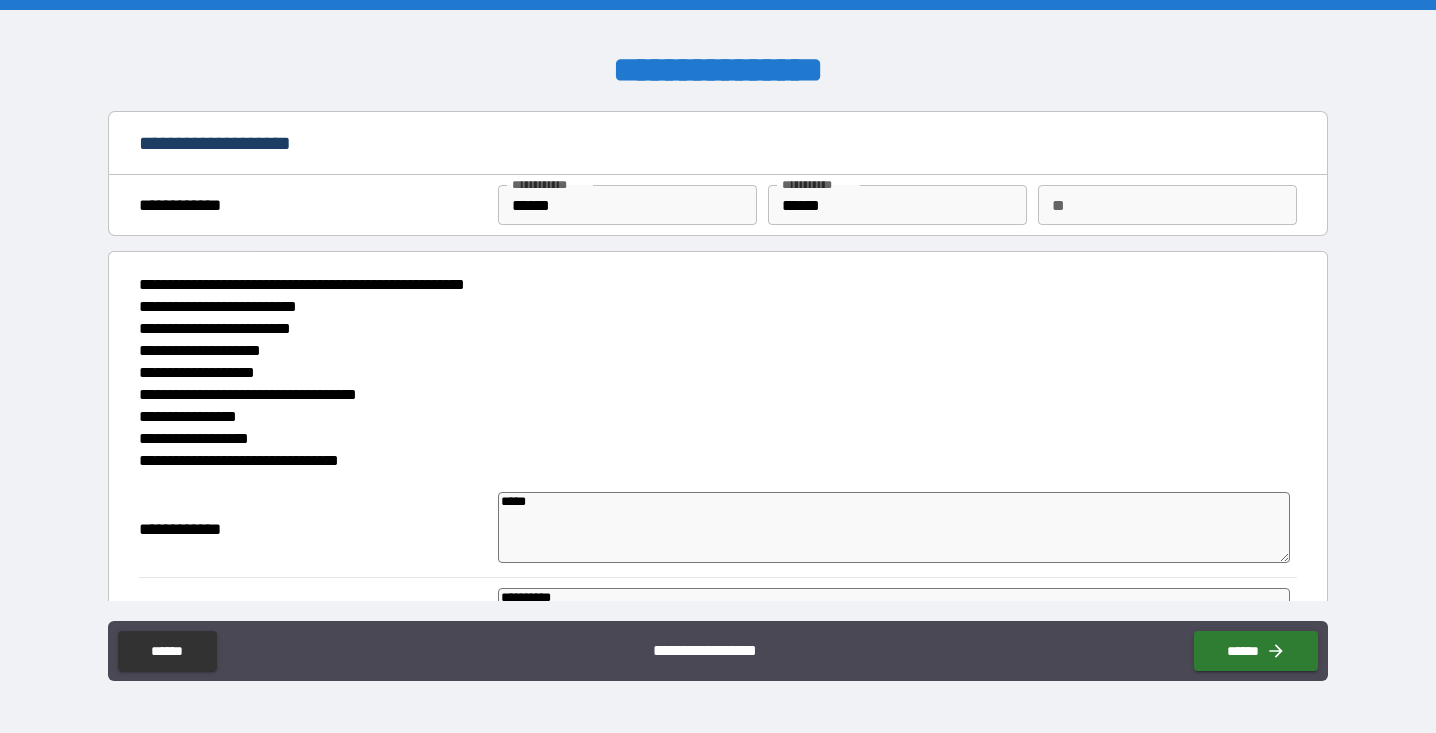 type on "******" 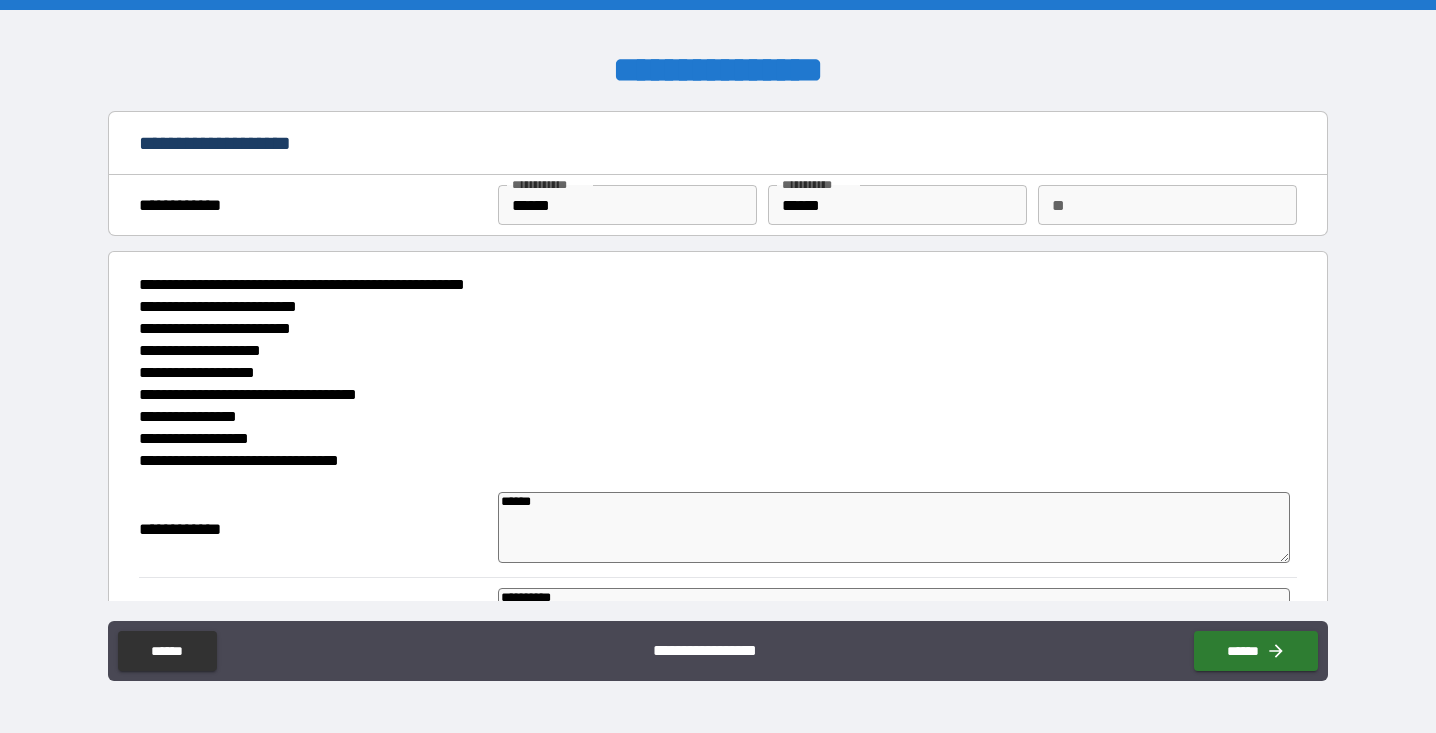 type on "******" 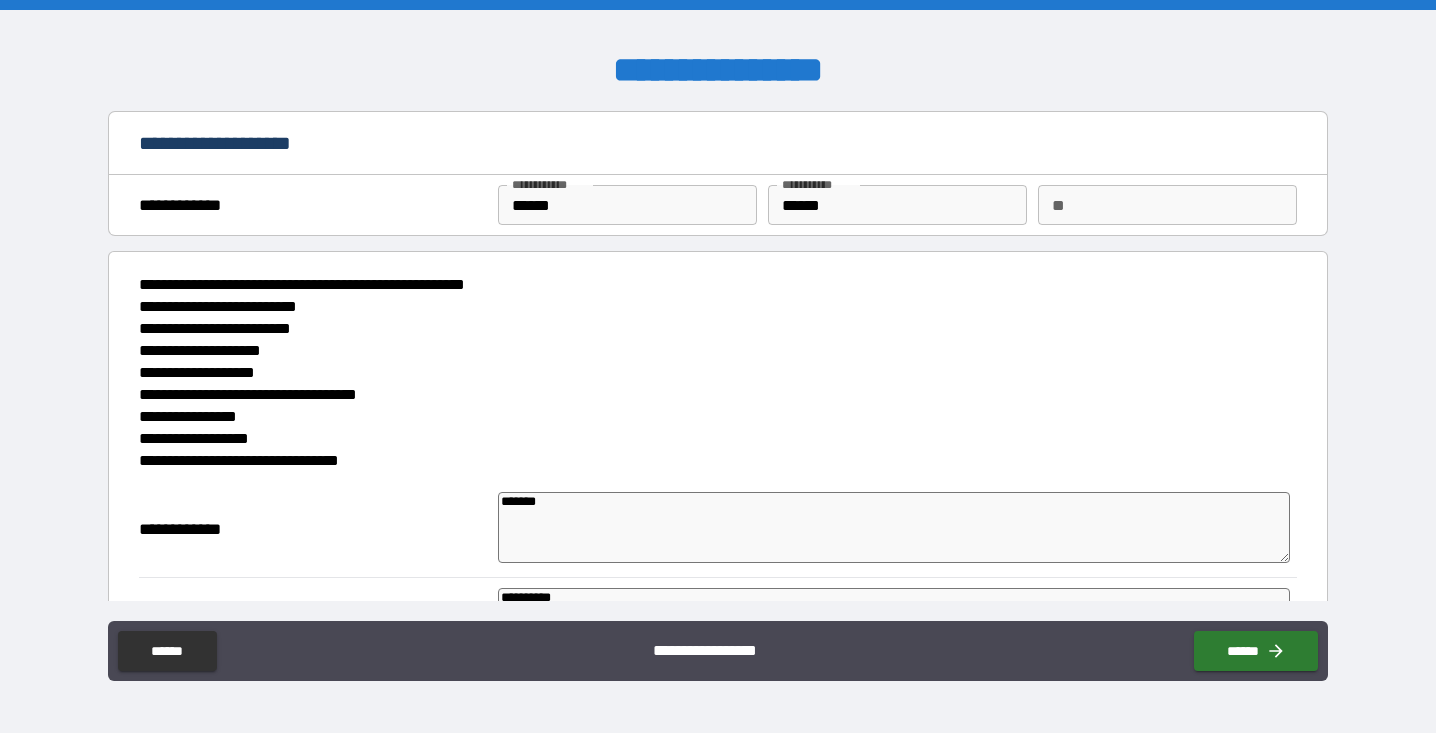 type on "*" 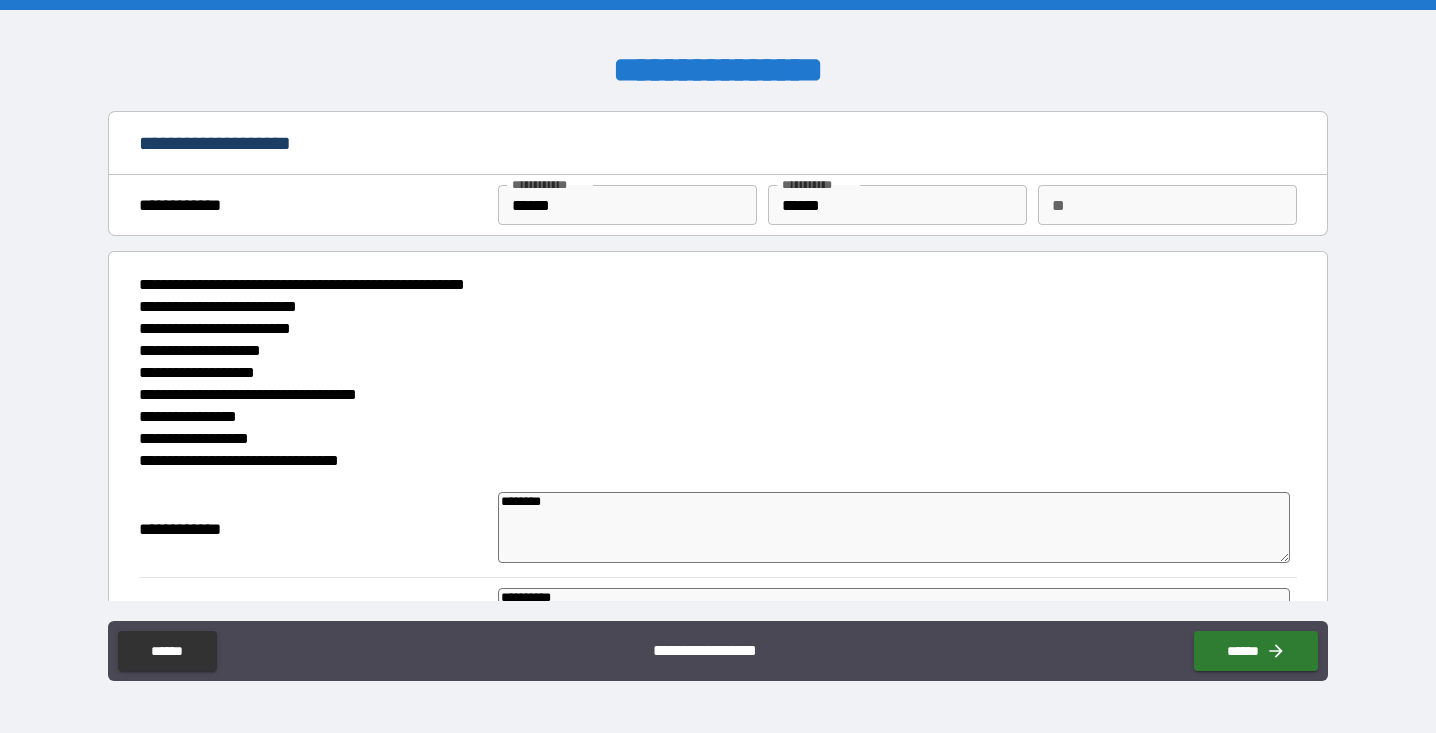 type on "*" 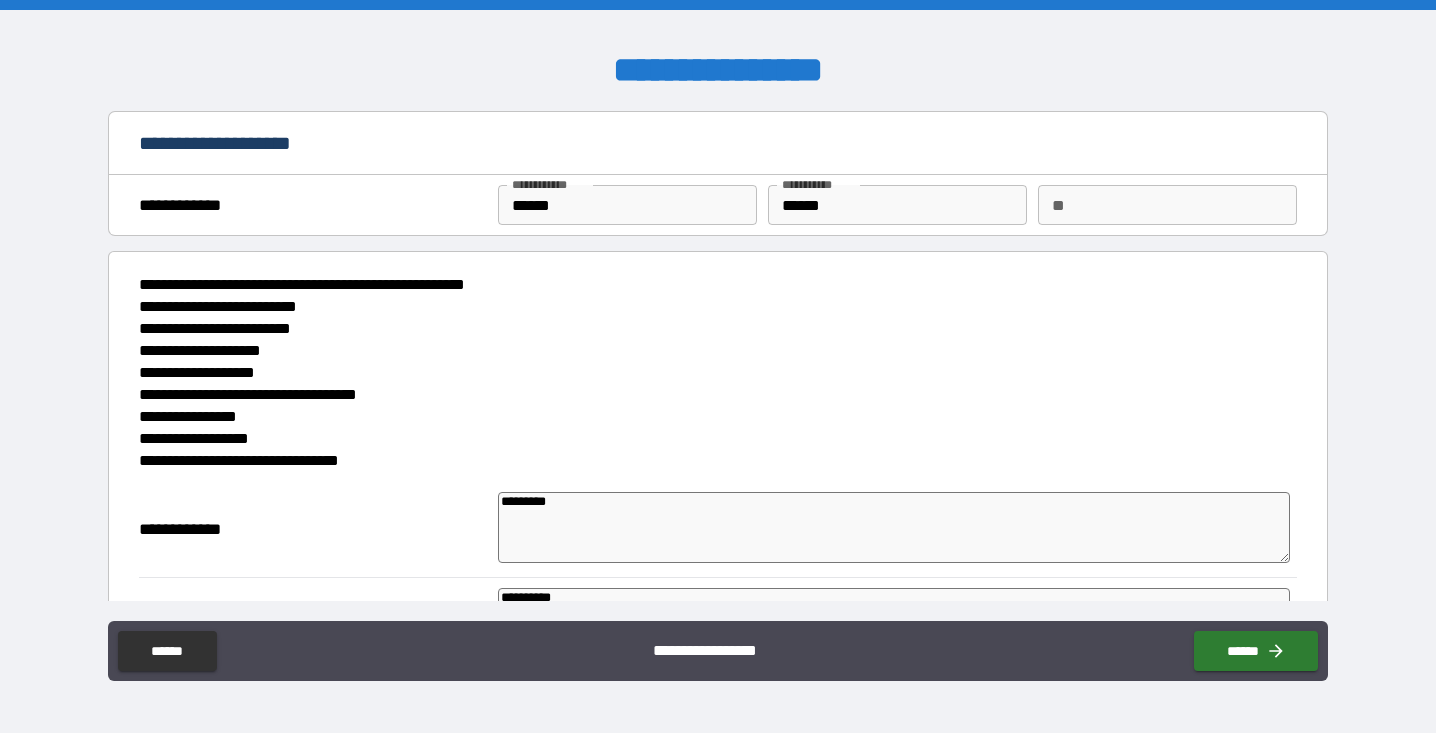 type on "*" 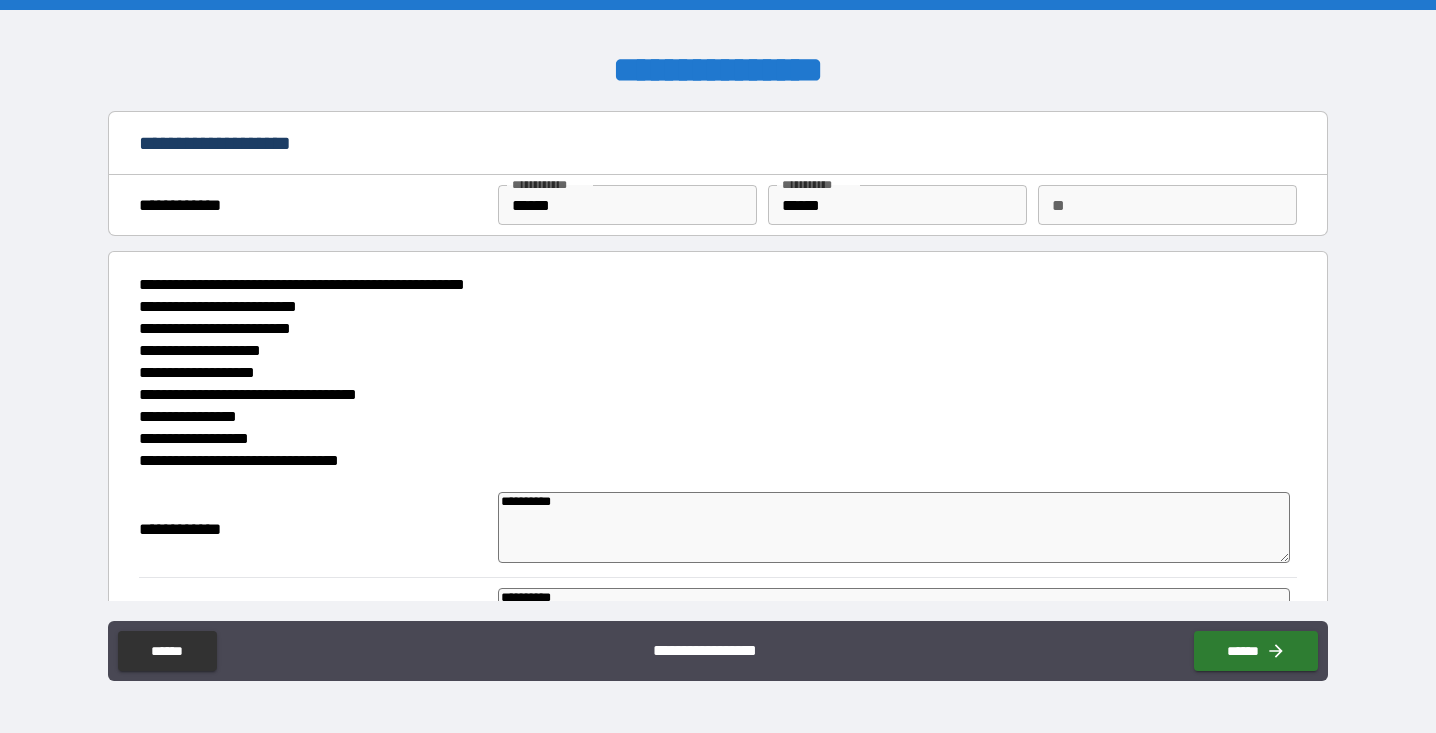 type on "**********" 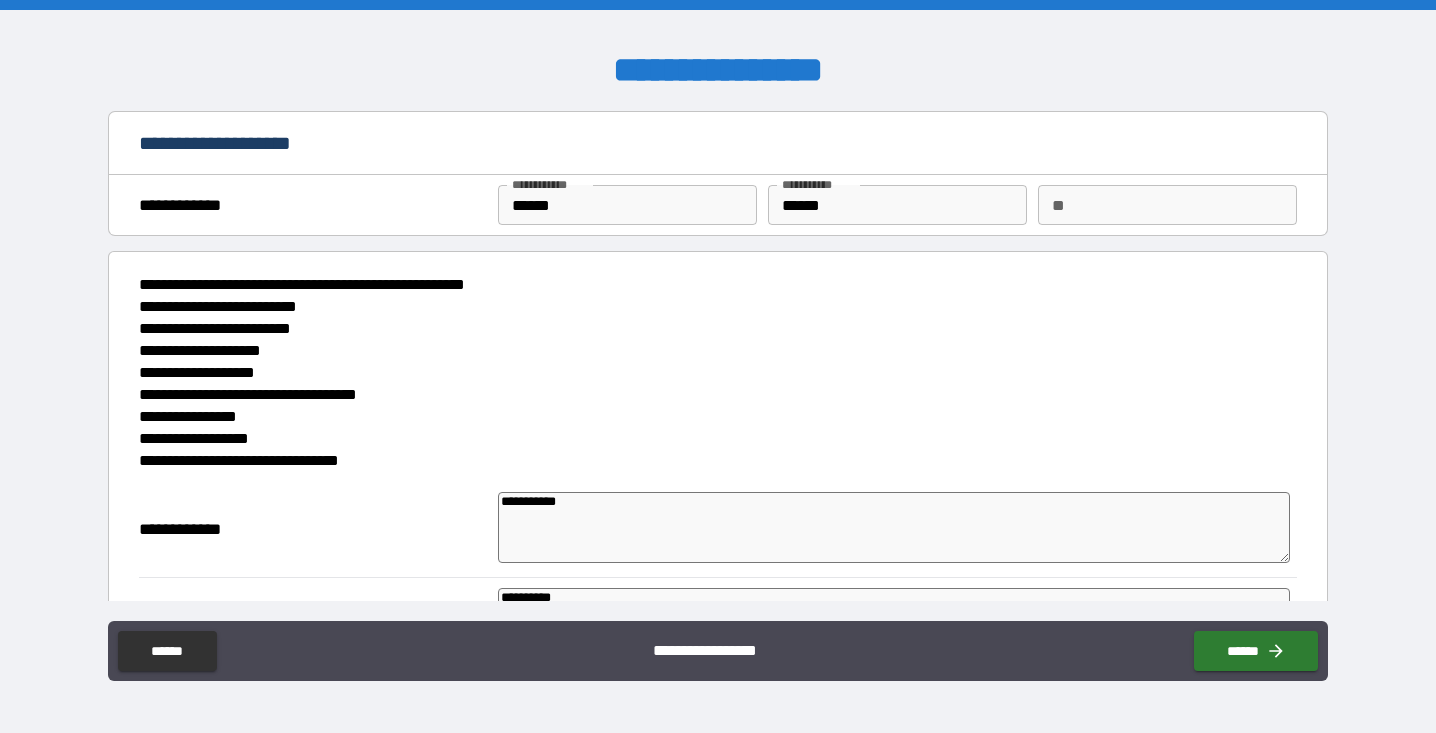 type on "**********" 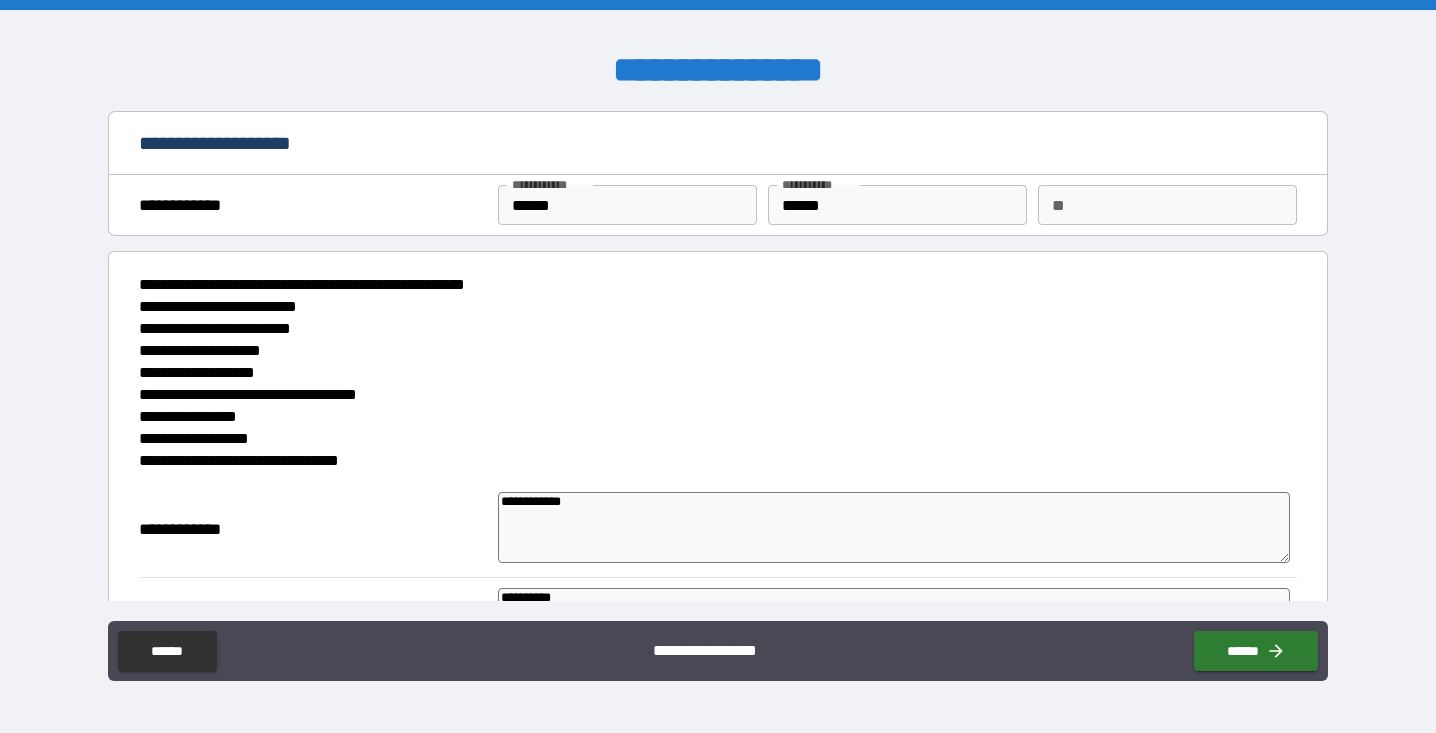 type on "*" 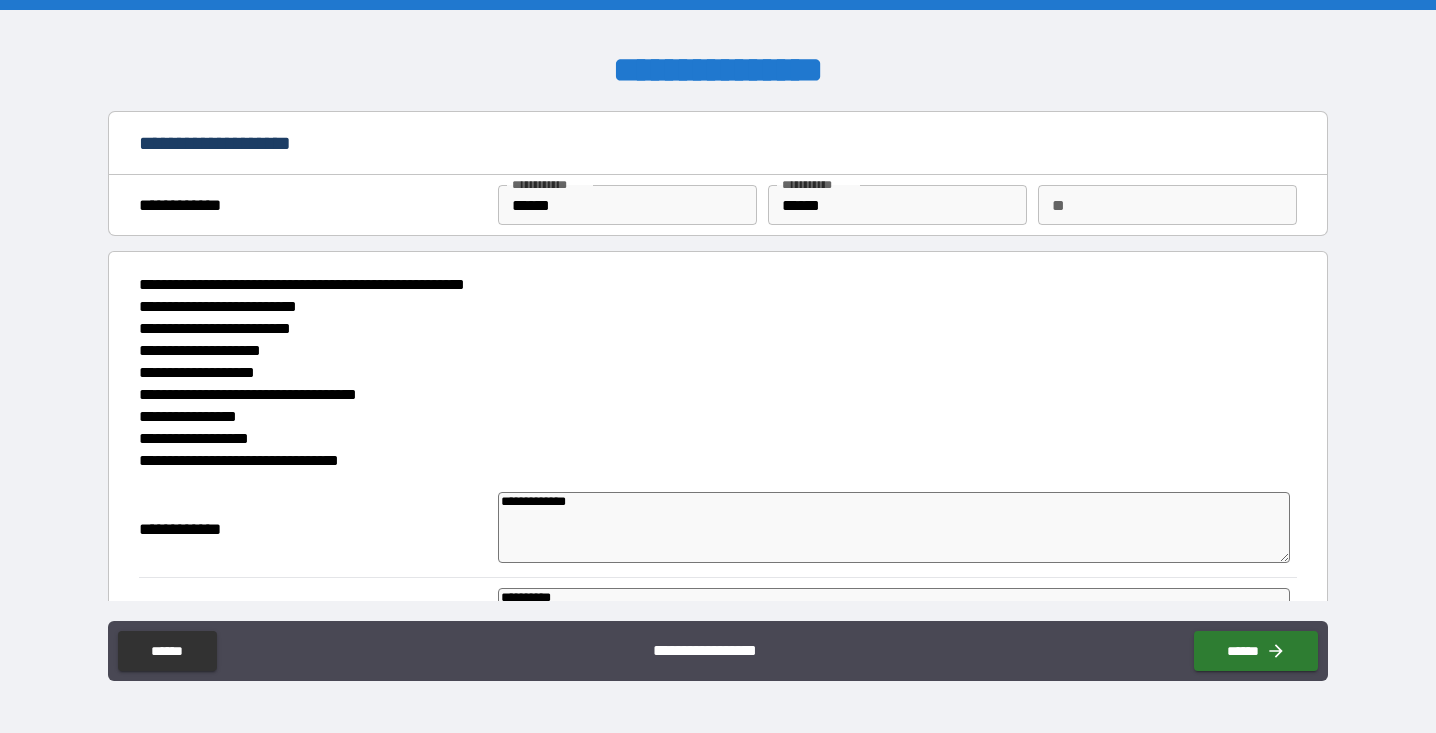 type on "*" 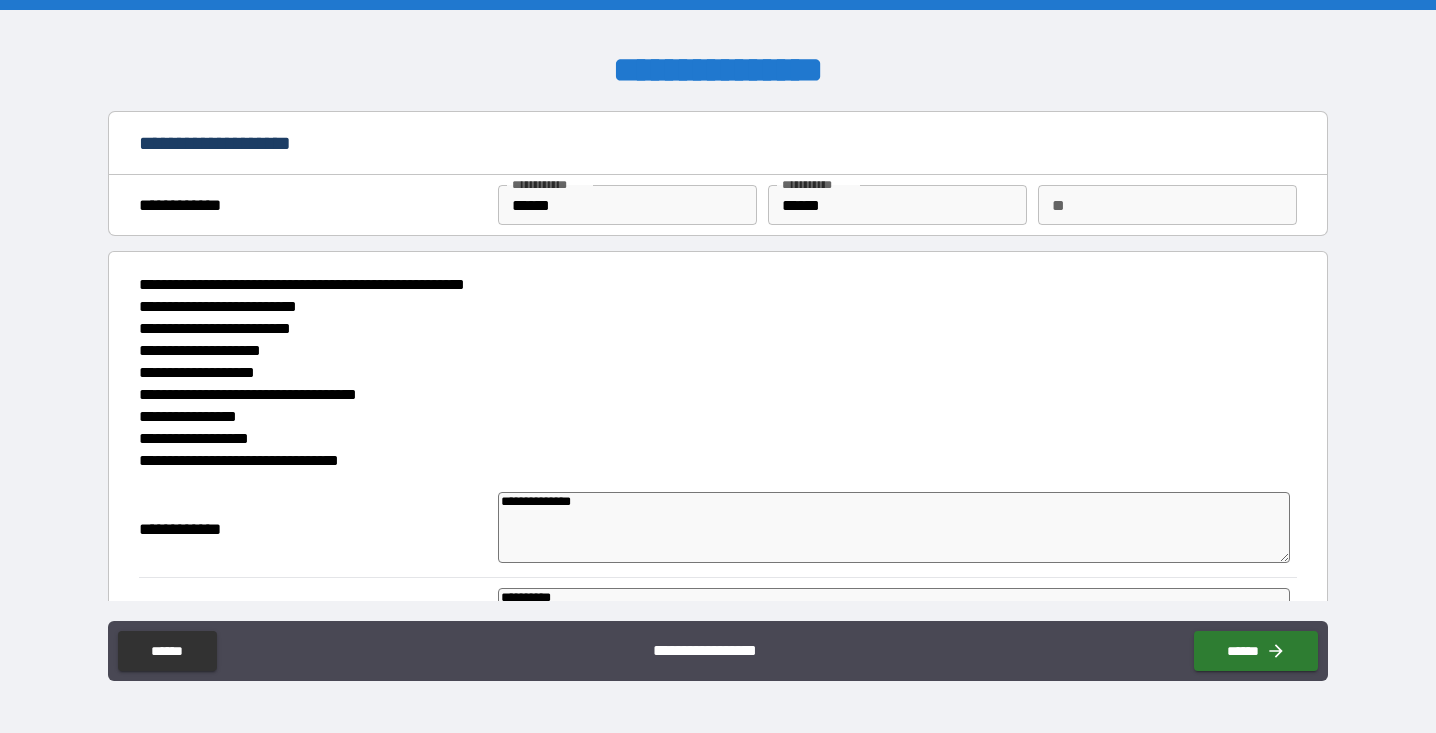 type on "**********" 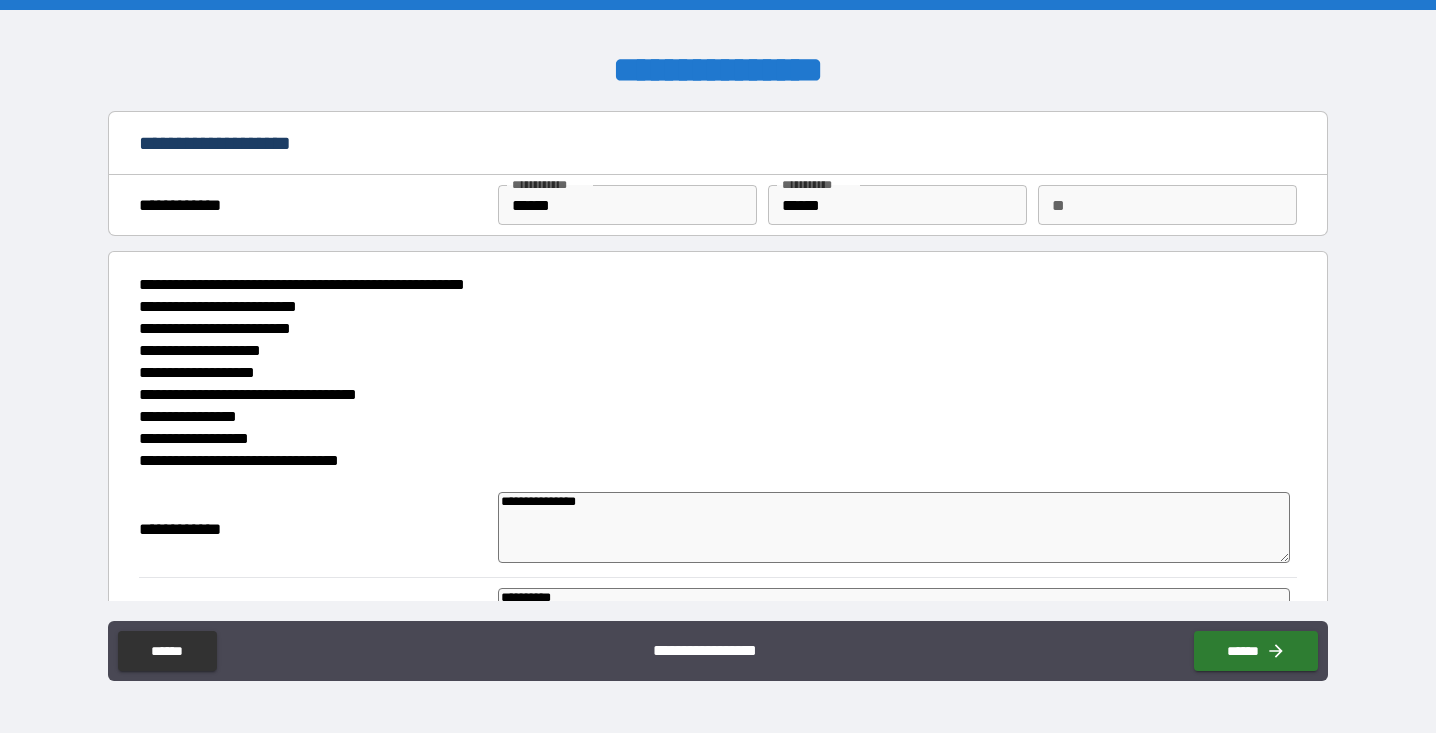type on "*" 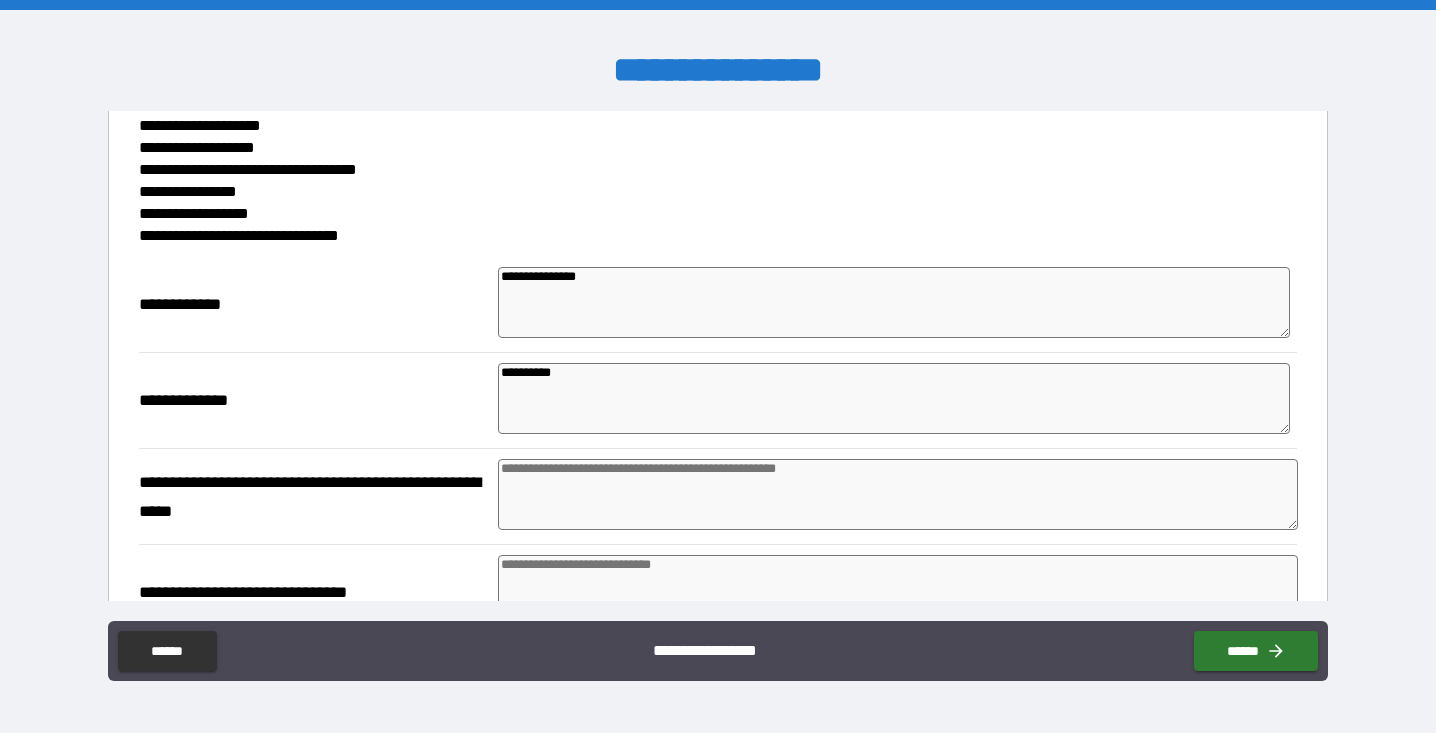 scroll, scrollTop: 368, scrollLeft: 0, axis: vertical 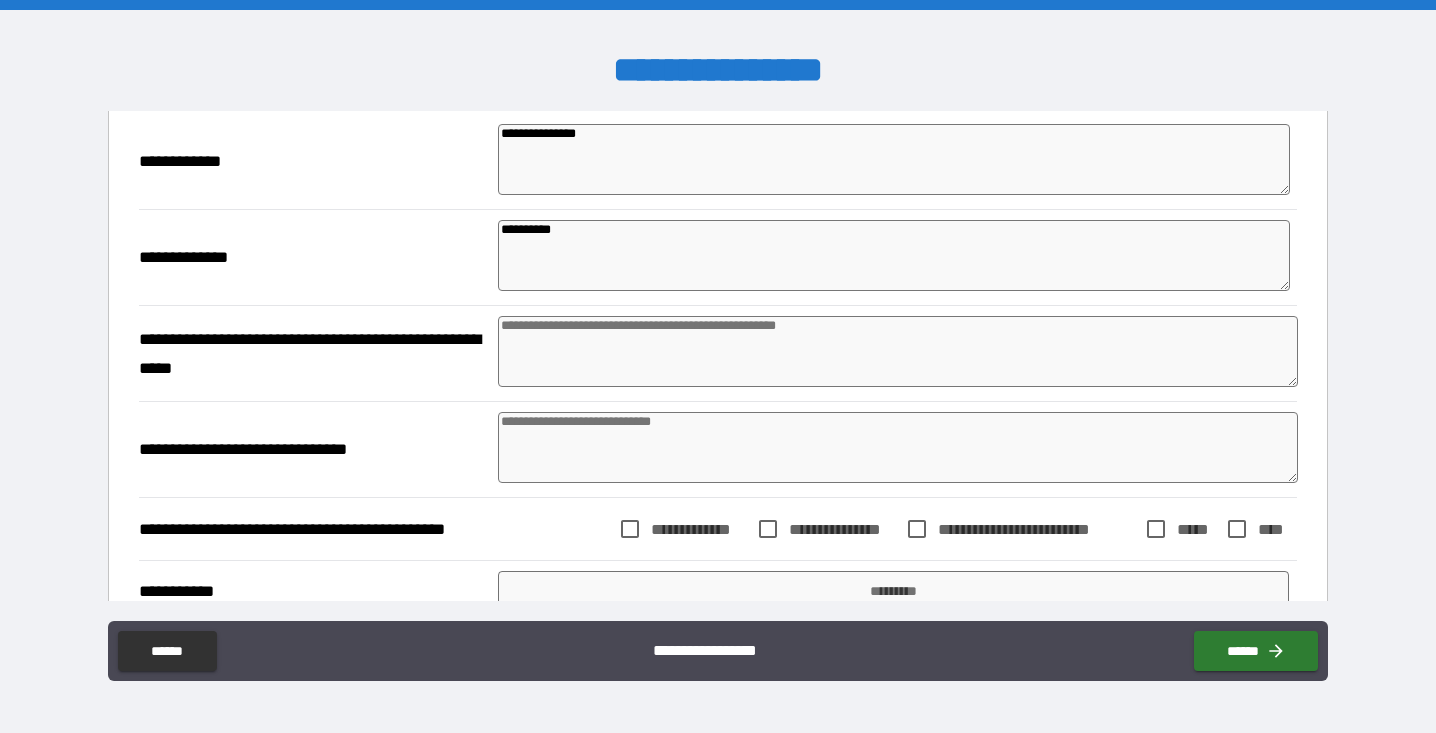 type on "**********" 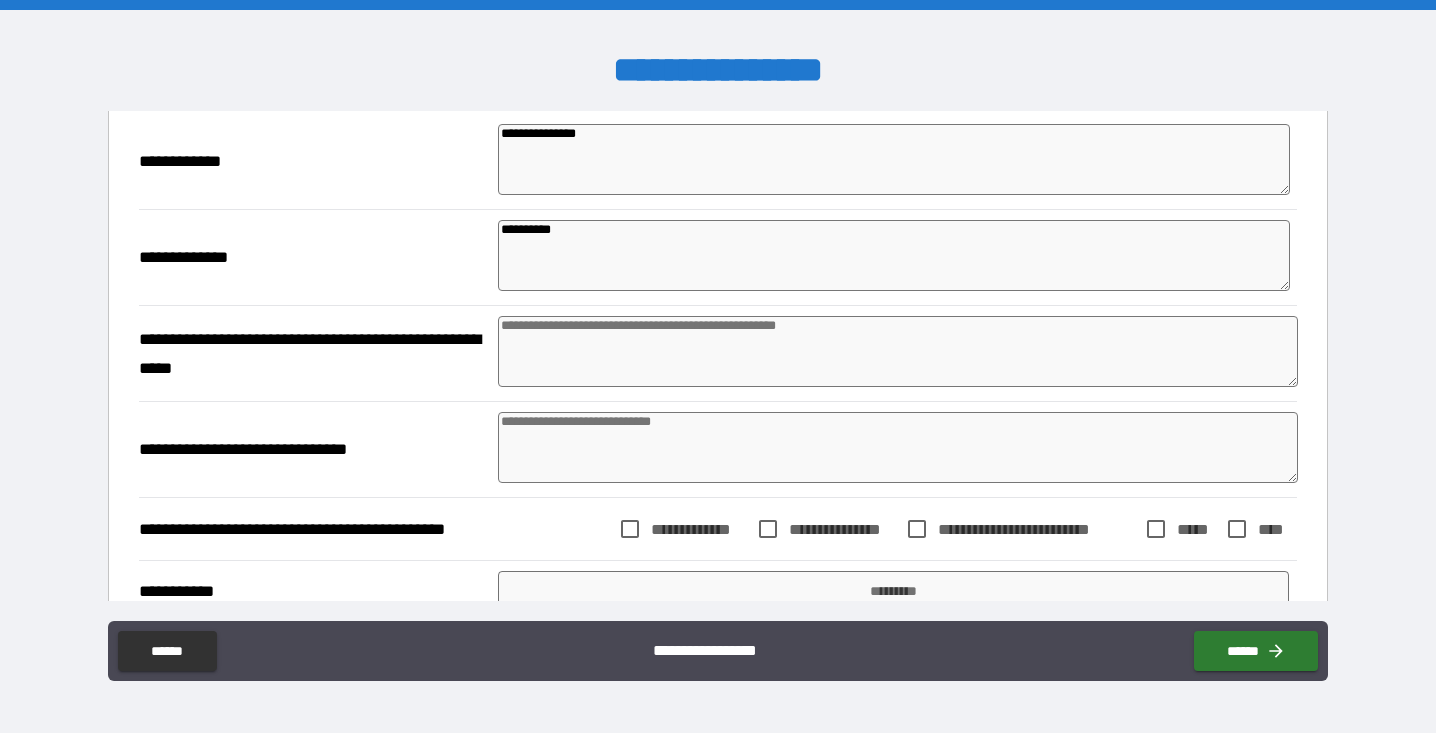 type on "*" 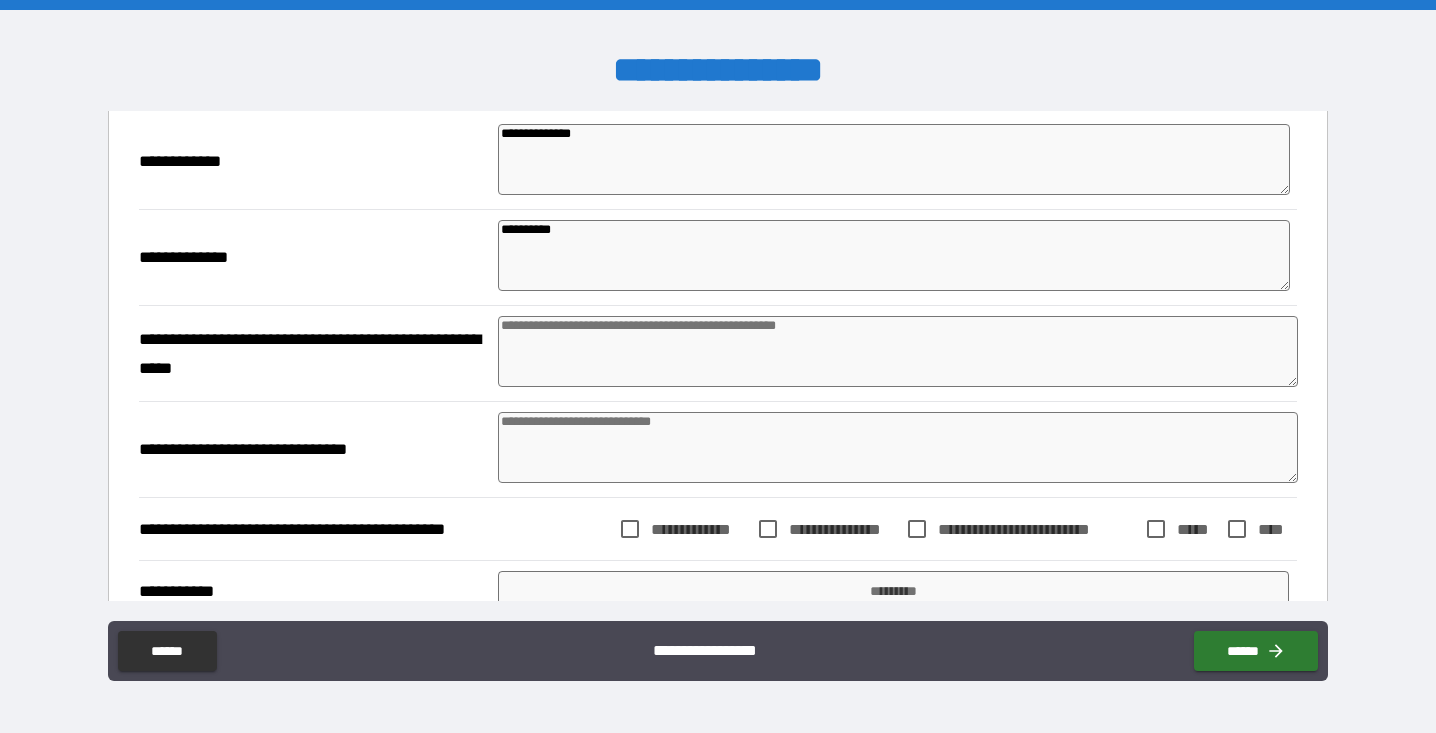 type on "**********" 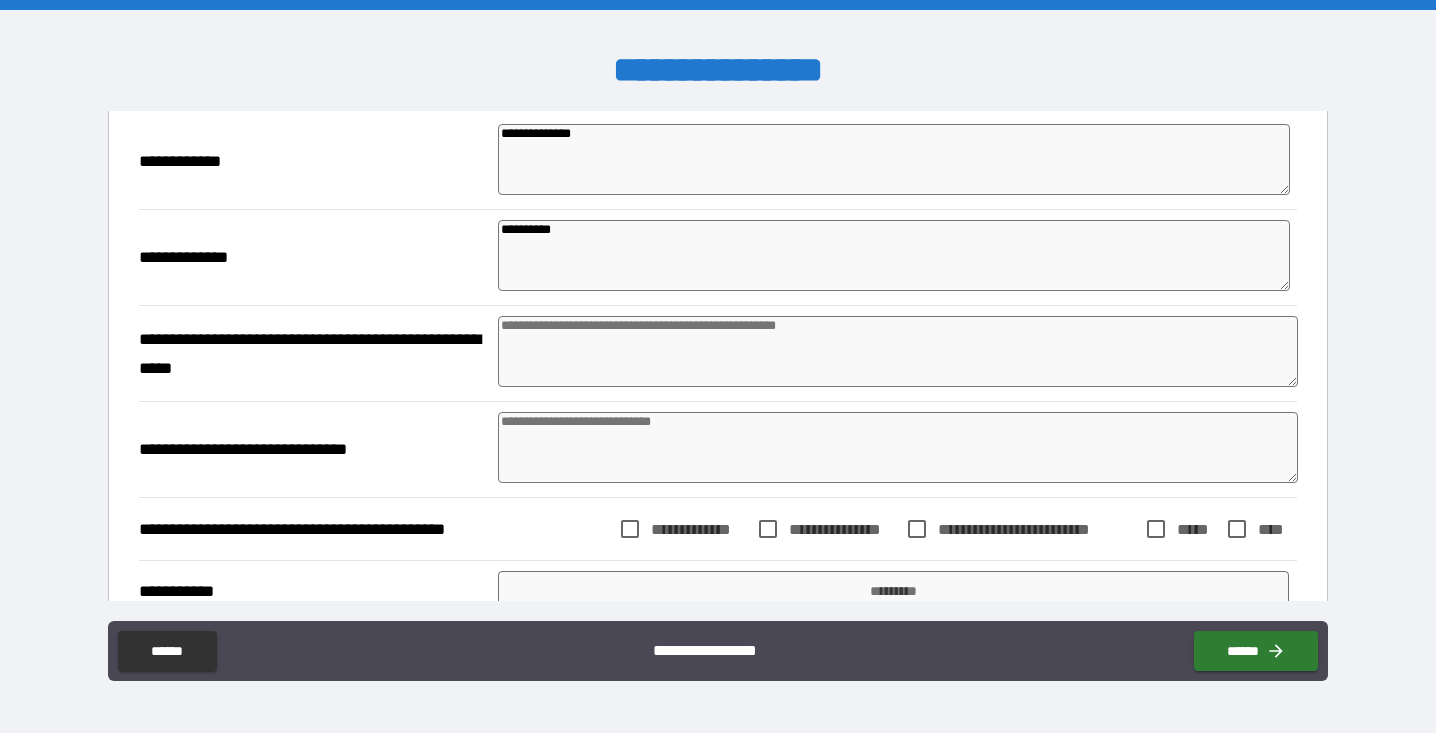 type on "*" 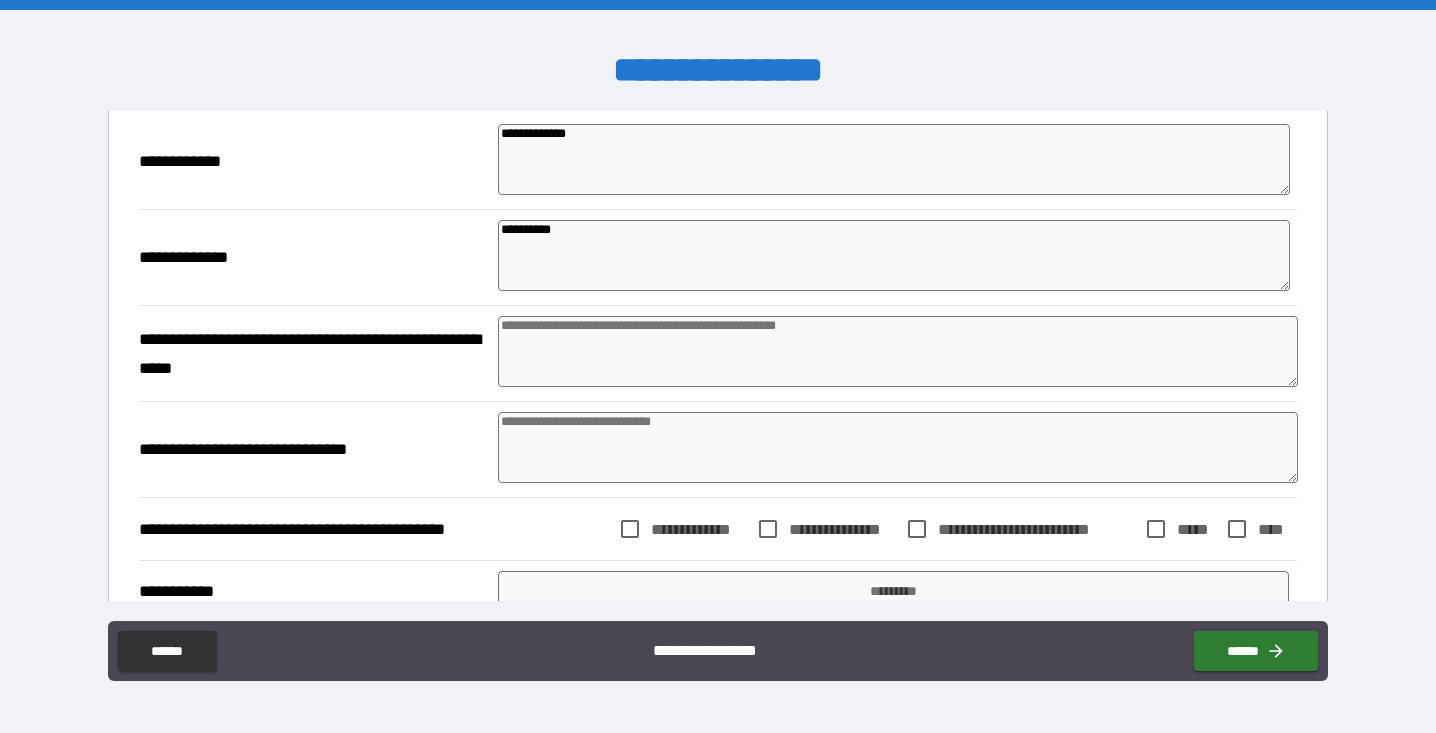 type on "**********" 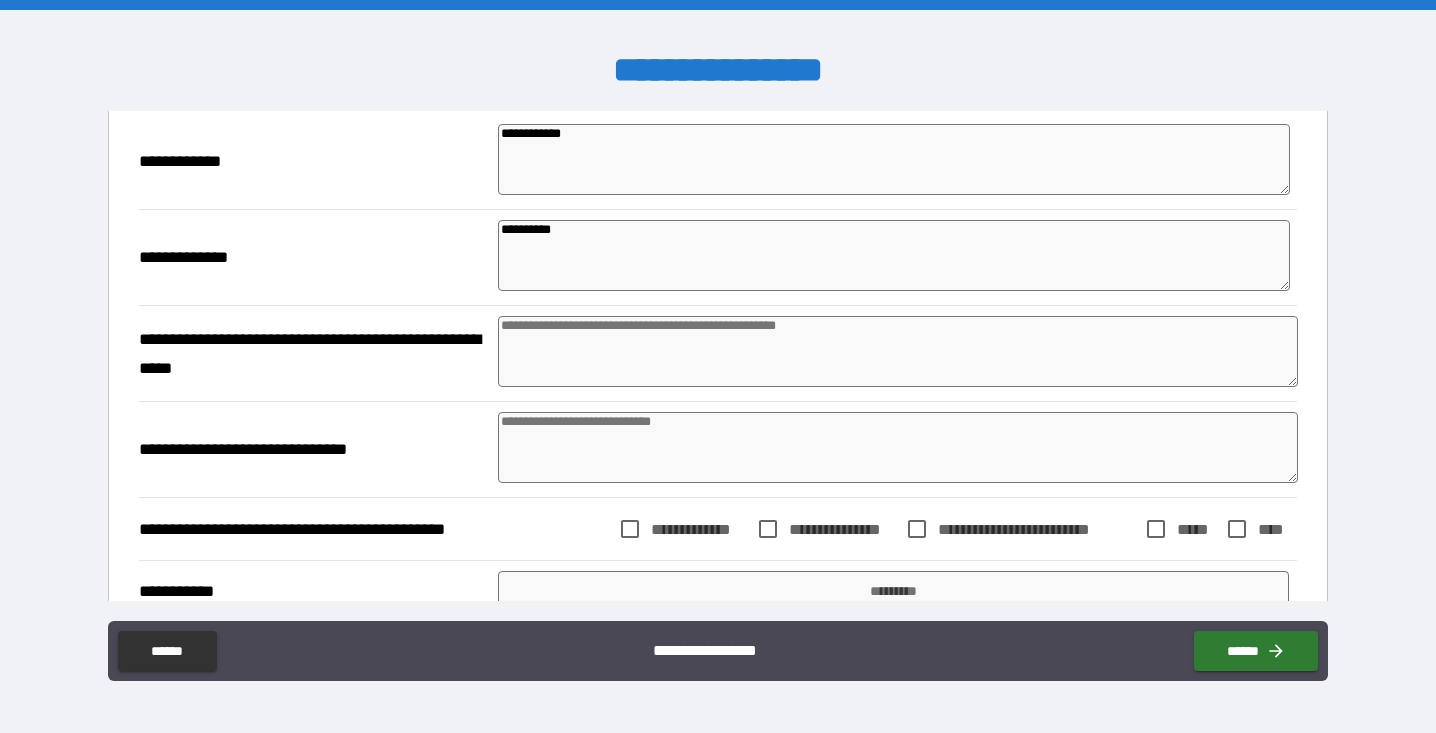 type on "**********" 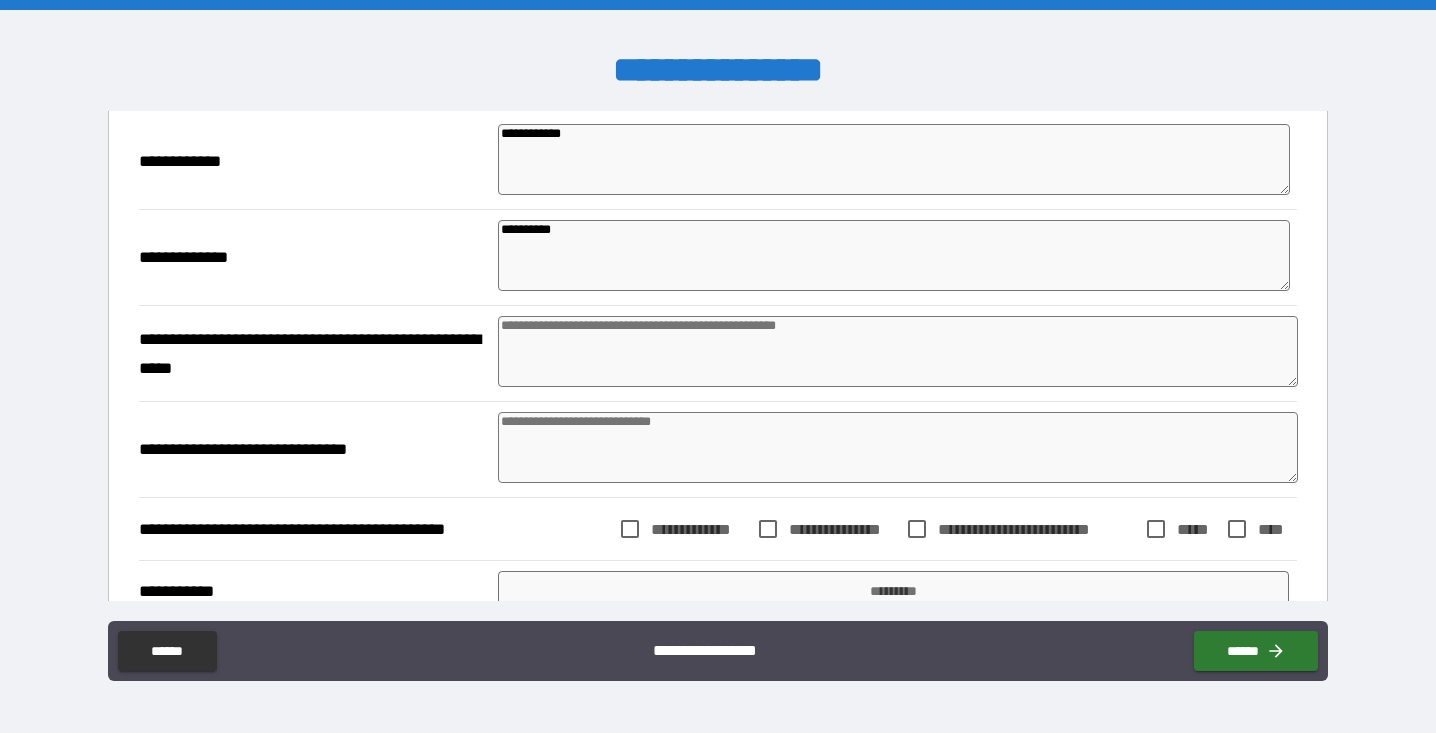 type on "*" 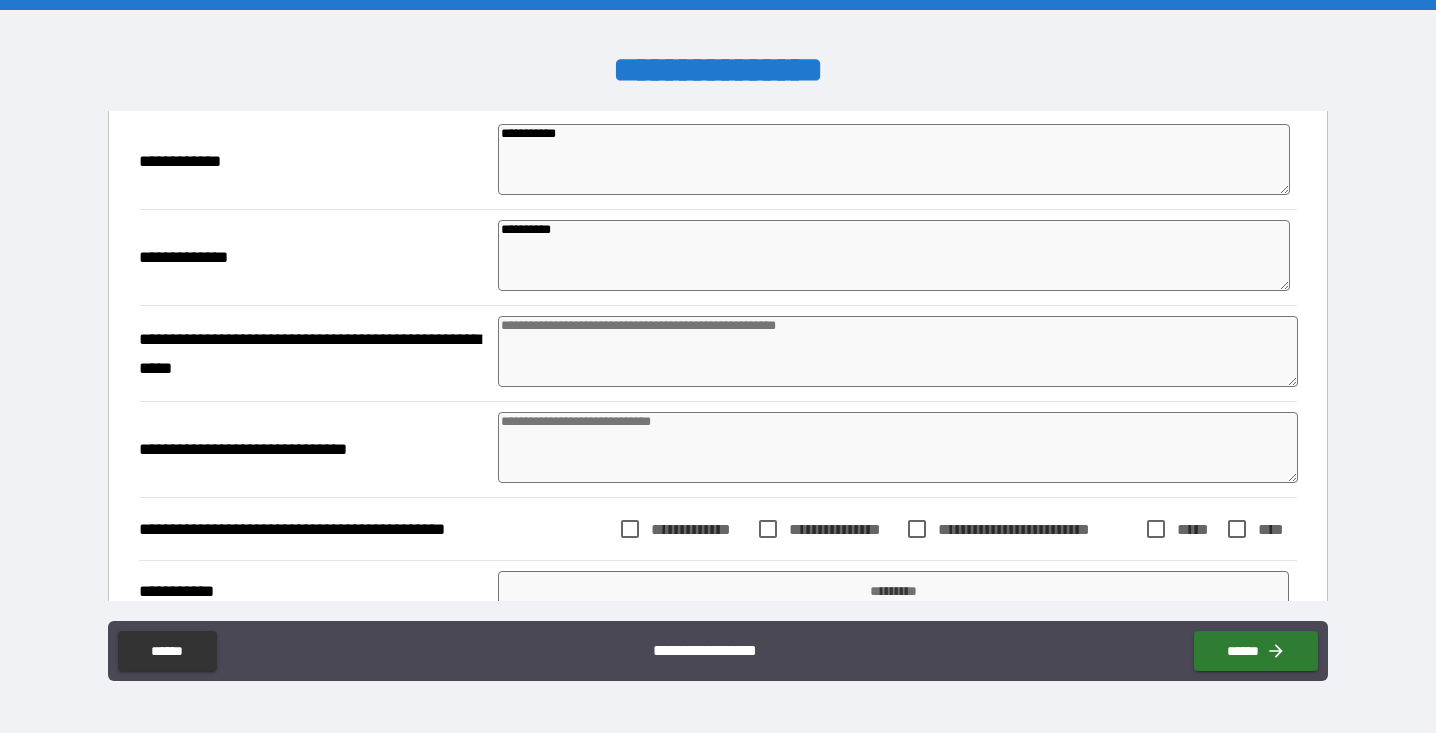 type on "**********" 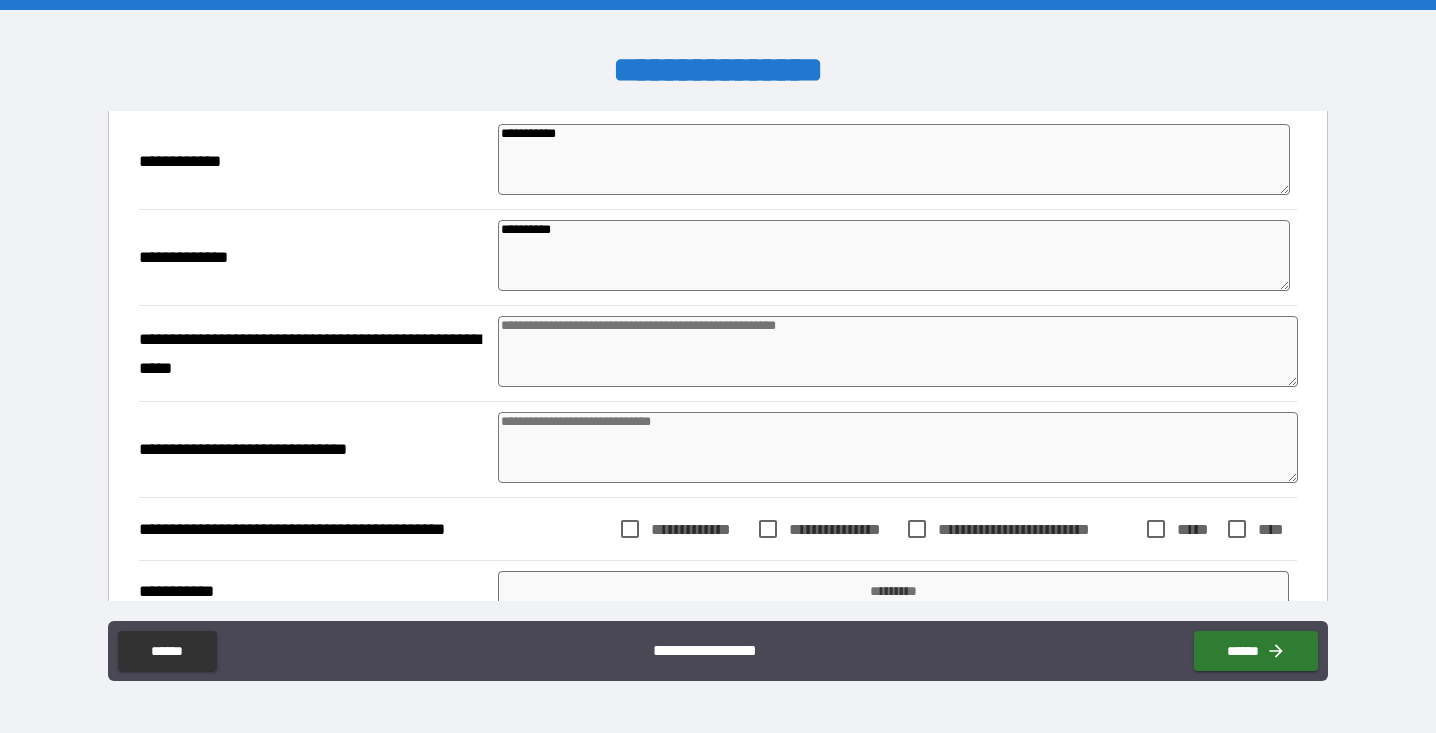 type on "*" 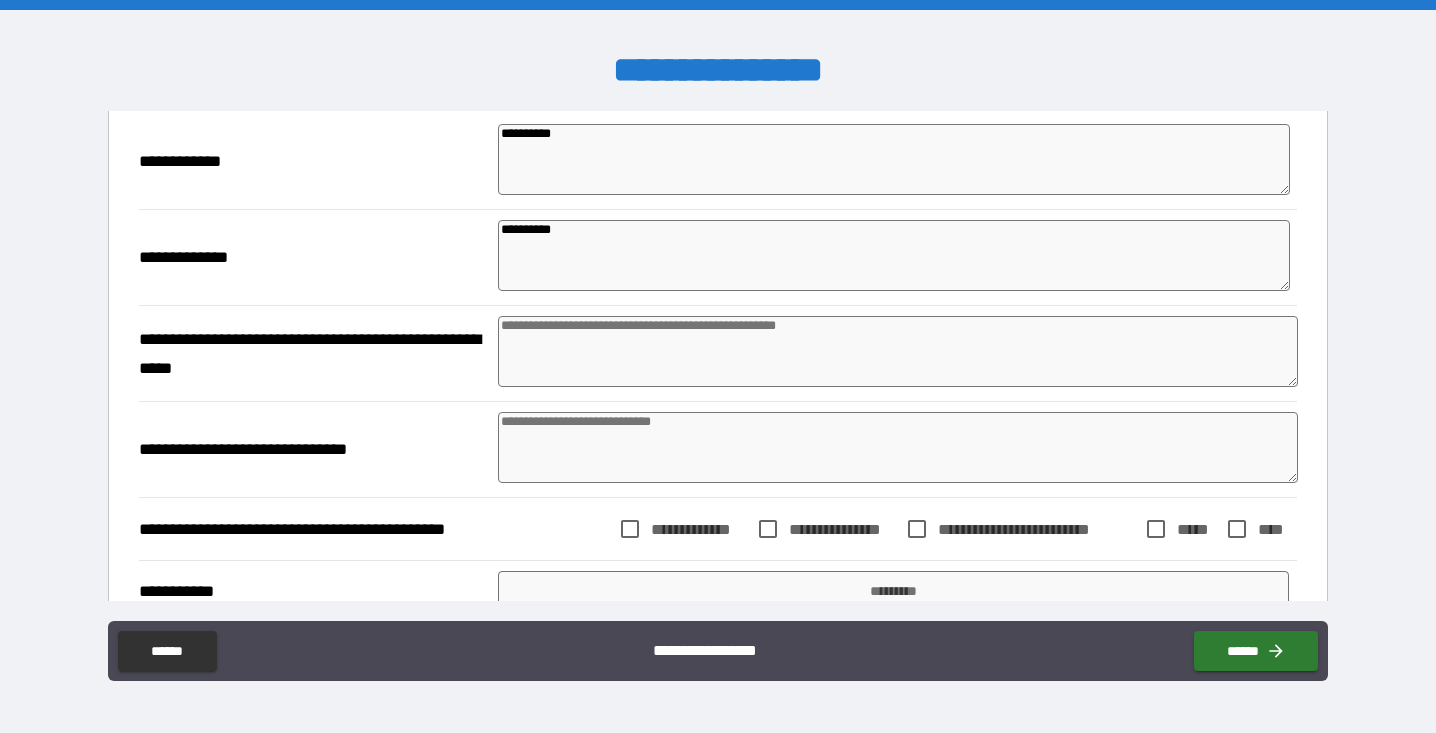 type on "********" 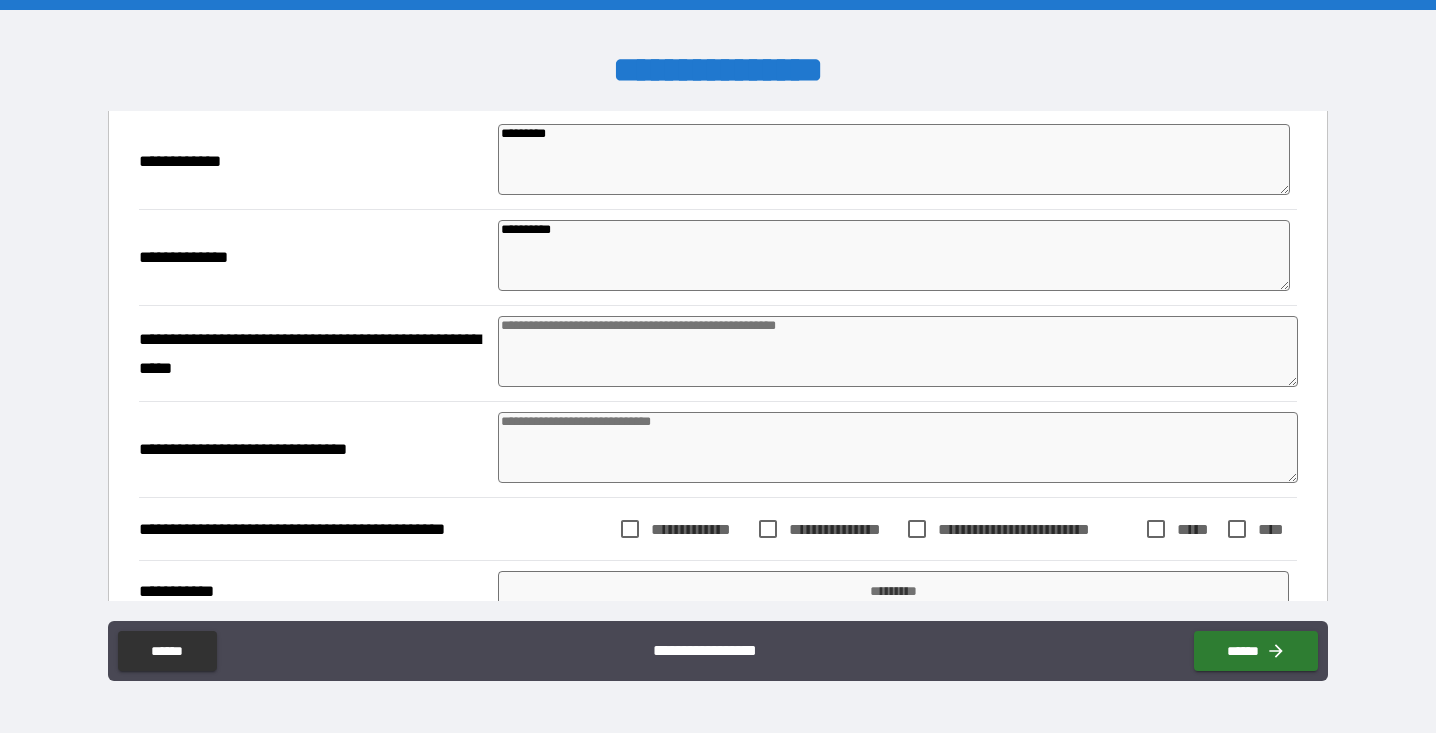 type on "********" 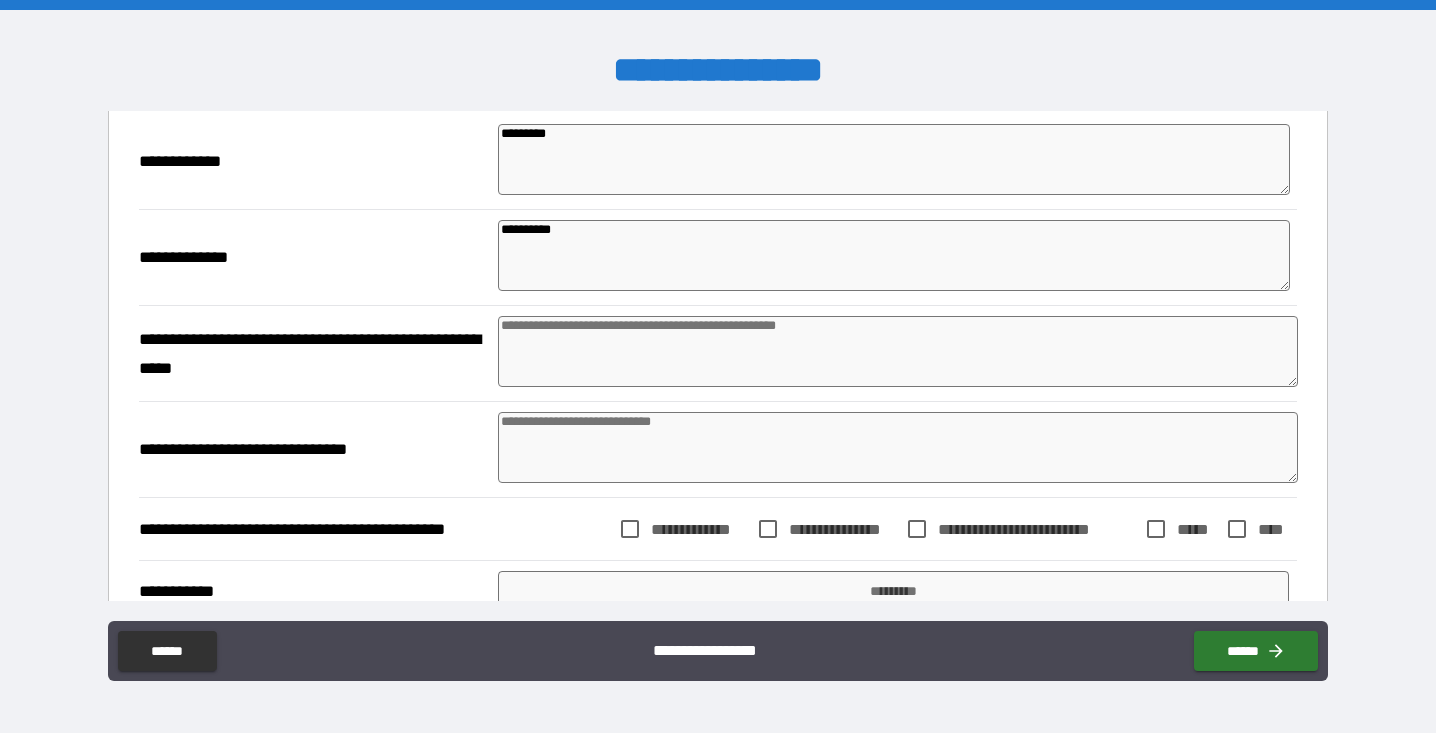 type on "*" 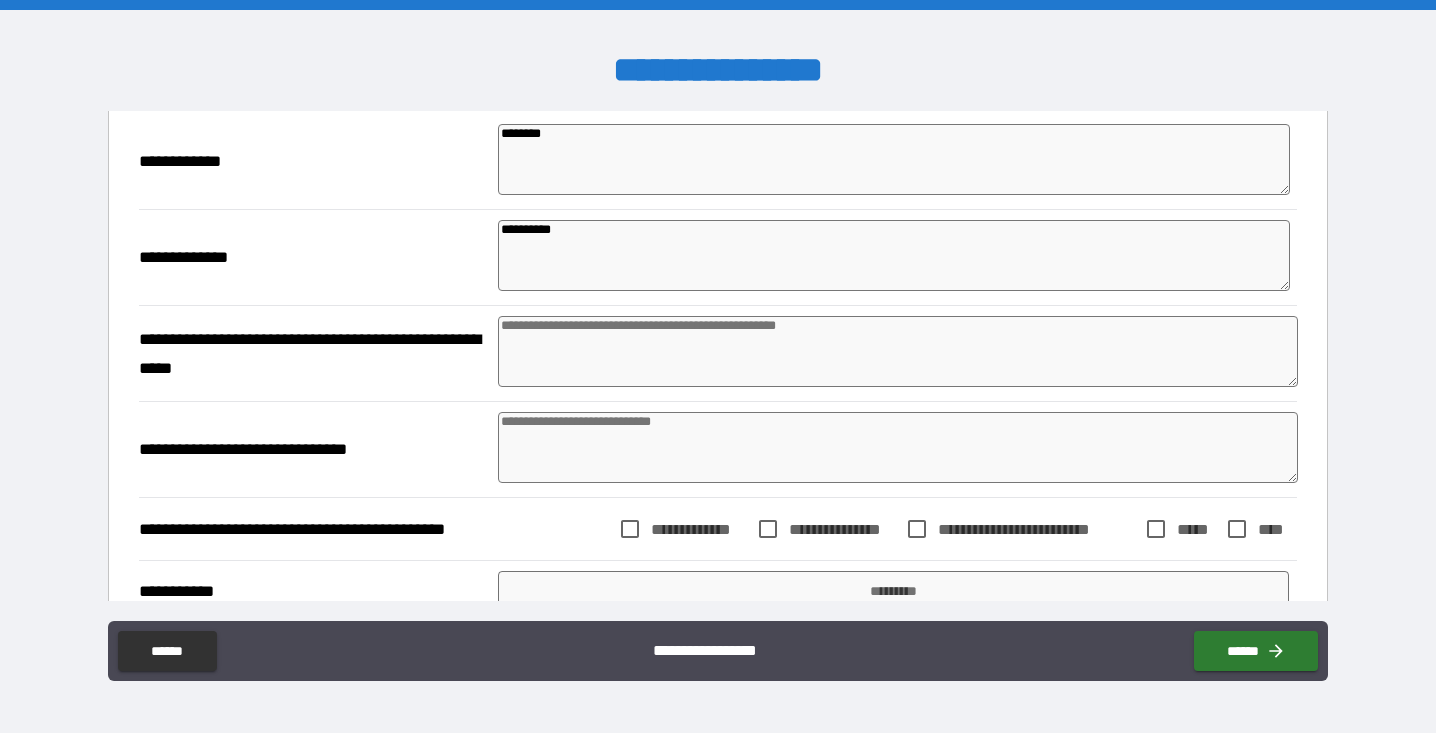 type on "******" 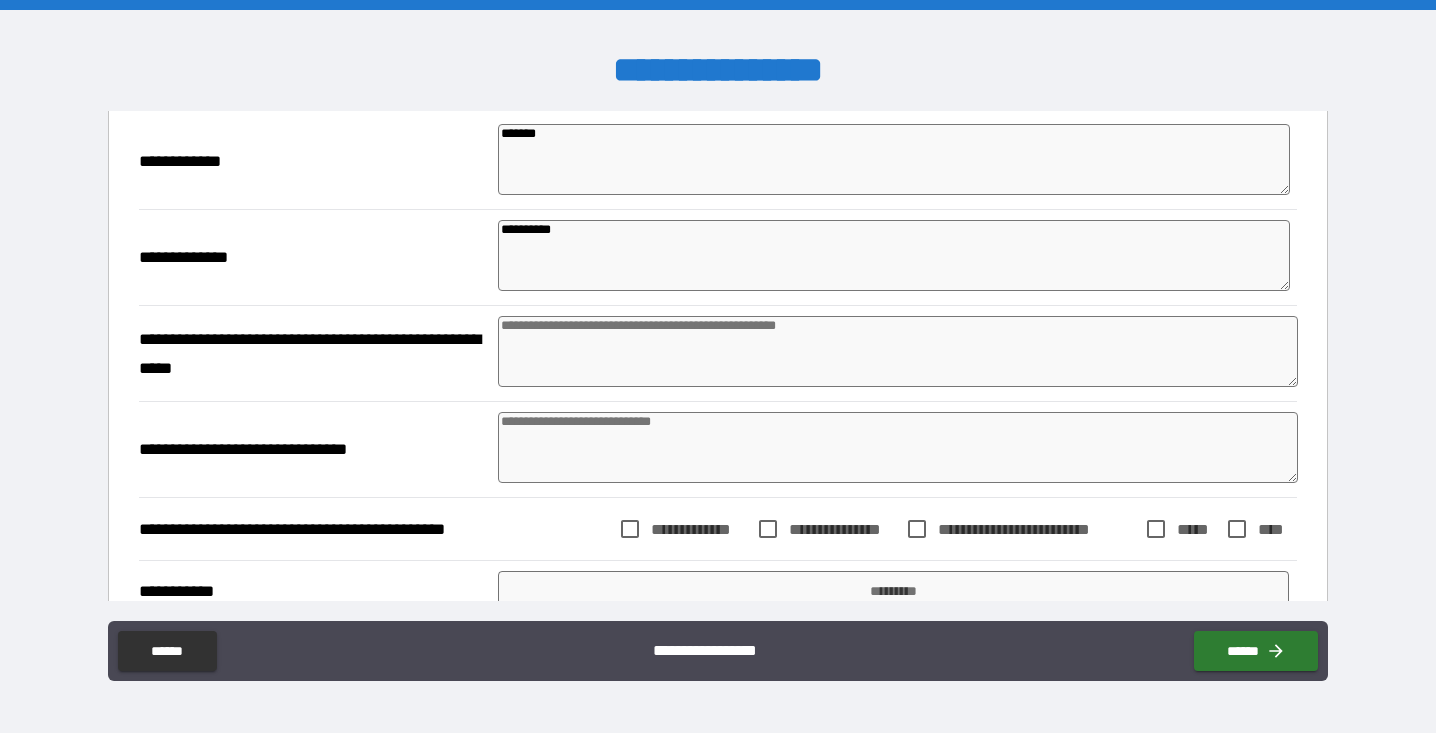 type on "******" 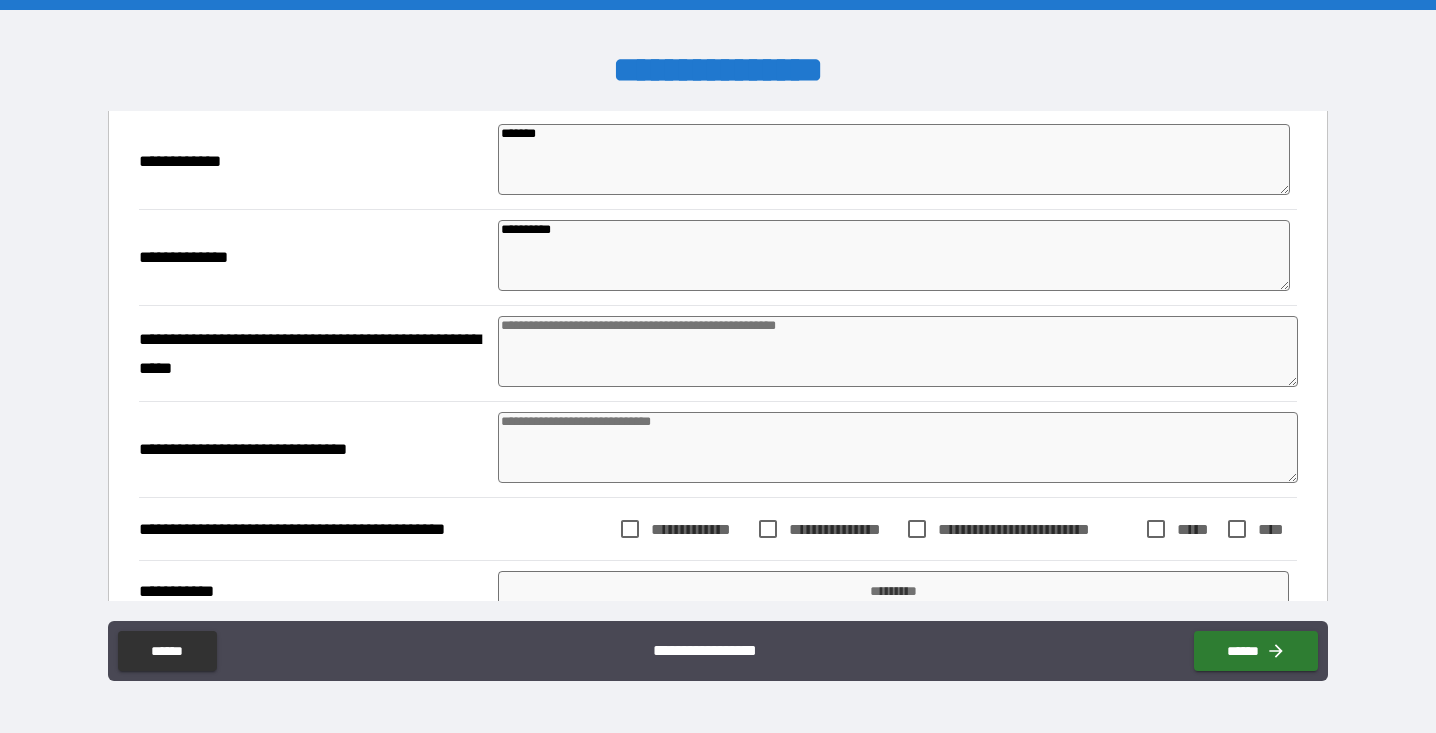type on "*" 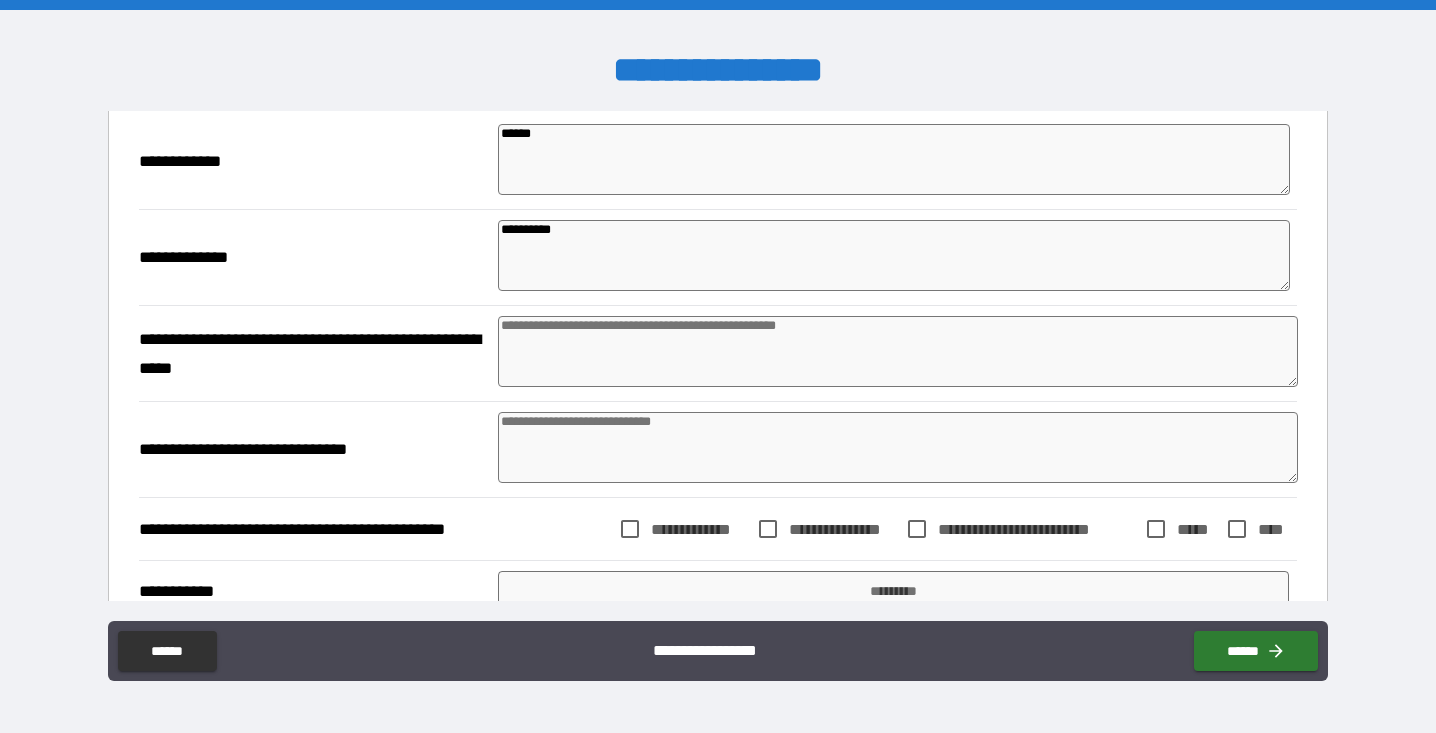 type on "*****" 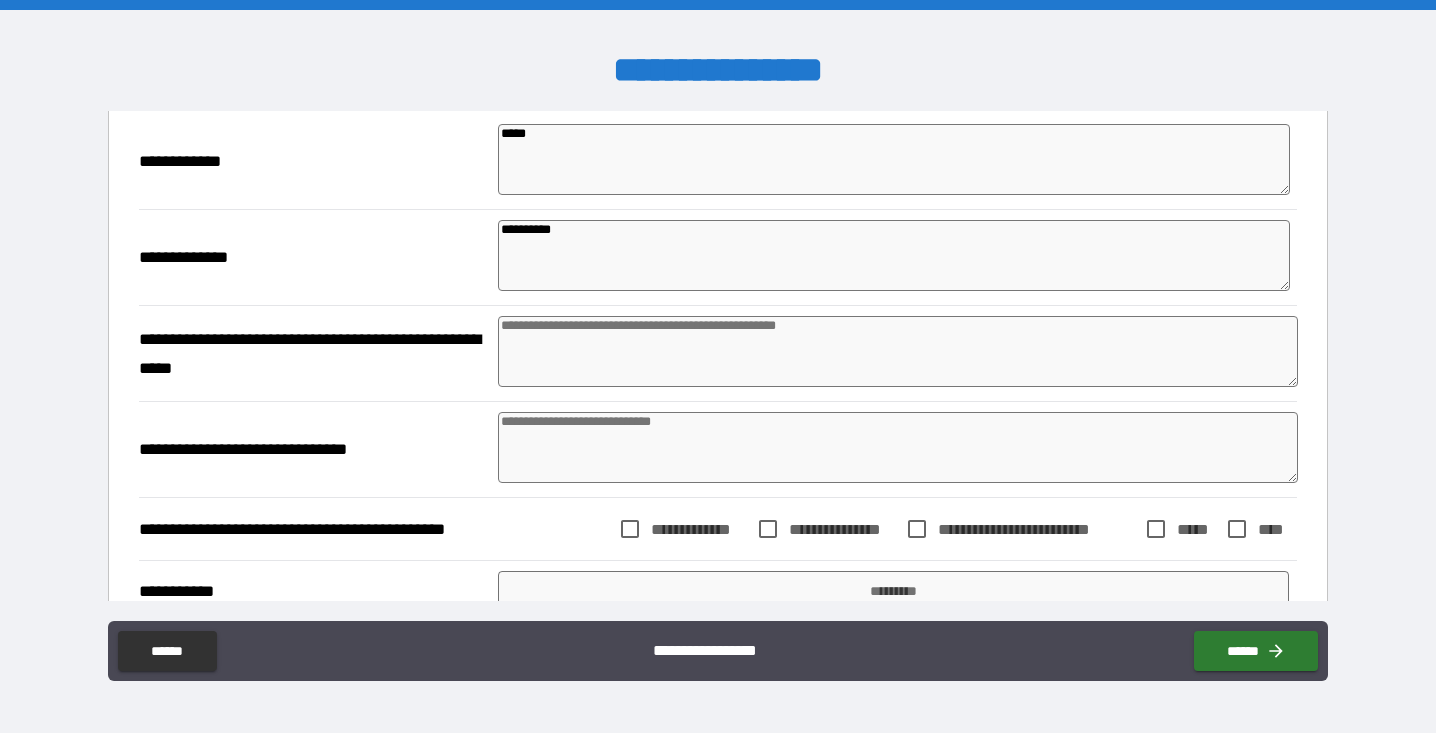 type 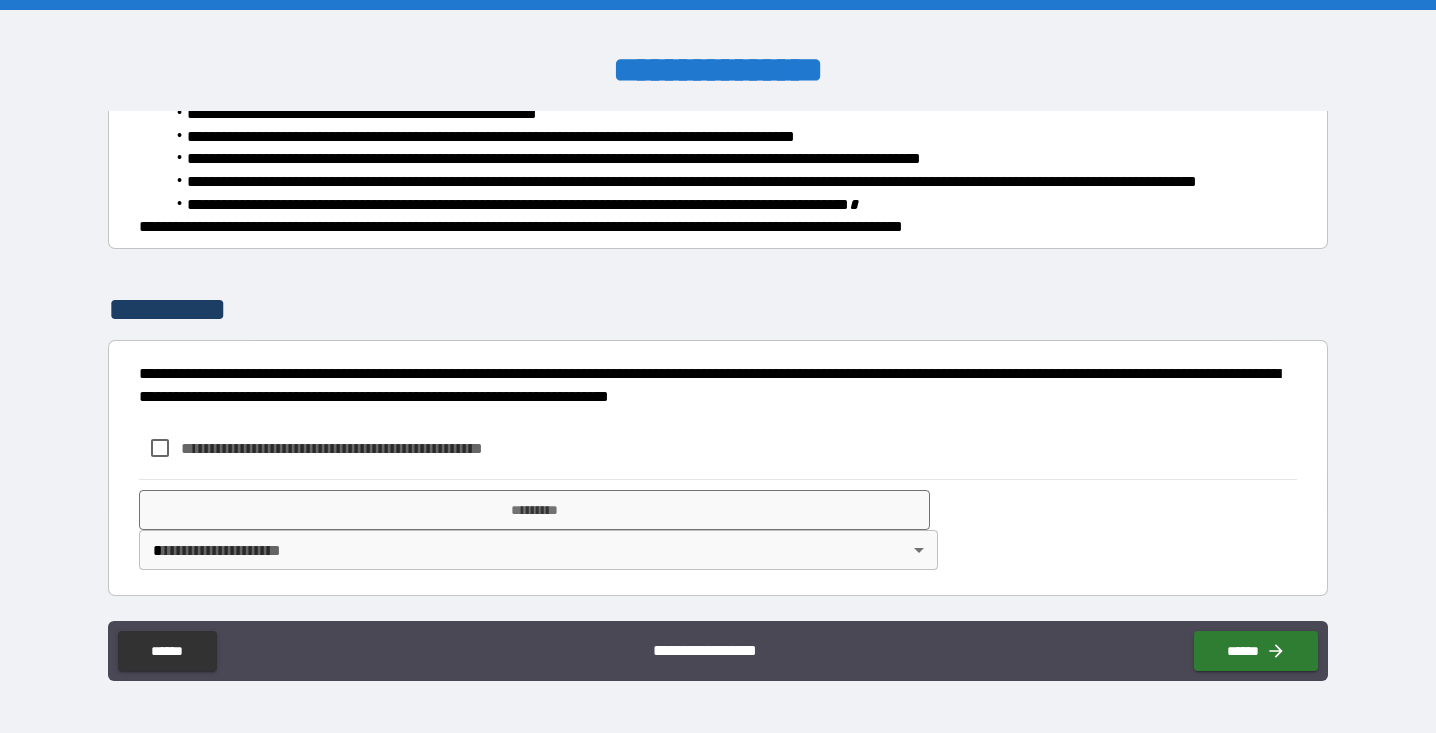 scroll, scrollTop: 941, scrollLeft: 0, axis: vertical 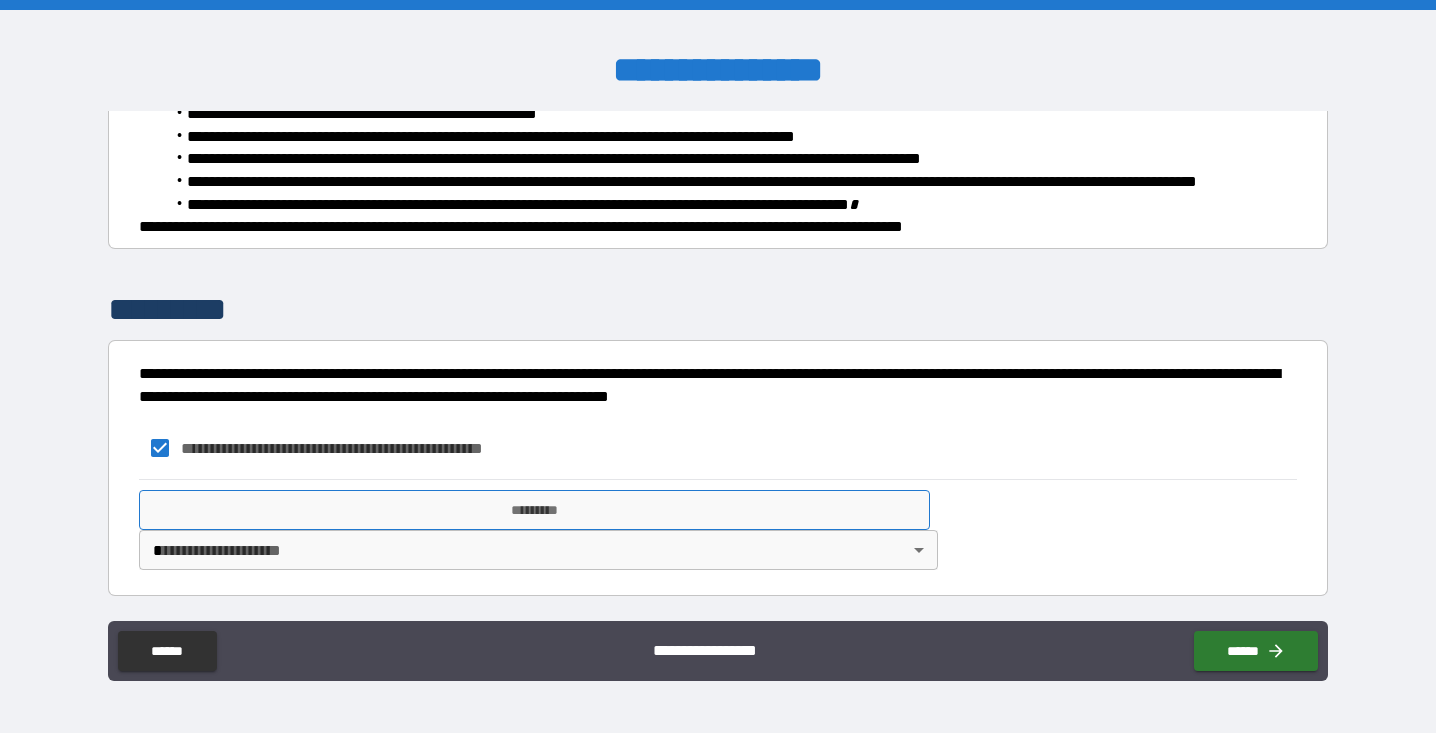 click on "*********" at bounding box center (534, 510) 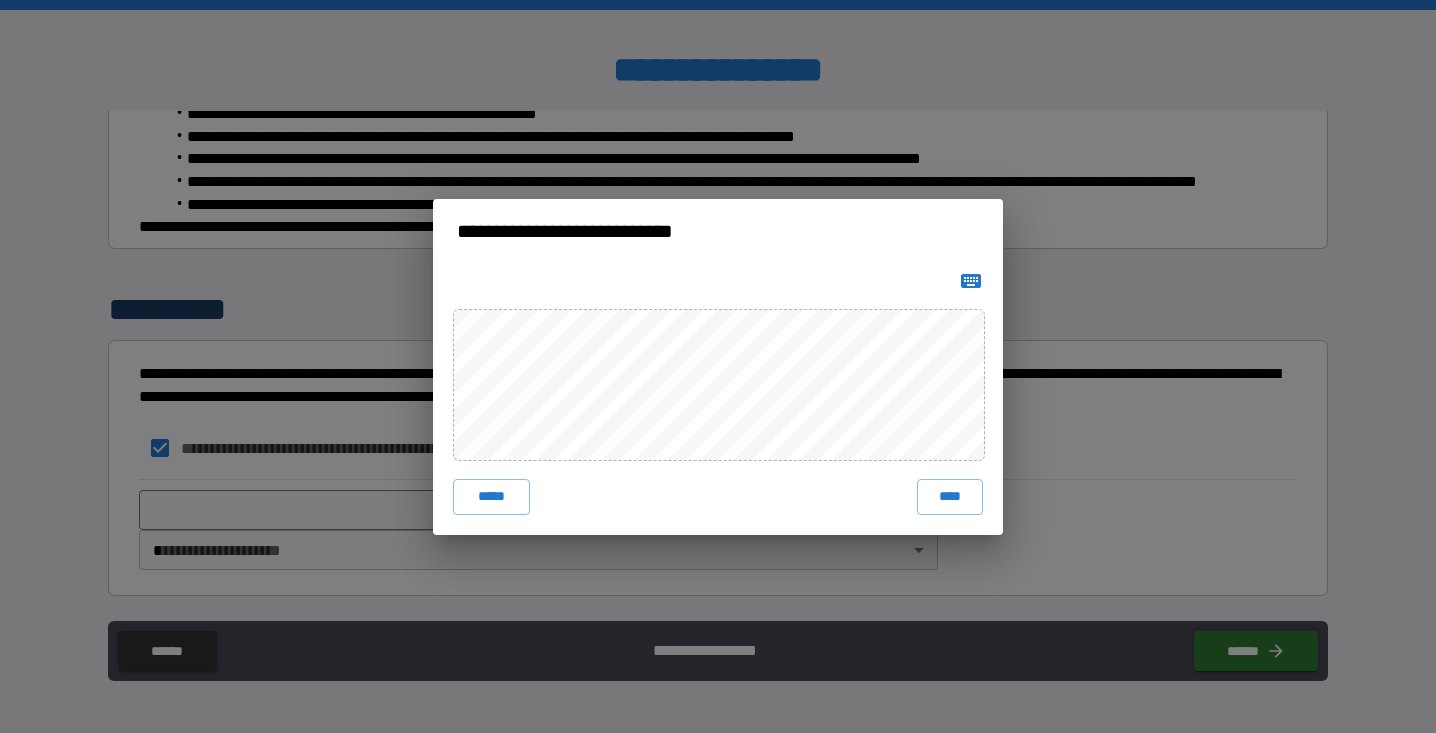 click on "**********" at bounding box center (718, 366) 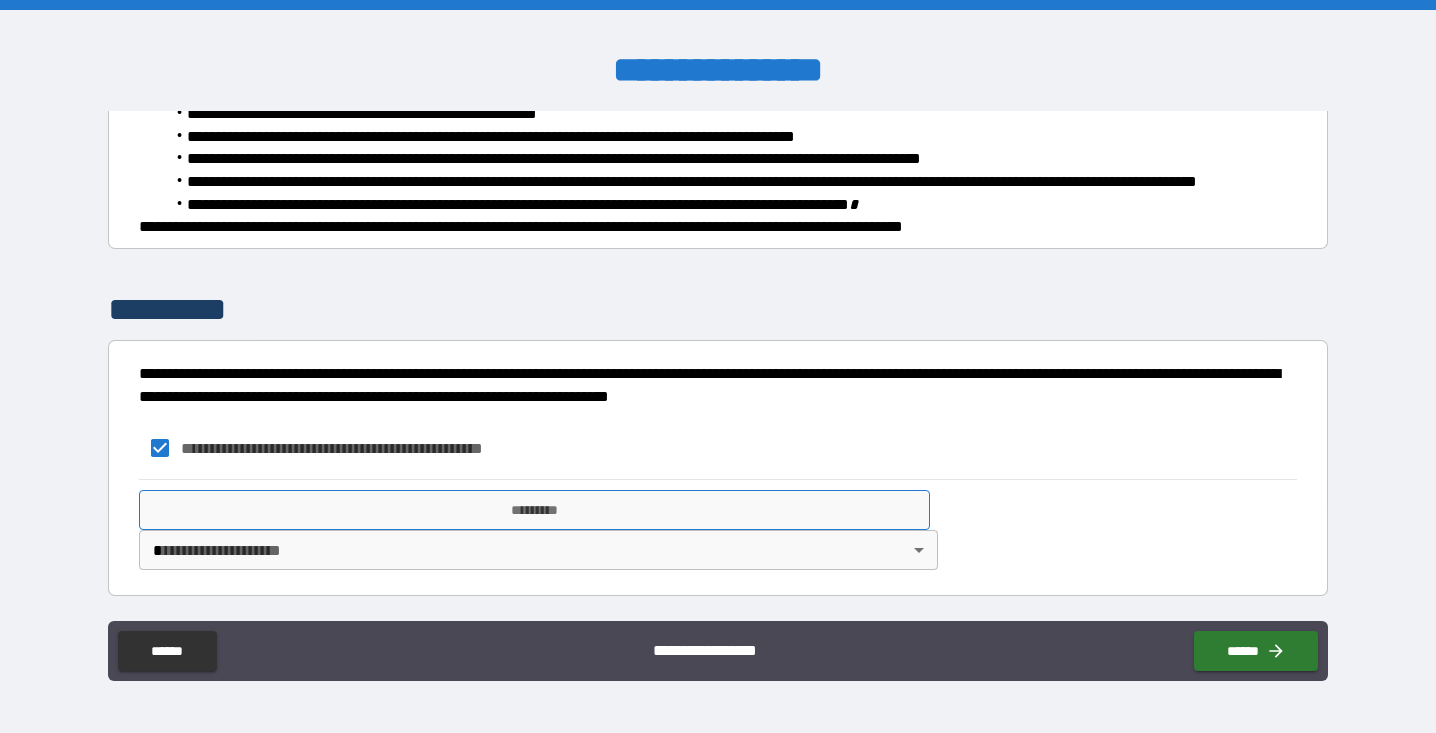 click on "*********" at bounding box center [534, 510] 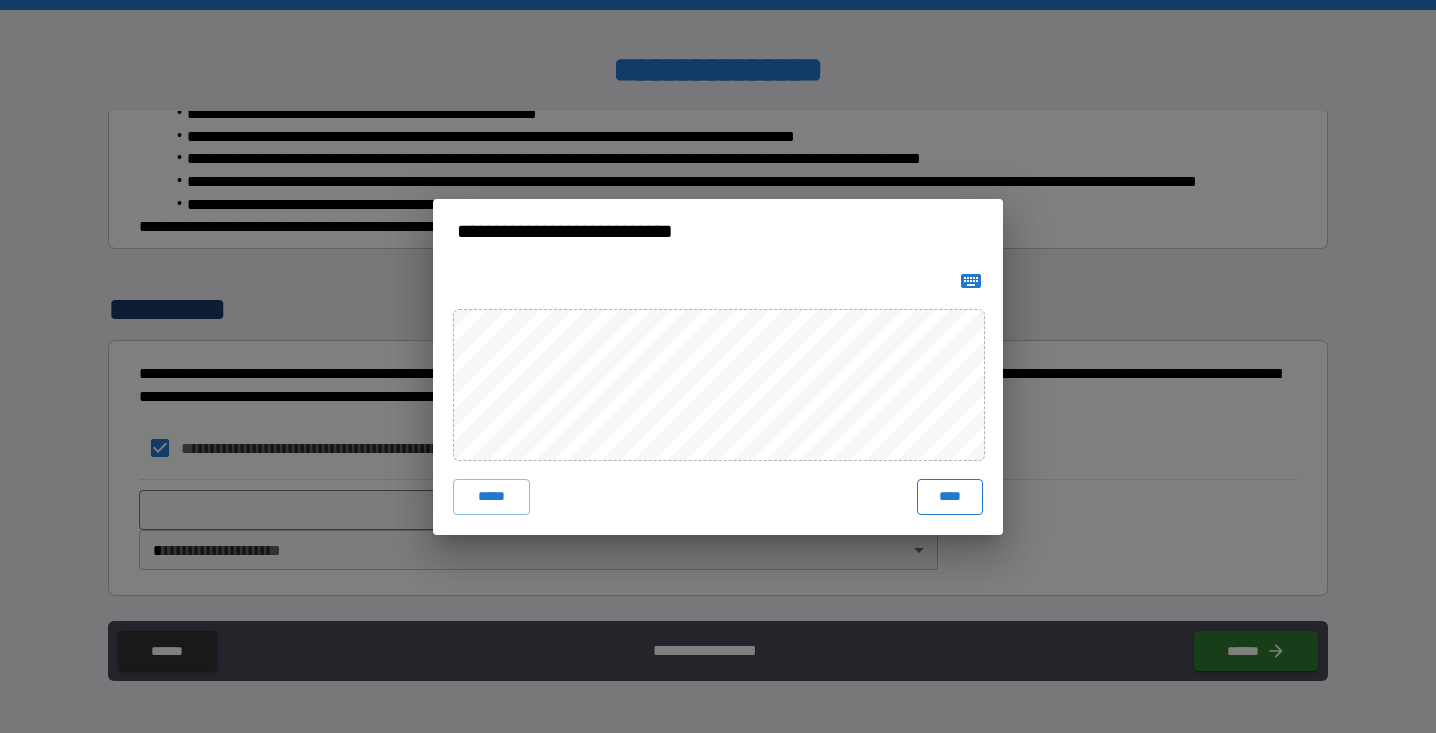 click on "****" at bounding box center (950, 497) 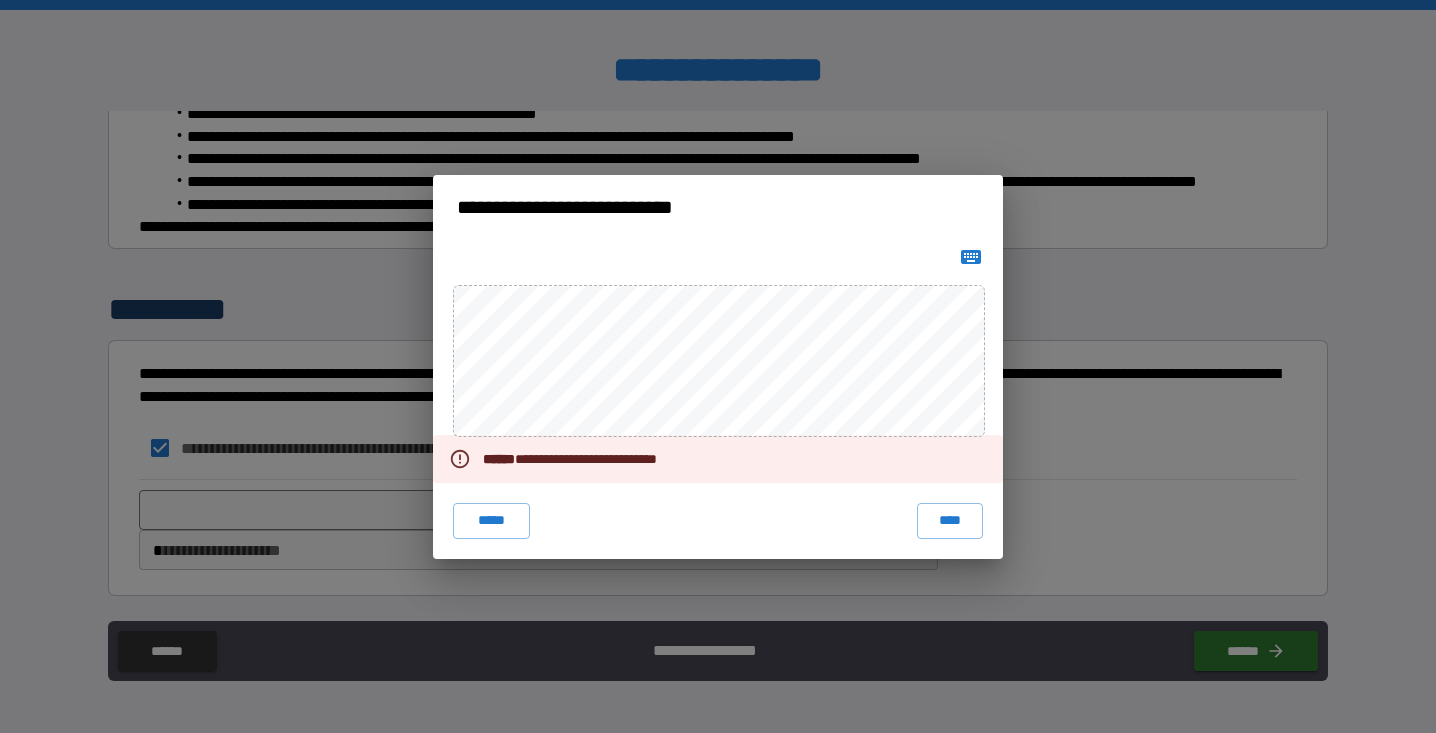 click at bounding box center [971, 257] 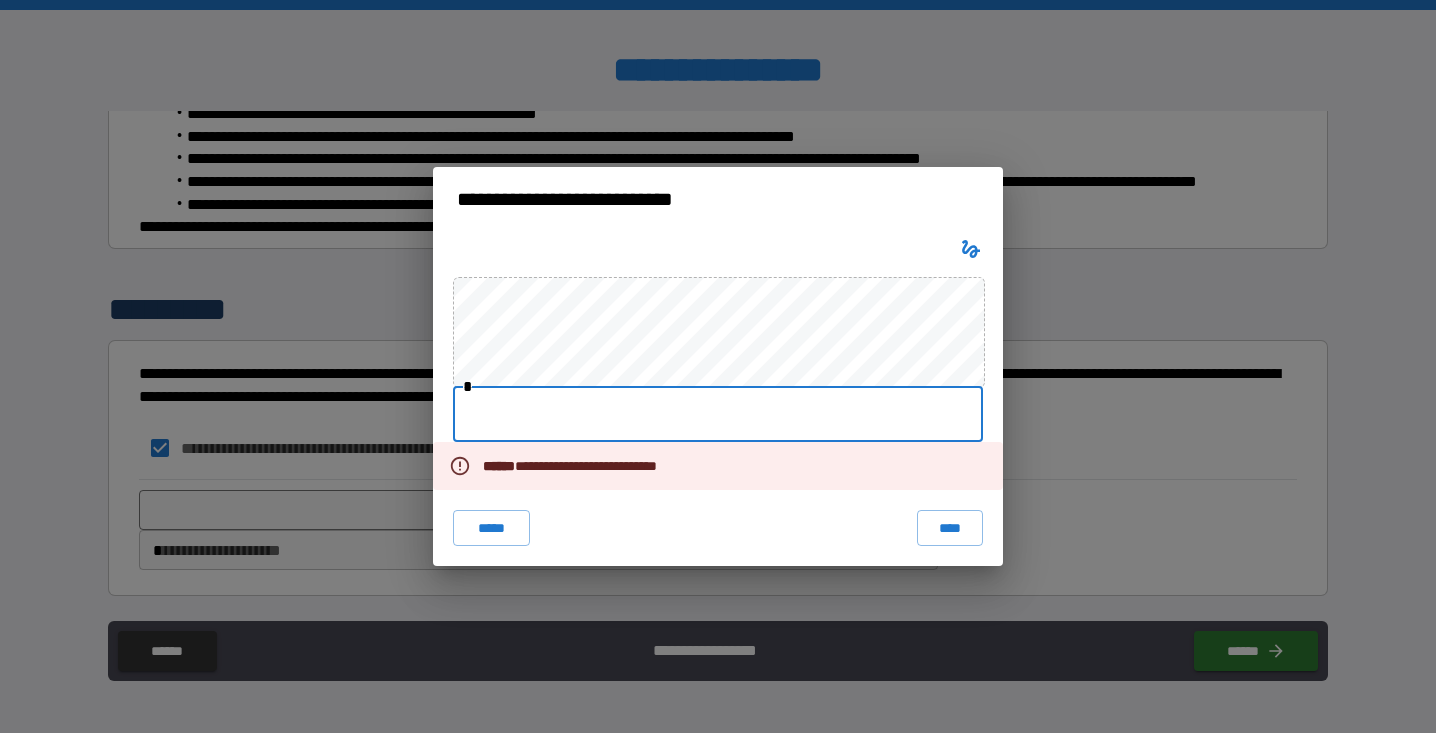 click at bounding box center [718, 414] 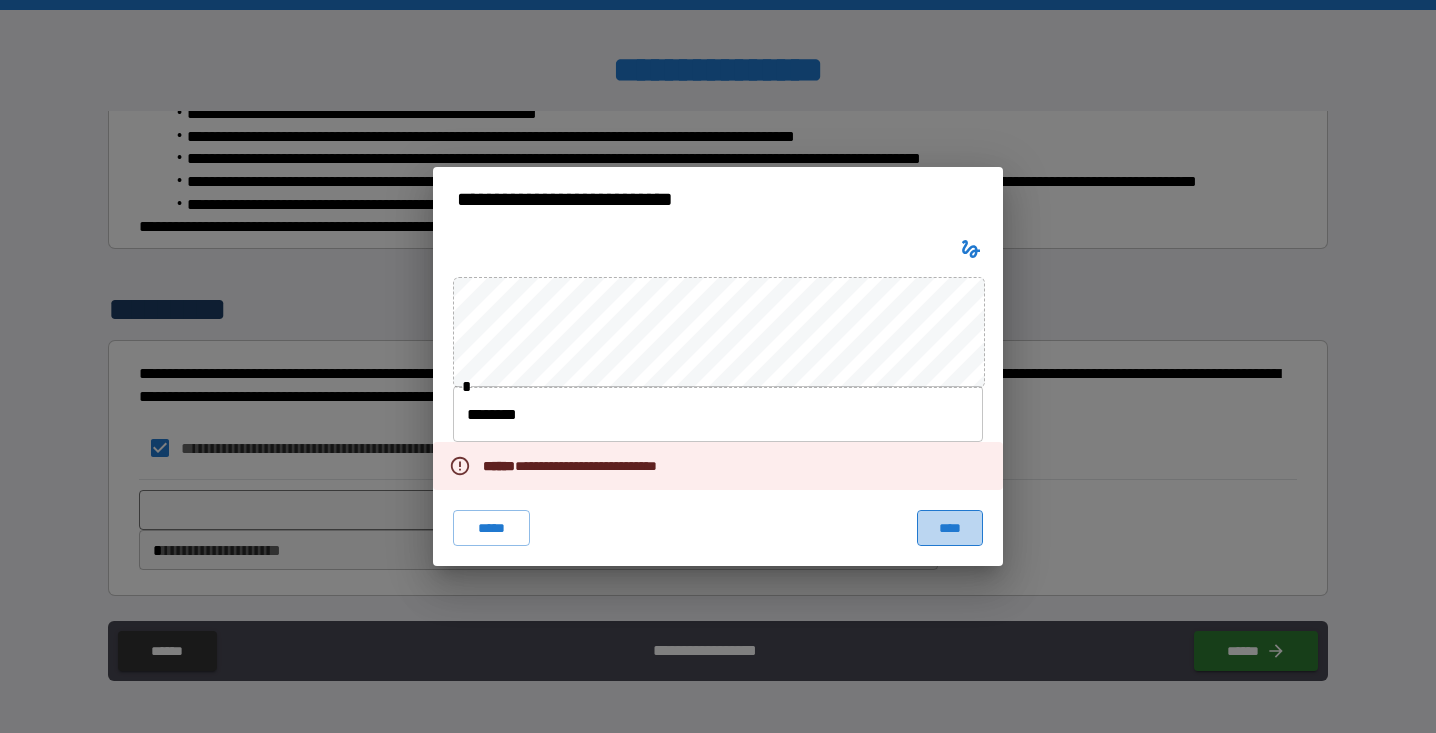 click on "****" at bounding box center [950, 528] 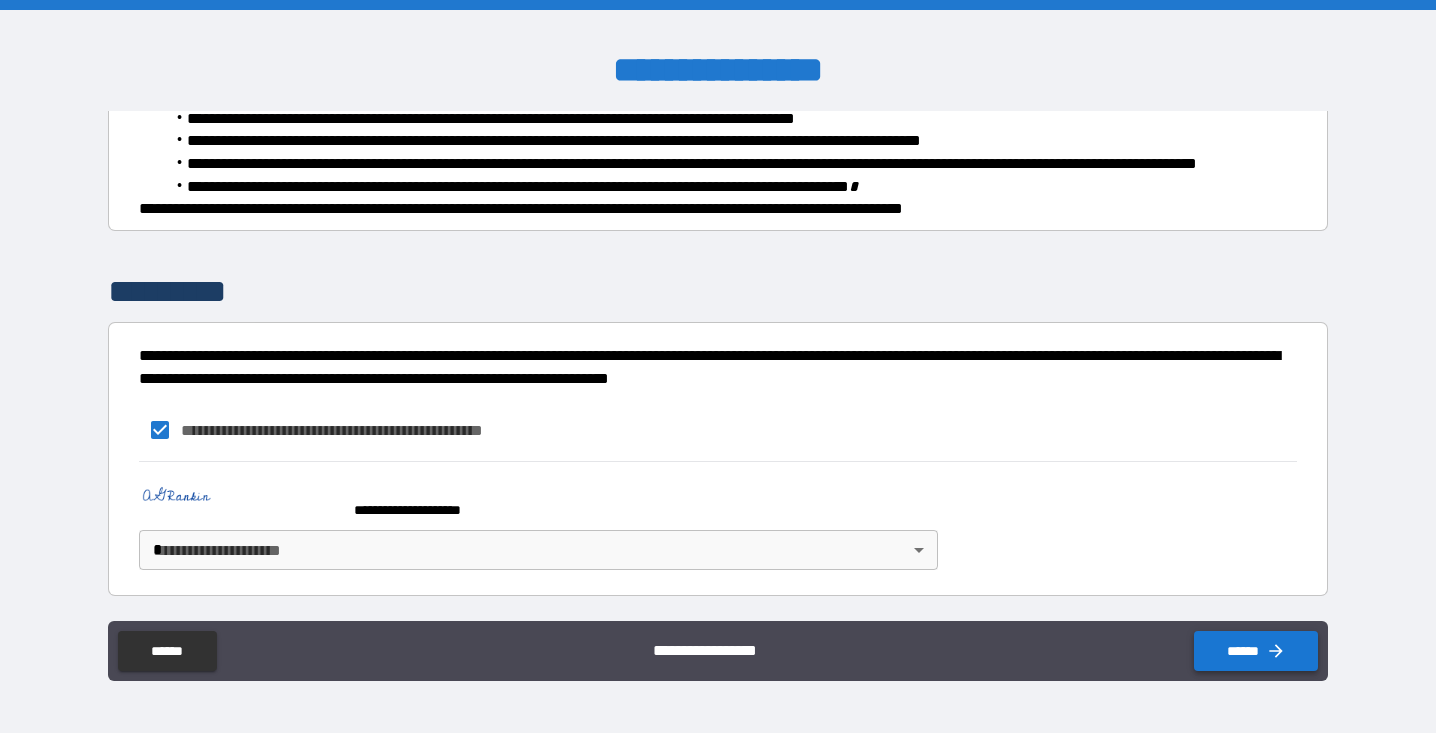 click on "******" at bounding box center (1256, 651) 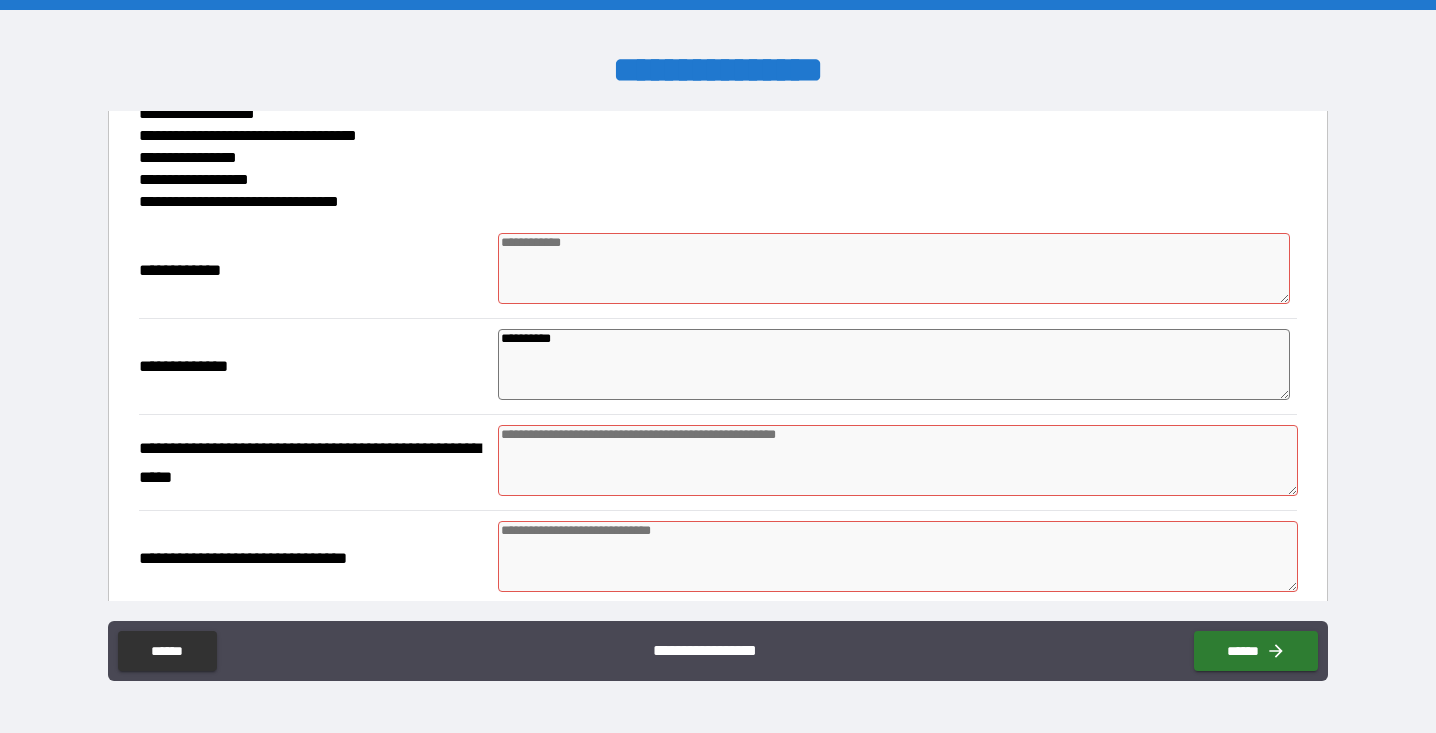 scroll, scrollTop: 262, scrollLeft: 0, axis: vertical 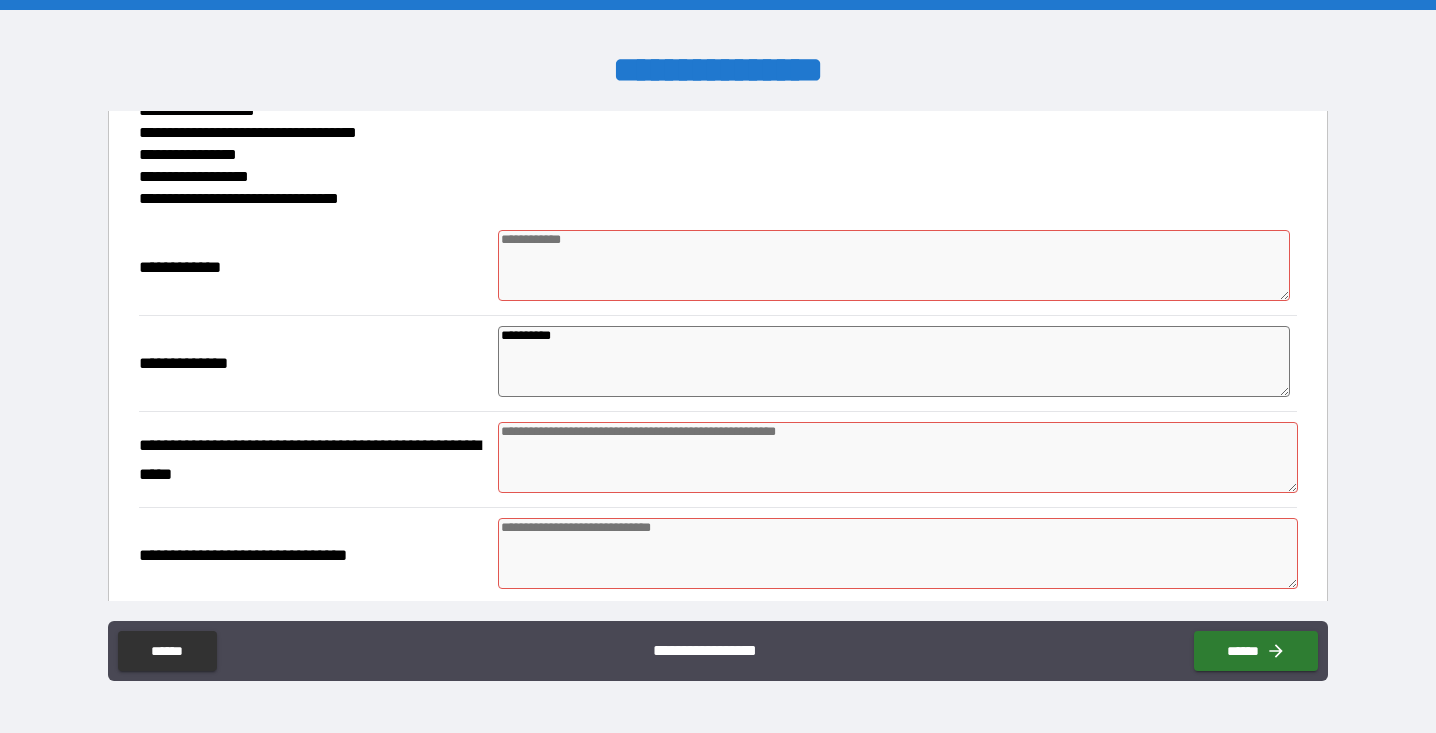 click at bounding box center [894, 265] 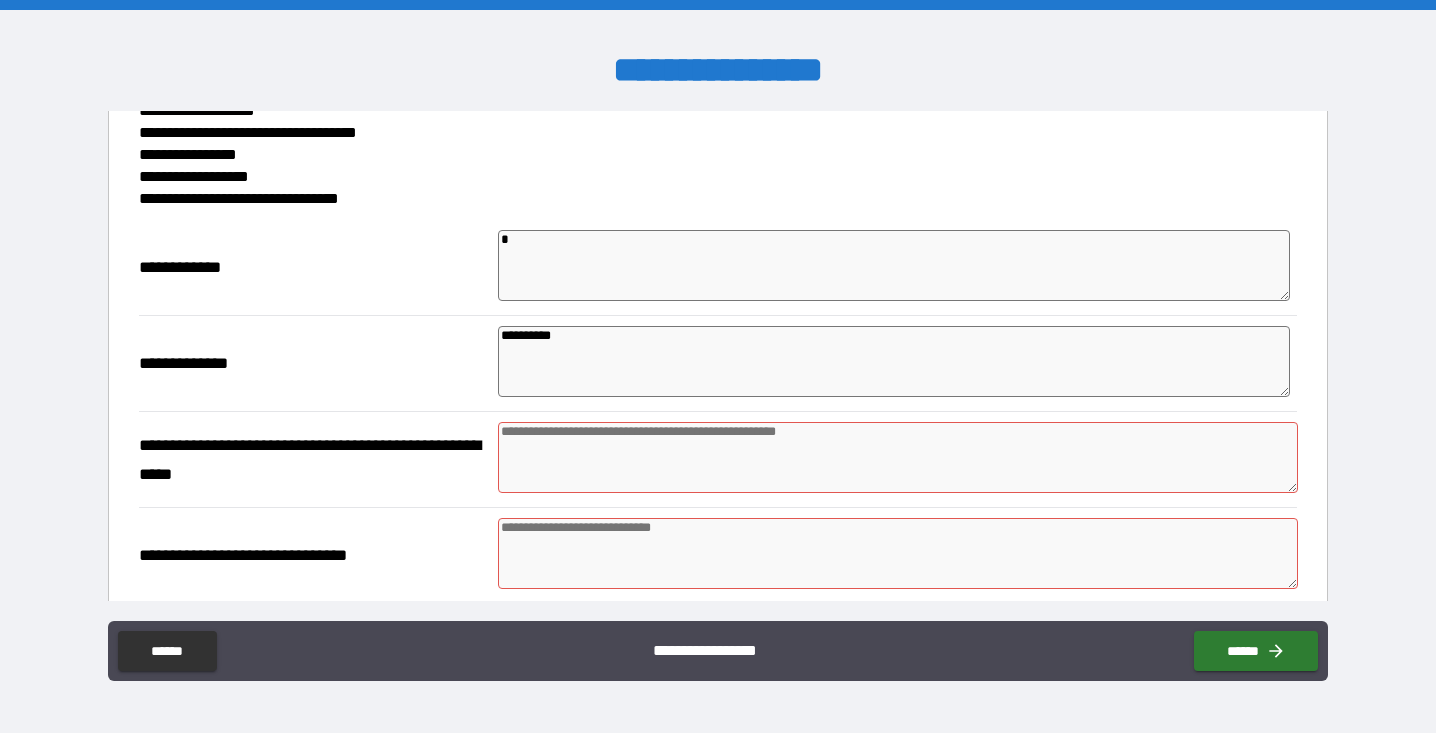 click at bounding box center [898, 457] 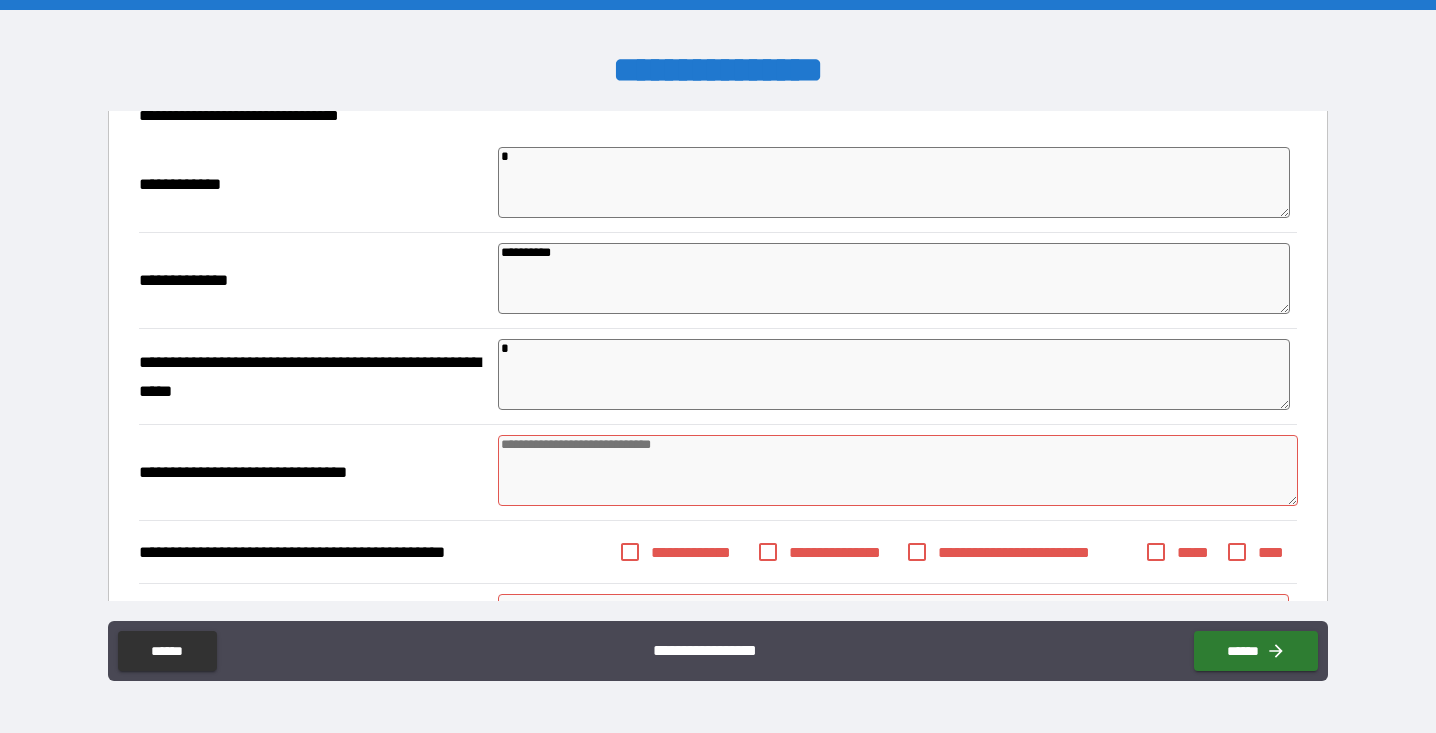 scroll, scrollTop: 347, scrollLeft: 0, axis: vertical 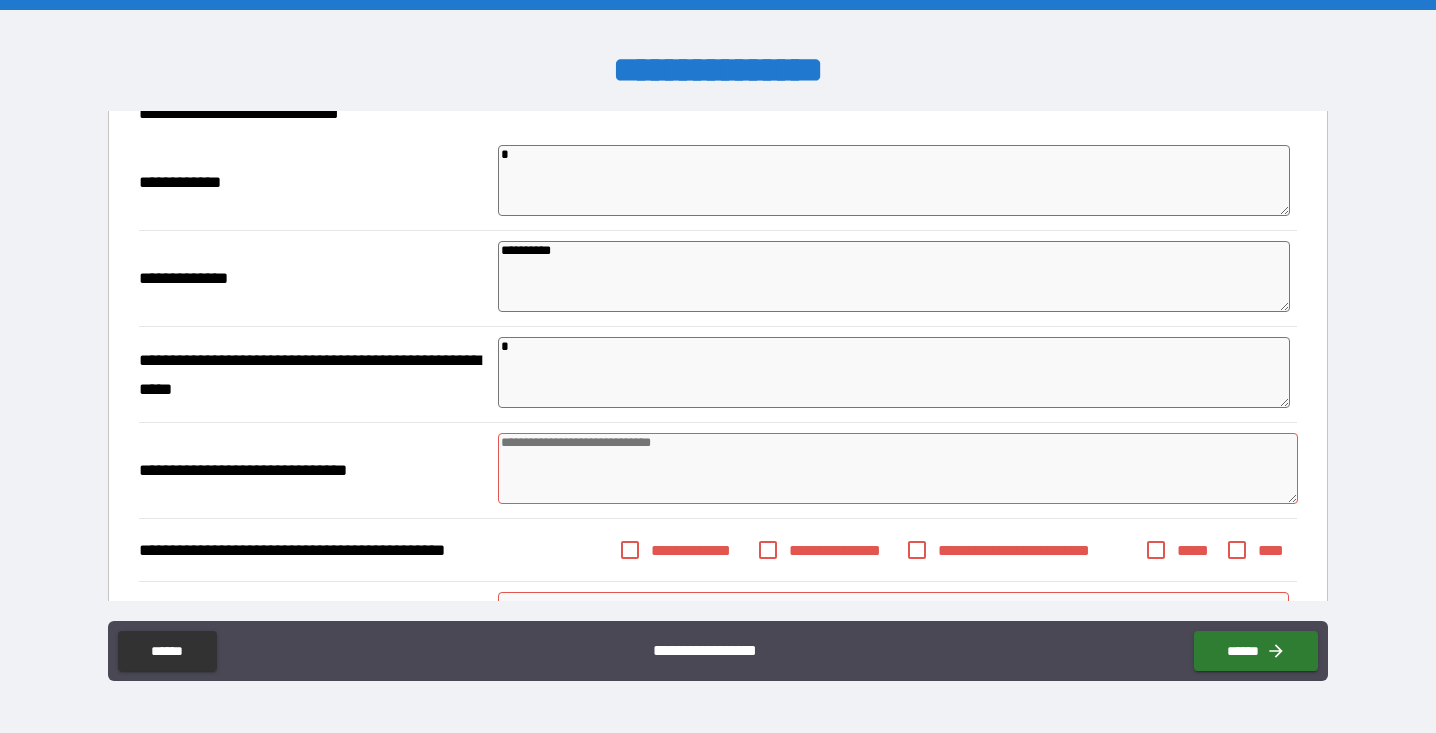 click at bounding box center (898, 468) 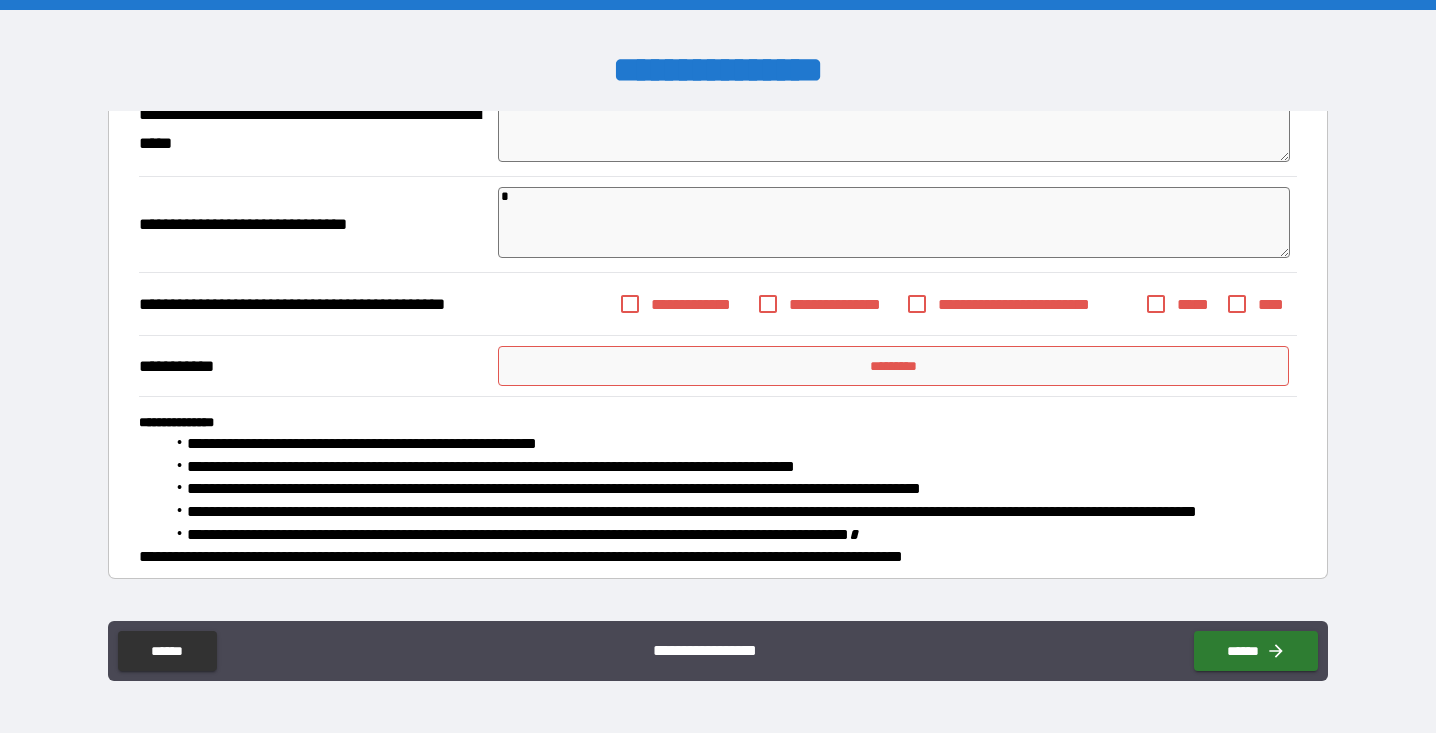 scroll, scrollTop: 594, scrollLeft: 0, axis: vertical 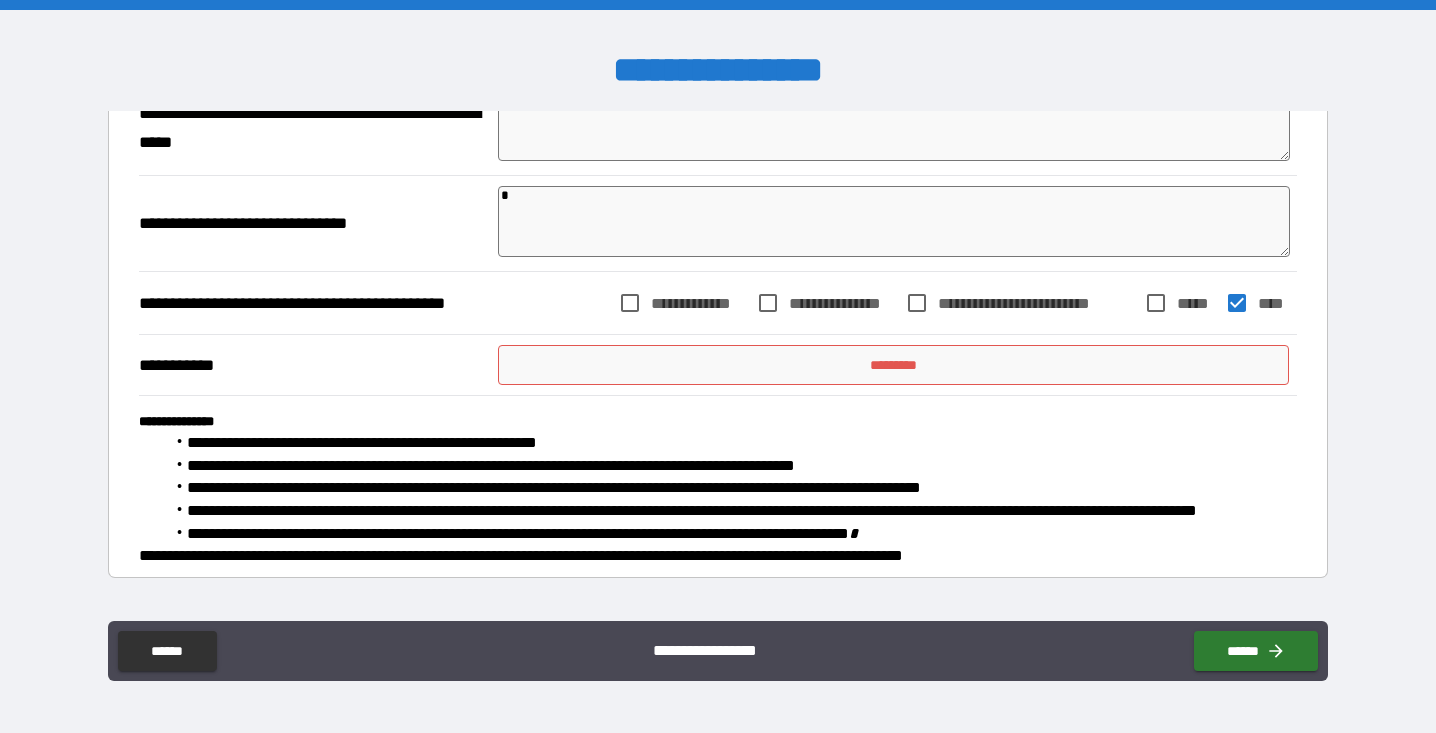 click on "*********" at bounding box center [893, 365] 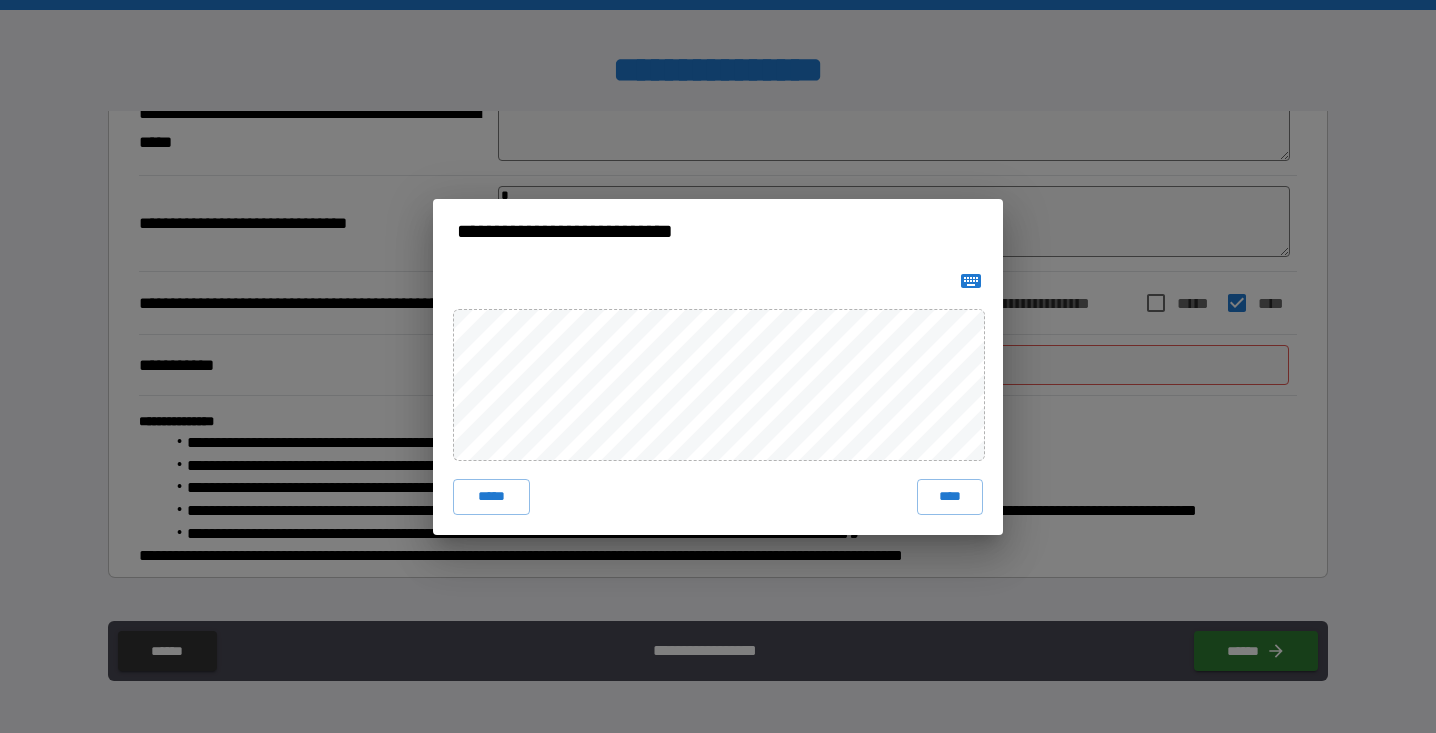 click 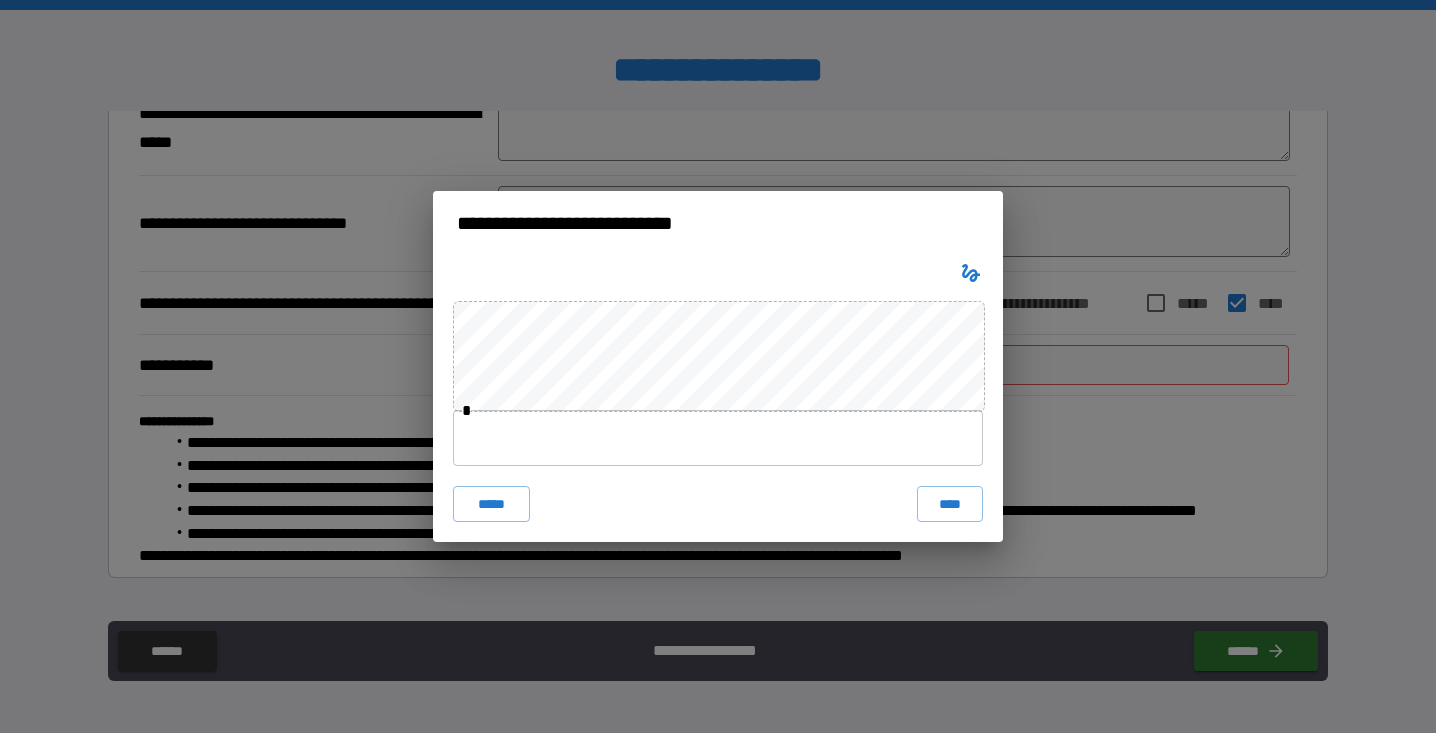 click at bounding box center [718, 438] 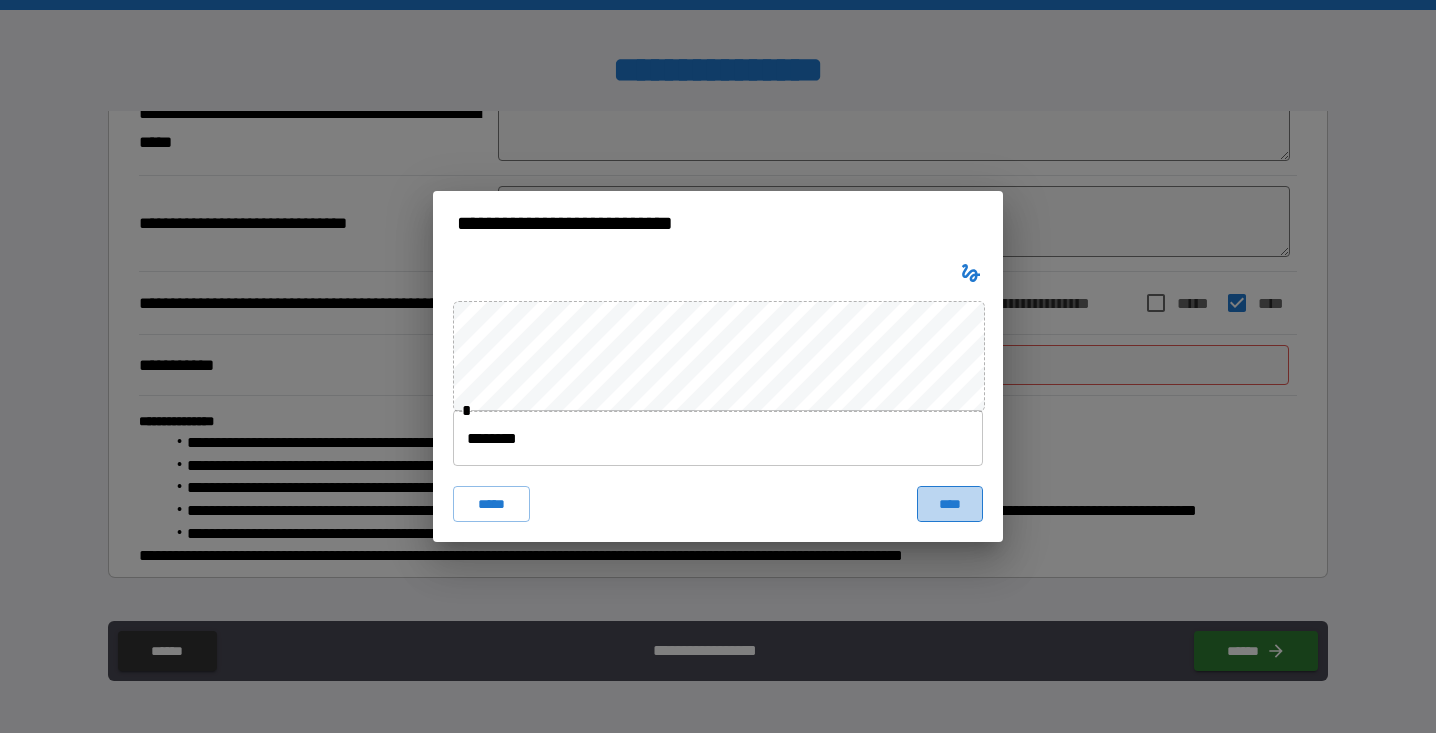 click on "****" at bounding box center (950, 504) 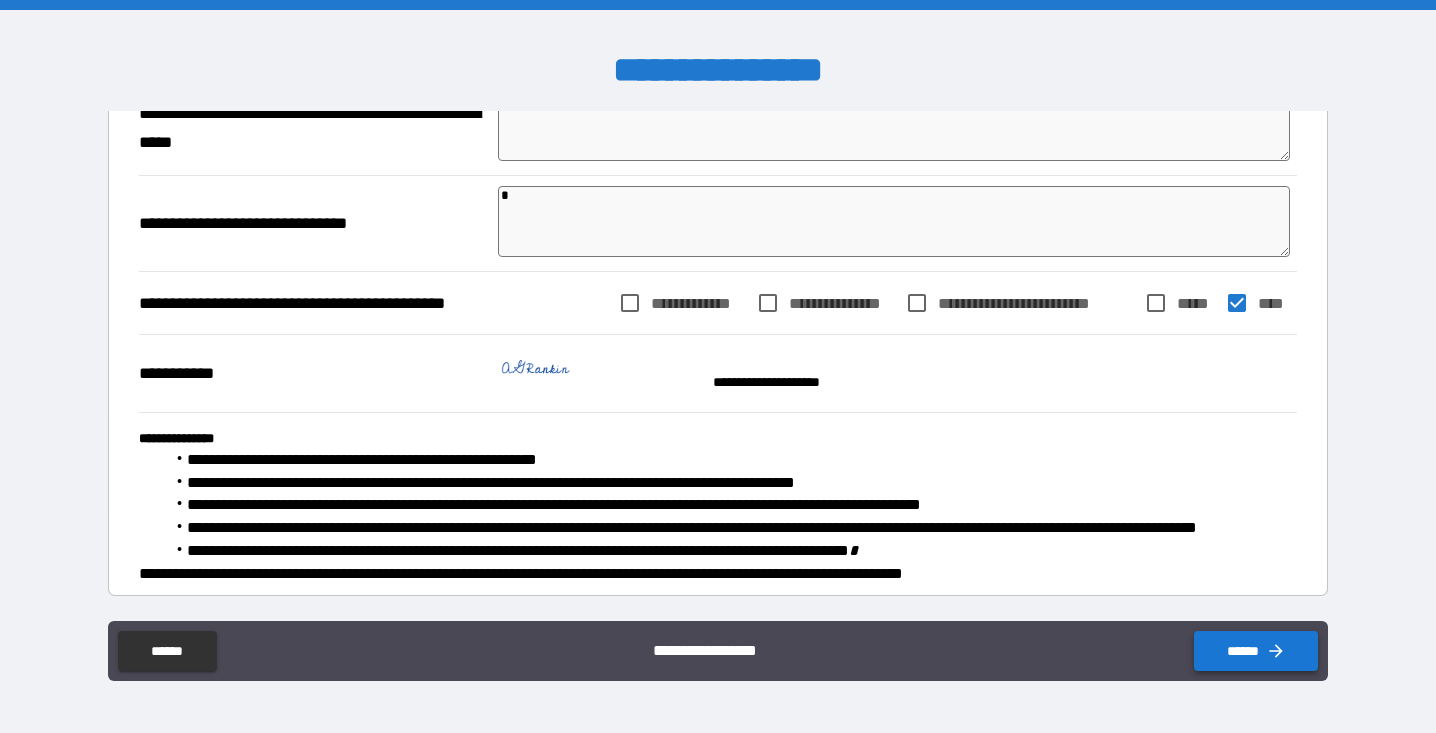 click on "******" at bounding box center [1256, 651] 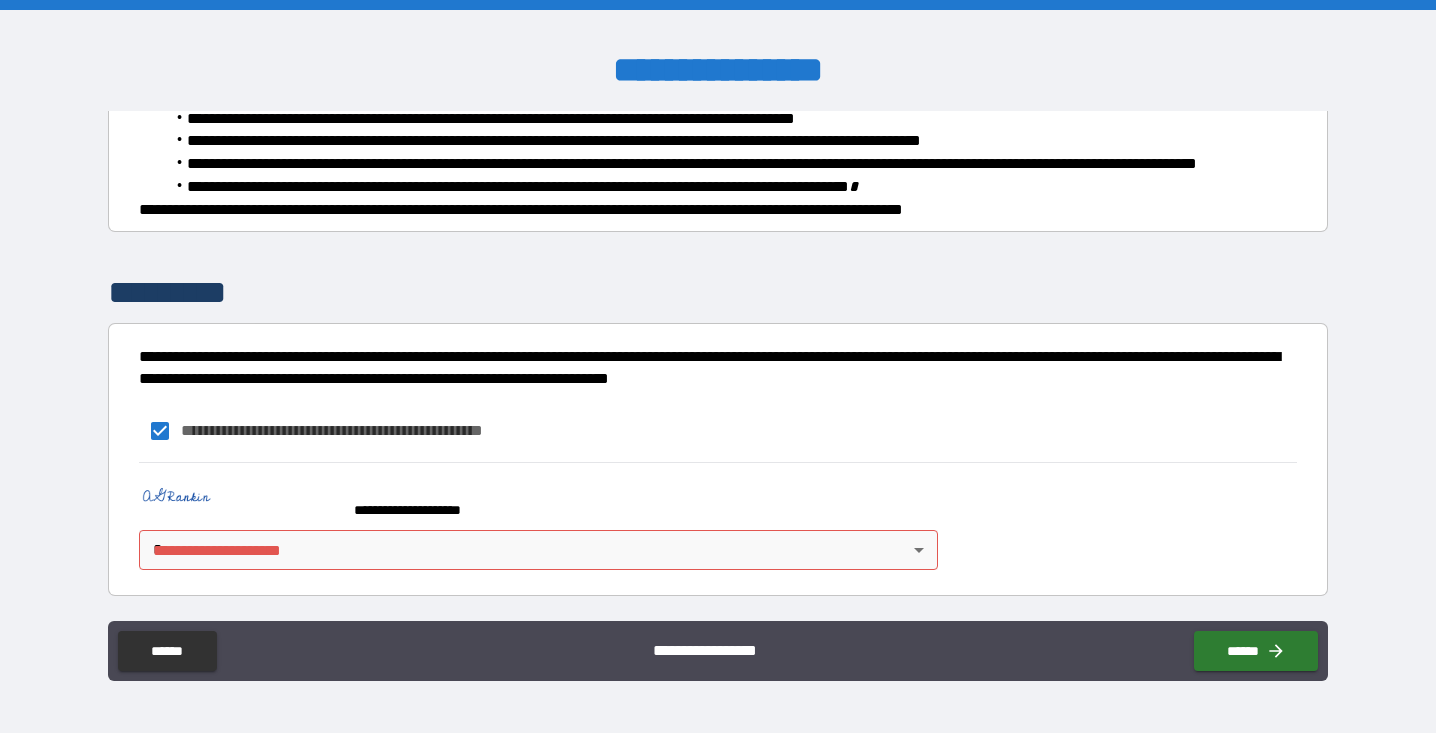 scroll, scrollTop: 975, scrollLeft: 0, axis: vertical 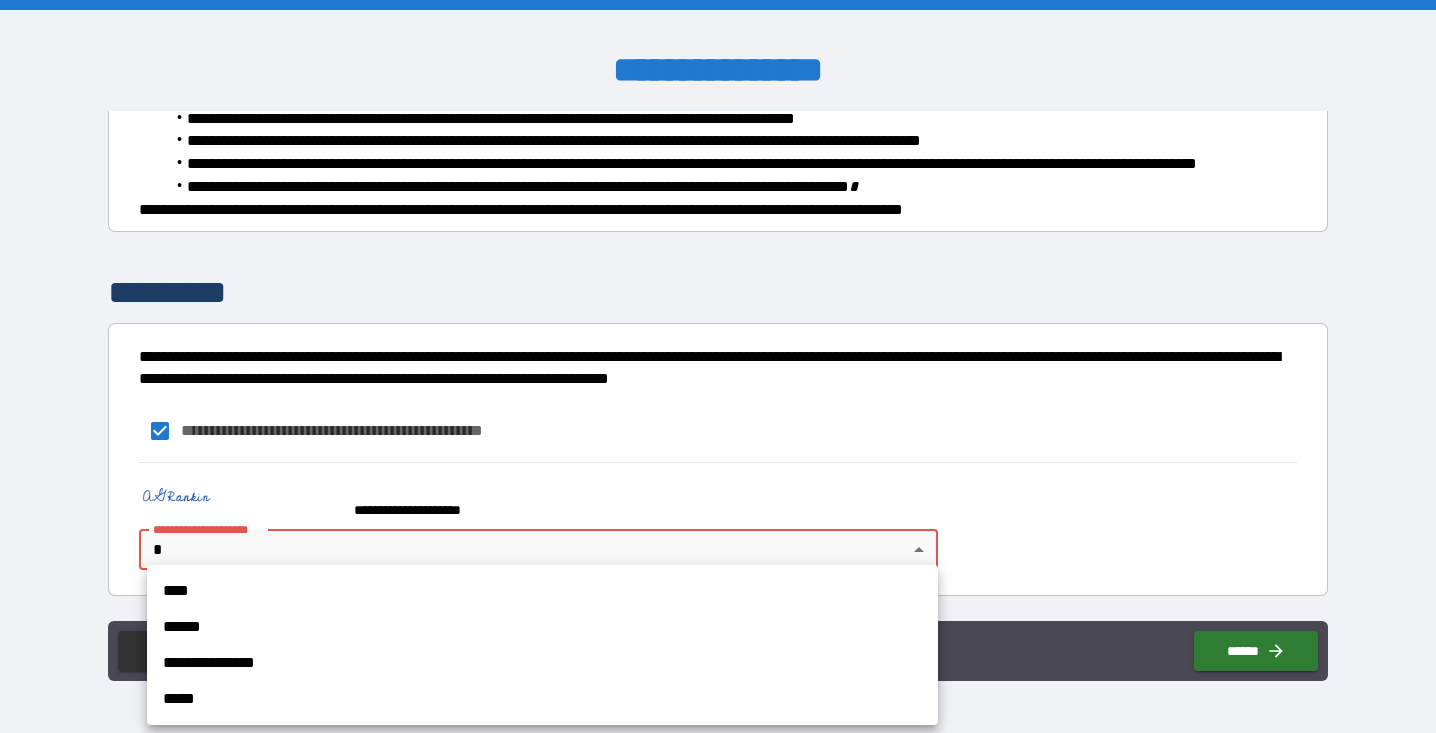 click on "****" at bounding box center [542, 591] 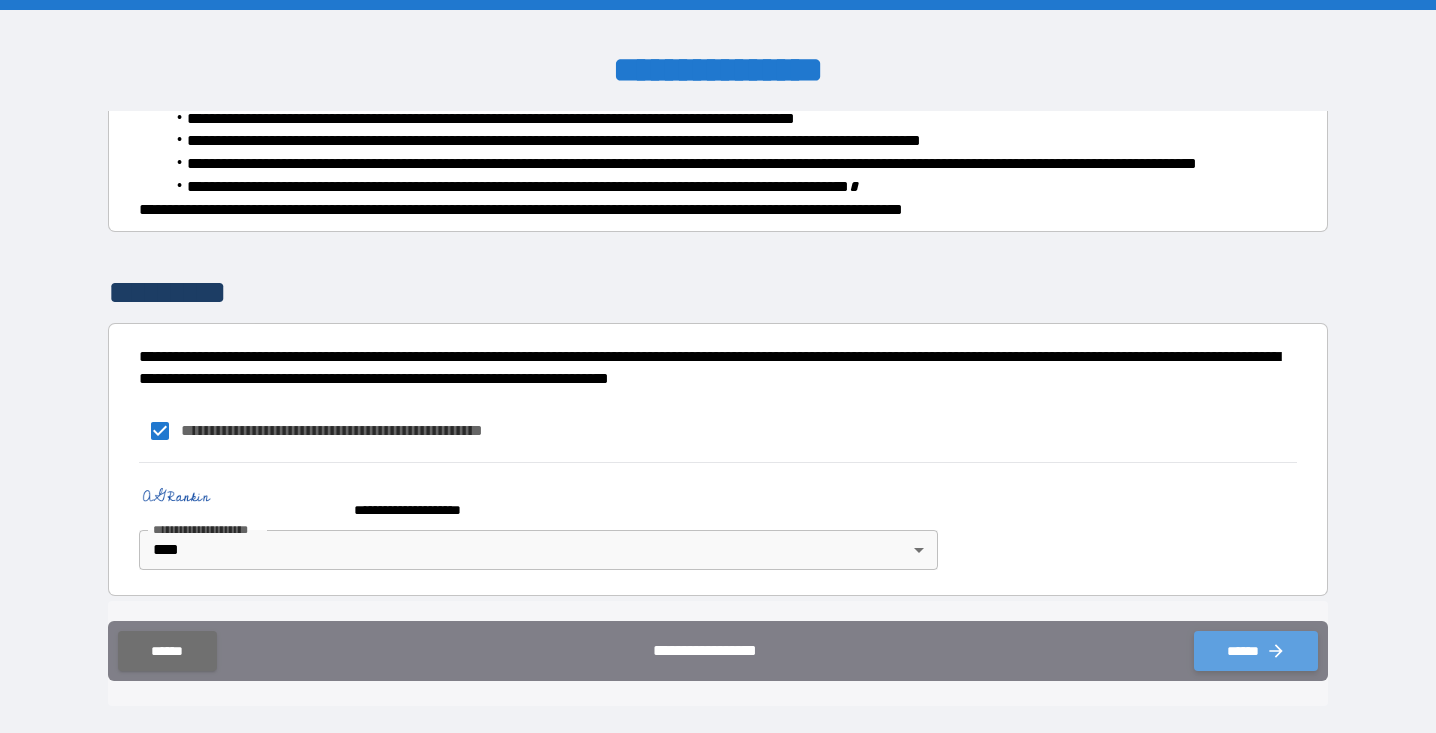 click on "******" at bounding box center [1256, 651] 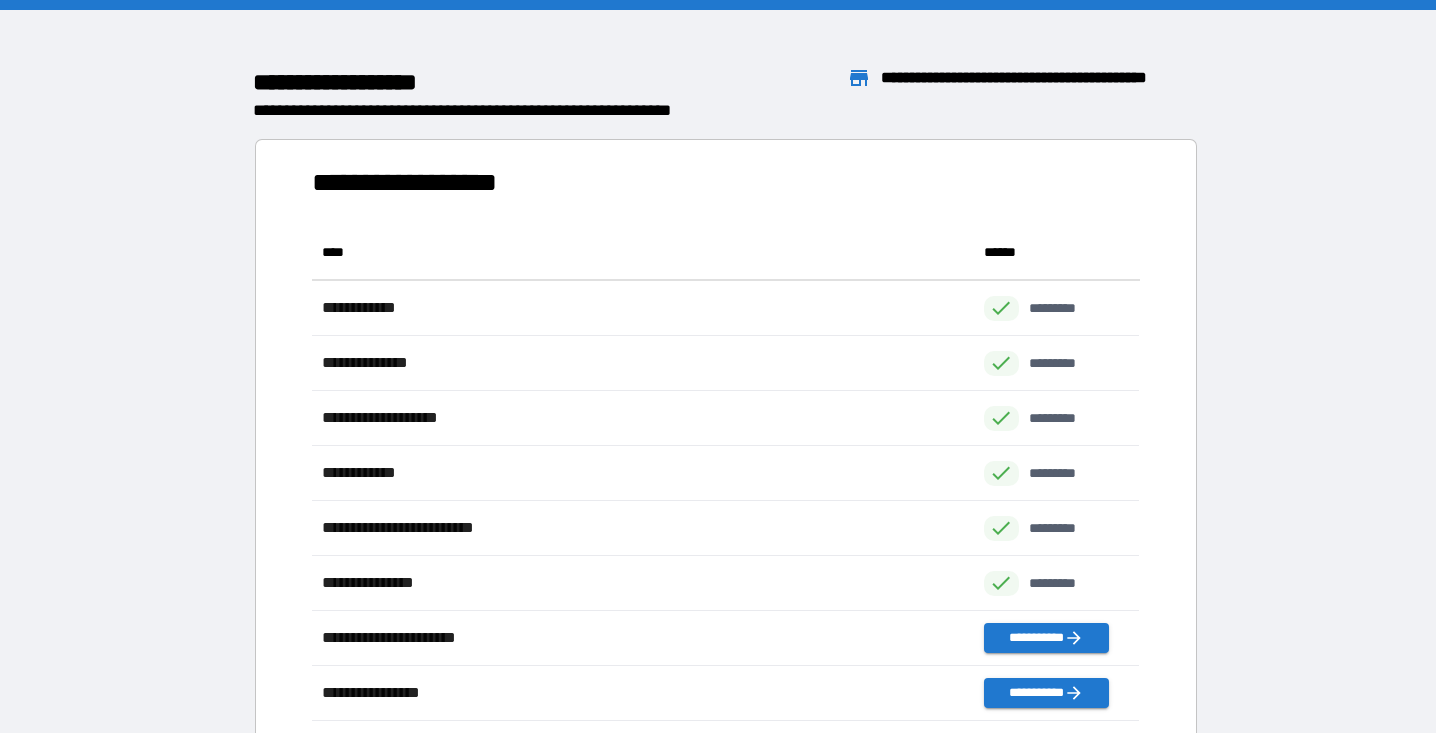 scroll, scrollTop: 1, scrollLeft: 1, axis: both 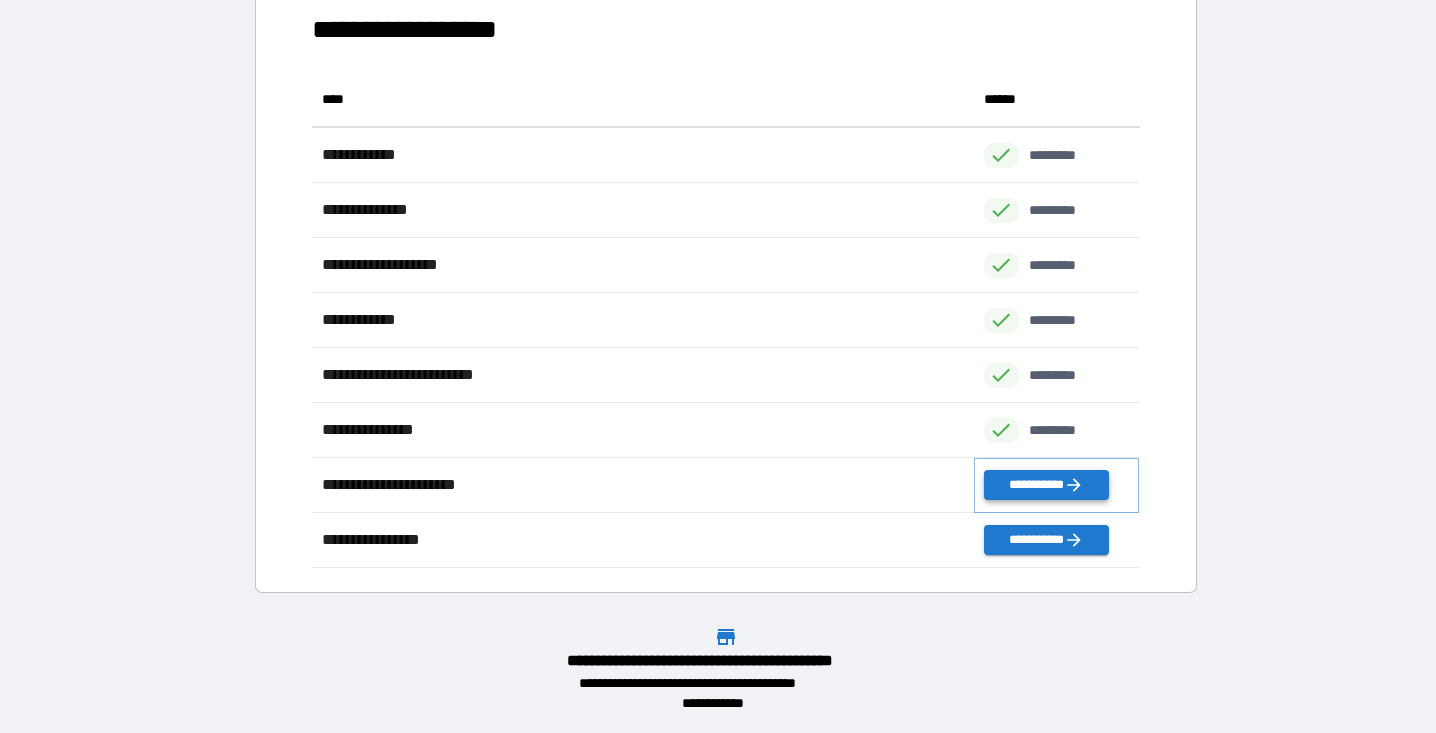click 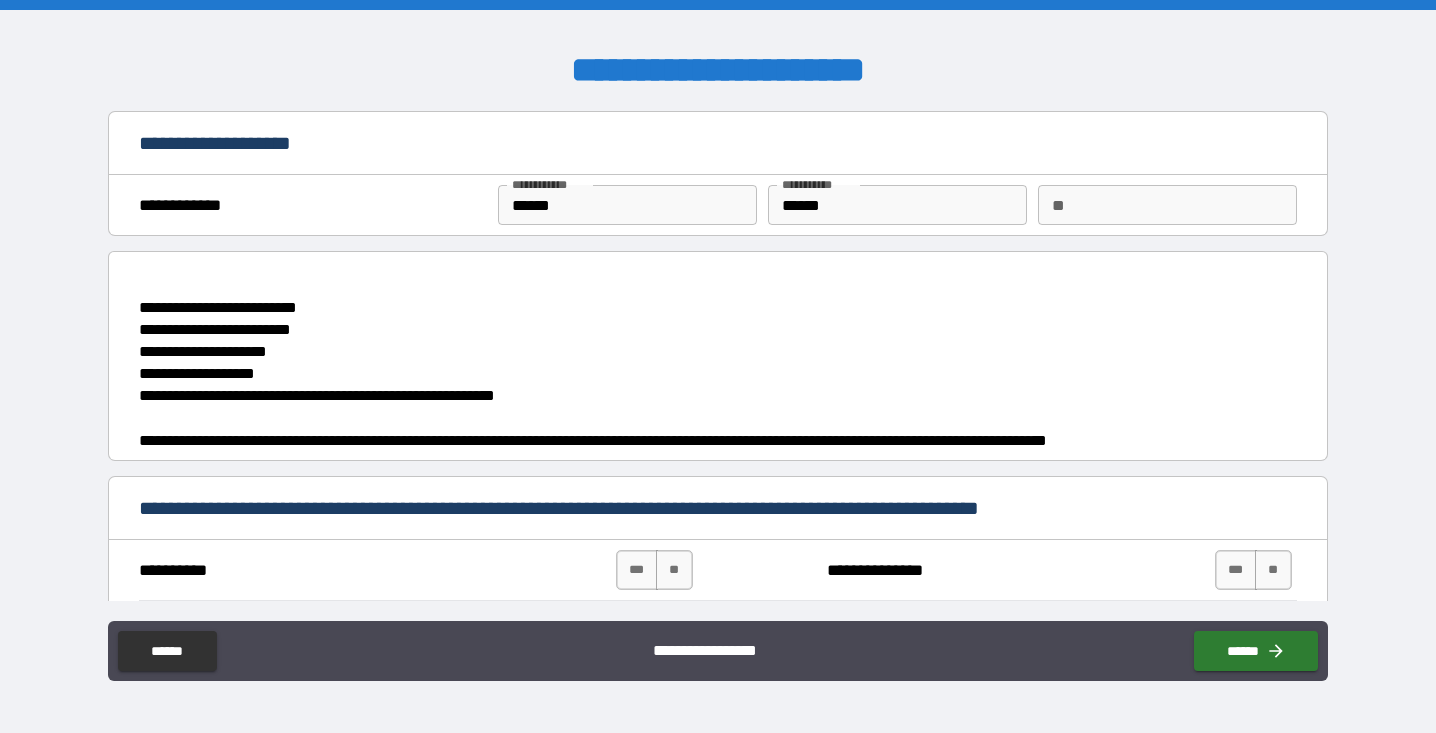 scroll, scrollTop: 36, scrollLeft: 0, axis: vertical 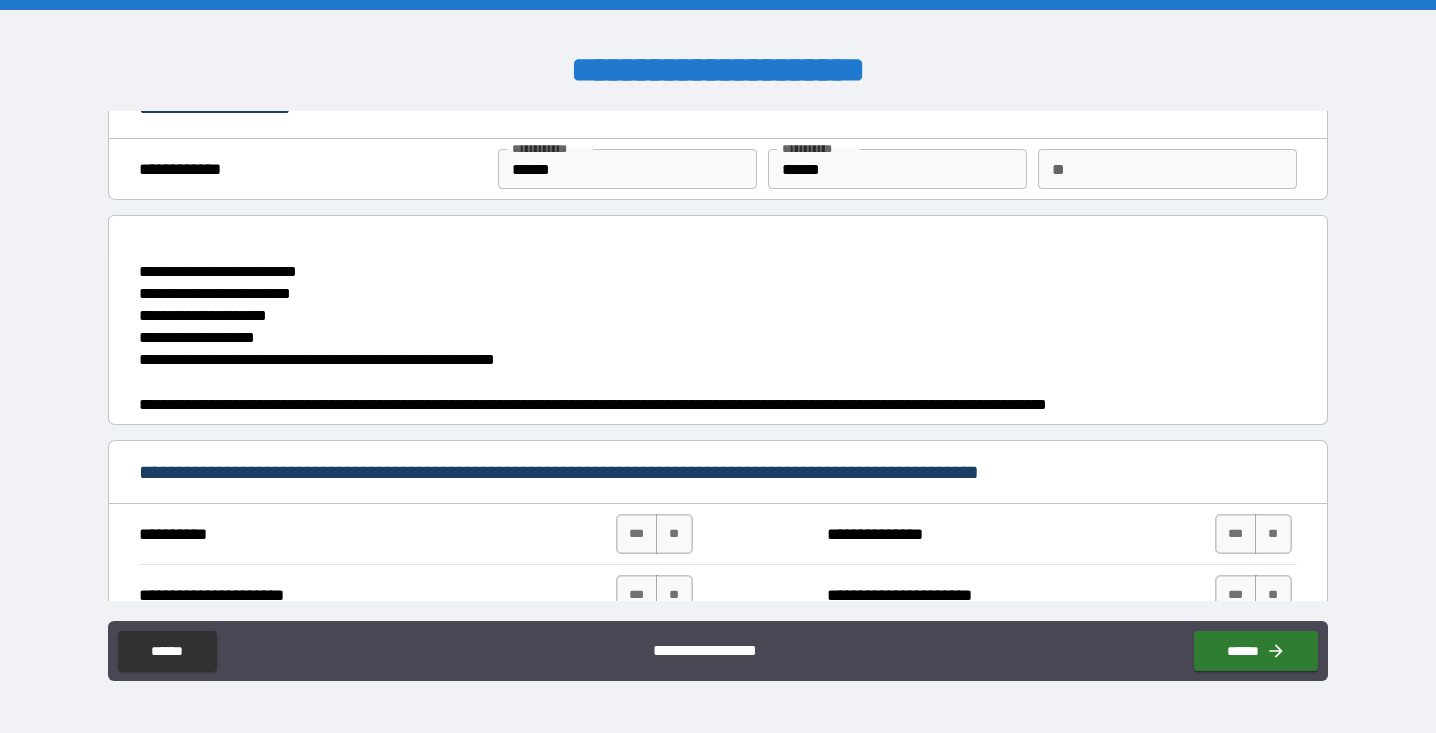 click on "** **" at bounding box center (1167, 169) 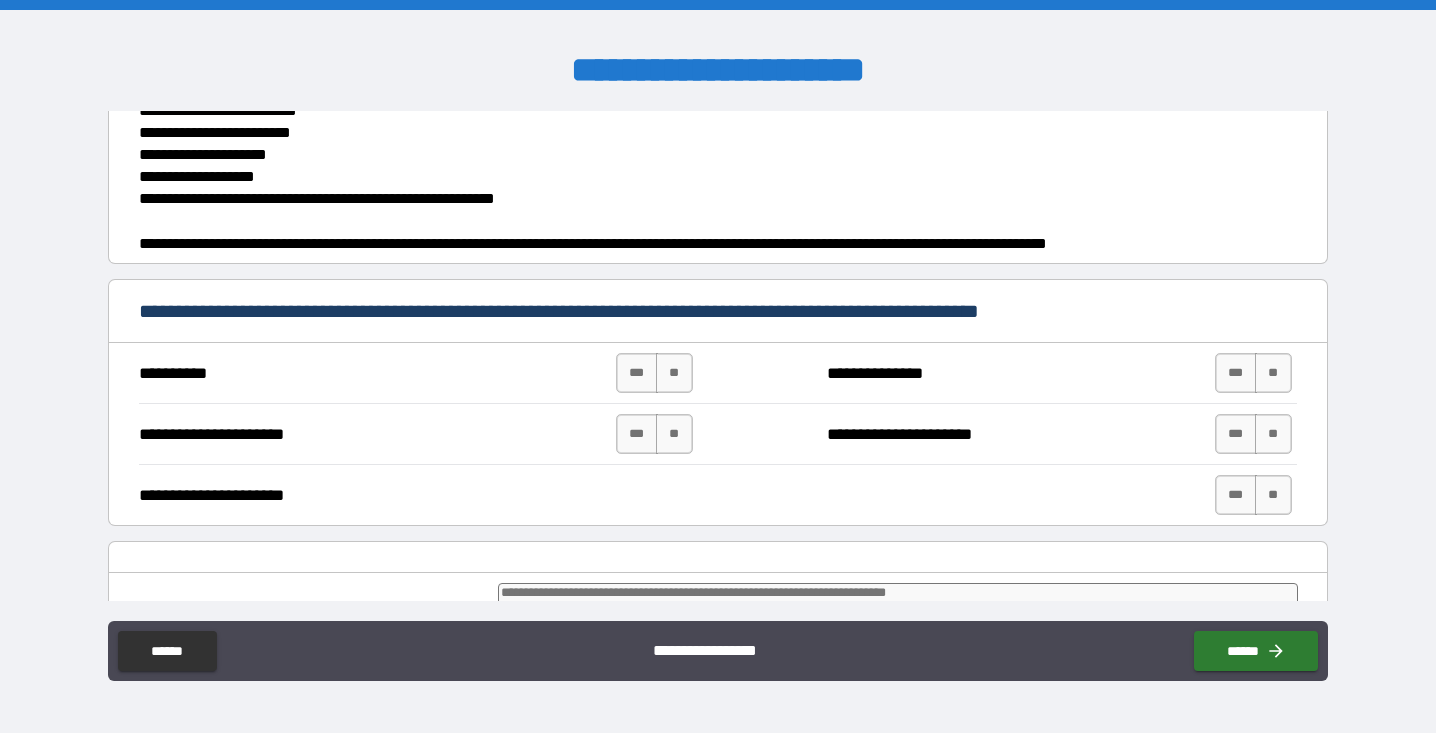 scroll, scrollTop: 214, scrollLeft: 0, axis: vertical 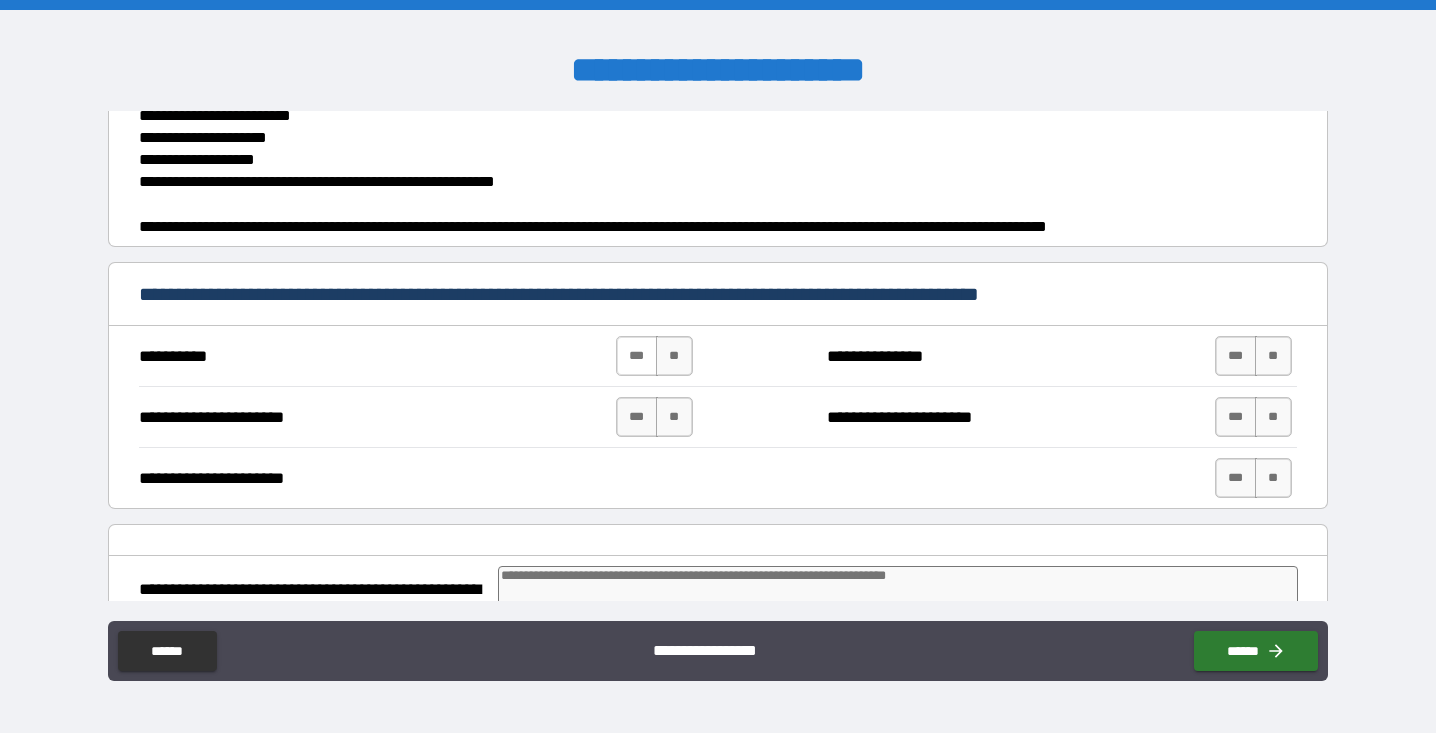 click on "***" at bounding box center [637, 356] 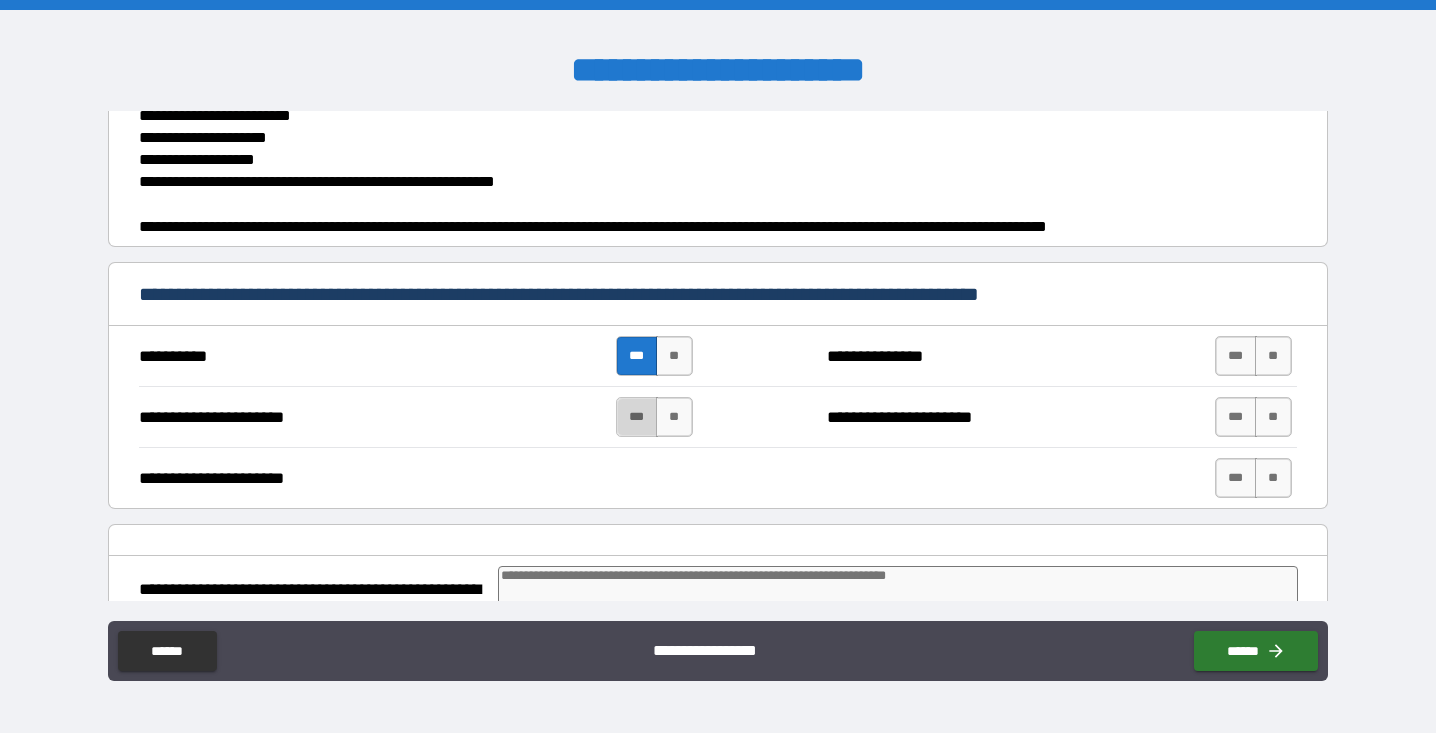 click on "***" at bounding box center (637, 417) 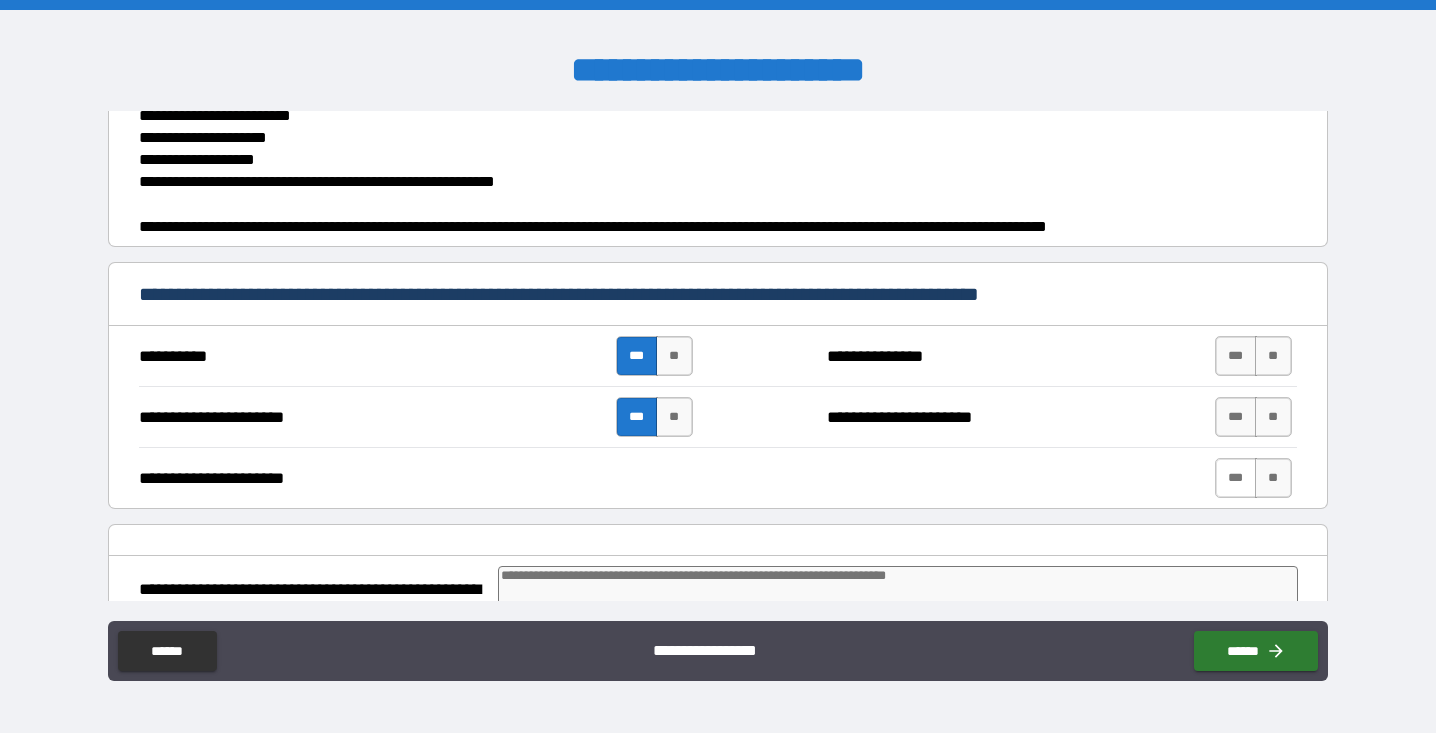 click on "***" at bounding box center [1236, 478] 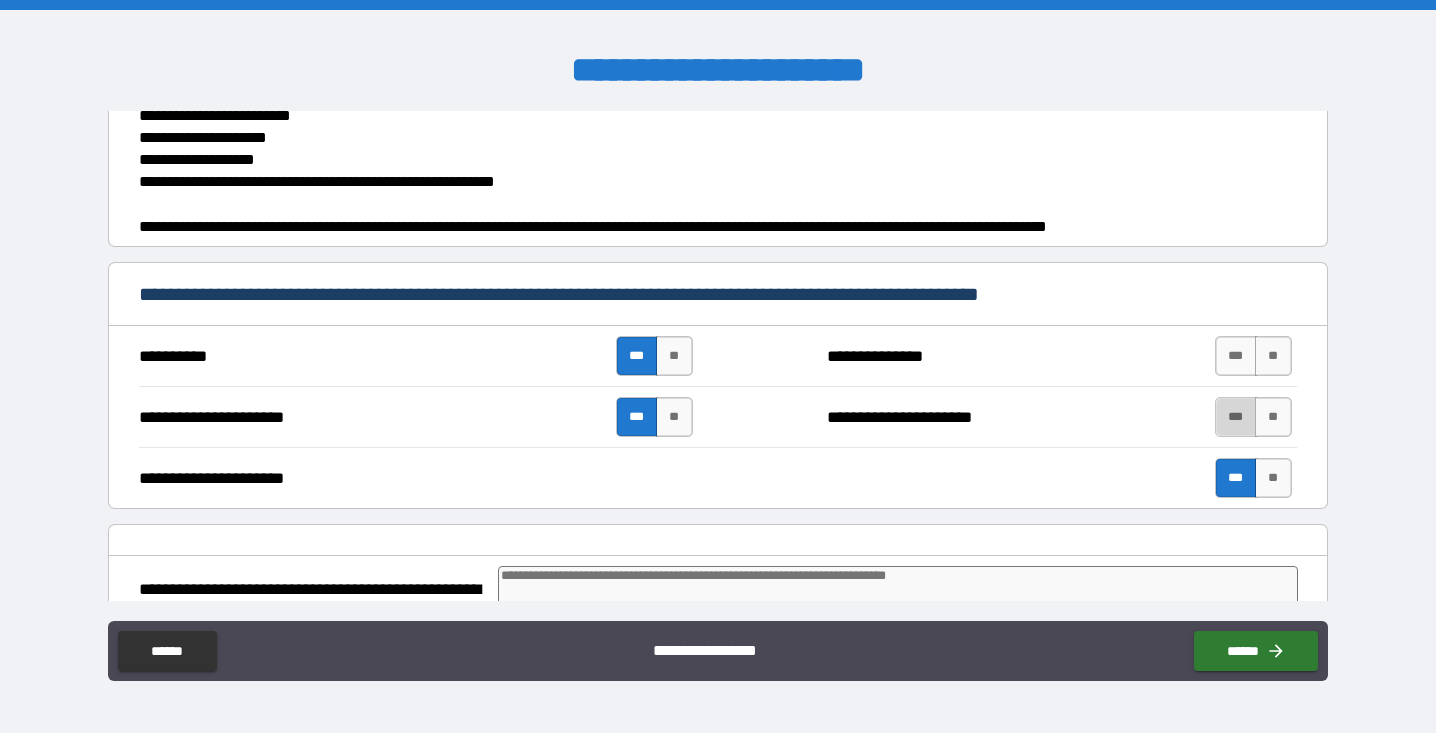click on "***" at bounding box center (1236, 417) 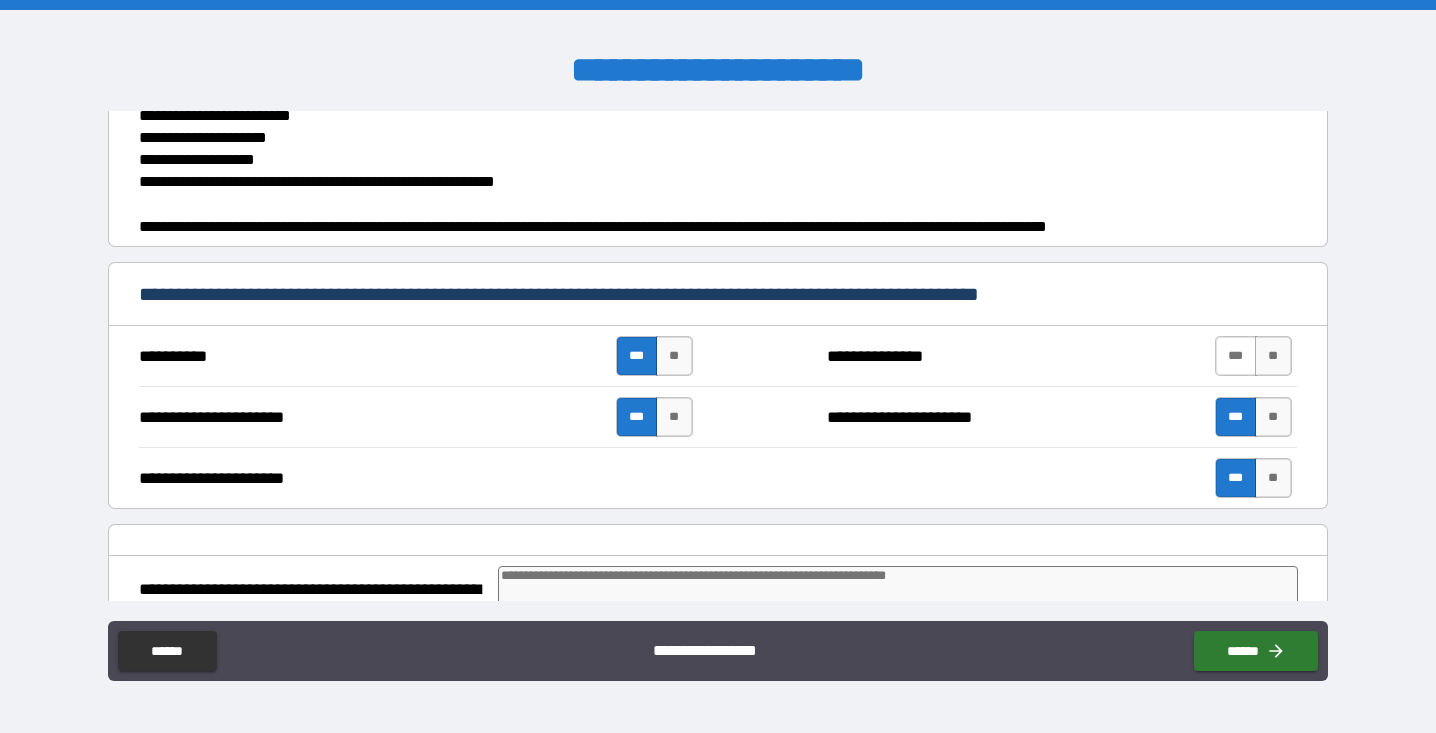 click on "***" at bounding box center (1236, 356) 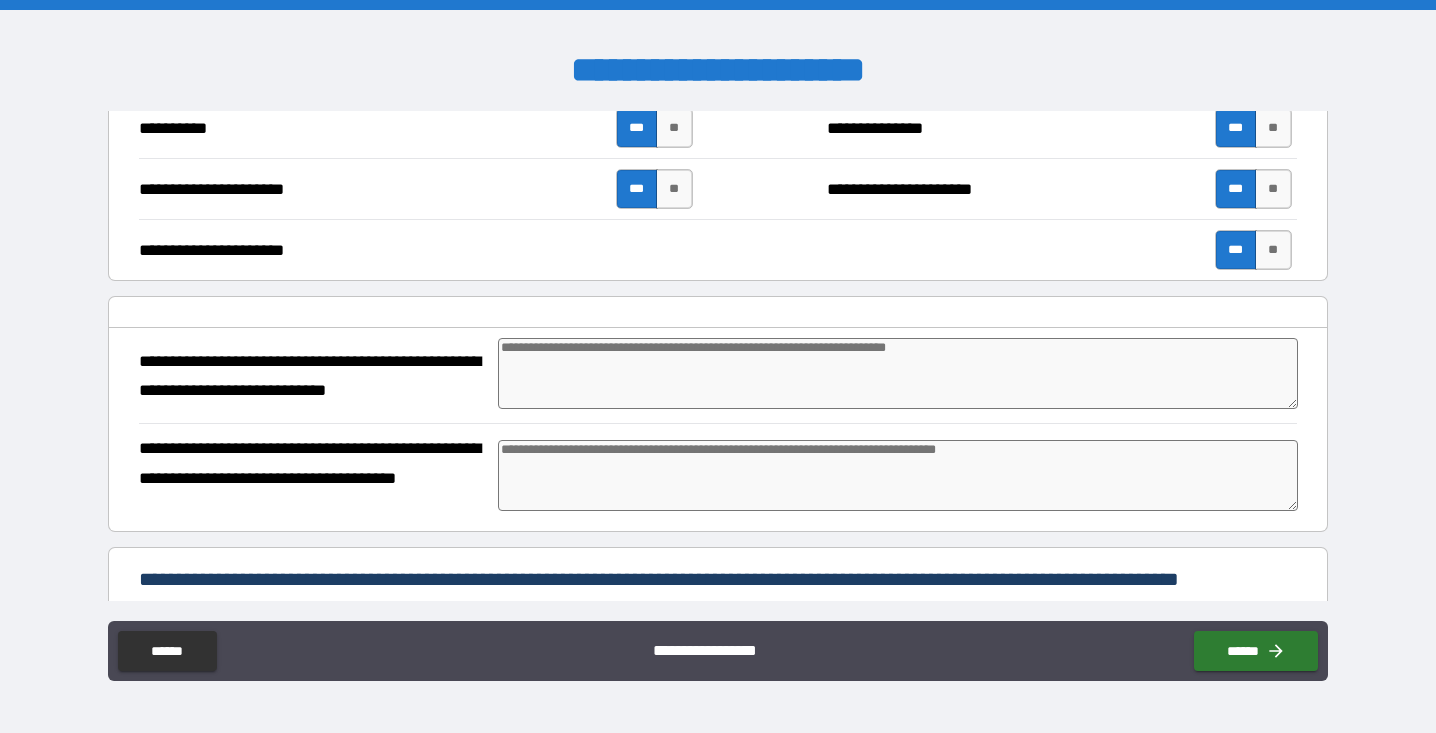 scroll, scrollTop: 461, scrollLeft: 0, axis: vertical 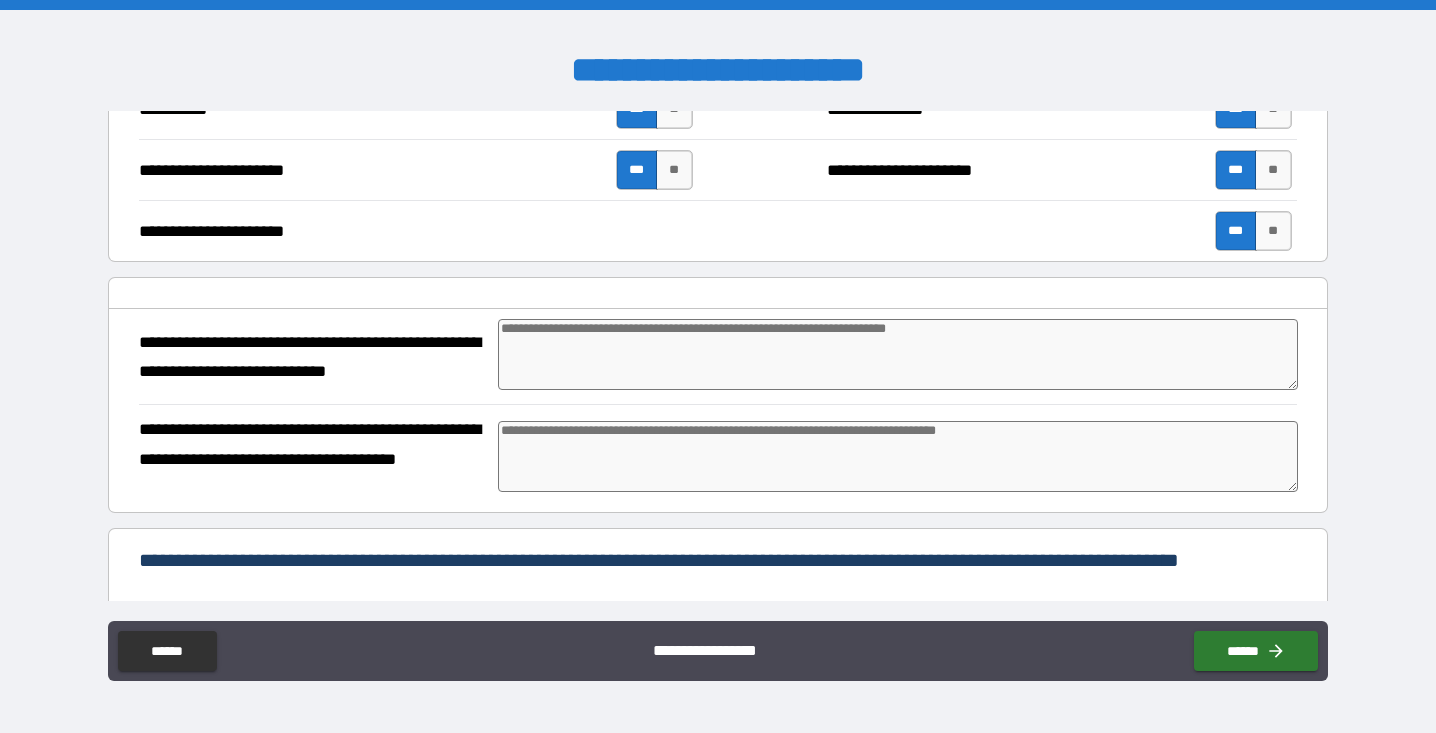 click at bounding box center [898, 354] 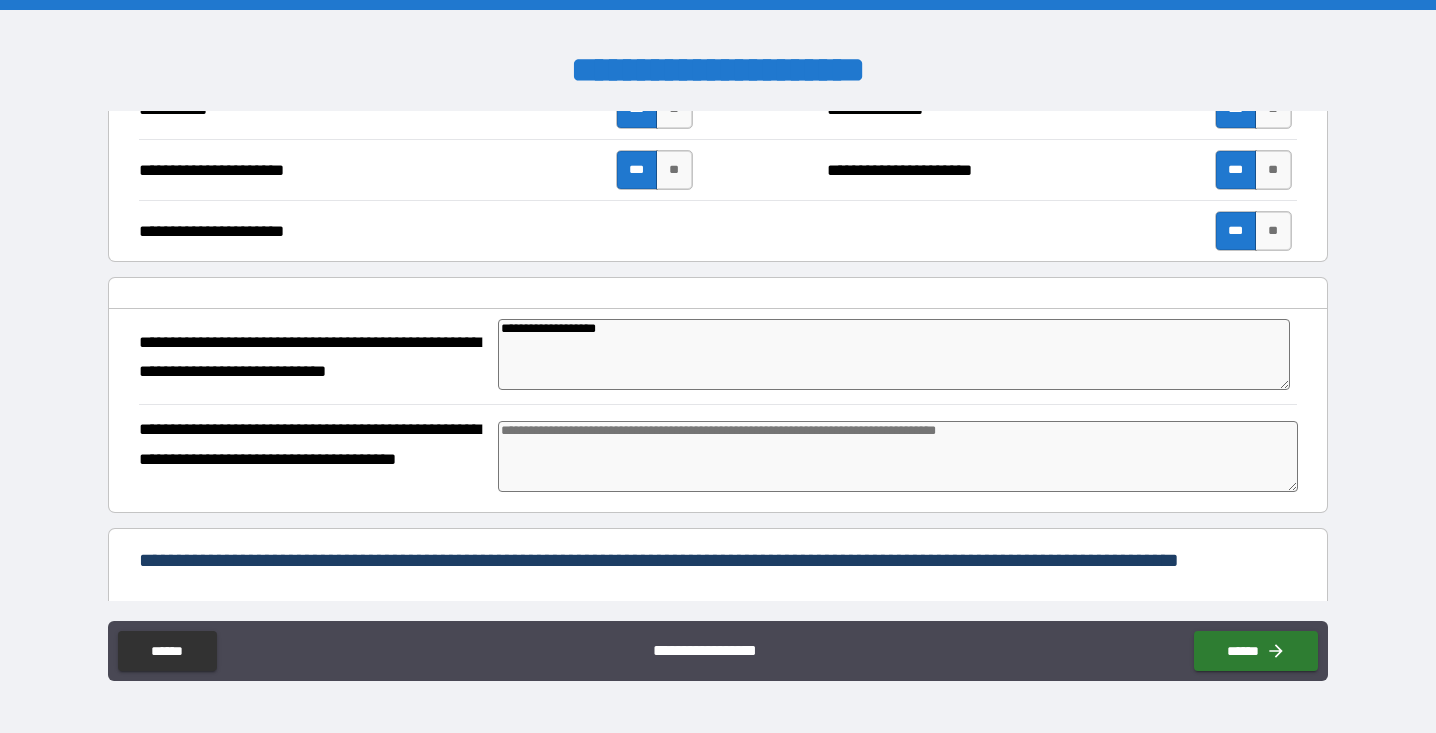 click at bounding box center [898, 456] 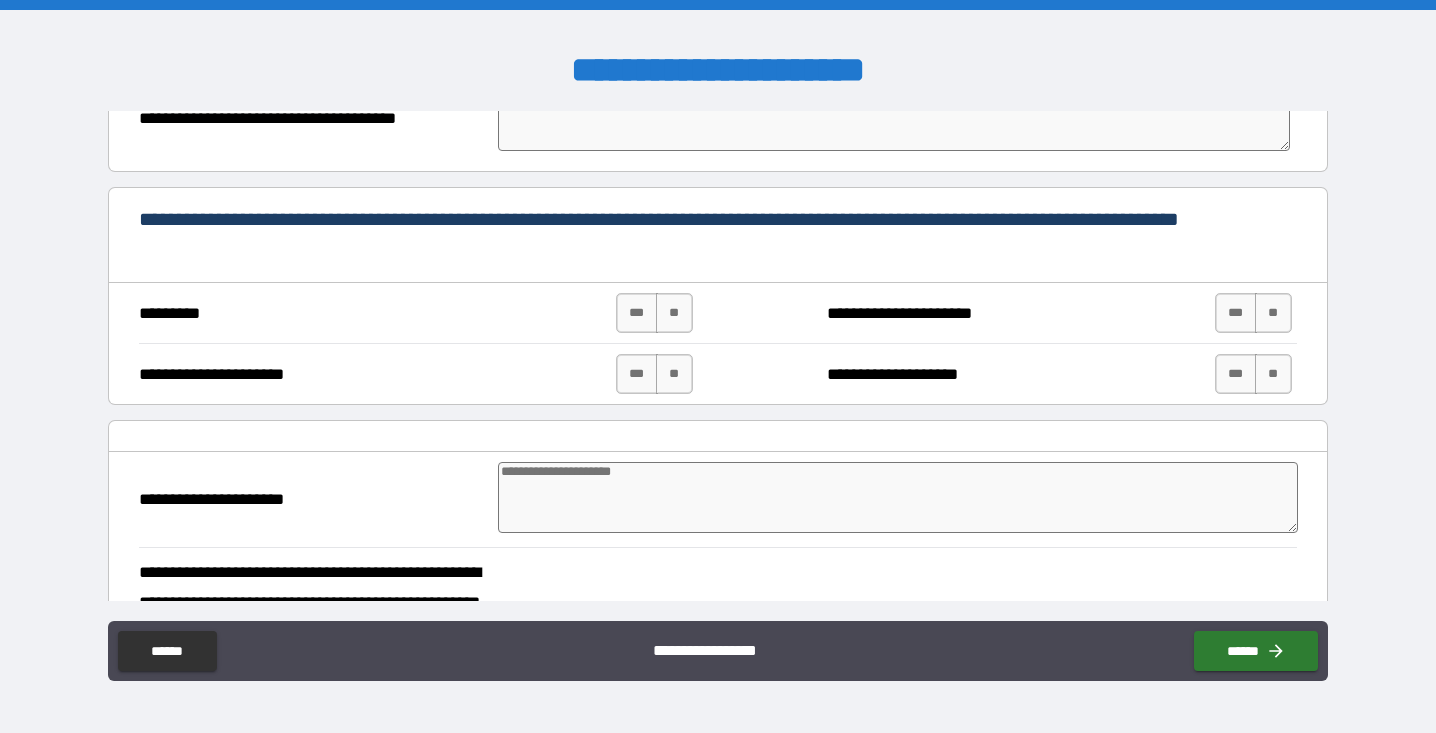 scroll, scrollTop: 806, scrollLeft: 0, axis: vertical 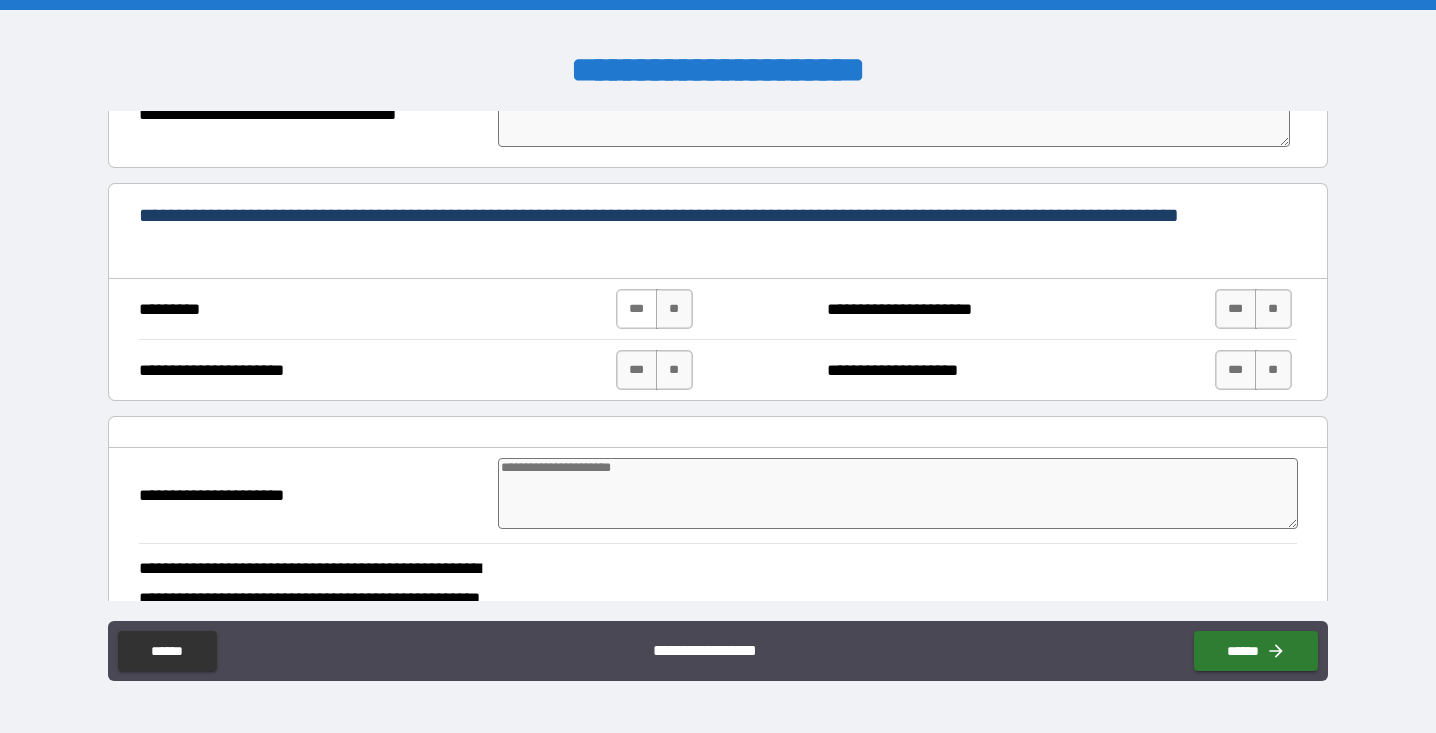 click on "***" at bounding box center (637, 309) 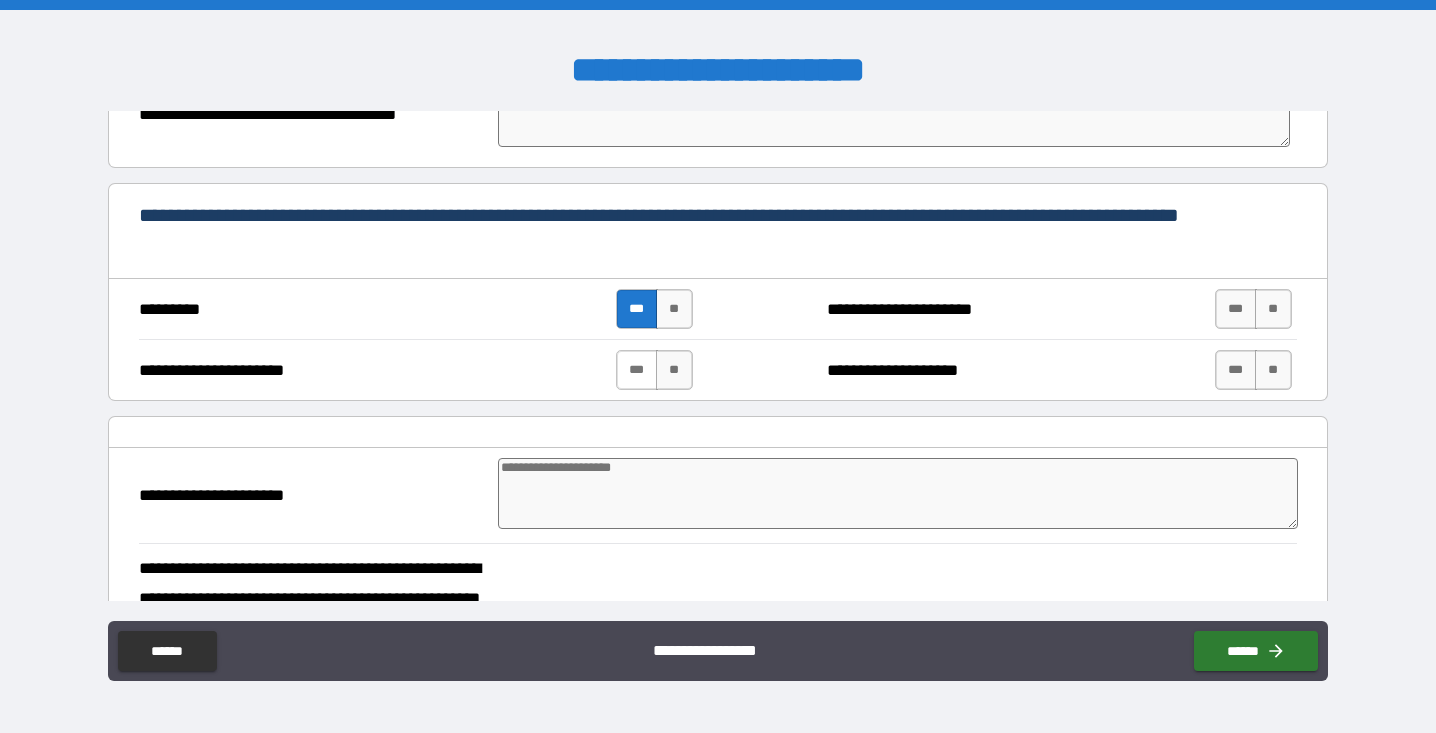 click on "***" at bounding box center (637, 370) 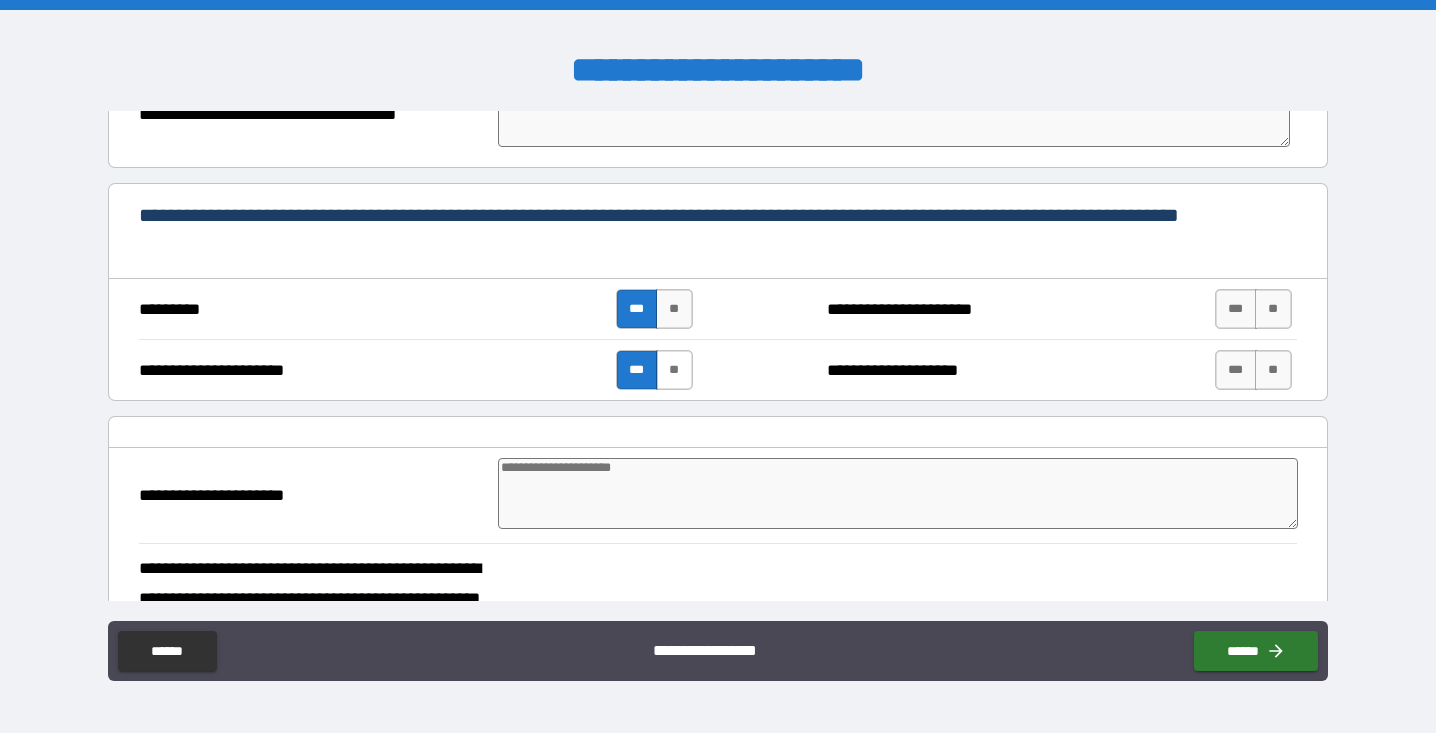 click on "**" at bounding box center (674, 370) 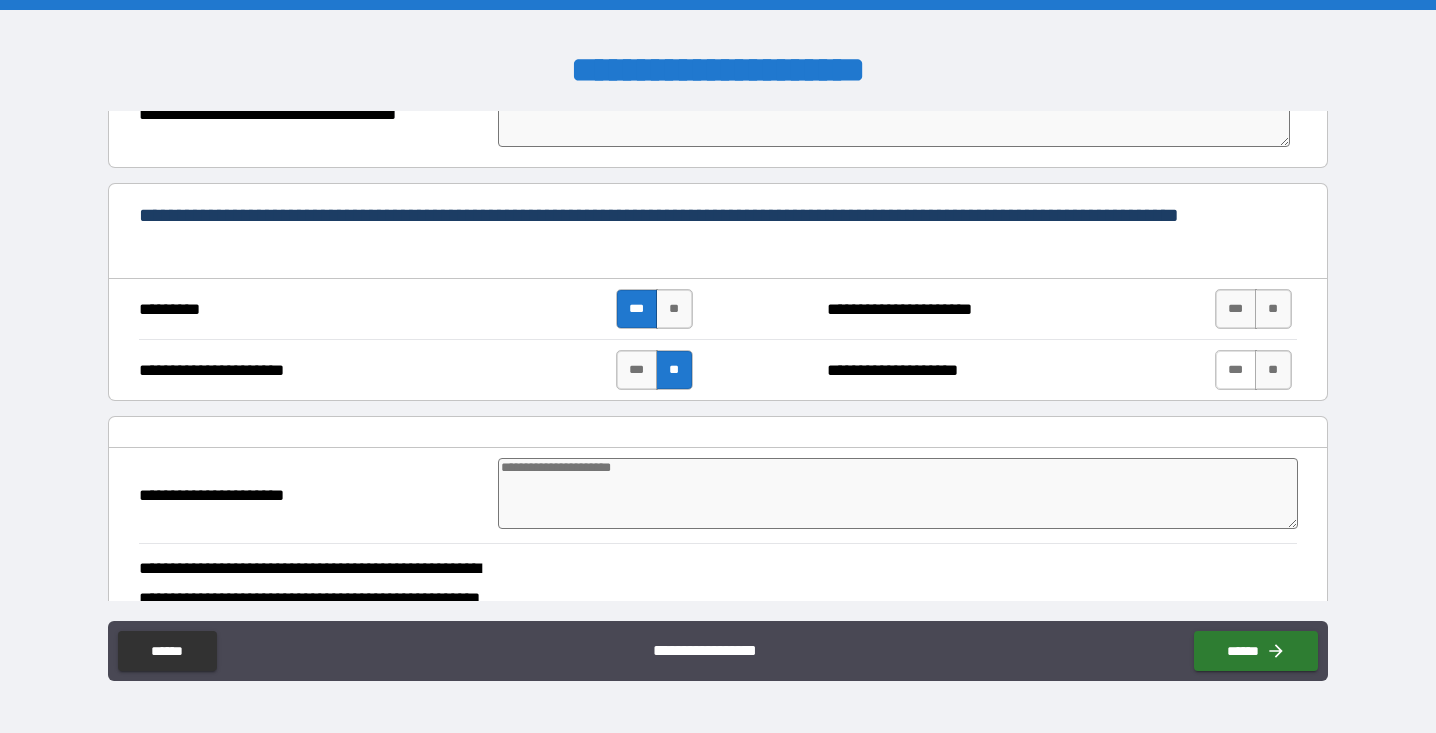 click on "***" at bounding box center (1236, 370) 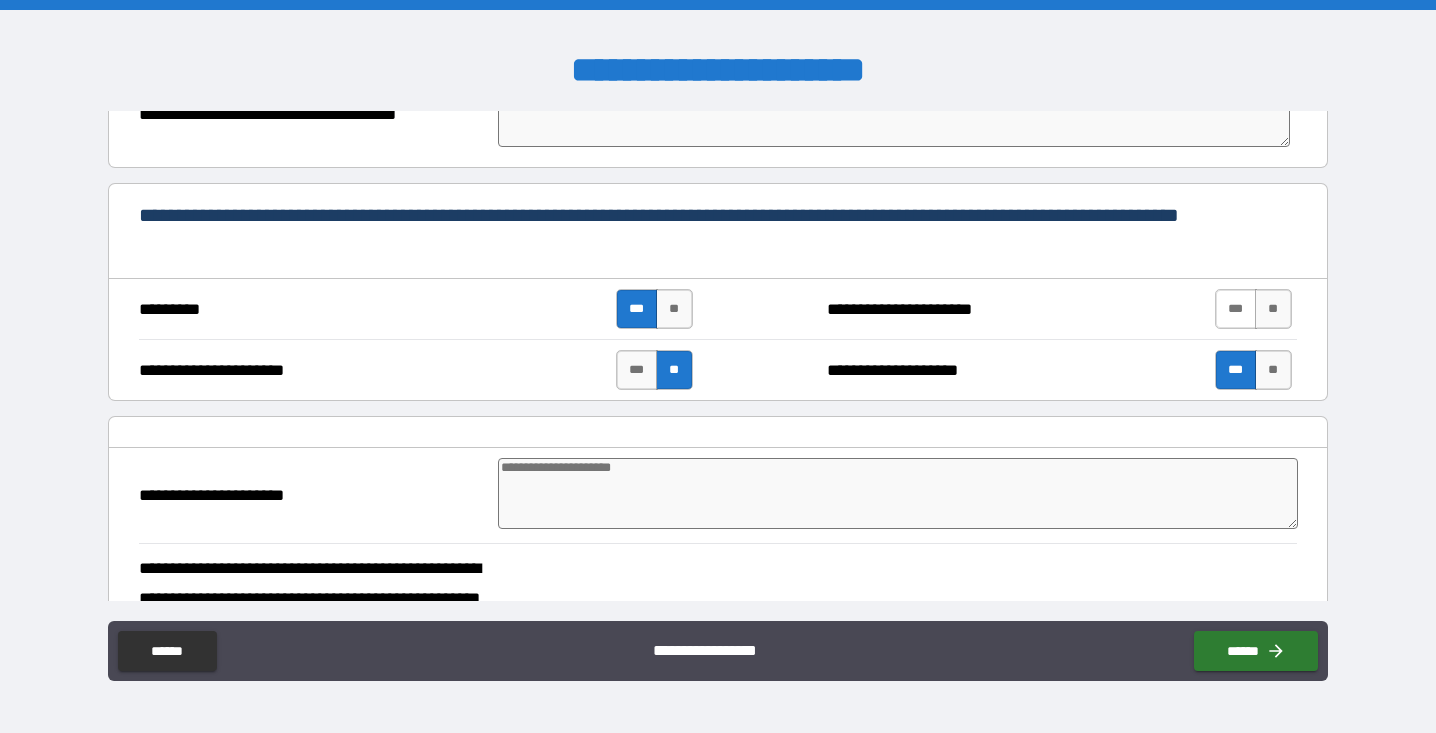 click on "***" at bounding box center (1236, 309) 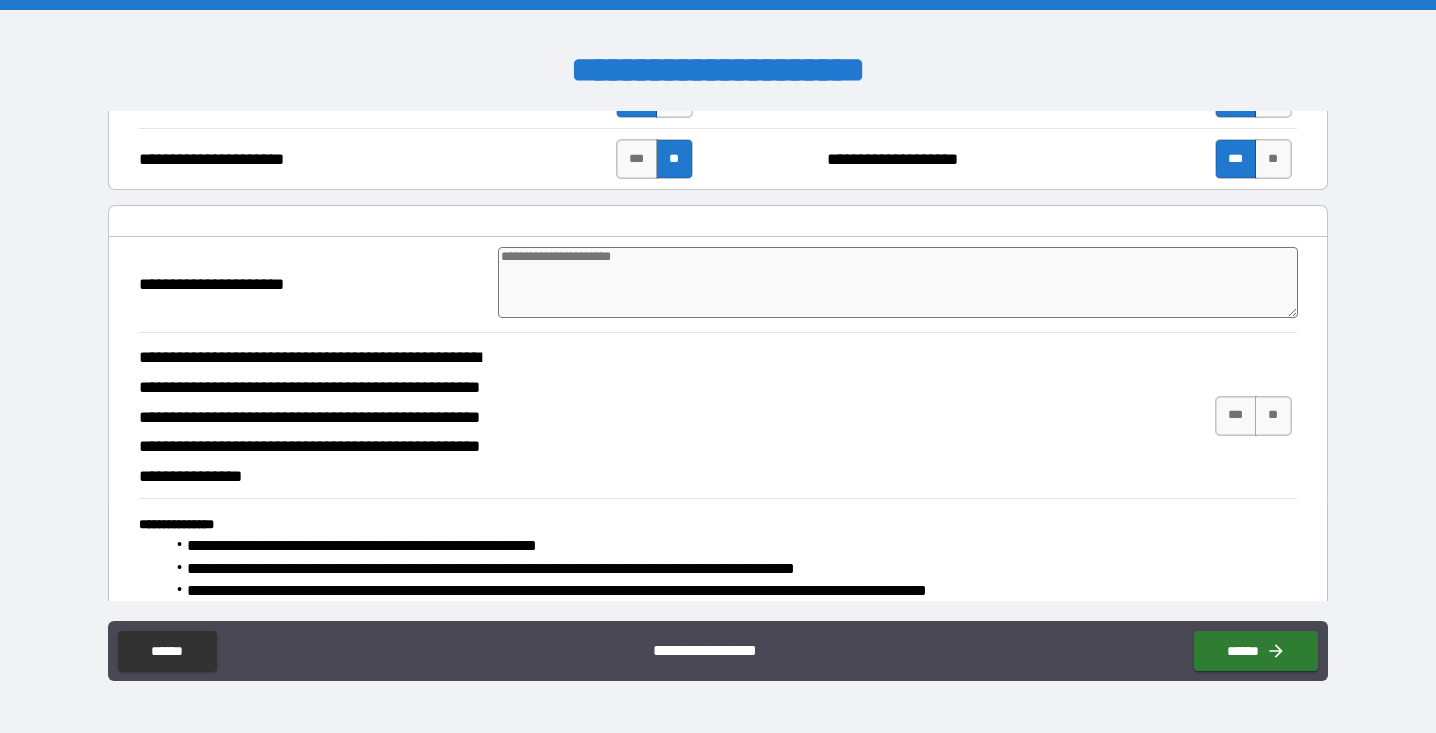 scroll, scrollTop: 1027, scrollLeft: 0, axis: vertical 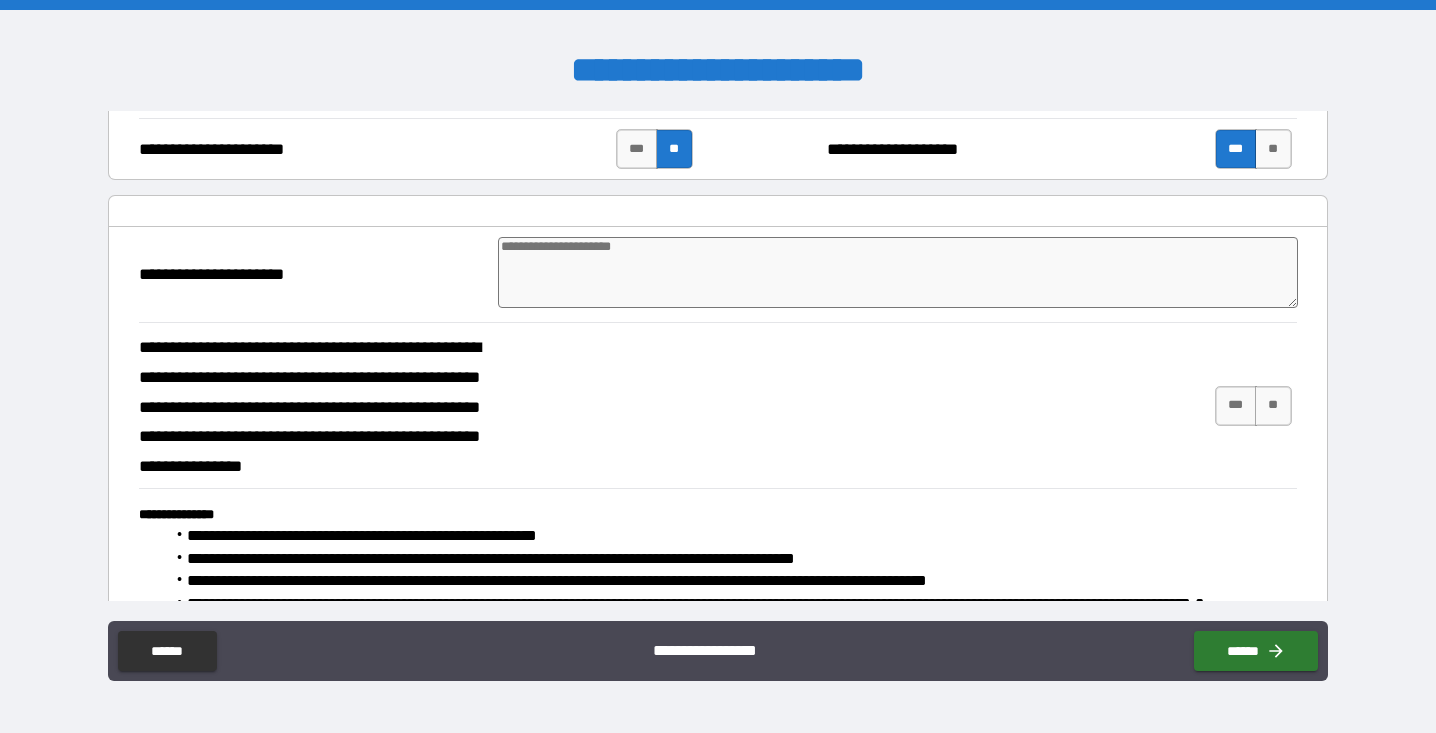 click at bounding box center [898, 272] 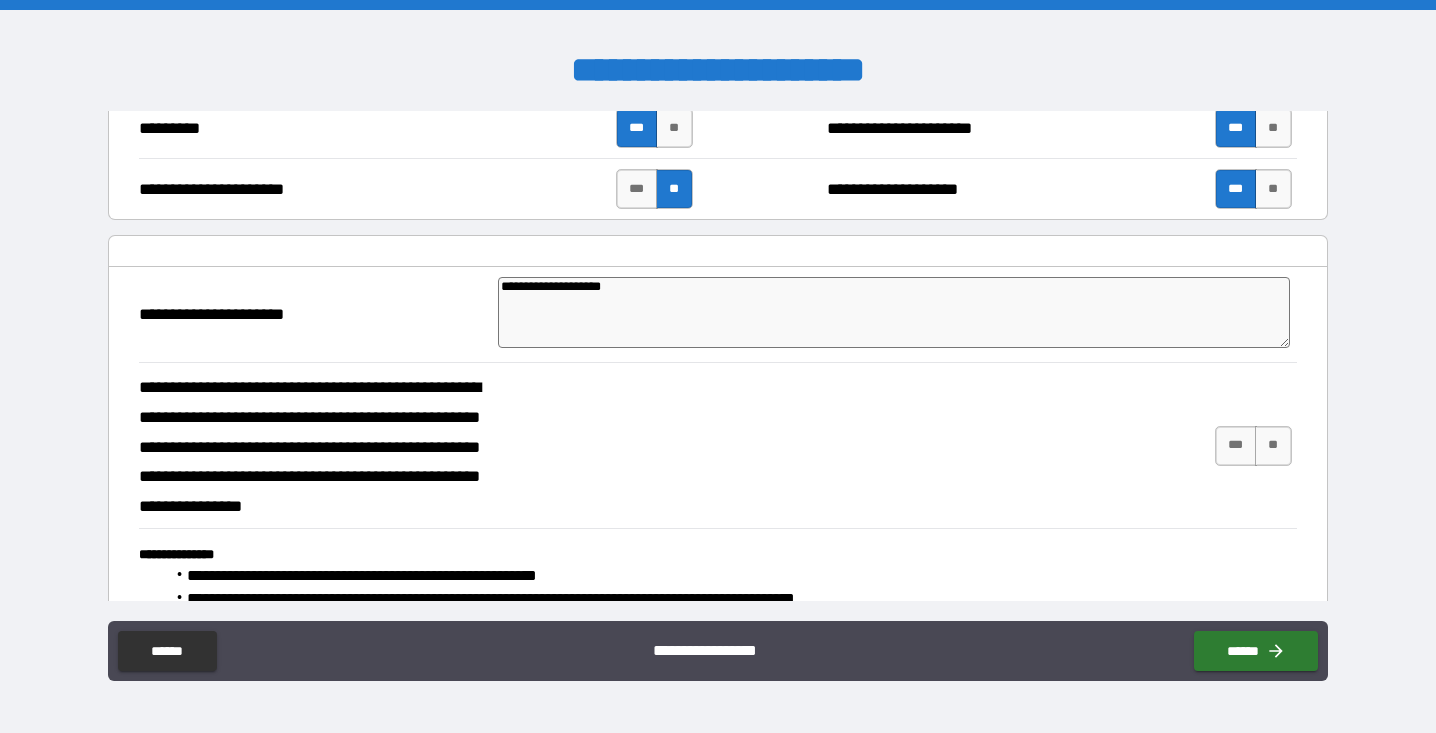 scroll, scrollTop: 985, scrollLeft: 0, axis: vertical 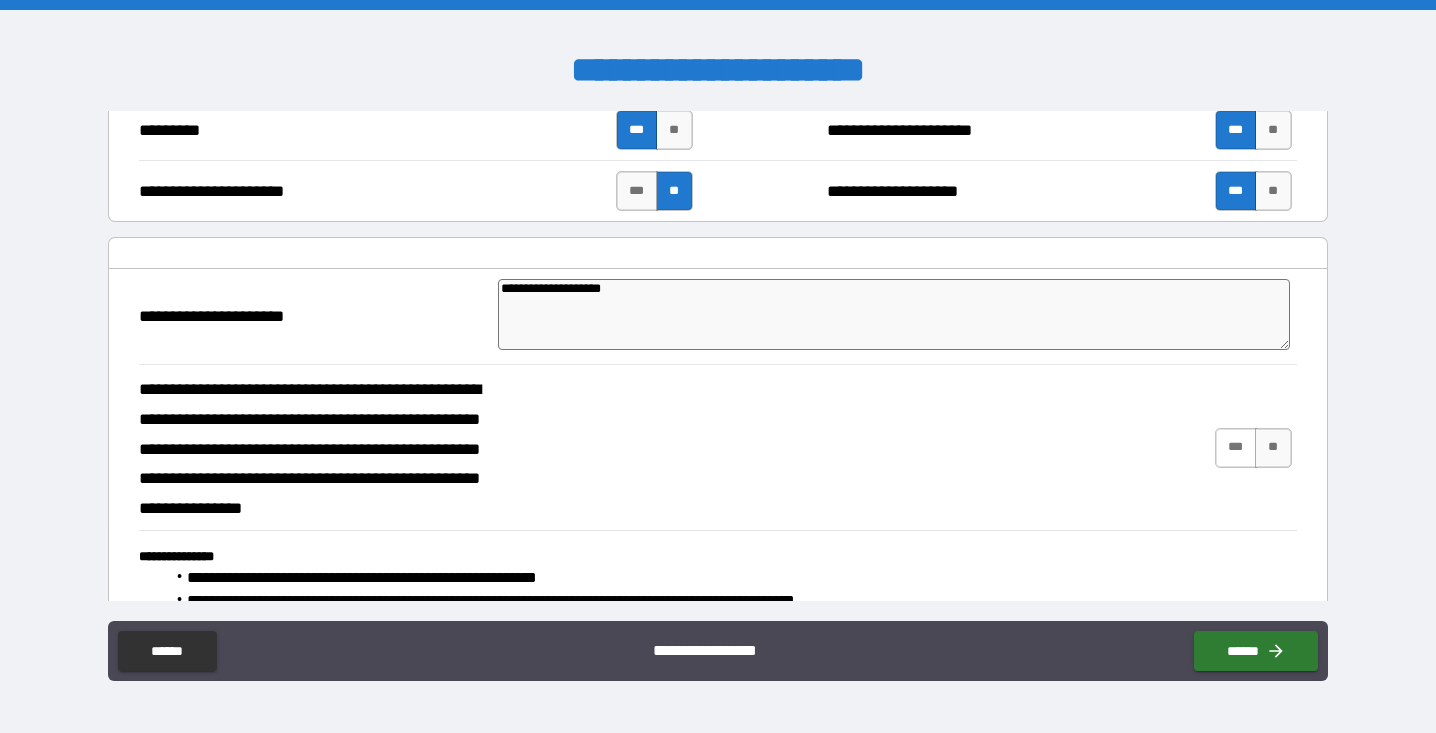 click on "***" at bounding box center (1236, 448) 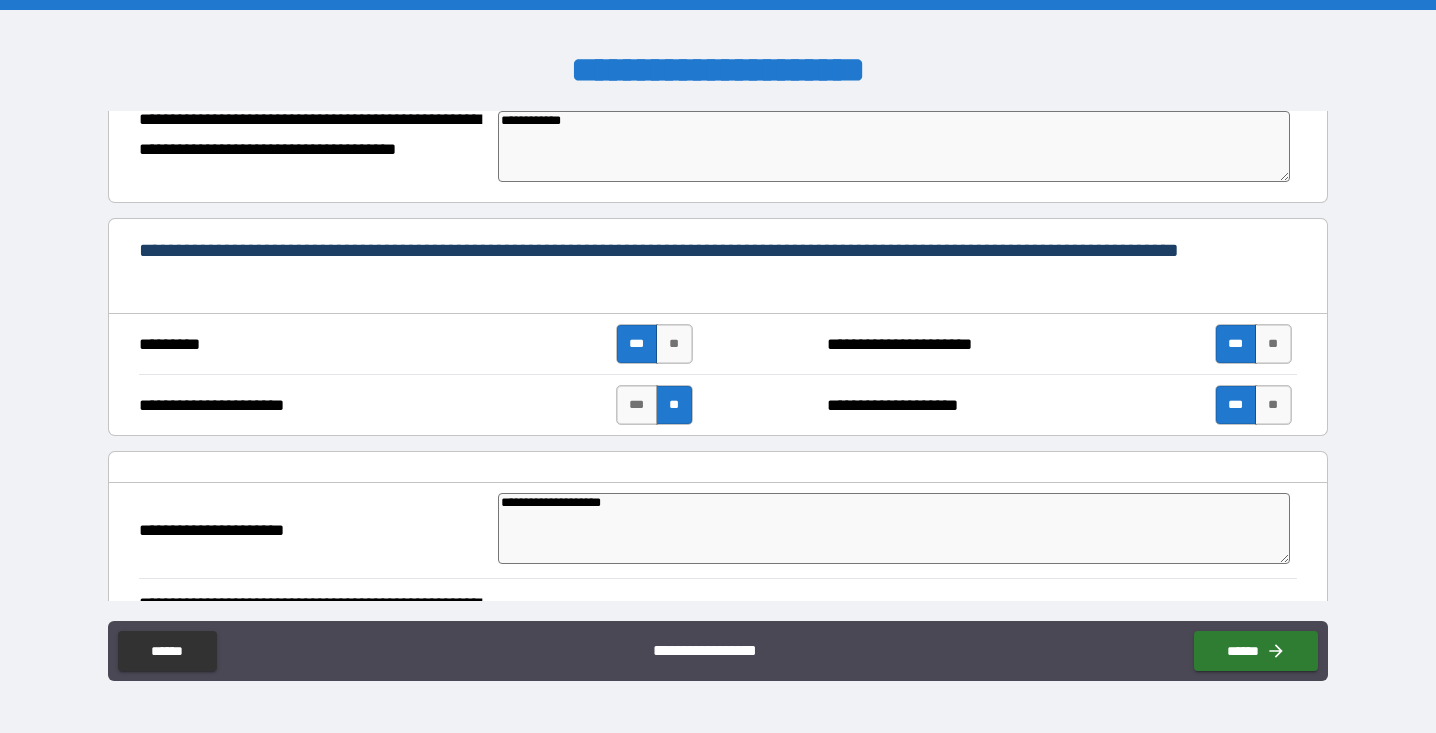 scroll, scrollTop: 778, scrollLeft: 0, axis: vertical 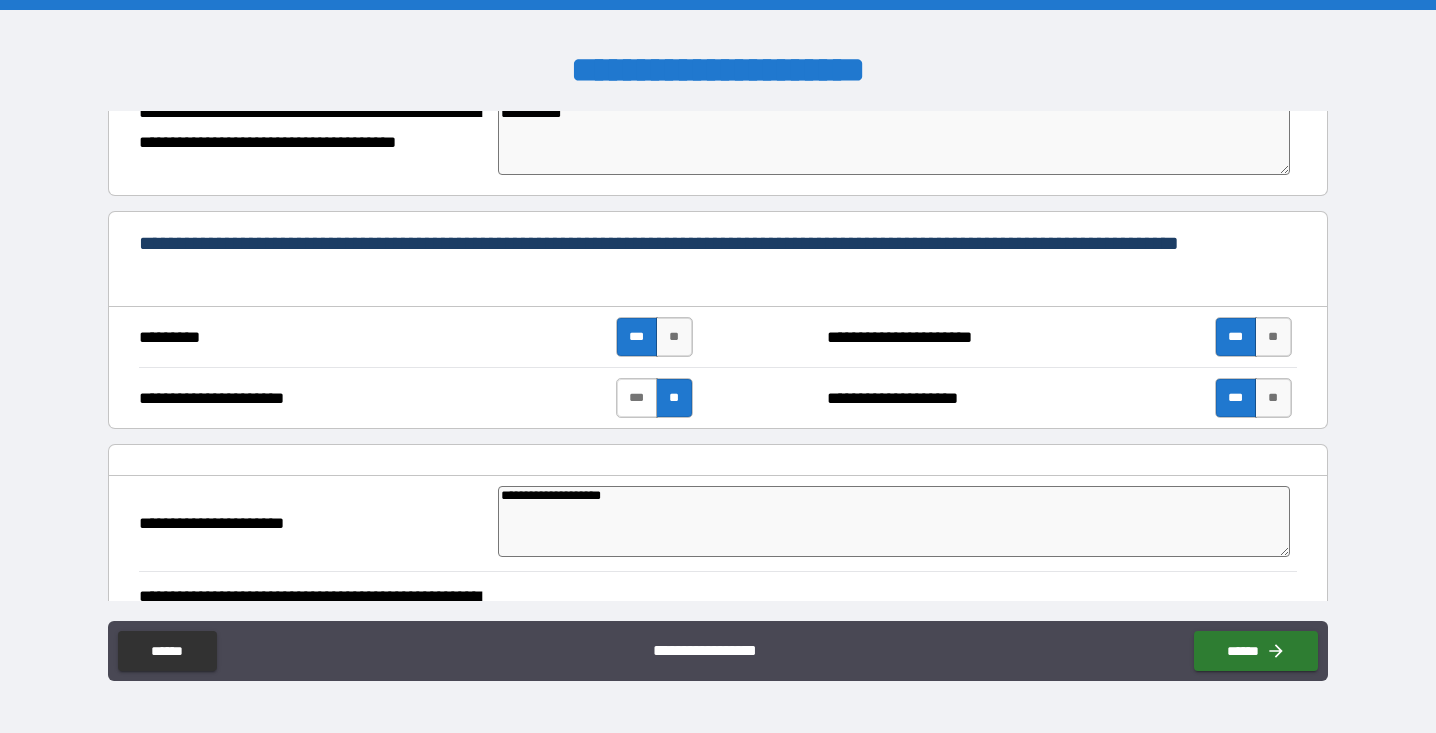 click on "***" at bounding box center (637, 398) 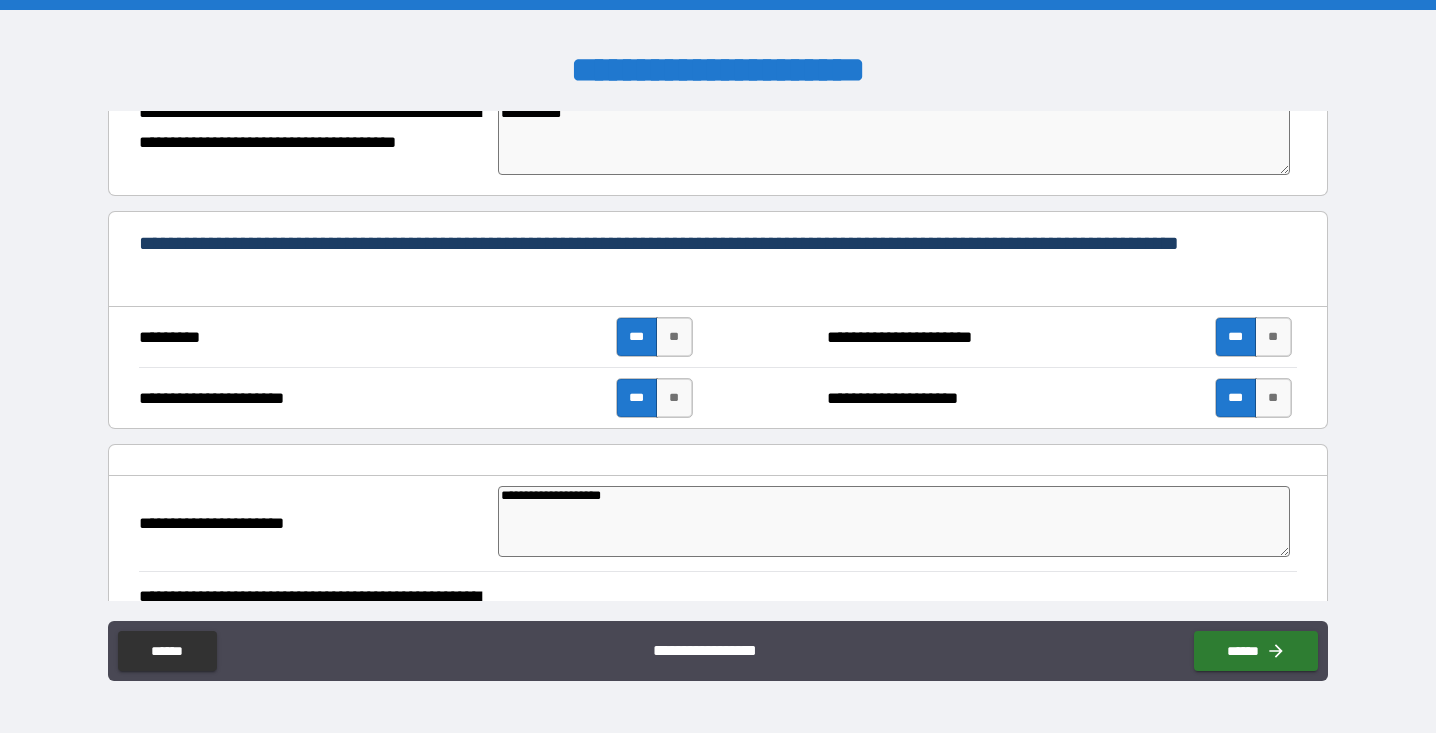 drag, startPoint x: 548, startPoint y: 487, endPoint x: 517, endPoint y: 496, distance: 32.280025 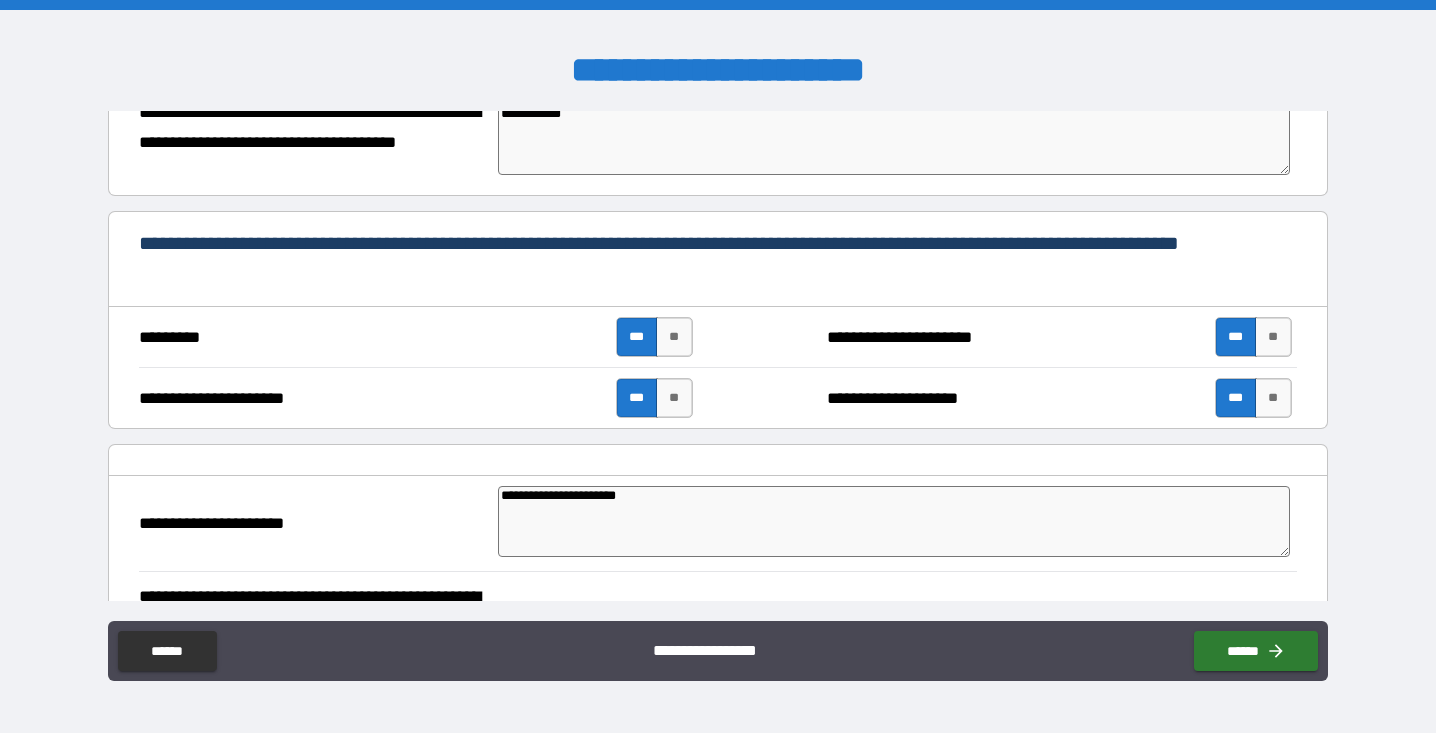 click on "**********" at bounding box center (894, 521) 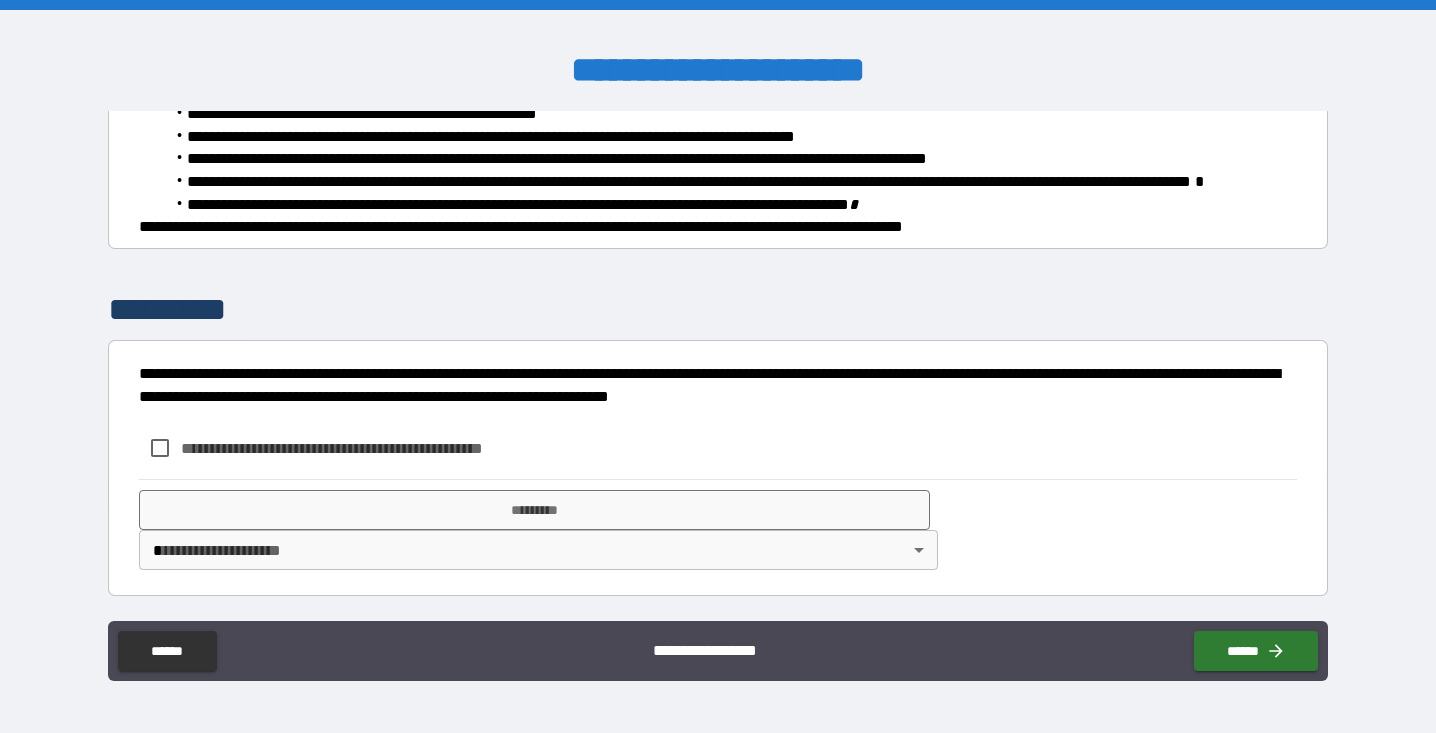 scroll, scrollTop: 1467, scrollLeft: 0, axis: vertical 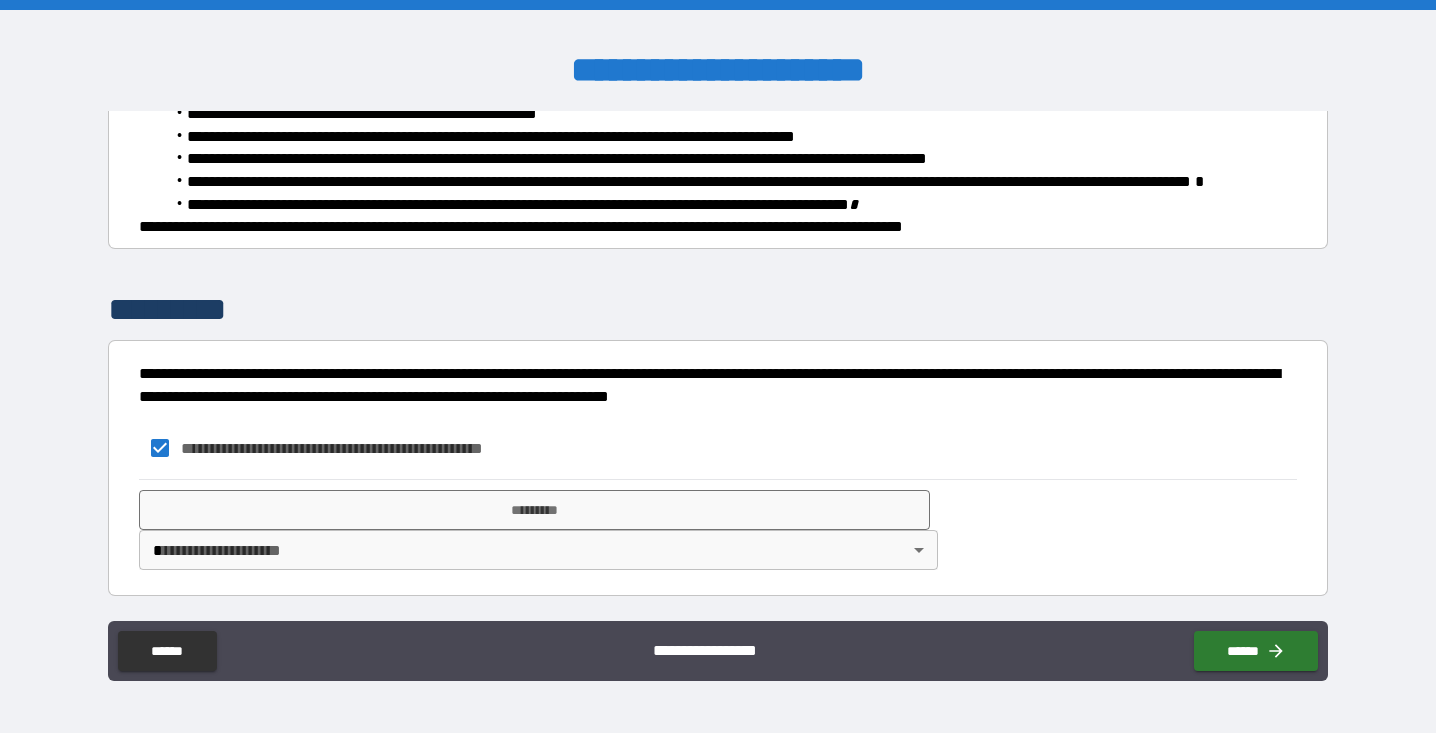 click on "**********" at bounding box center [718, 366] 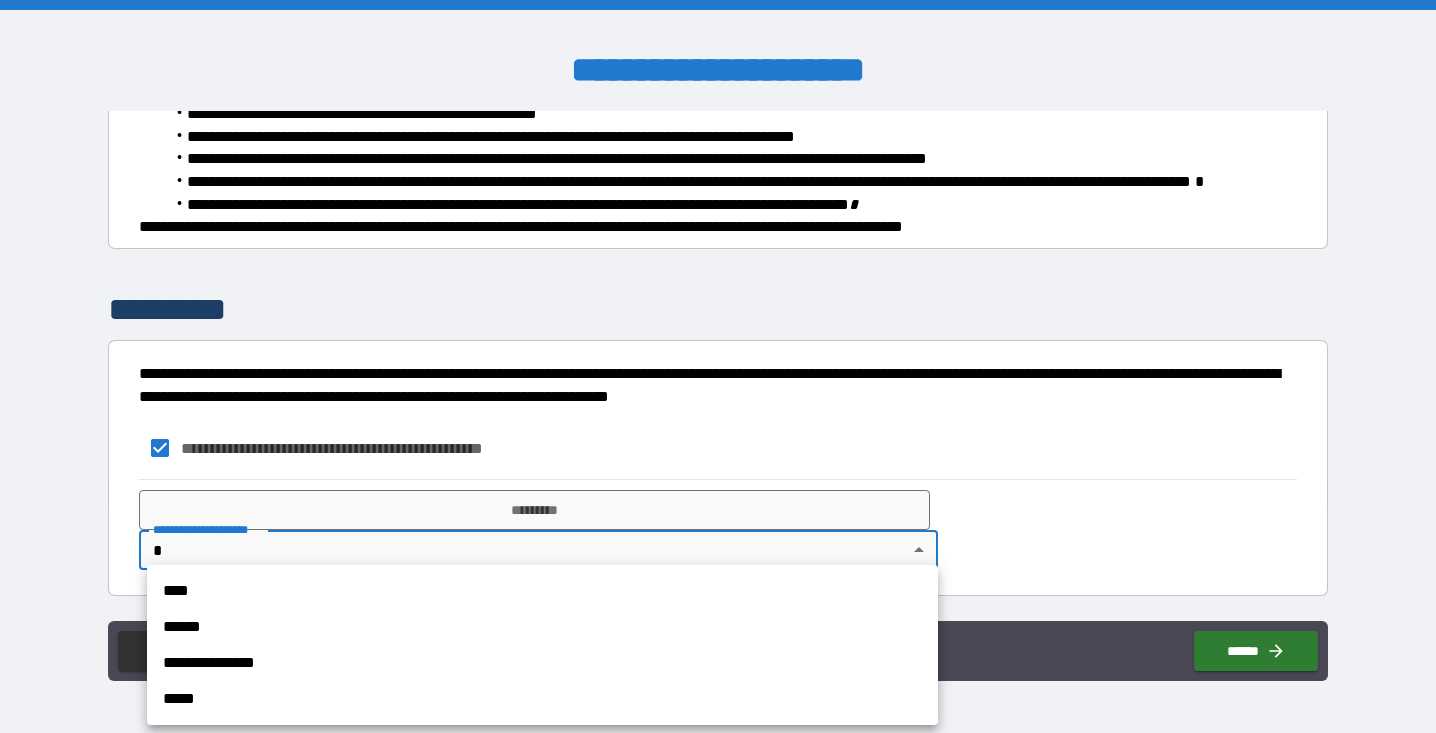 click on "****" at bounding box center [542, 591] 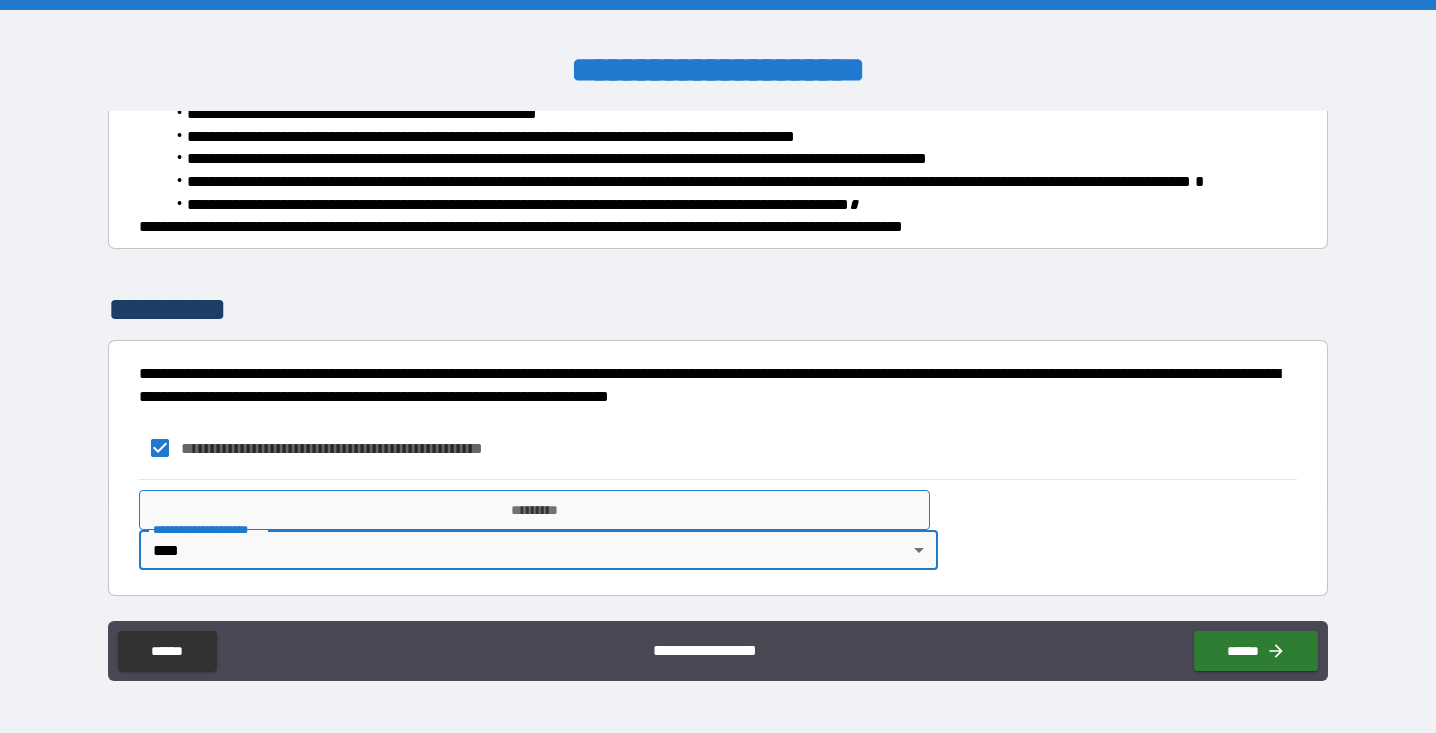 click on "*********" at bounding box center [534, 510] 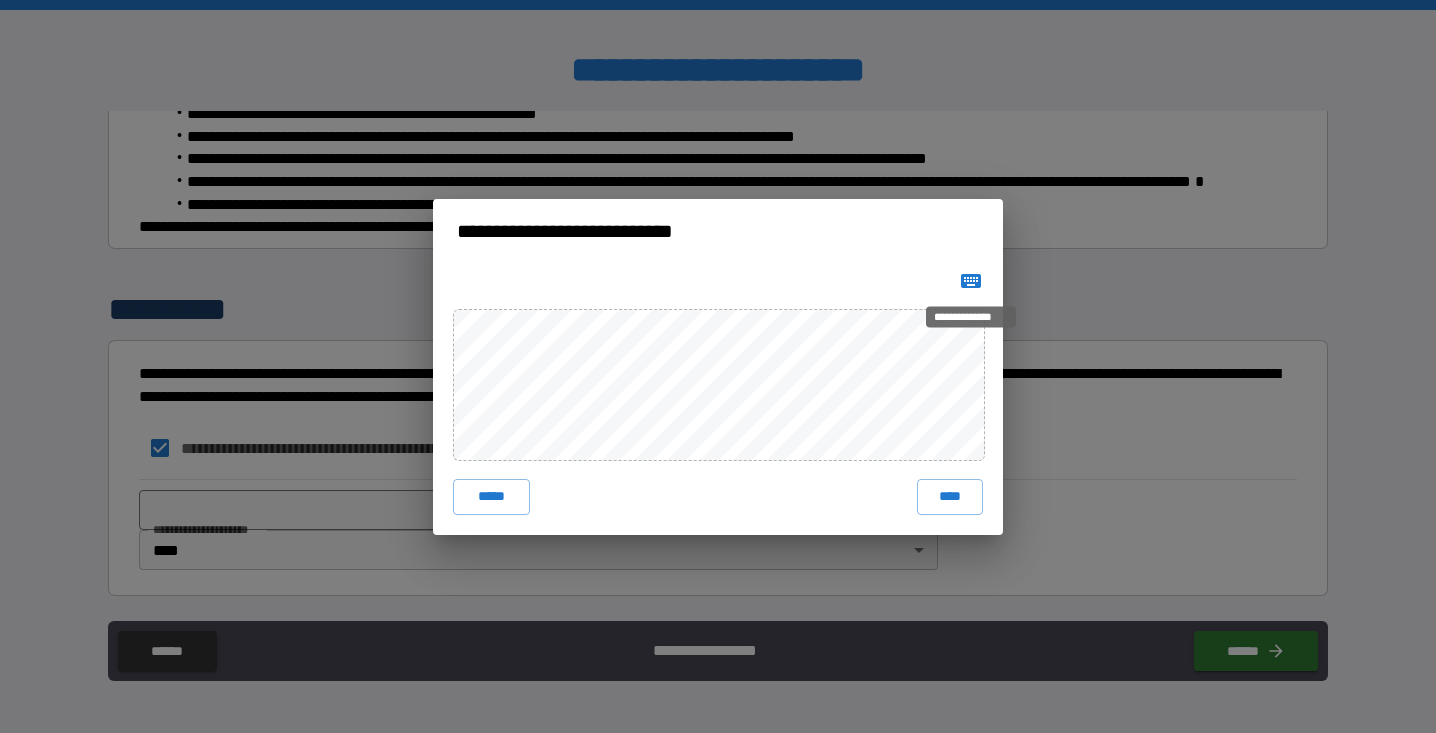 click 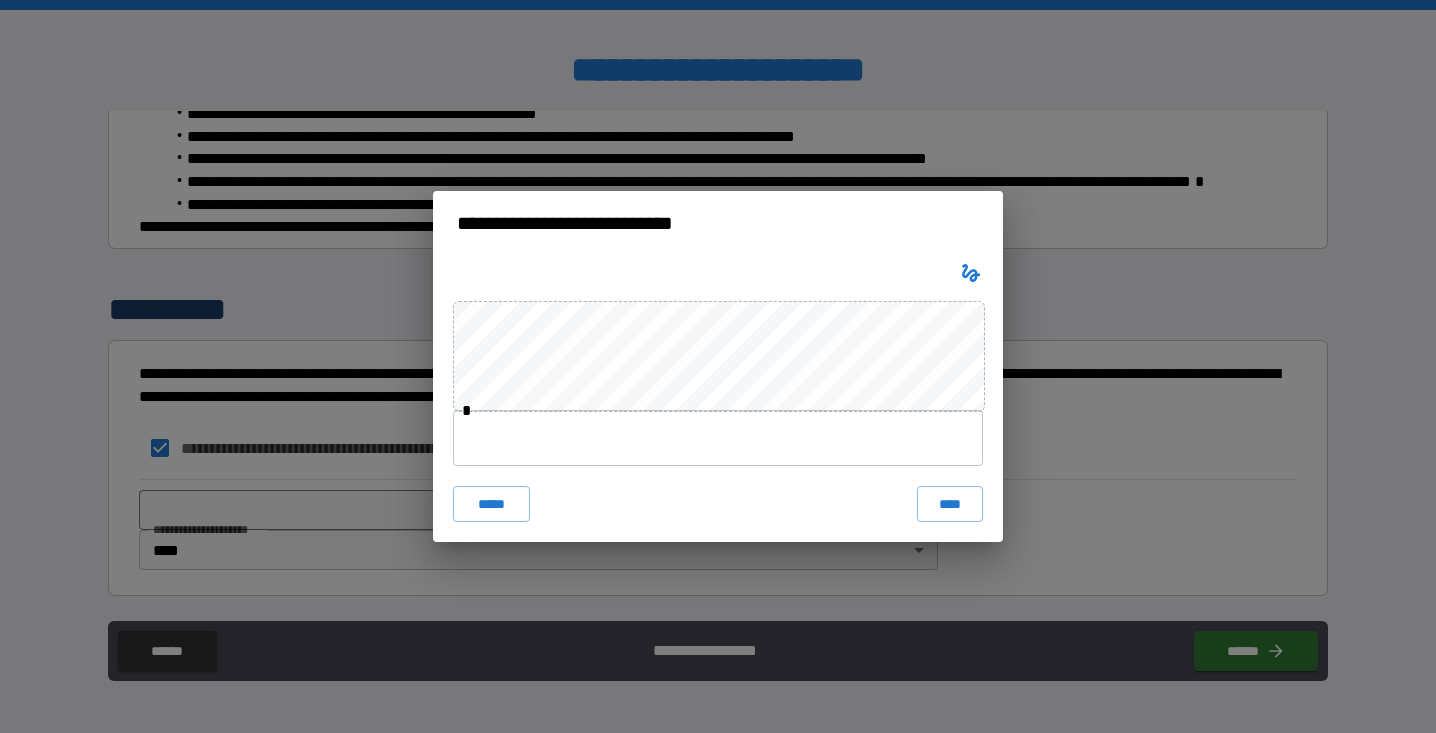 click at bounding box center (718, 438) 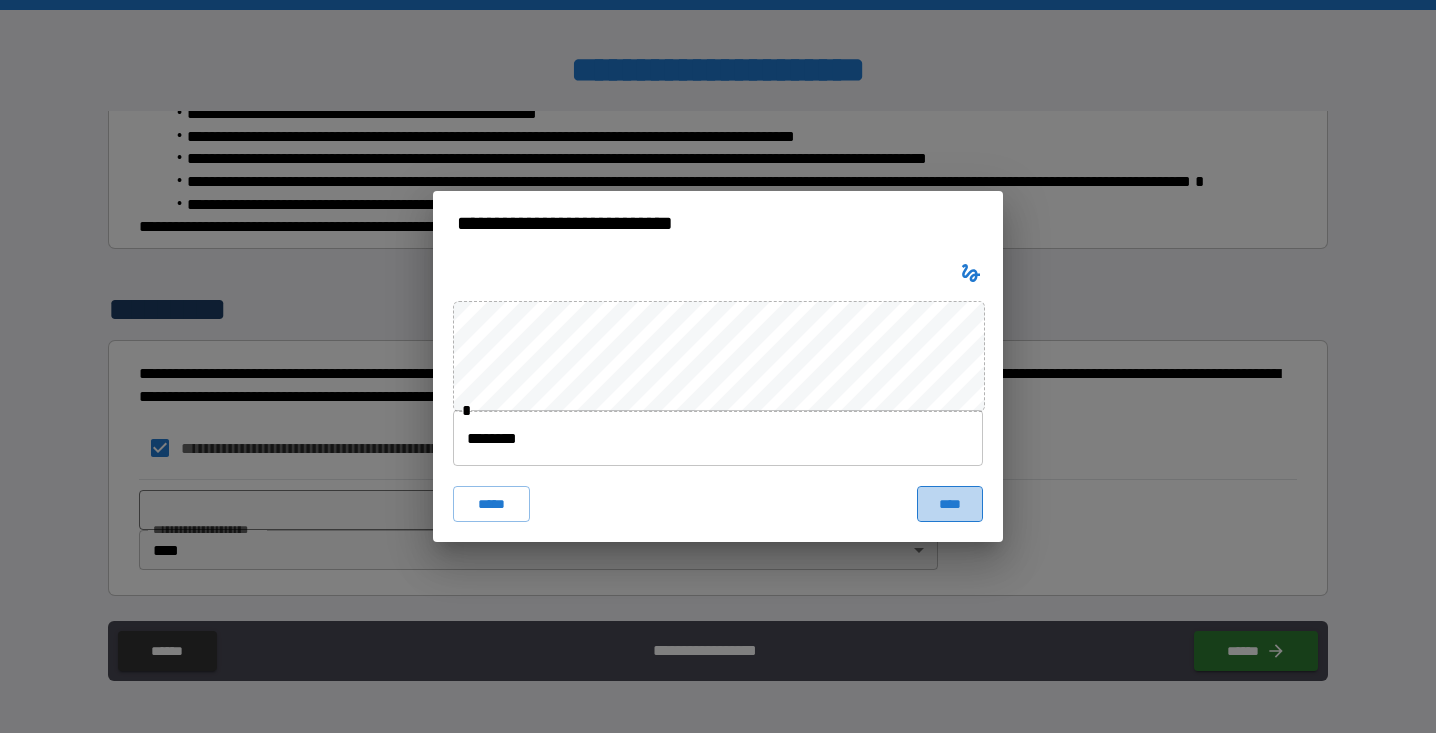 click on "****" at bounding box center (950, 504) 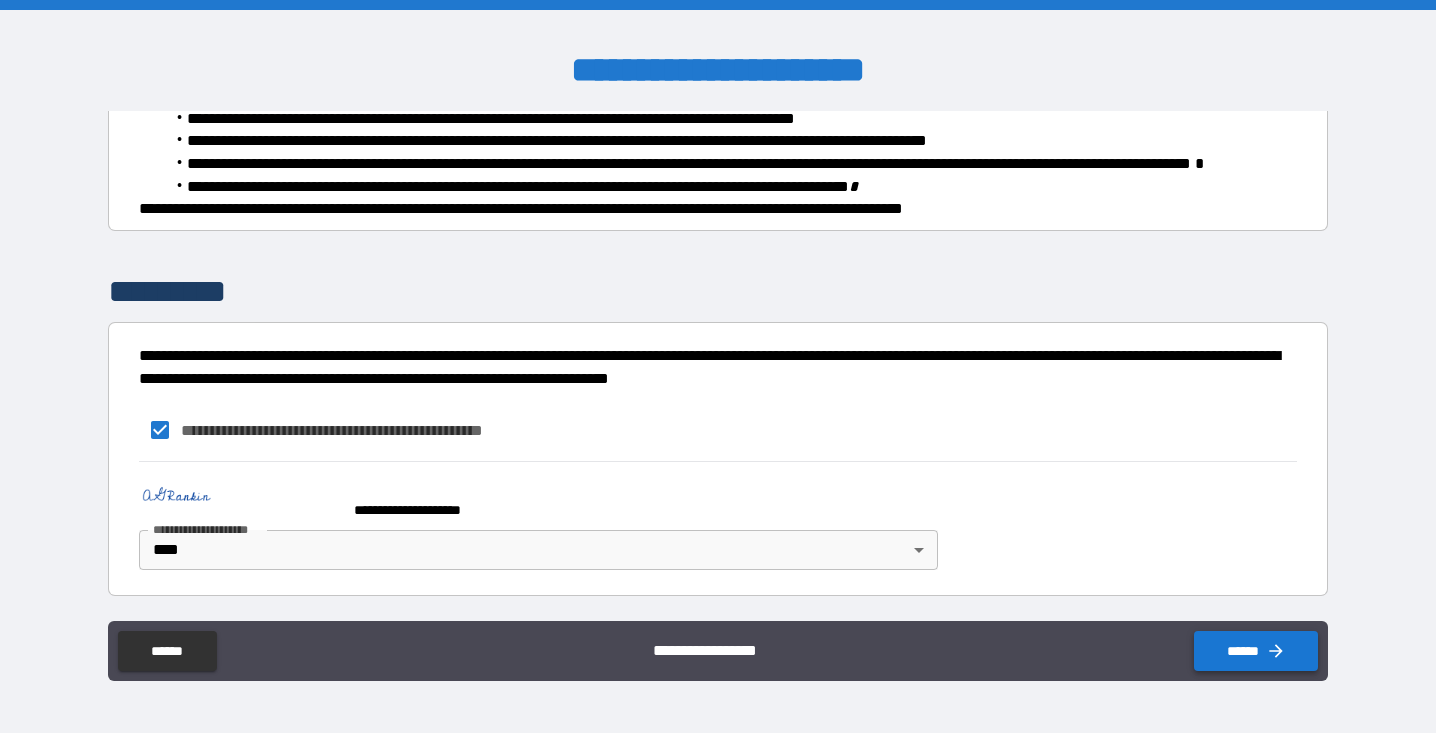 click on "******" at bounding box center (1256, 651) 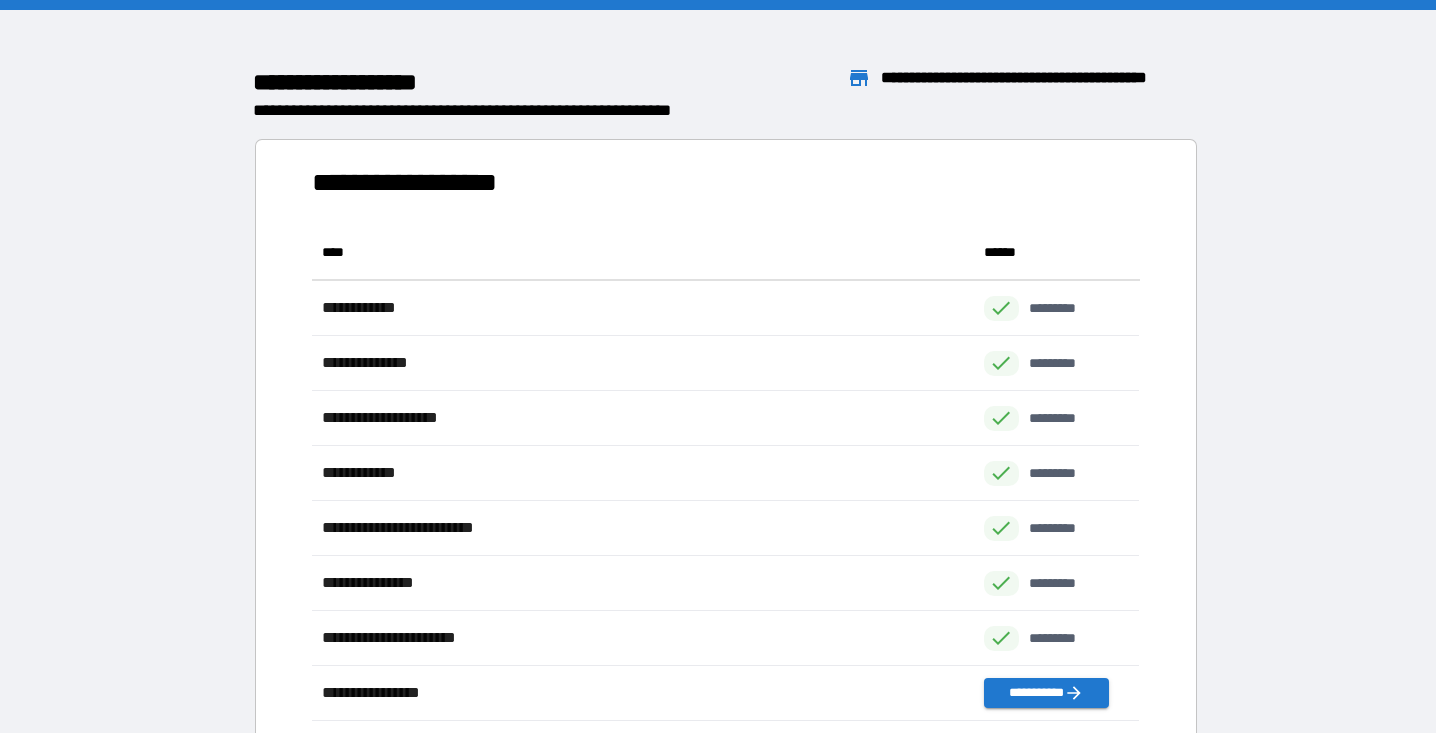 scroll, scrollTop: 1, scrollLeft: 1, axis: both 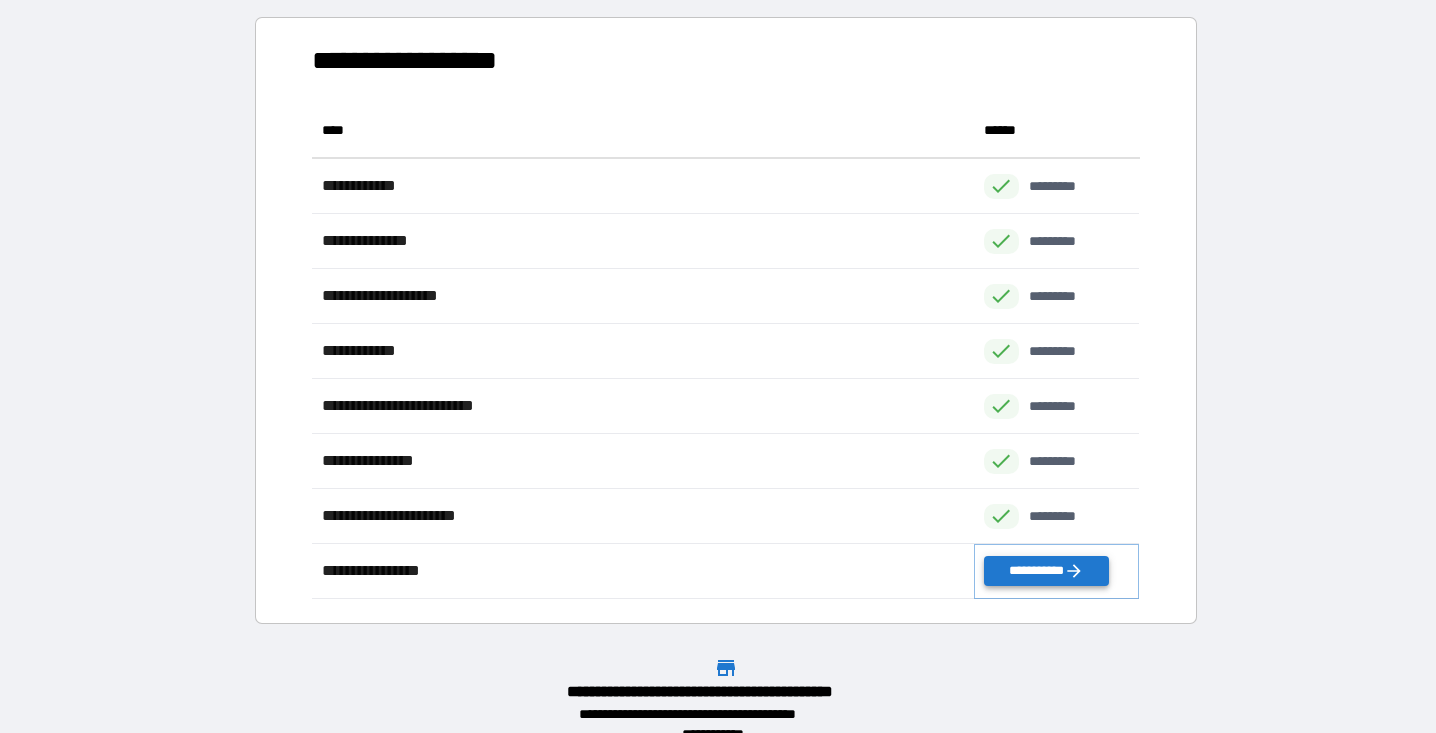 click on "**********" at bounding box center [1046, 571] 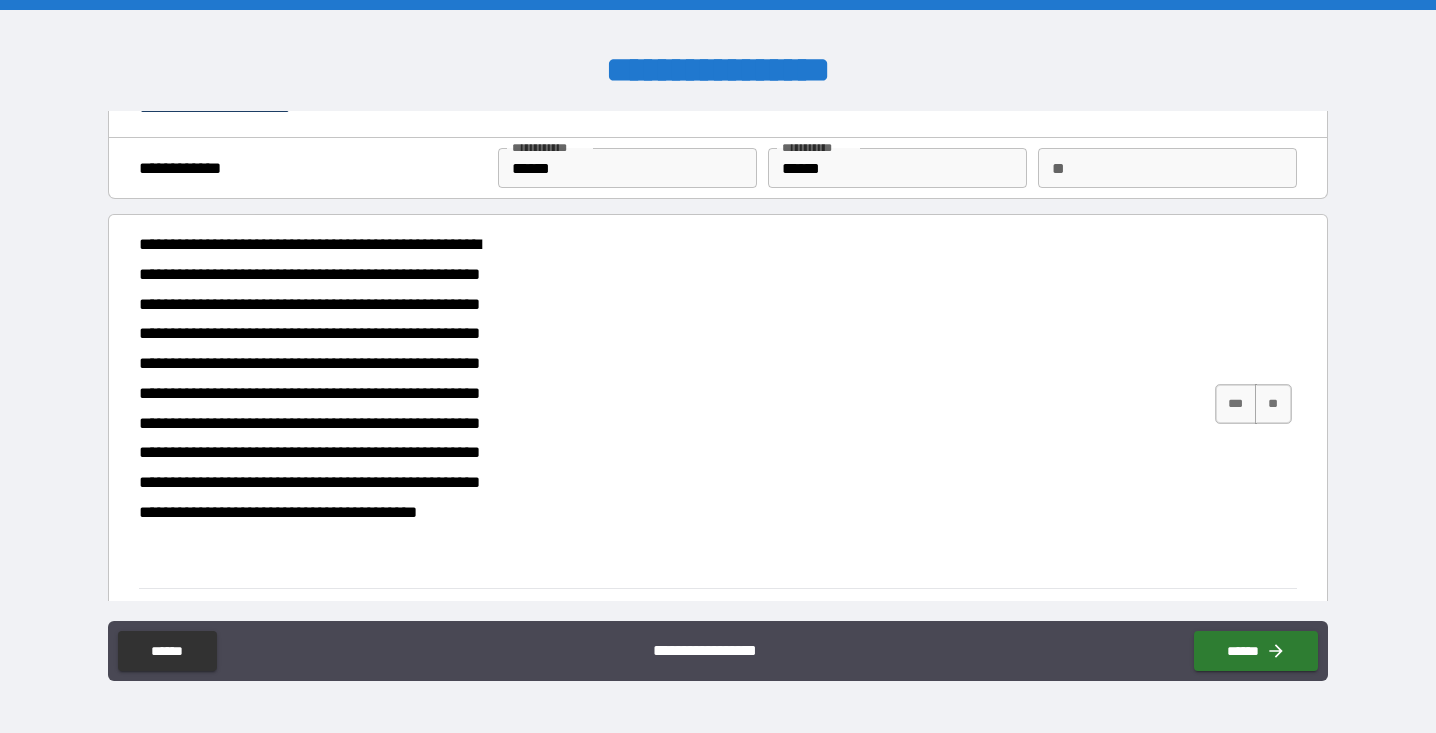 scroll, scrollTop: 38, scrollLeft: 0, axis: vertical 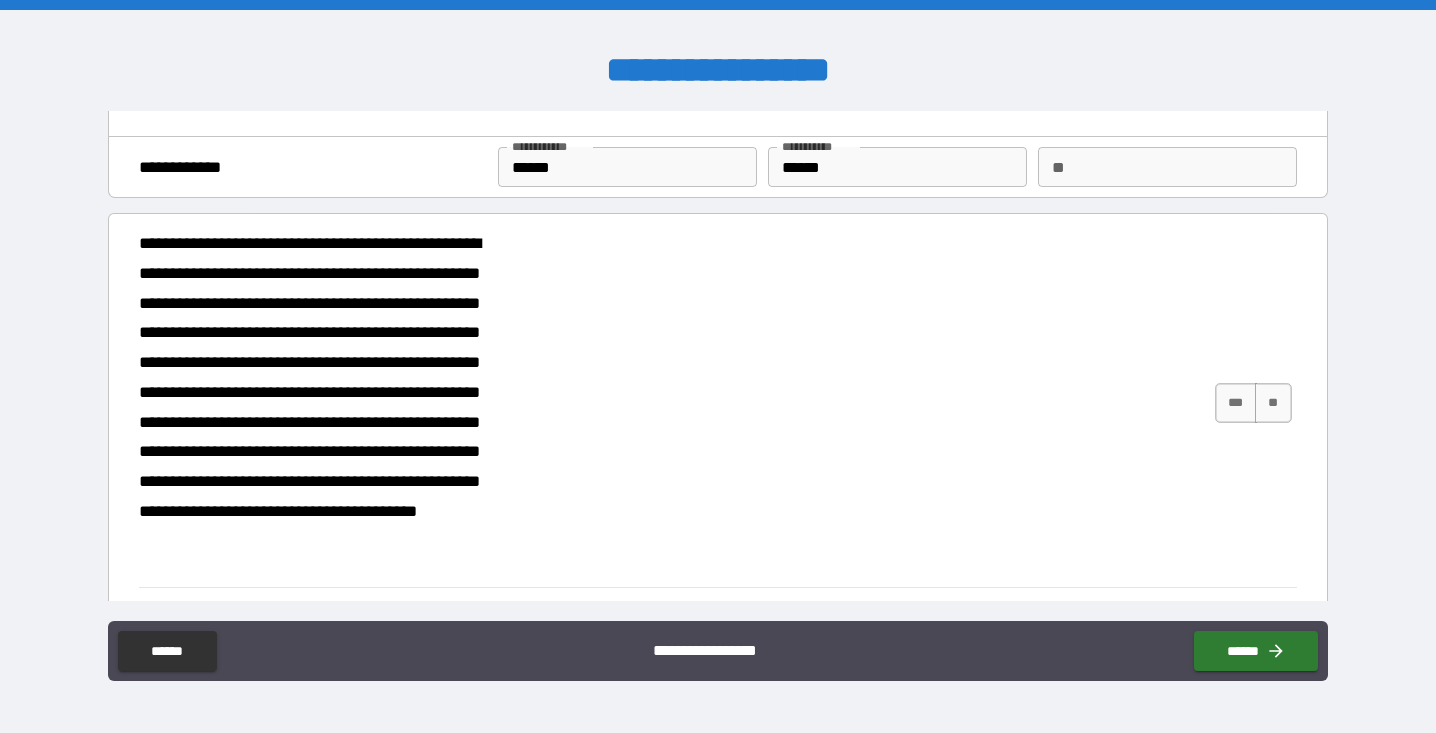 click on "**" at bounding box center [1167, 167] 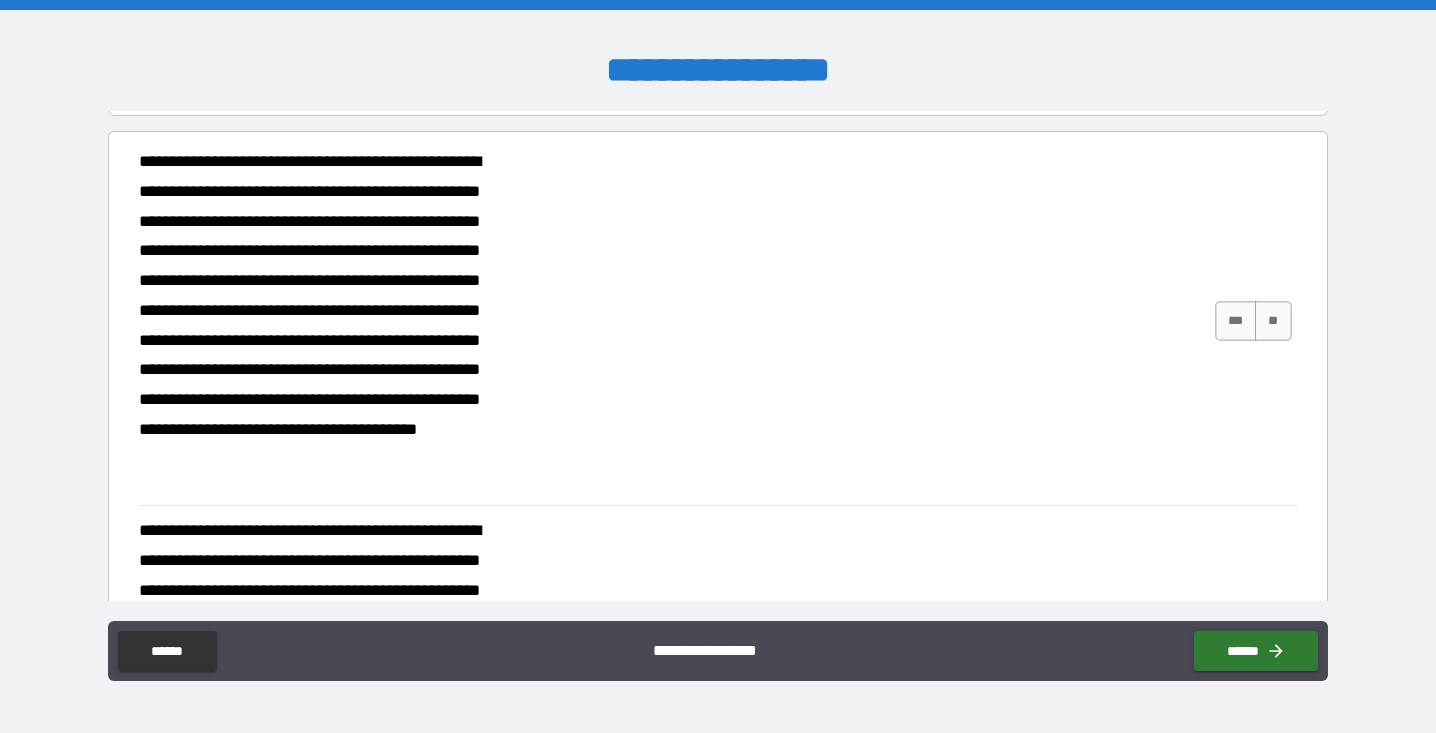 scroll, scrollTop: 138, scrollLeft: 0, axis: vertical 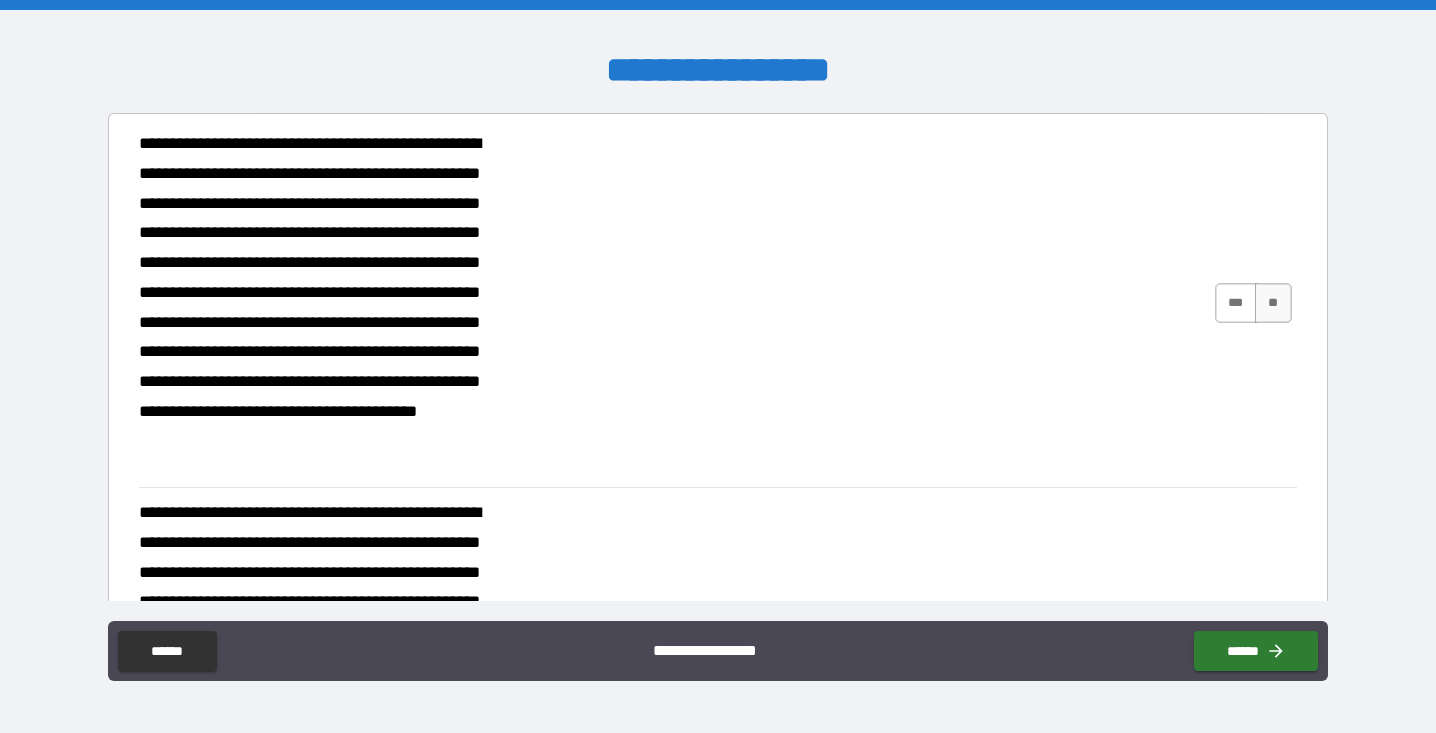 click on "***" at bounding box center (1236, 303) 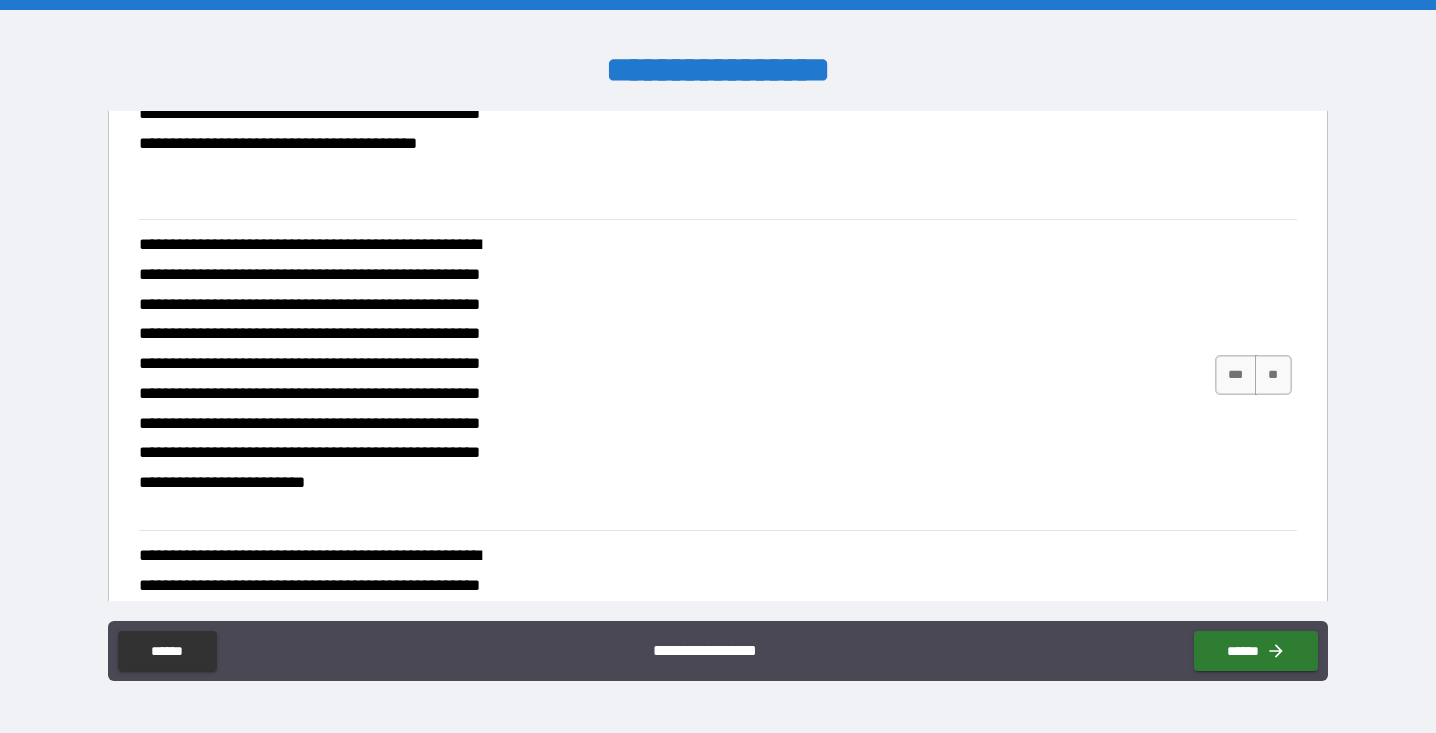 scroll, scrollTop: 424, scrollLeft: 0, axis: vertical 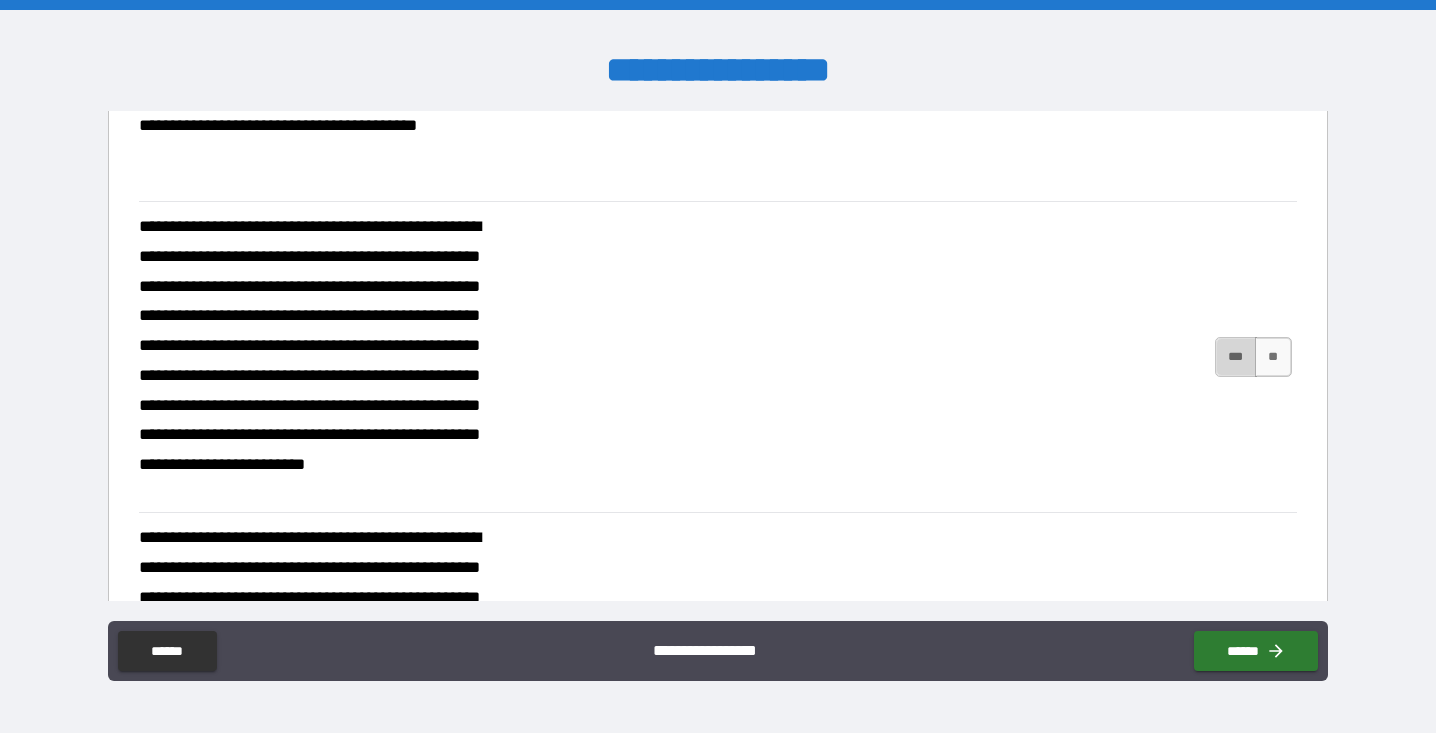 click on "***" at bounding box center [1236, 357] 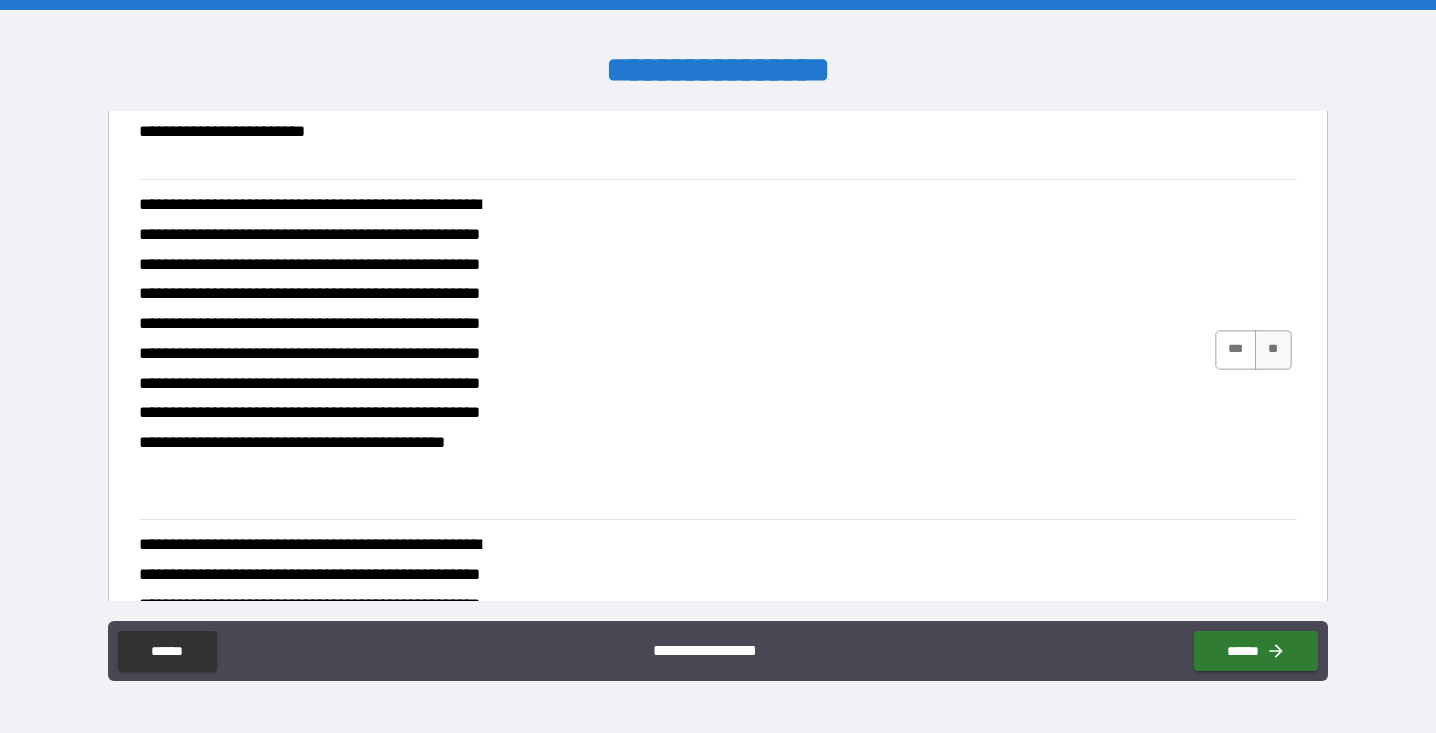 scroll, scrollTop: 770, scrollLeft: 0, axis: vertical 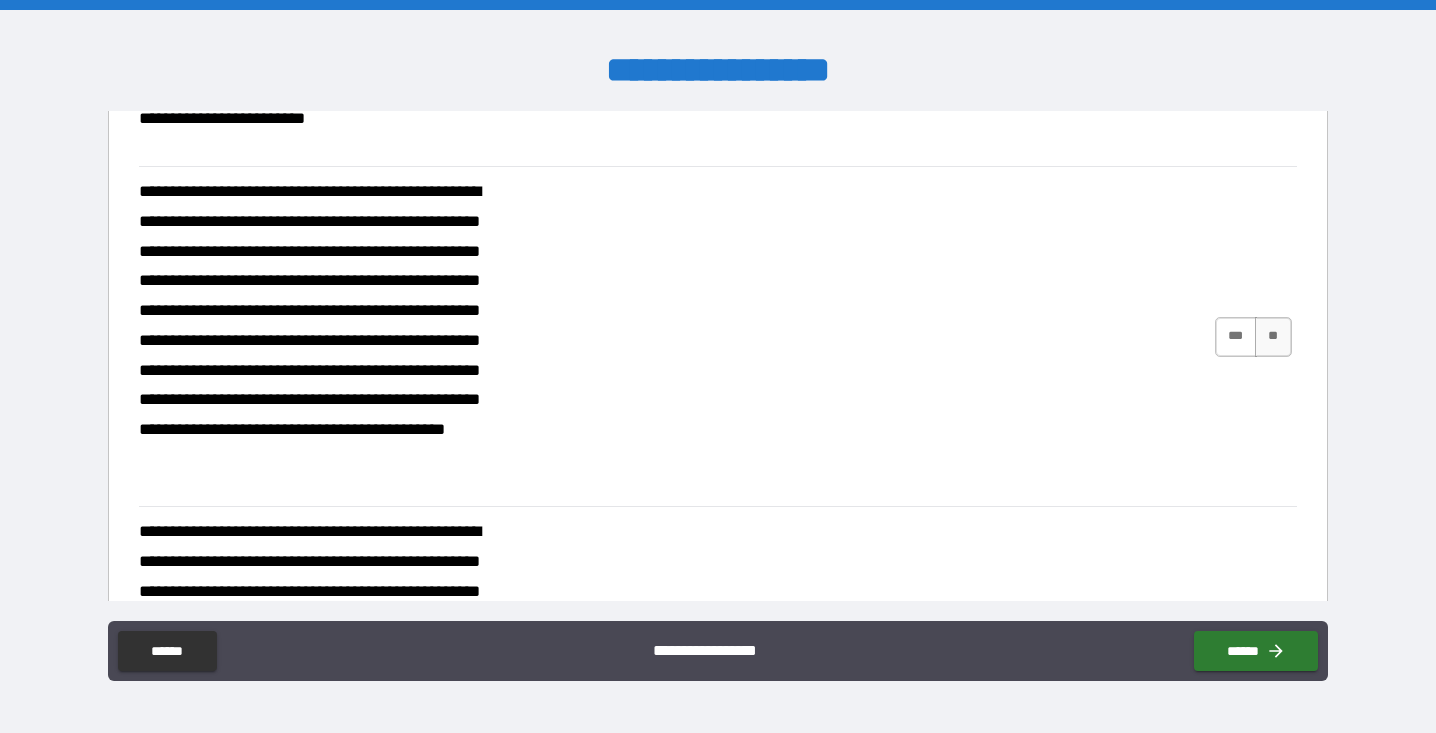 click on "***" at bounding box center (1236, 337) 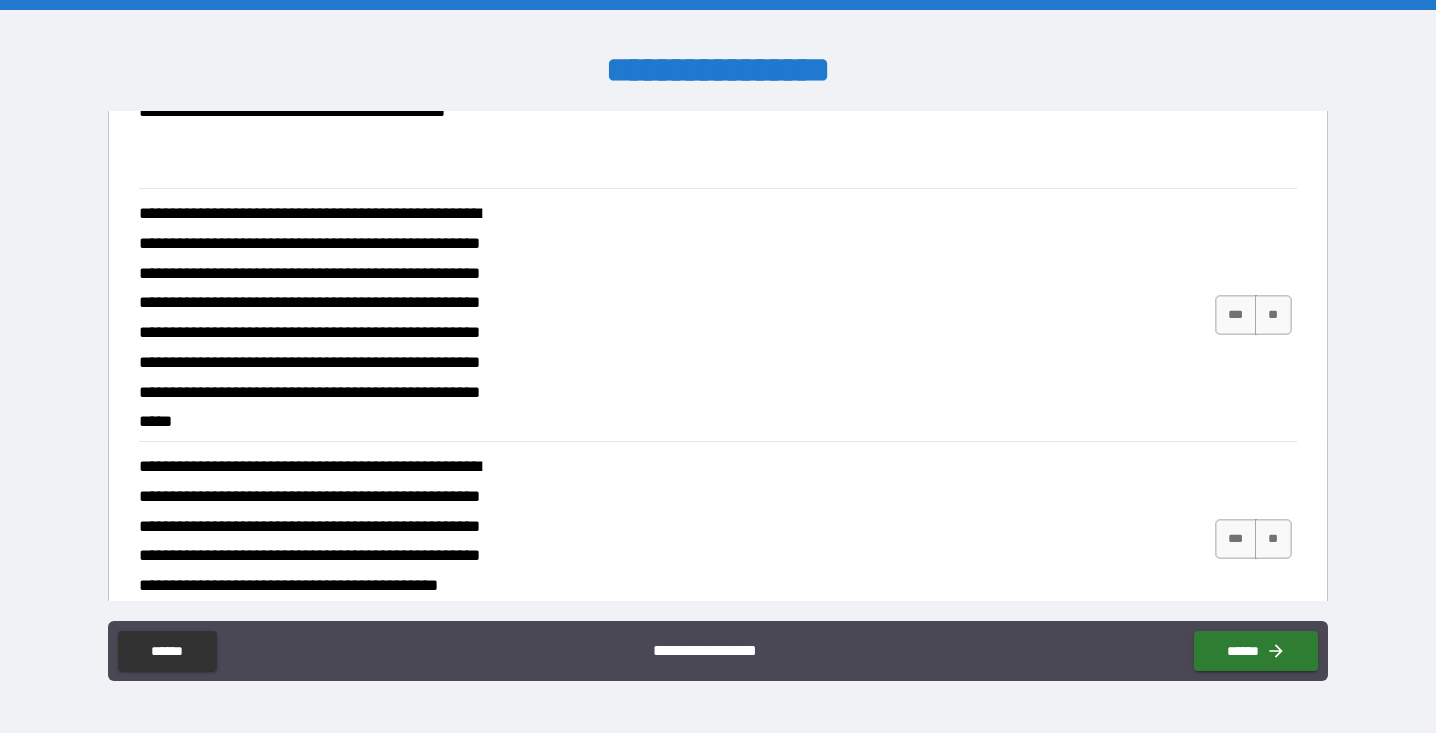 scroll, scrollTop: 1090, scrollLeft: 0, axis: vertical 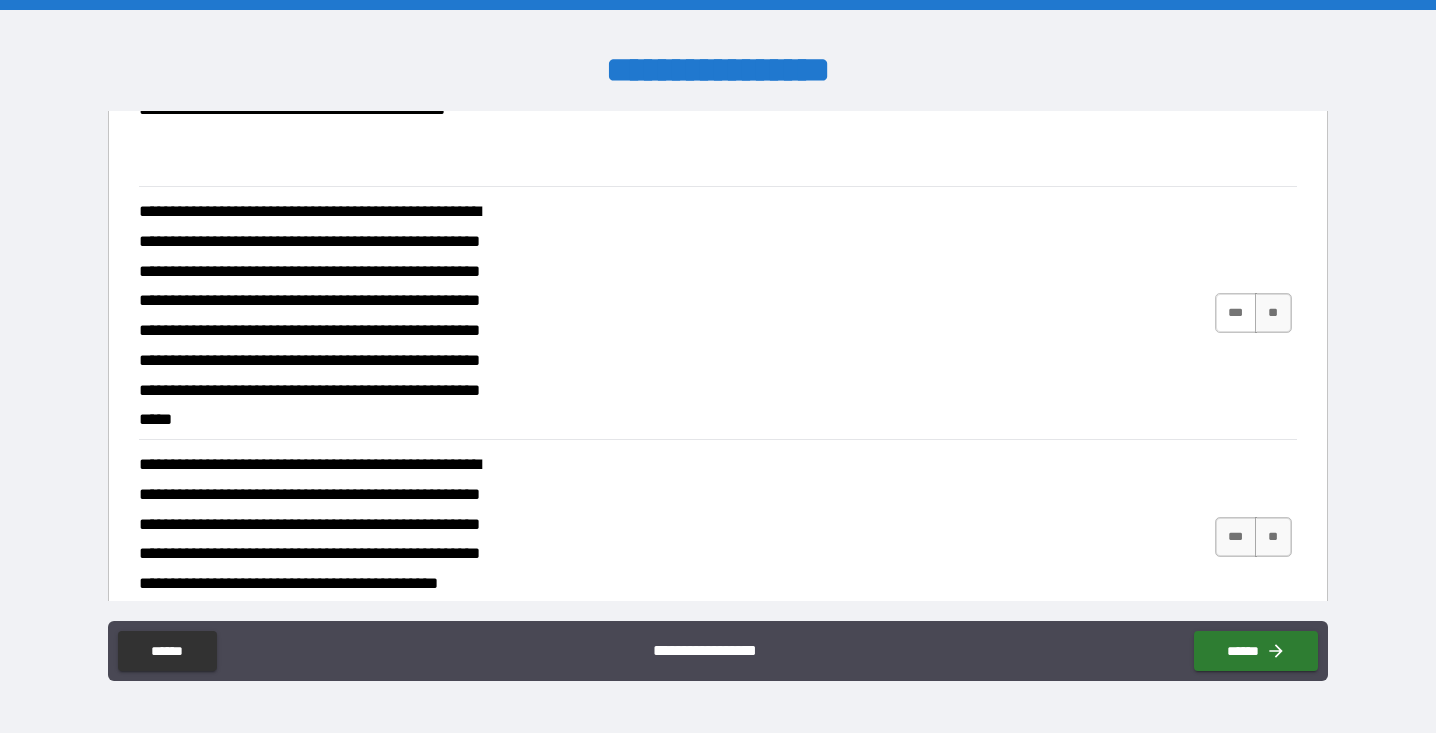 click on "***" at bounding box center [1236, 313] 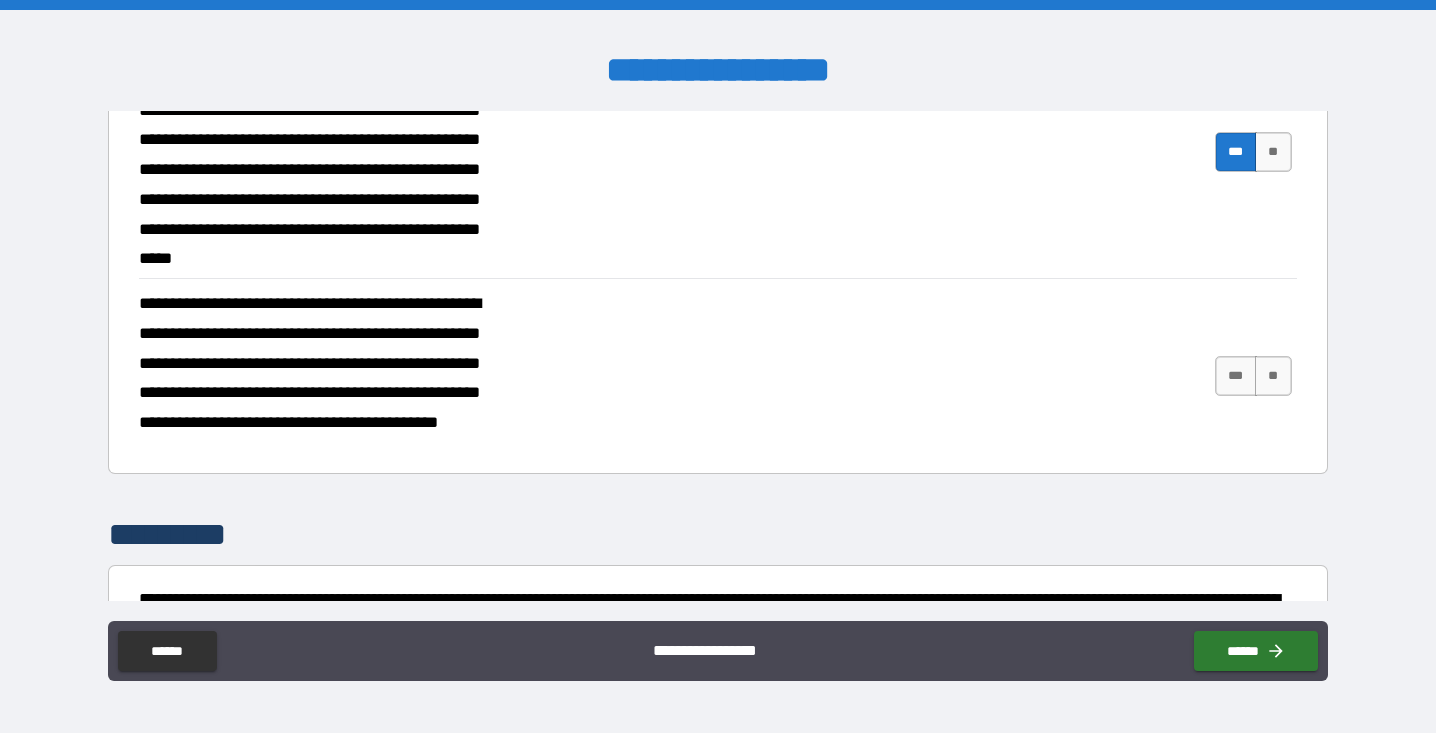 scroll, scrollTop: 1261, scrollLeft: 0, axis: vertical 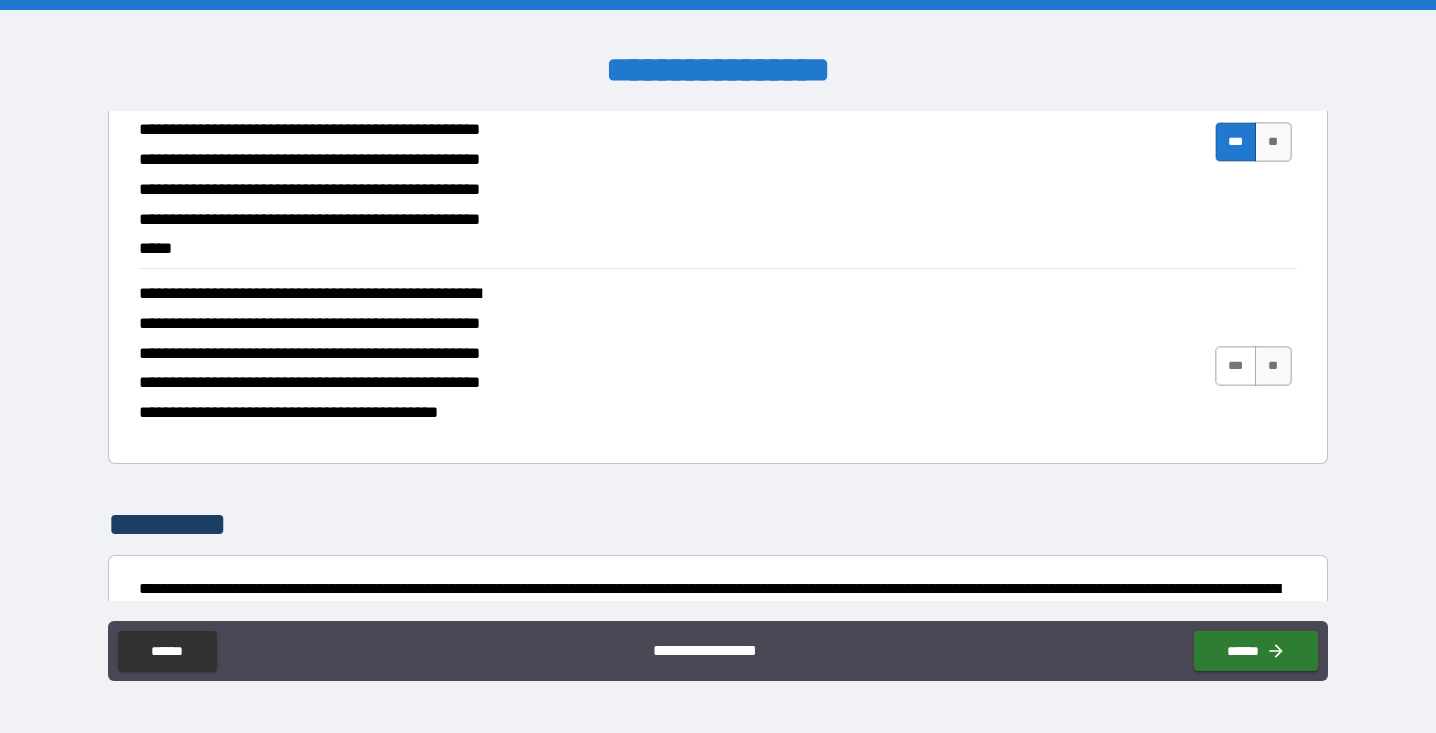 click on "***" at bounding box center [1236, 366] 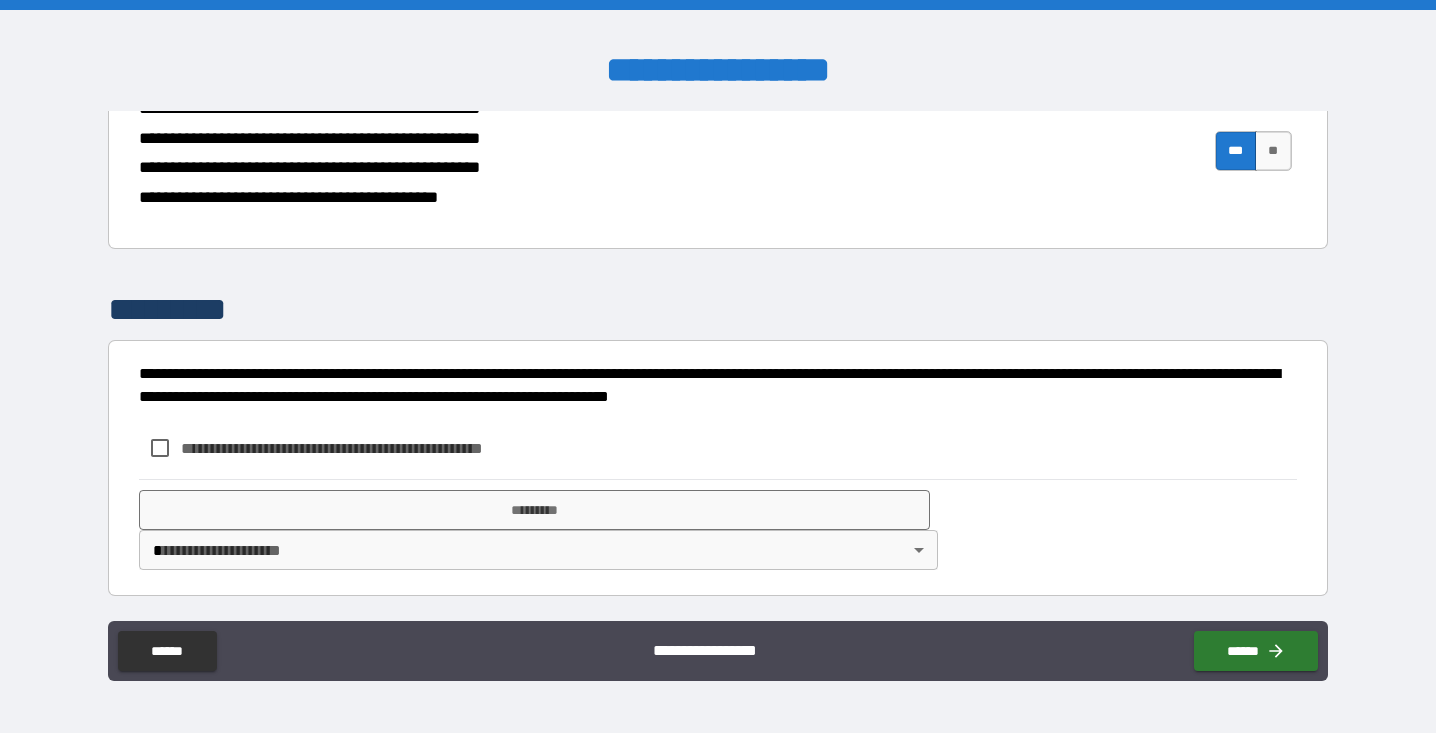 scroll, scrollTop: 1476, scrollLeft: 0, axis: vertical 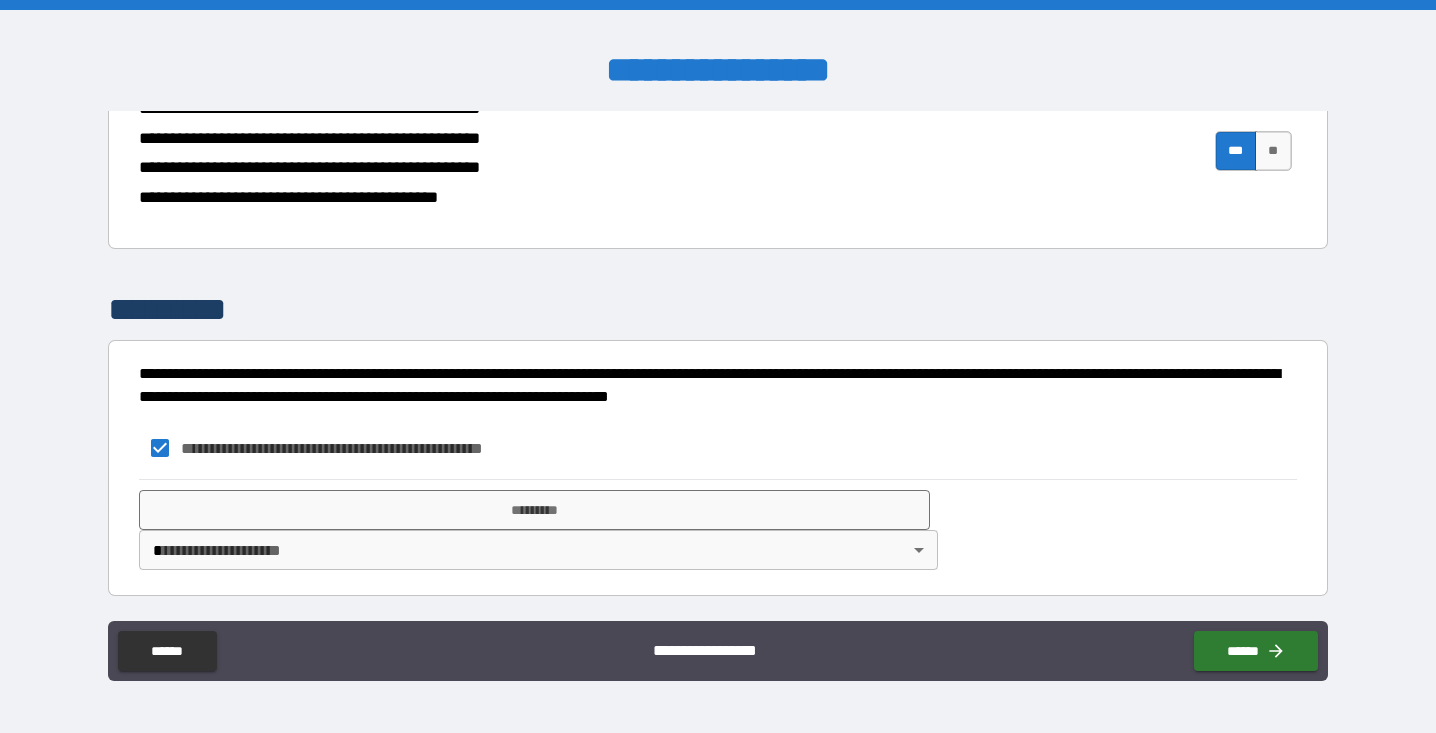 click on "**********" at bounding box center [718, 366] 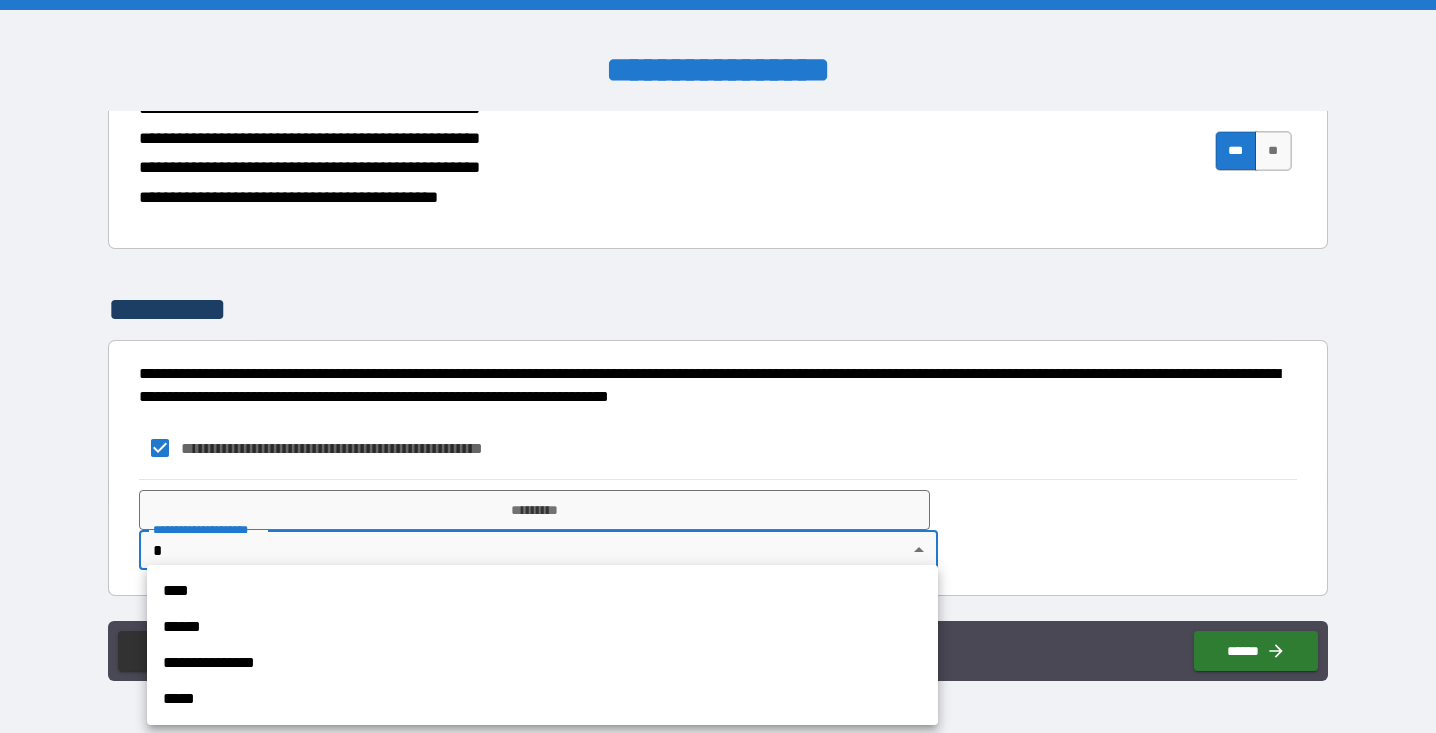 click on "****" at bounding box center [542, 591] 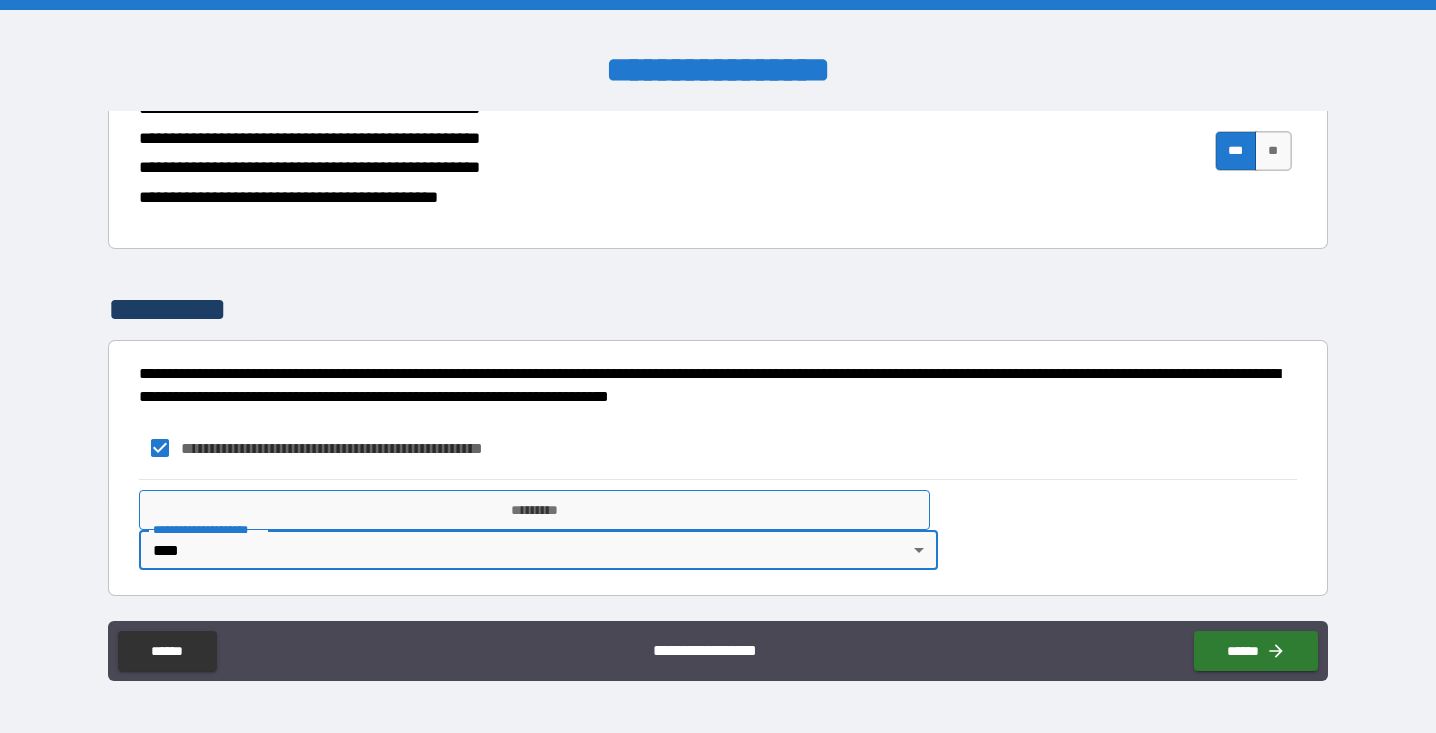 click on "*********" at bounding box center (534, 510) 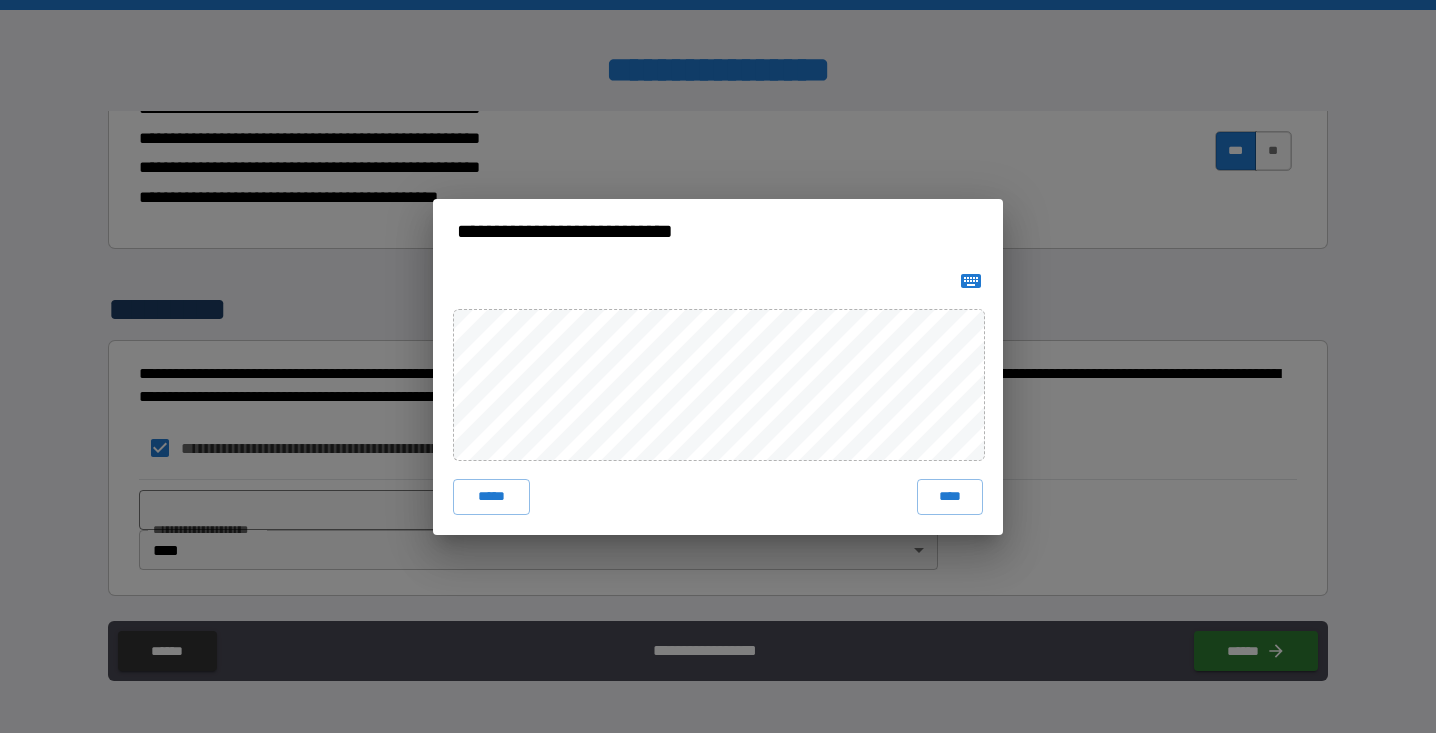 click at bounding box center [971, 281] 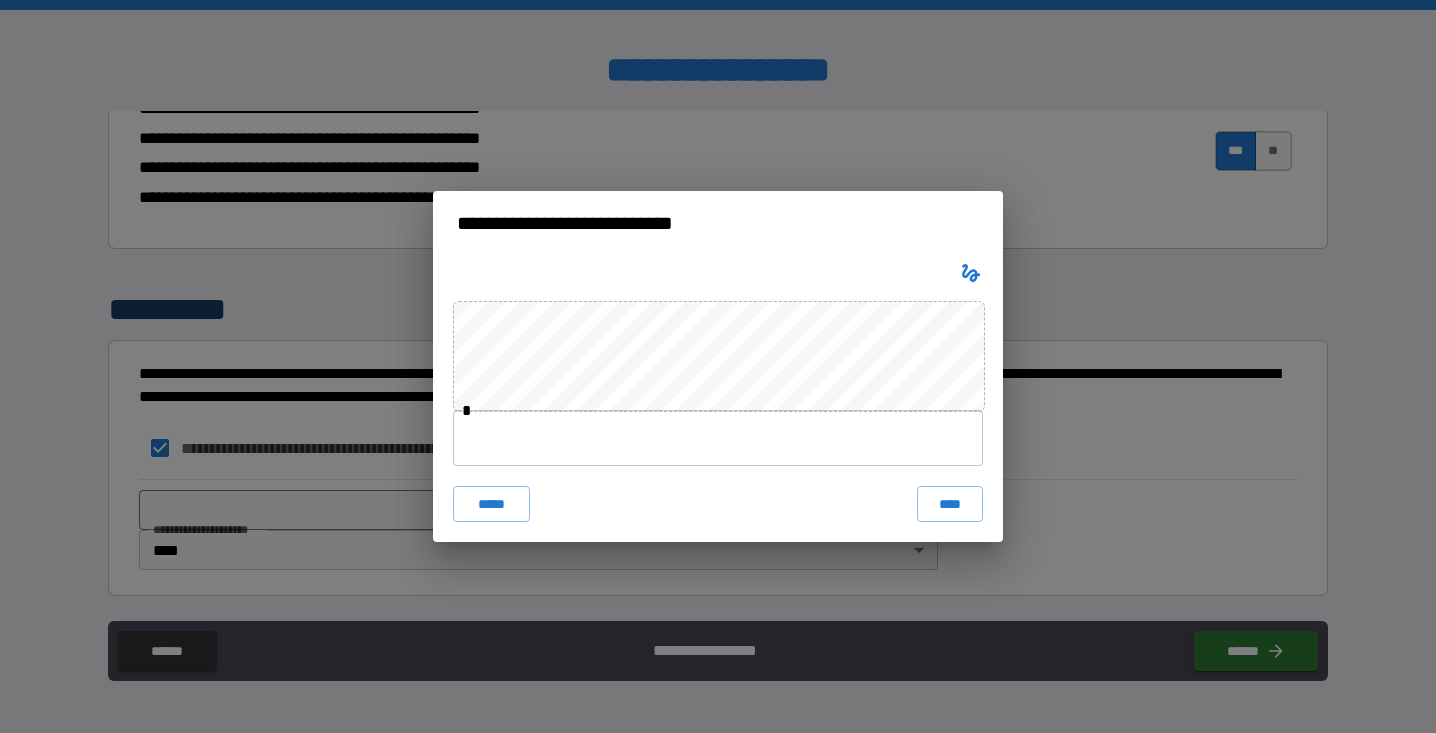 click at bounding box center [718, 438] 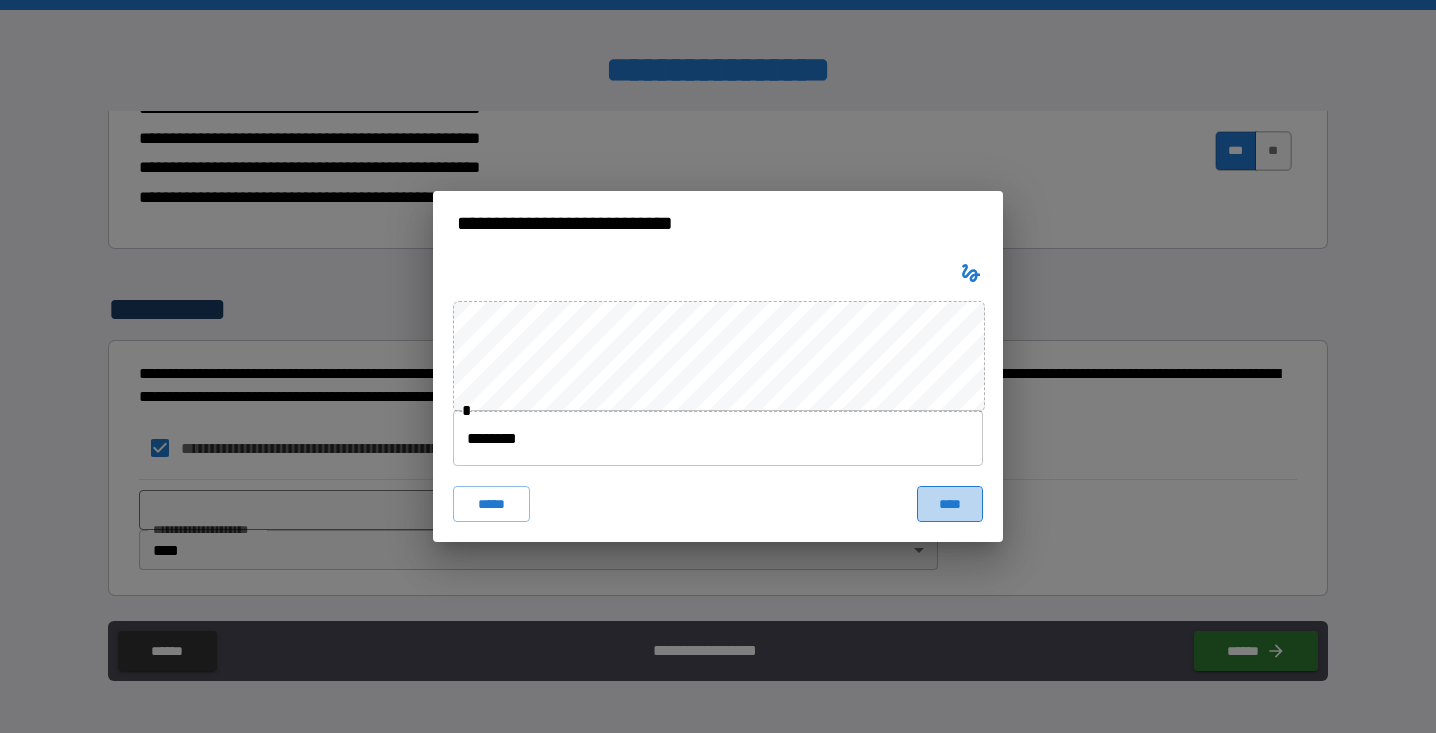 click on "****" at bounding box center (950, 504) 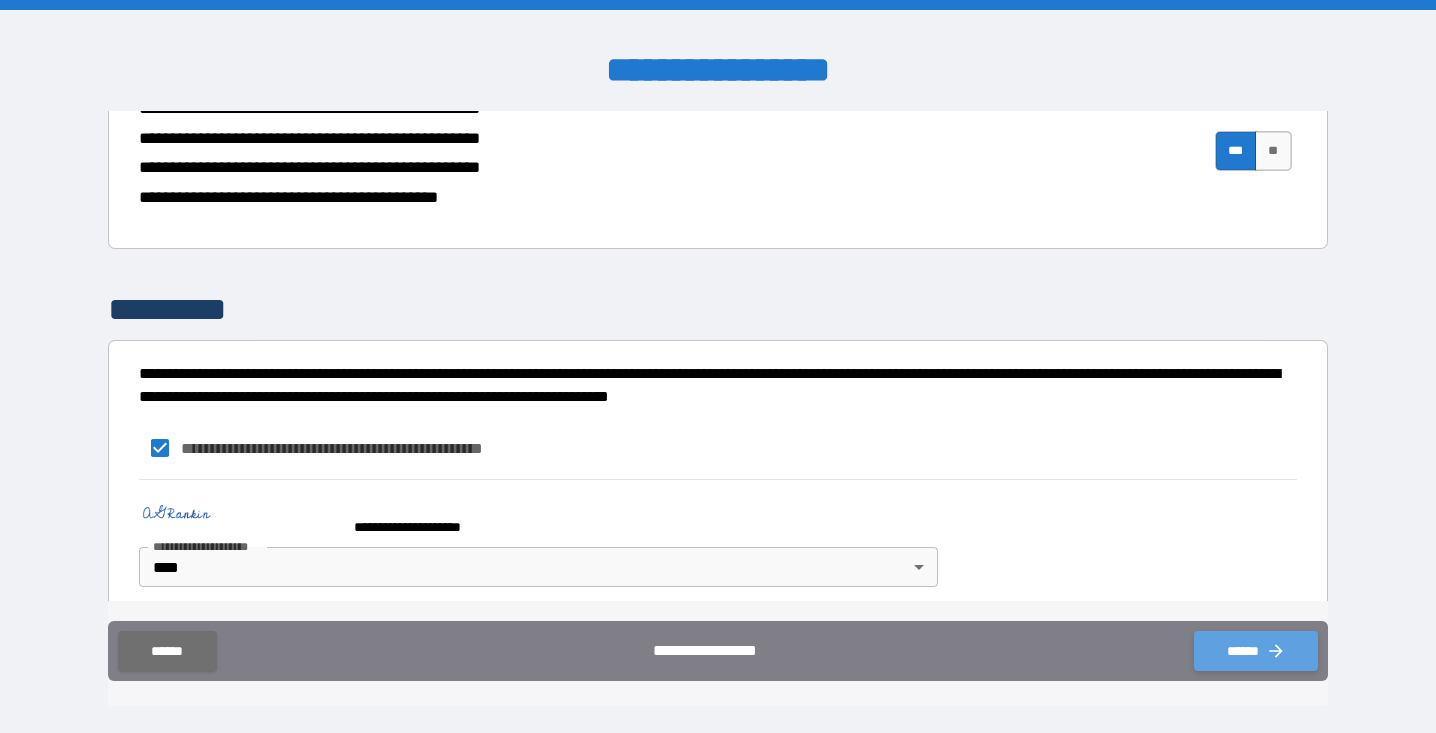click on "******" at bounding box center (1256, 651) 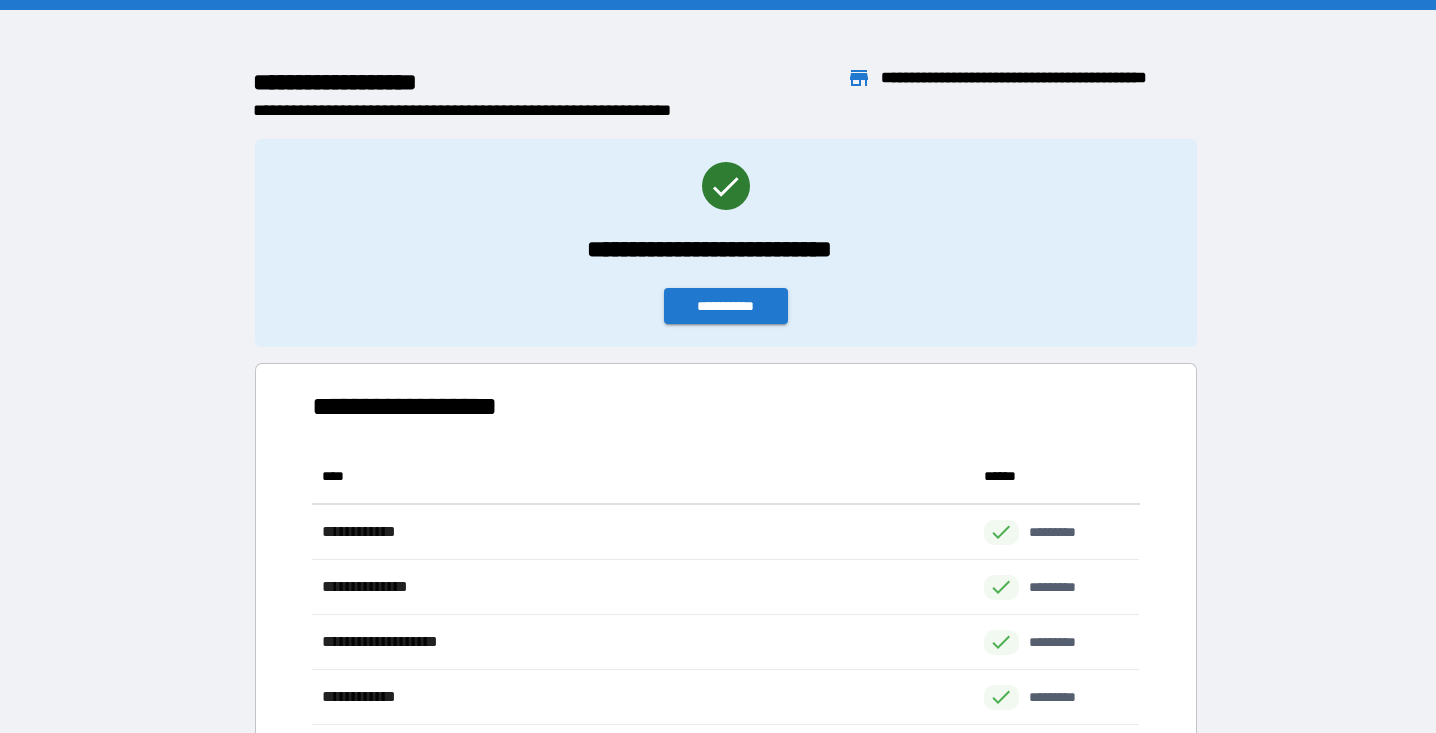 scroll, scrollTop: 1, scrollLeft: 1, axis: both 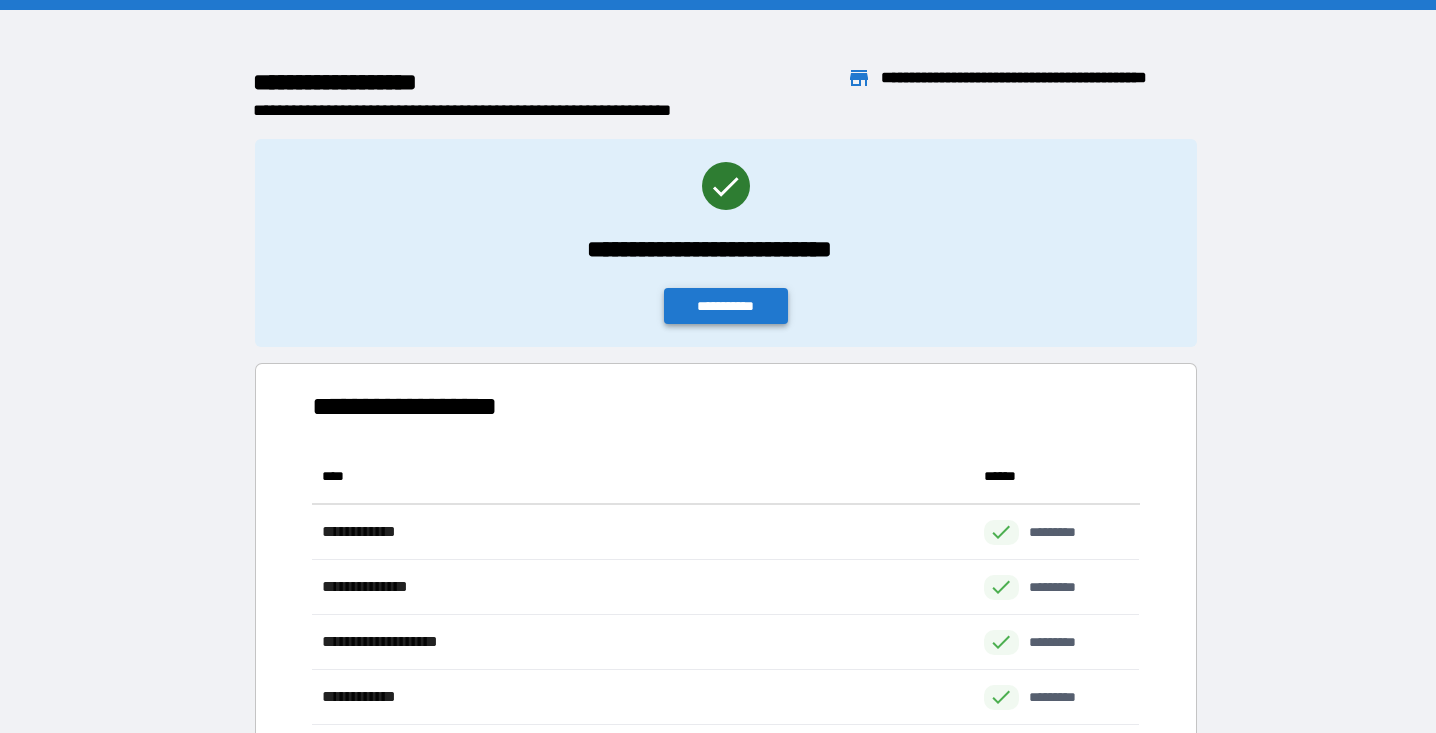 click on "**********" at bounding box center (726, 306) 